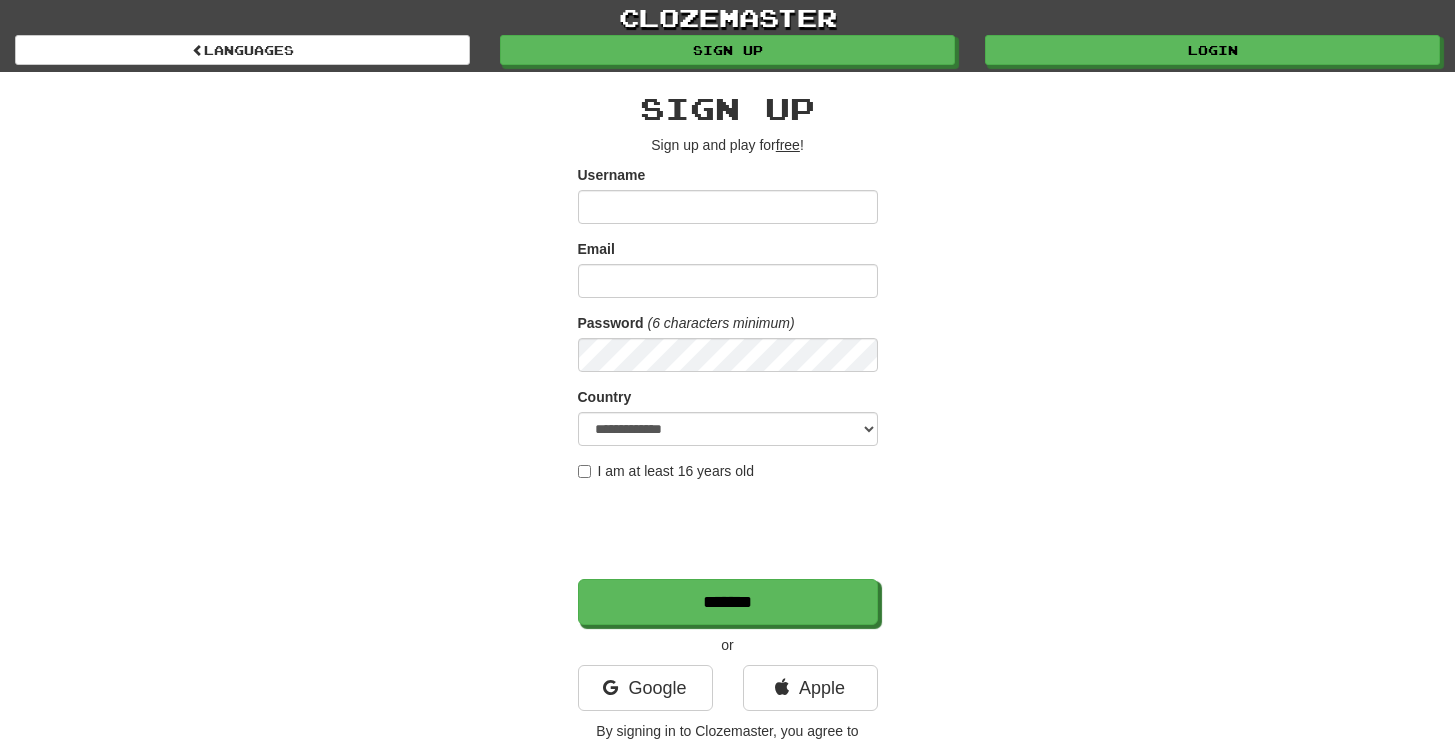 scroll, scrollTop: 0, scrollLeft: 0, axis: both 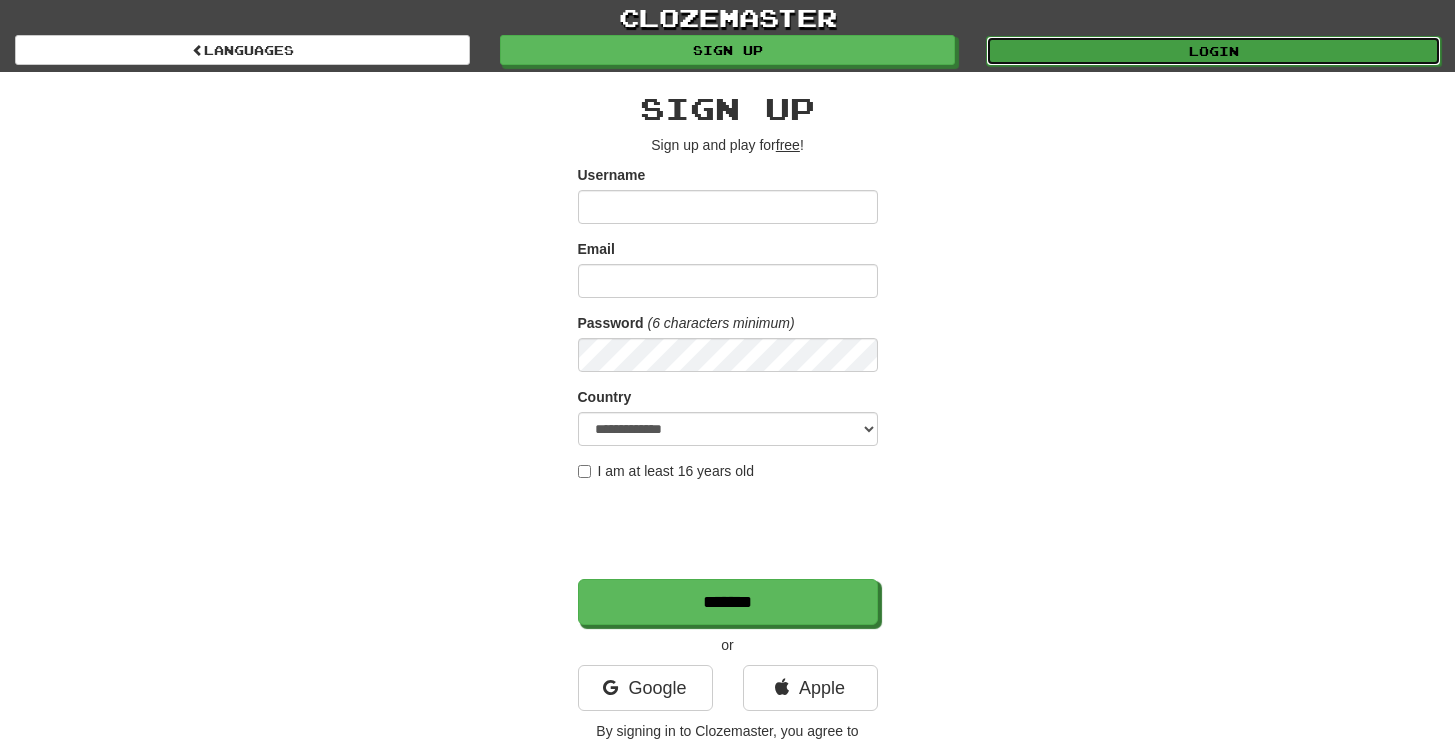 click on "Login" at bounding box center [1213, 51] 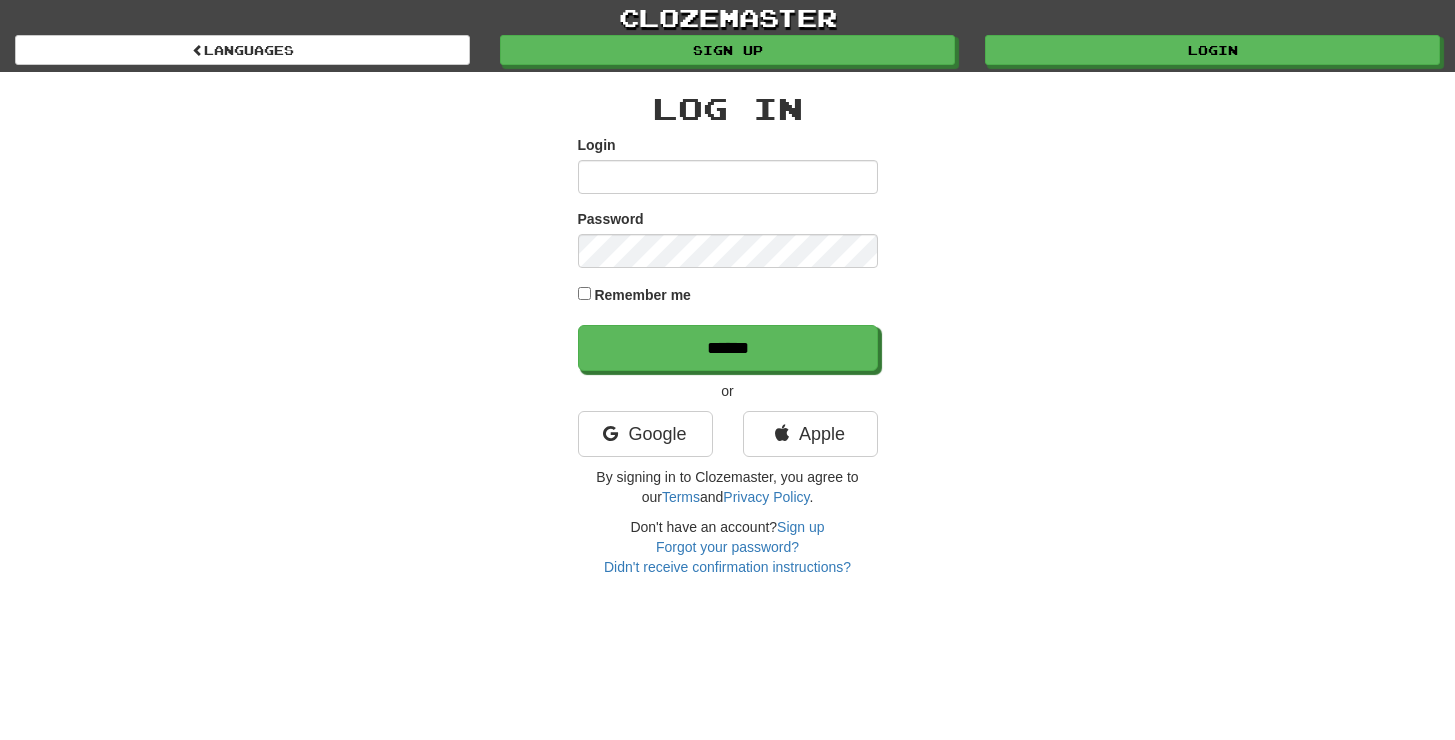 scroll, scrollTop: 0, scrollLeft: 0, axis: both 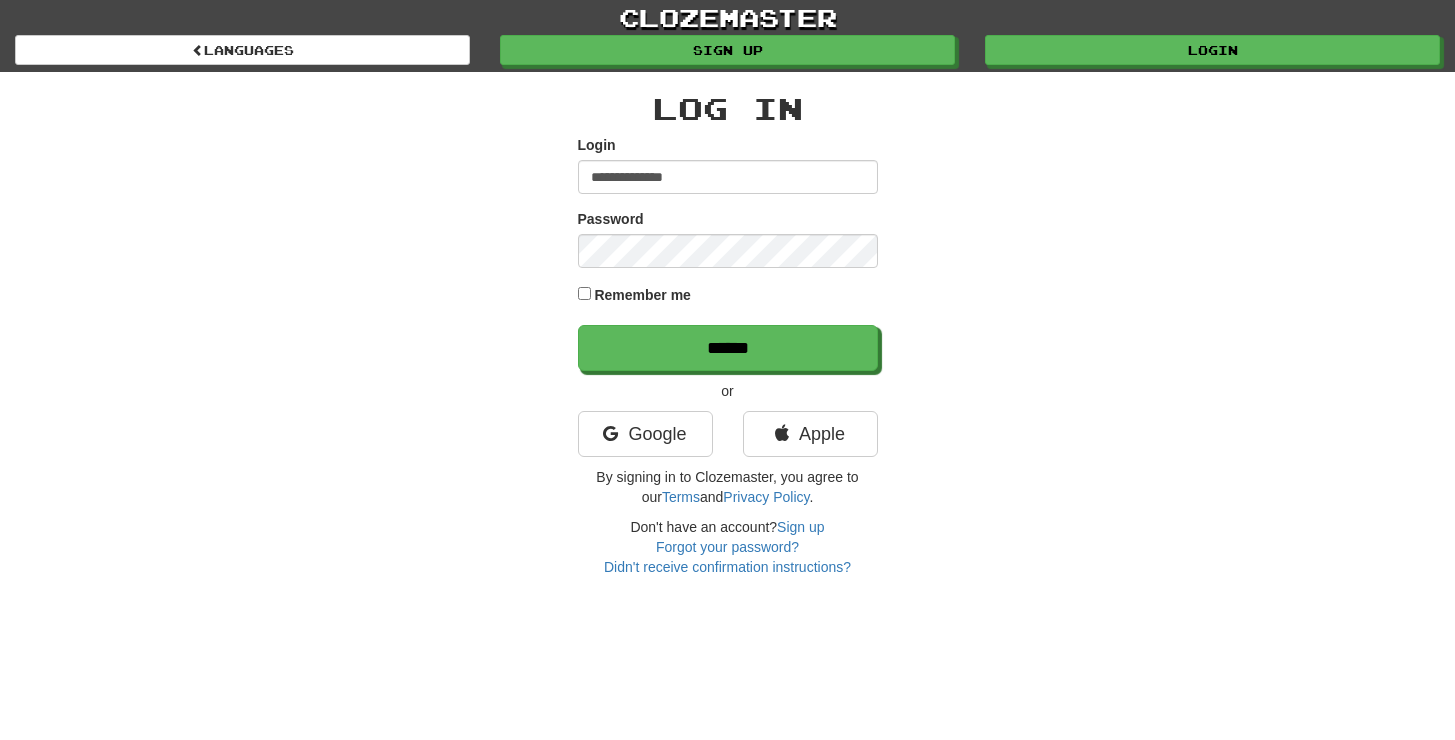 click on "Remember me" at bounding box center (642, 295) 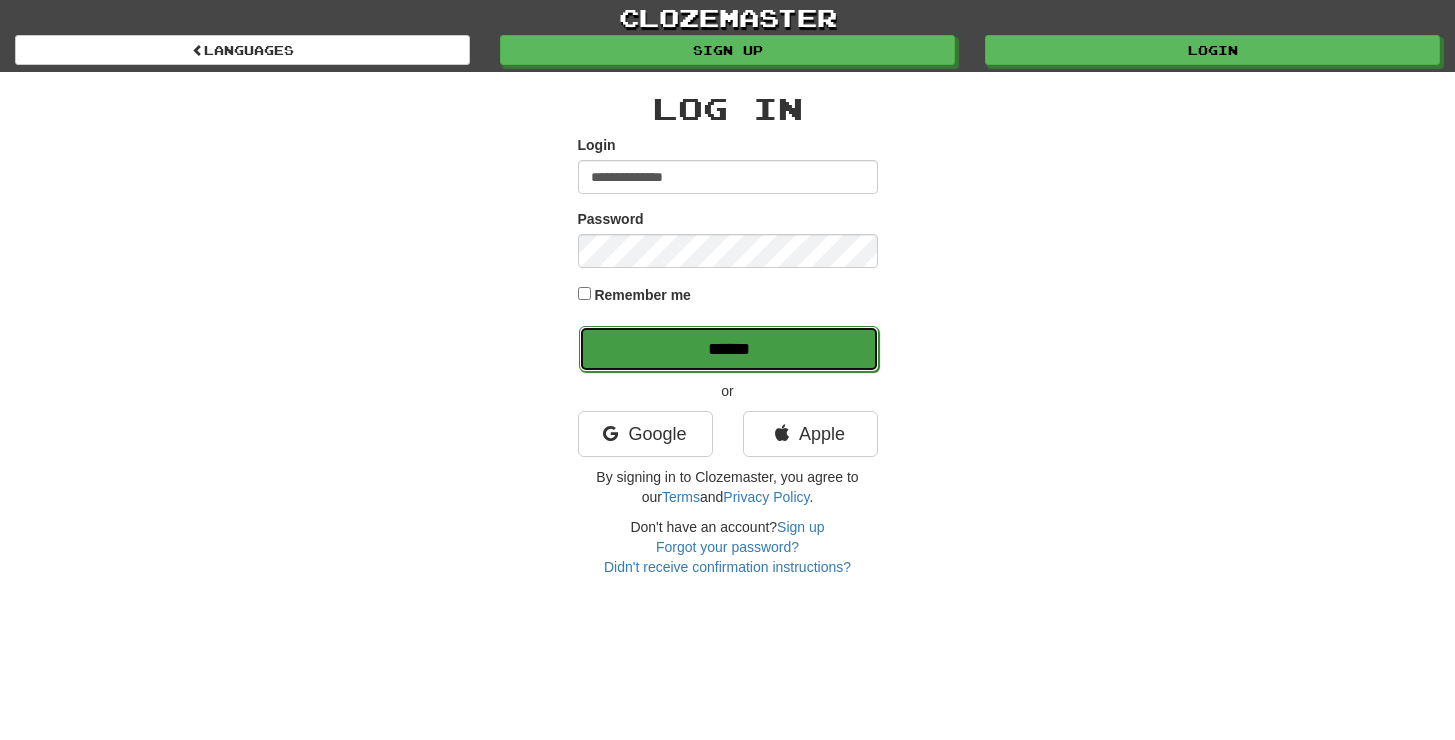 click on "******" at bounding box center (729, 349) 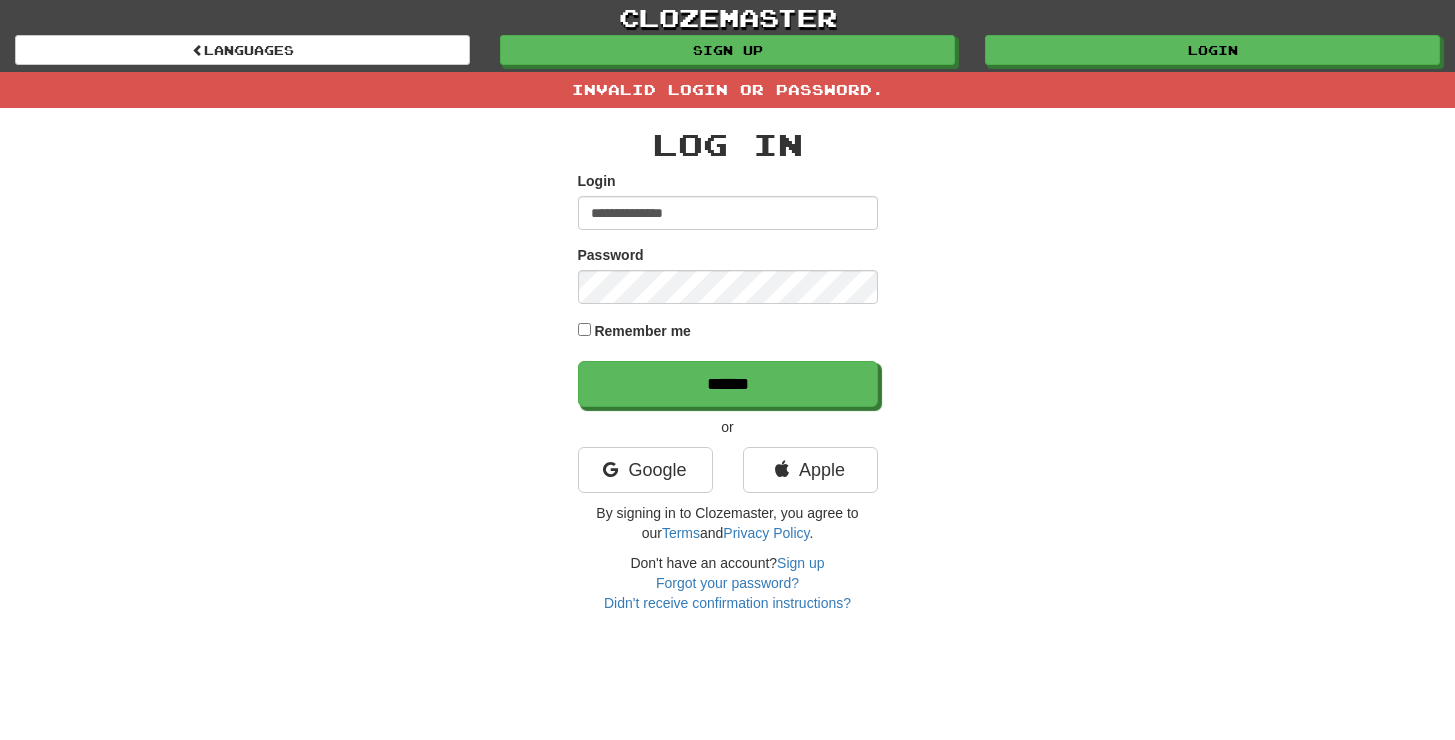 scroll, scrollTop: 0, scrollLeft: 0, axis: both 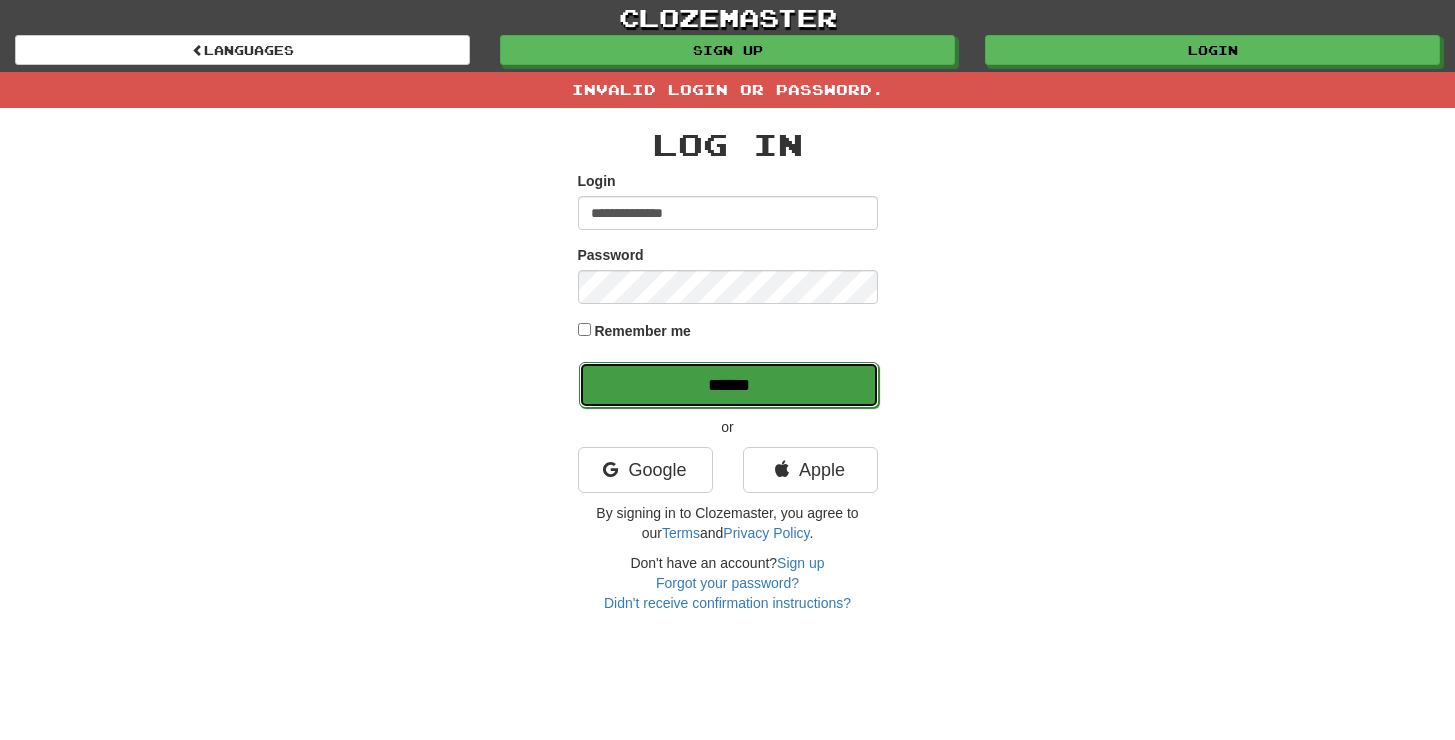 click on "******" at bounding box center (729, 385) 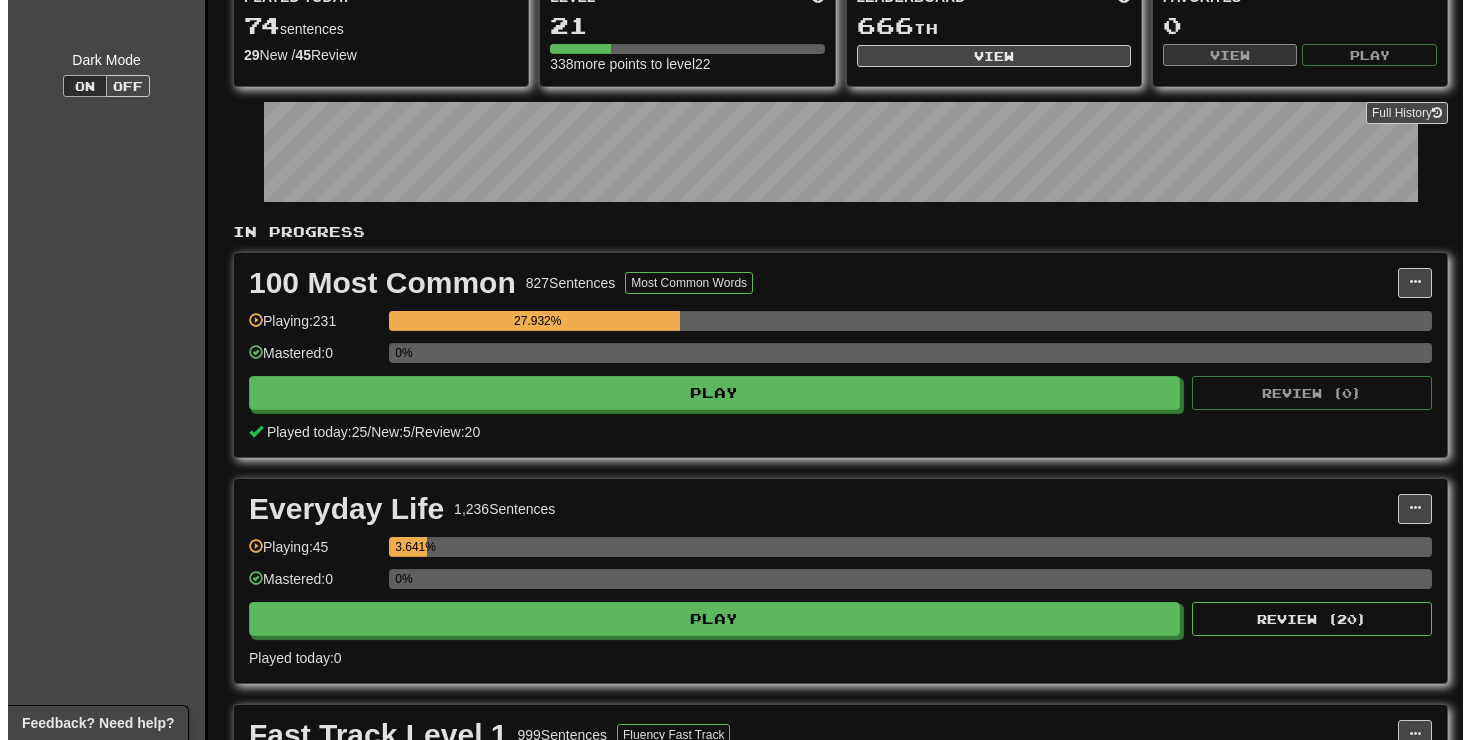 scroll, scrollTop: 401, scrollLeft: 0, axis: vertical 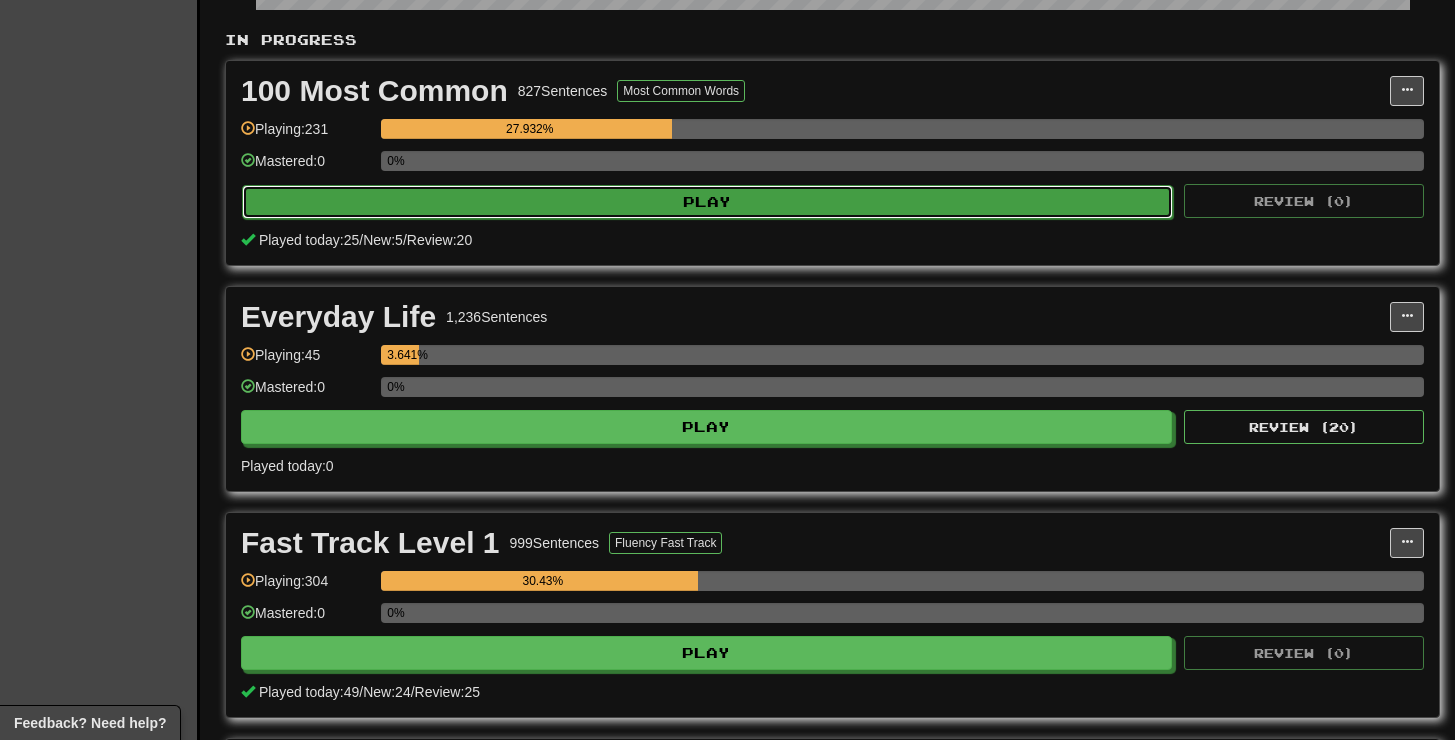 click on "Play" at bounding box center [707, 202] 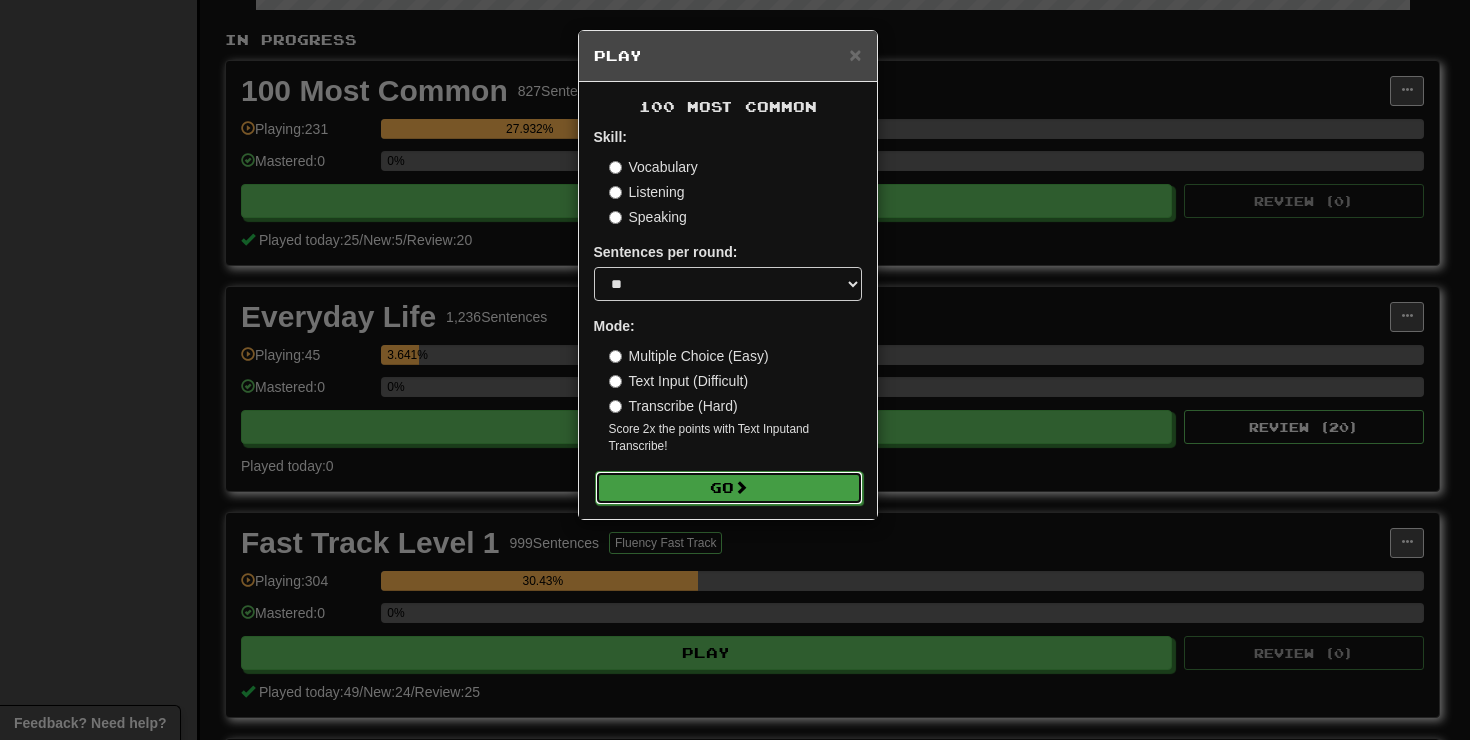 click on "Go" at bounding box center [729, 488] 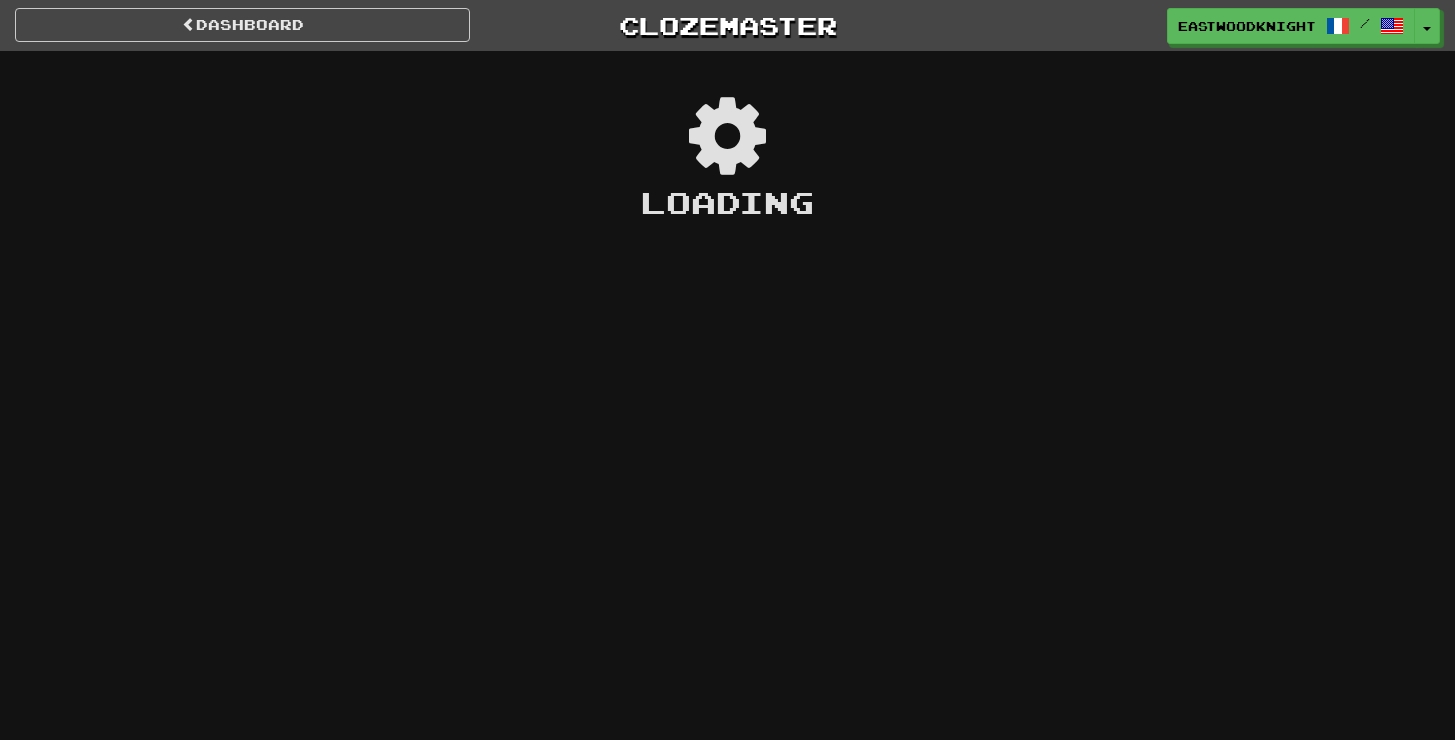 scroll, scrollTop: 0, scrollLeft: 0, axis: both 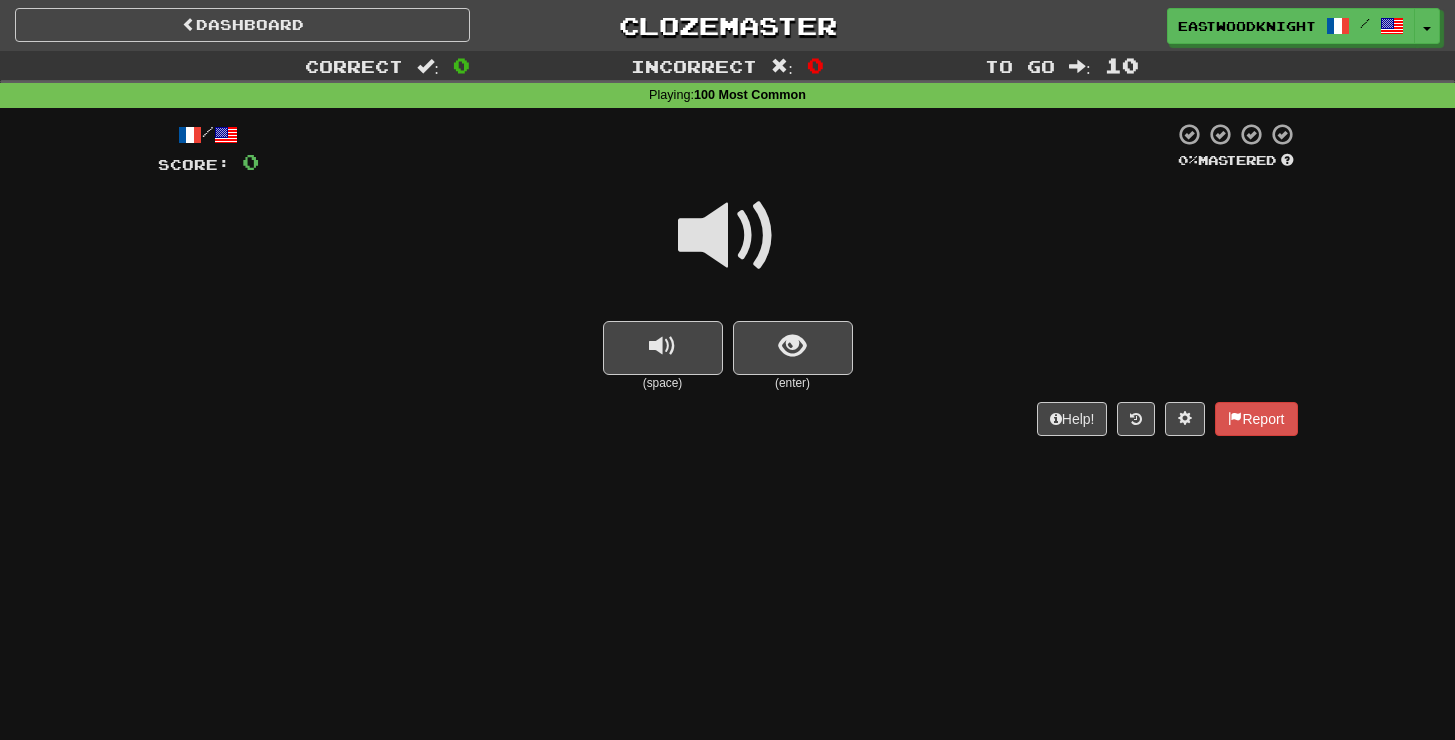 click at bounding box center [728, 236] 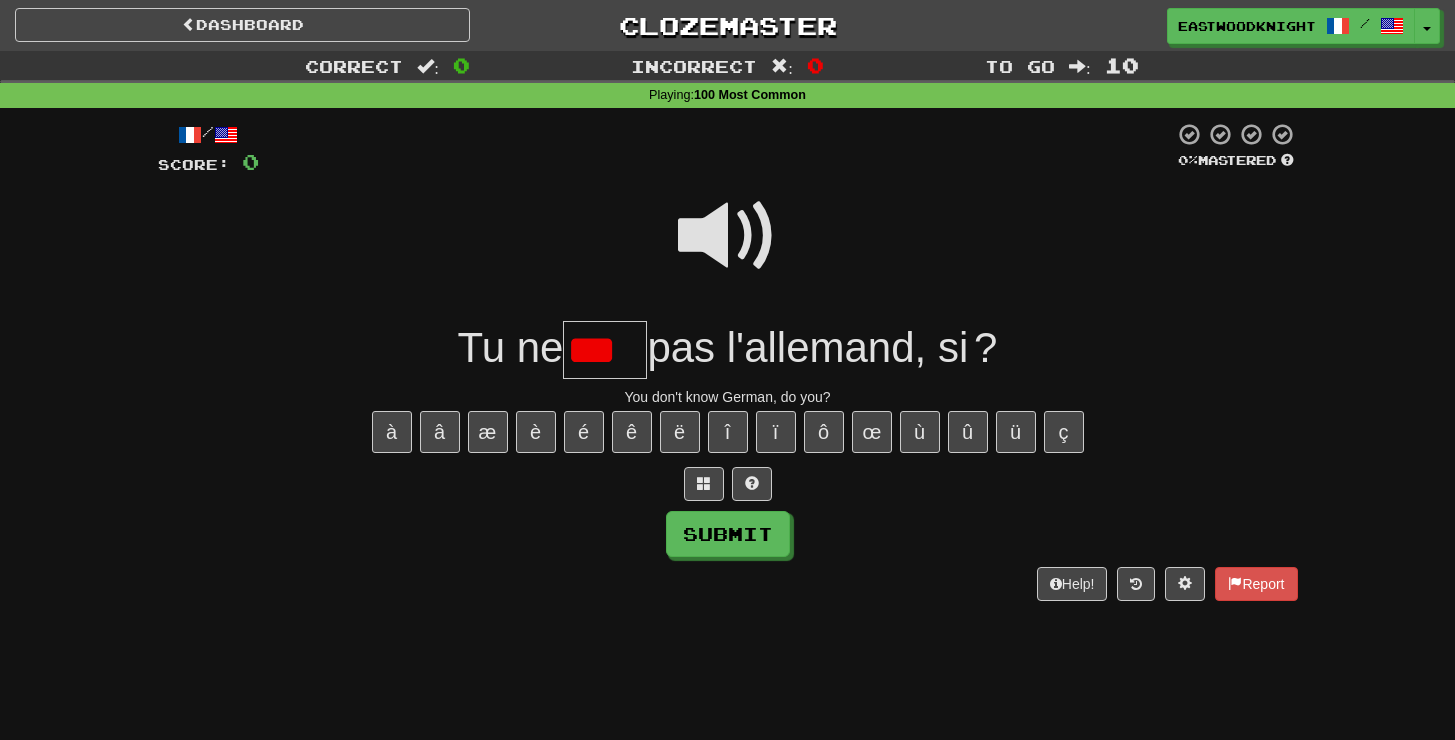 scroll, scrollTop: 0, scrollLeft: 0, axis: both 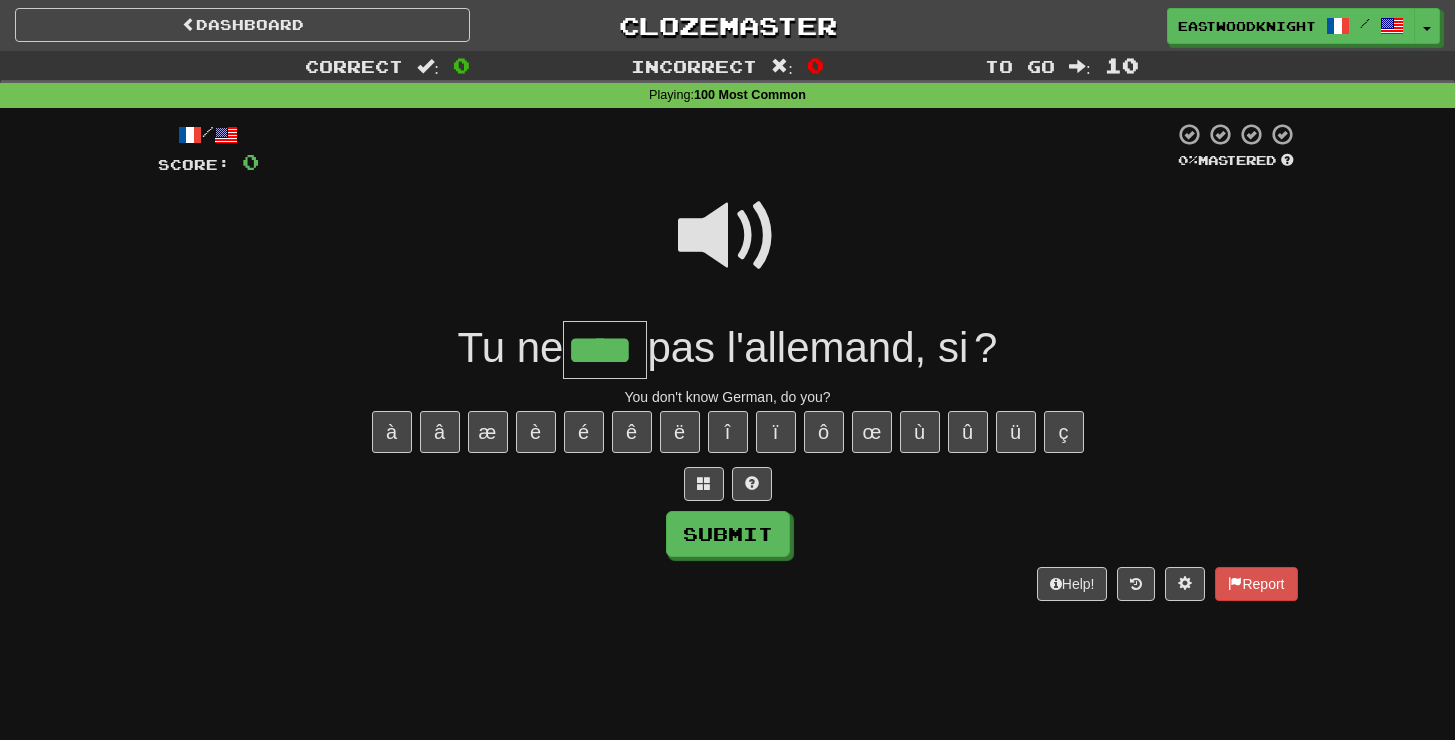 type on "****" 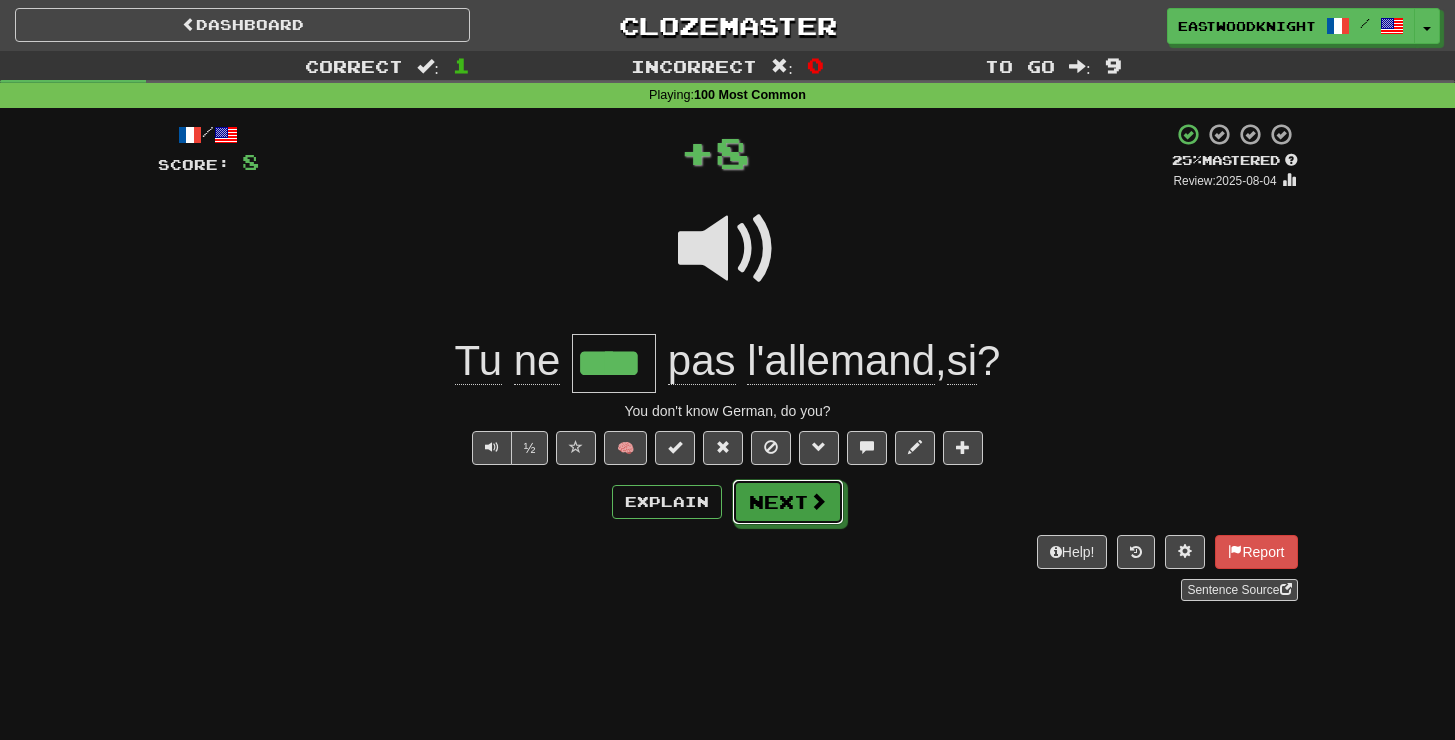 click on "Next" at bounding box center (788, 502) 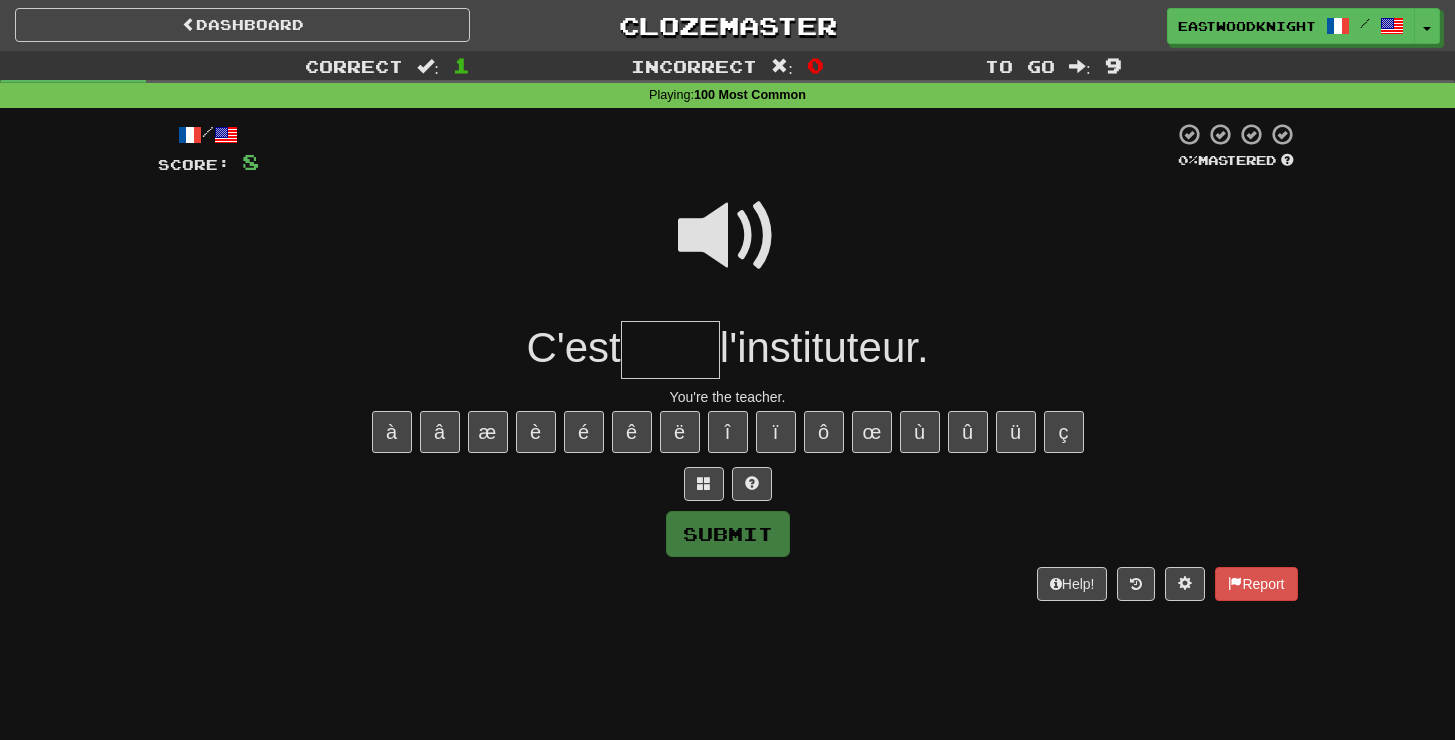 click at bounding box center [728, 236] 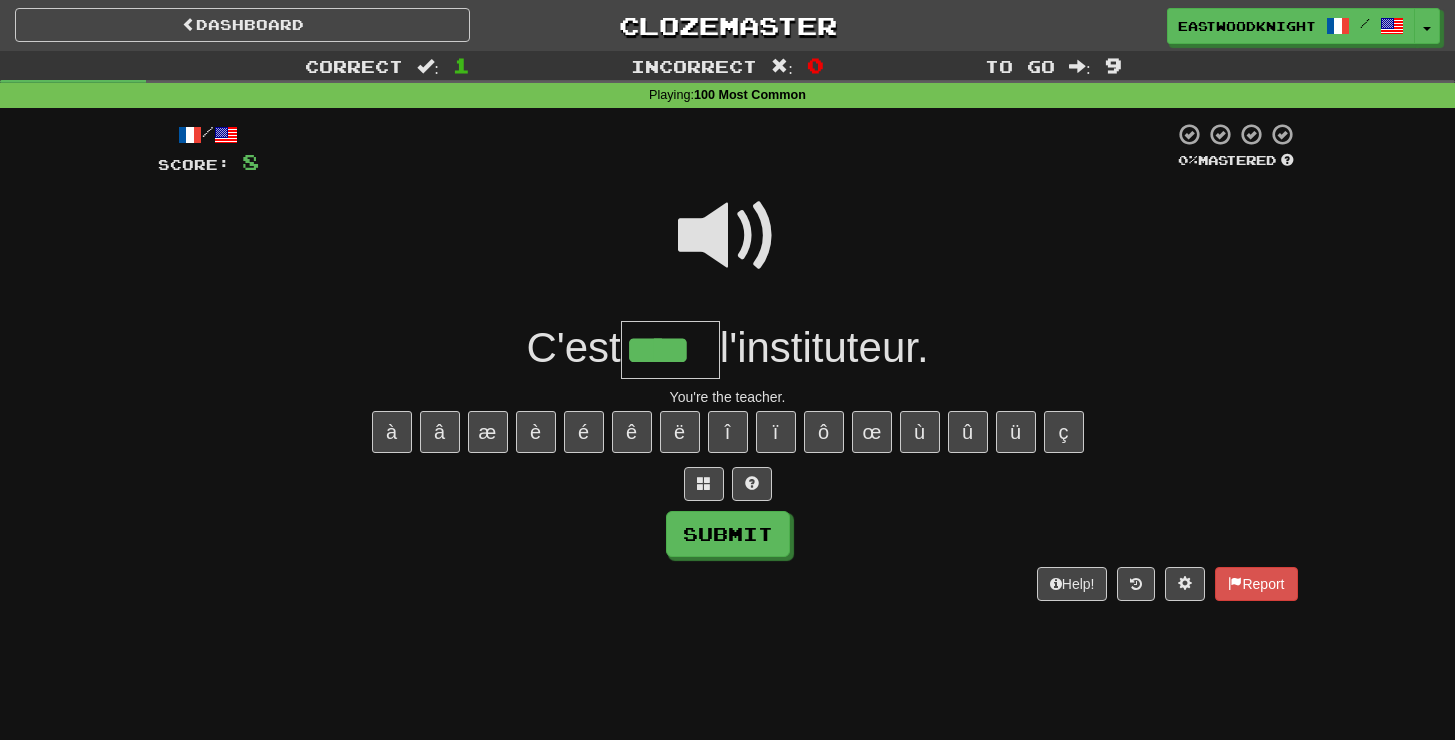 type on "****" 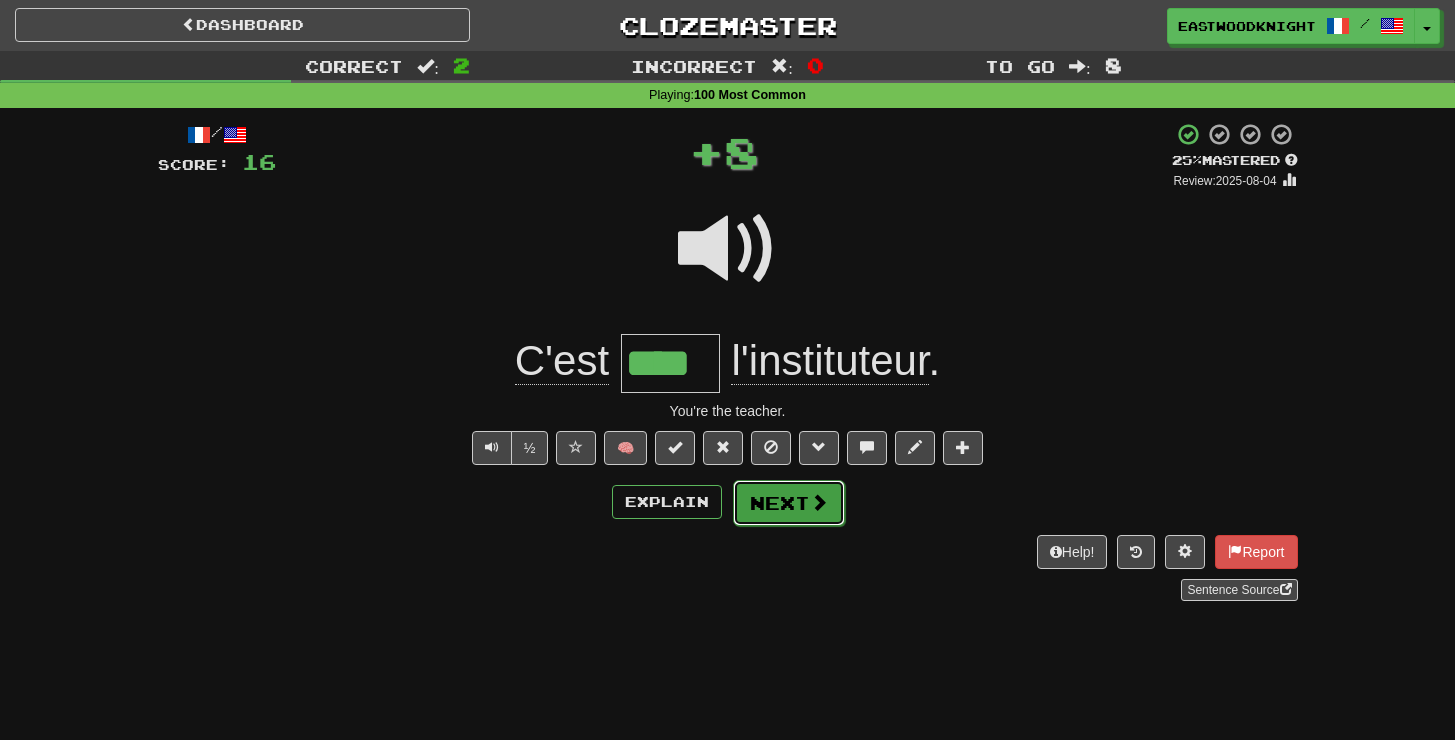 click on "Next" at bounding box center [789, 503] 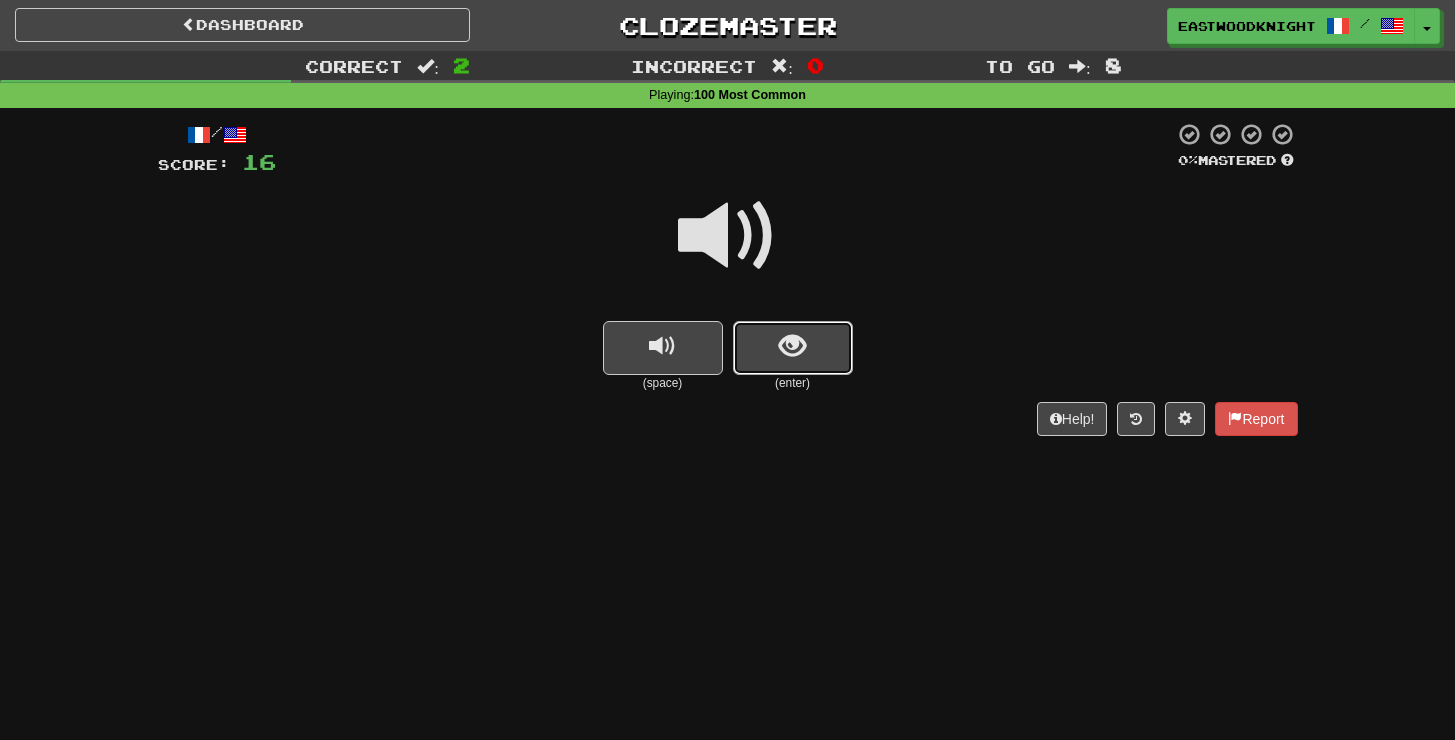 click at bounding box center [792, 346] 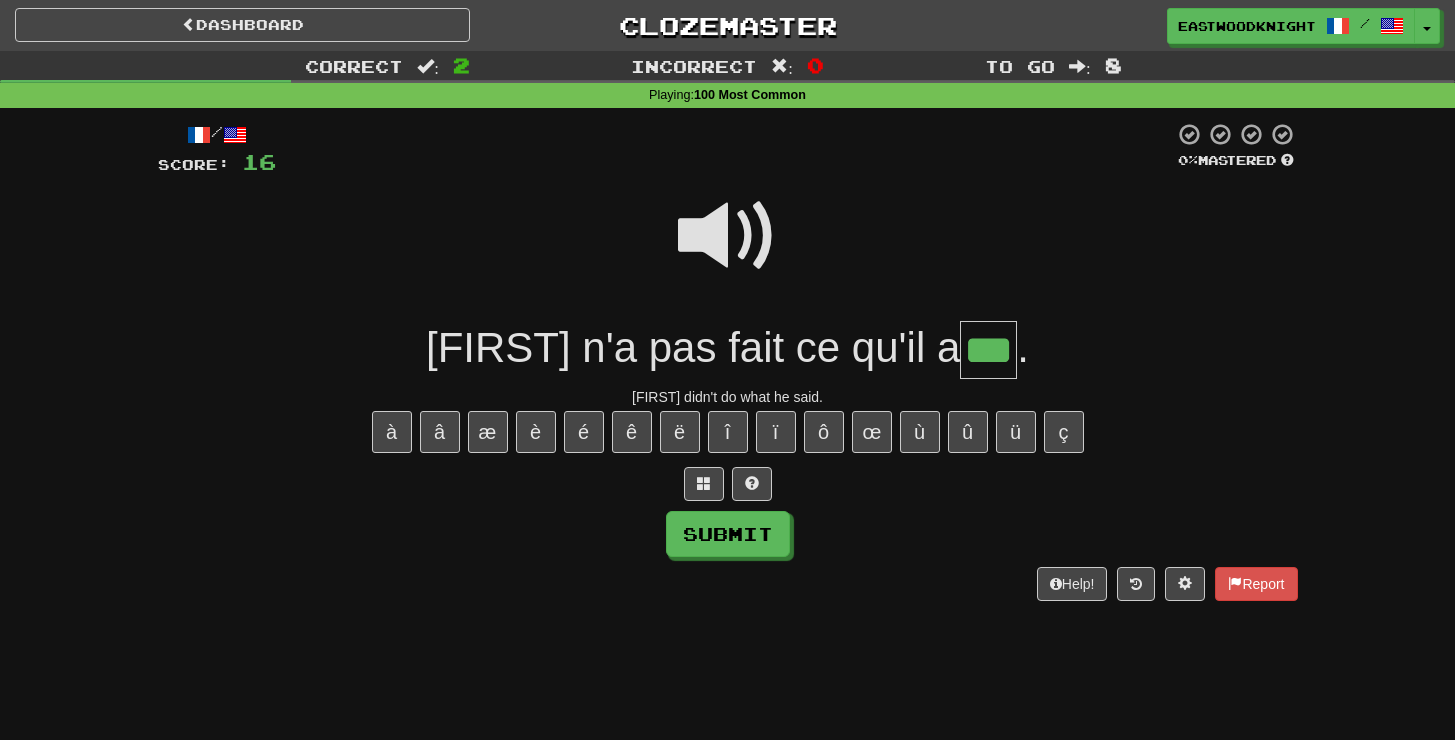 type on "***" 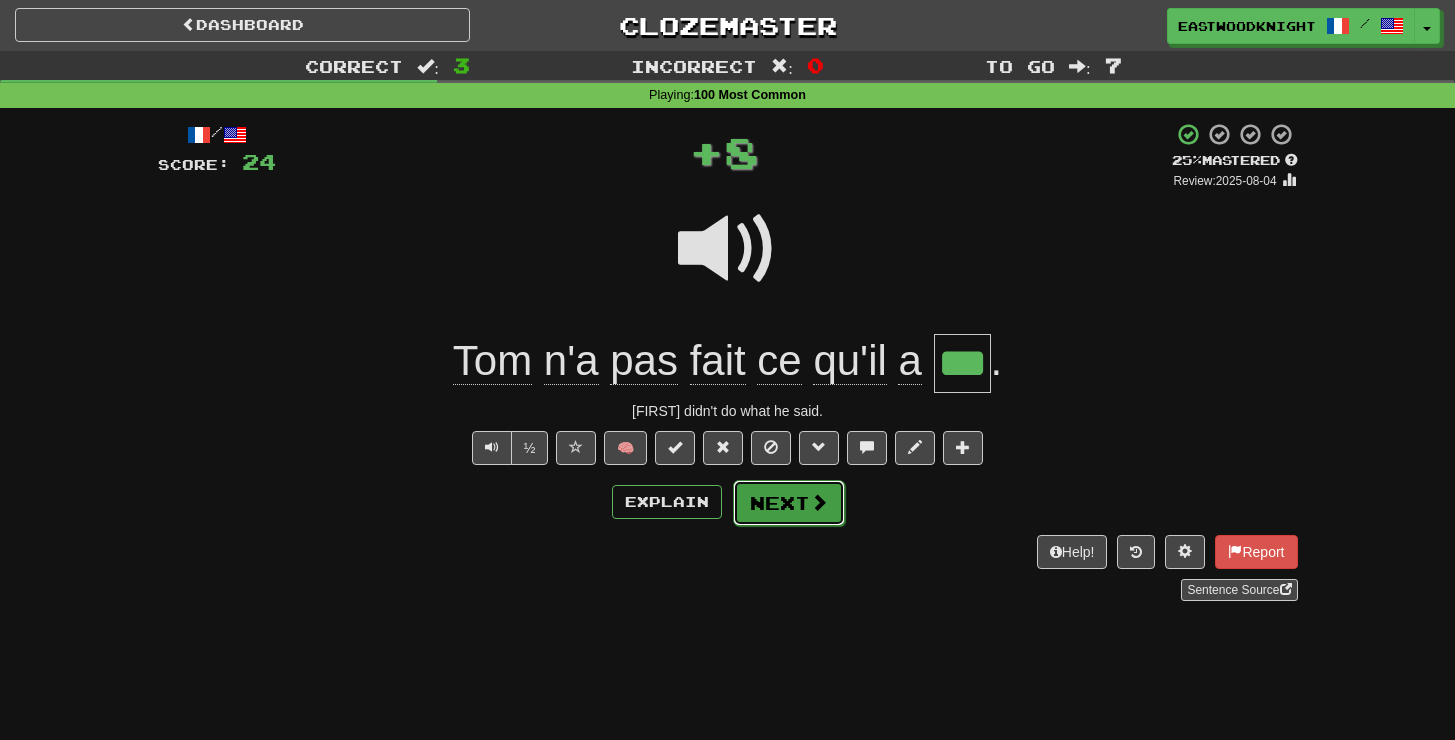 click on "Next" at bounding box center [789, 503] 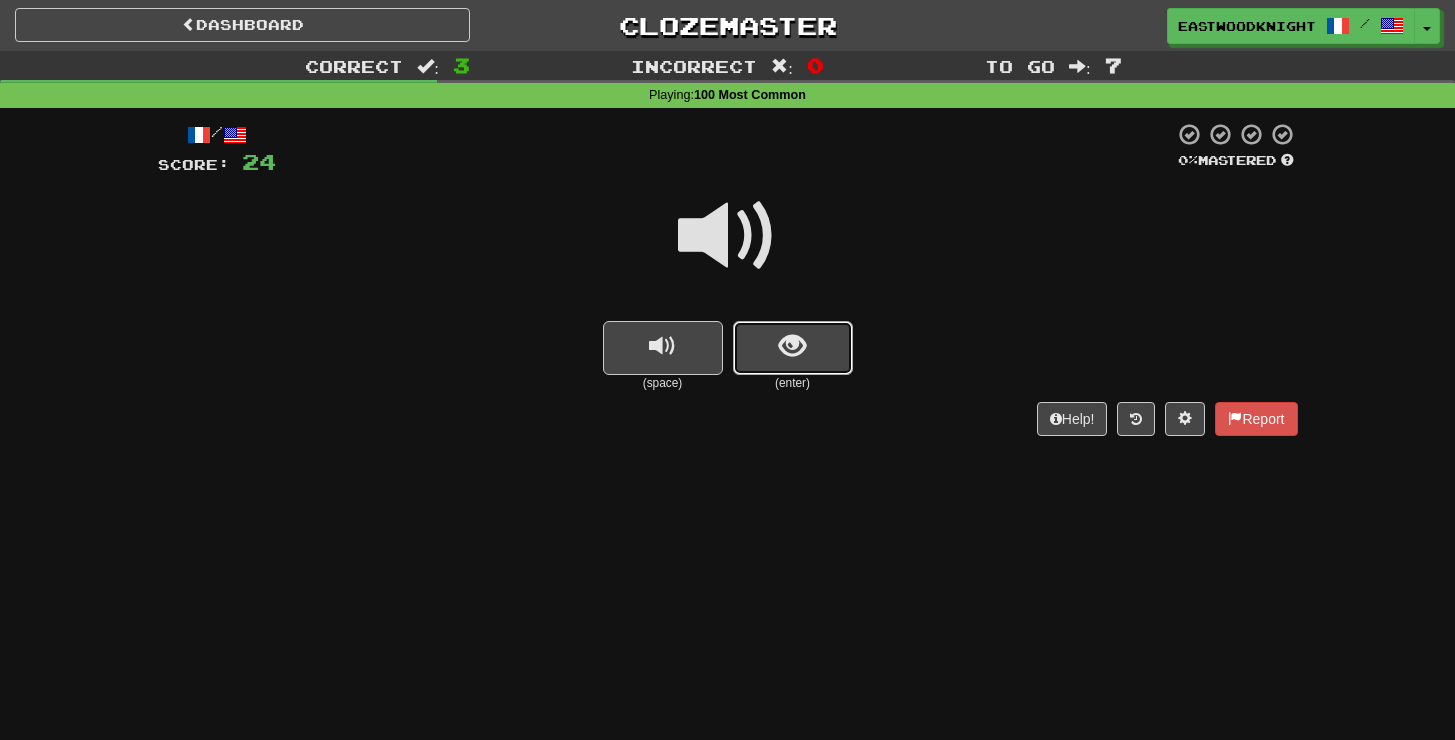 click at bounding box center [793, 348] 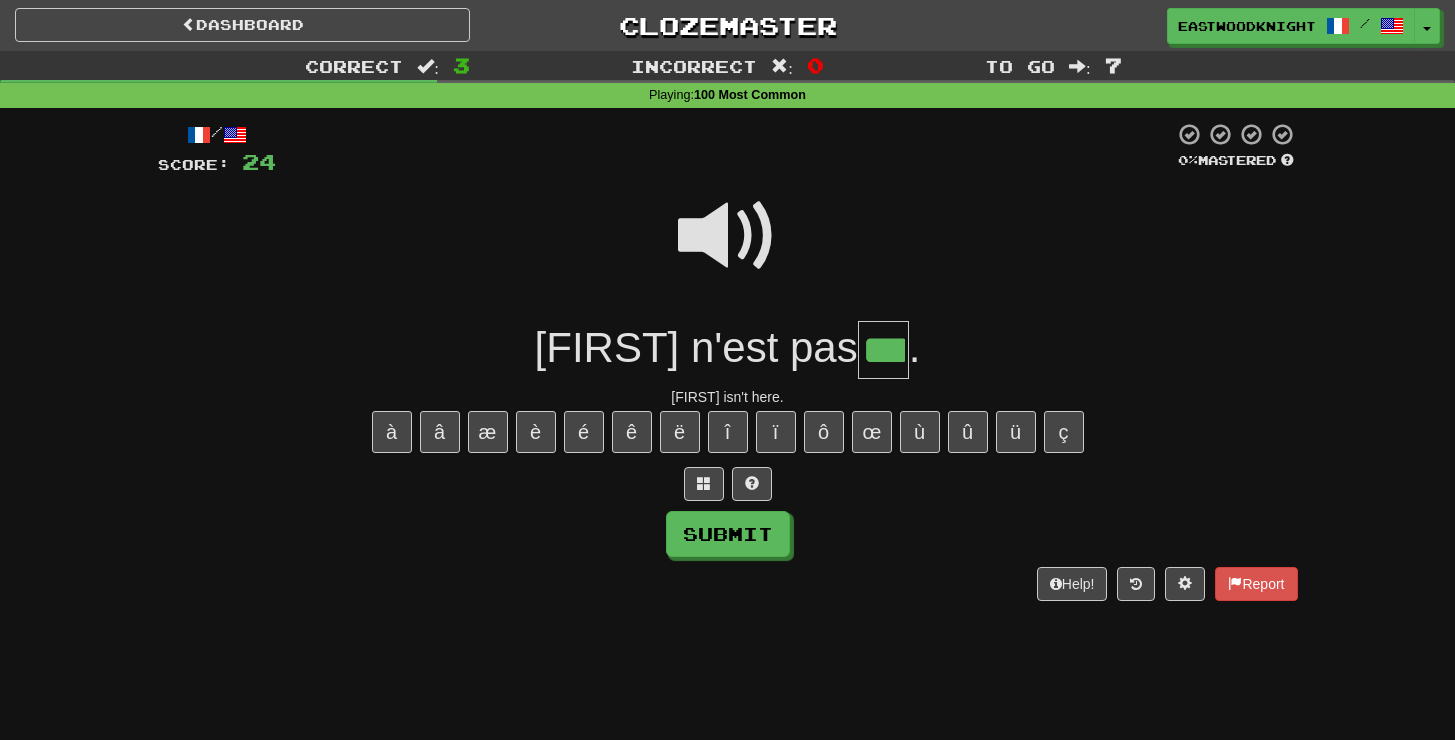 type on "***" 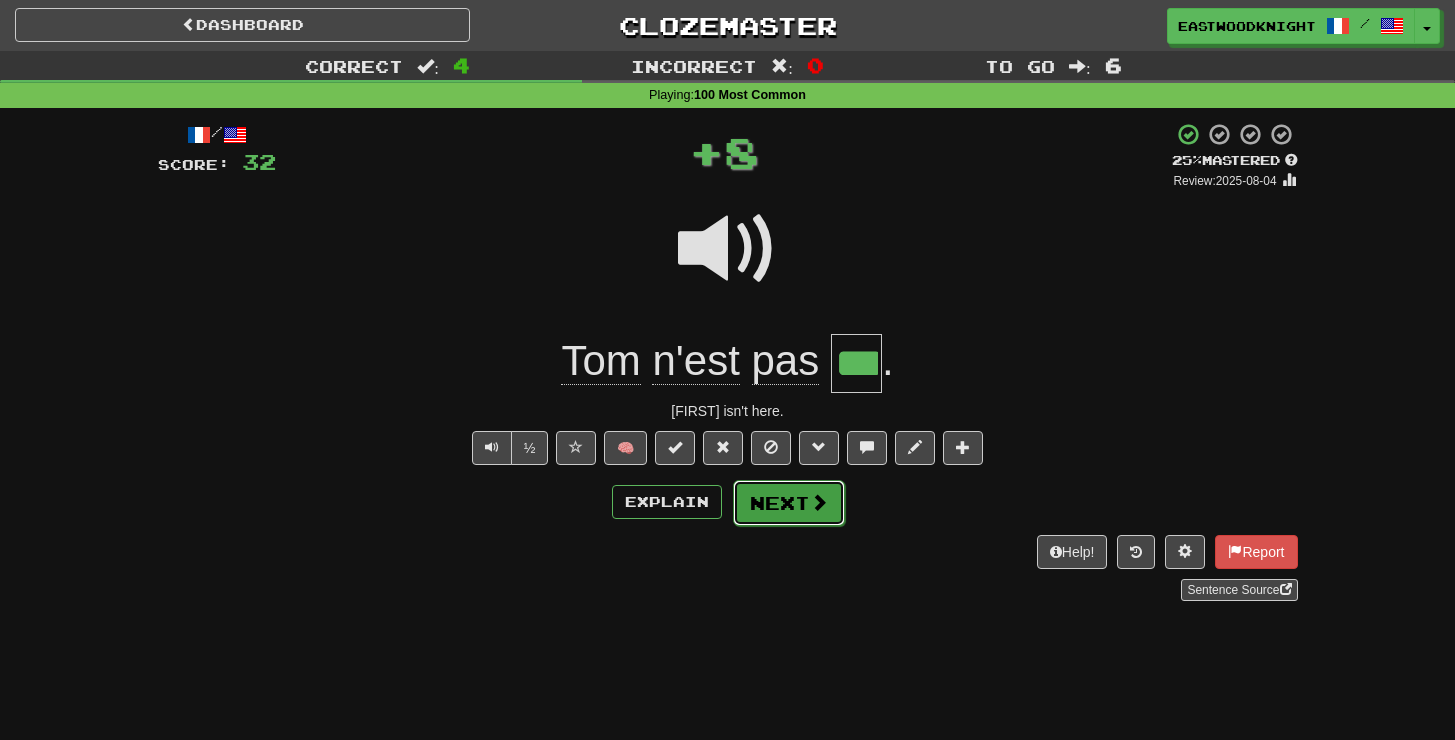 click at bounding box center (819, 502) 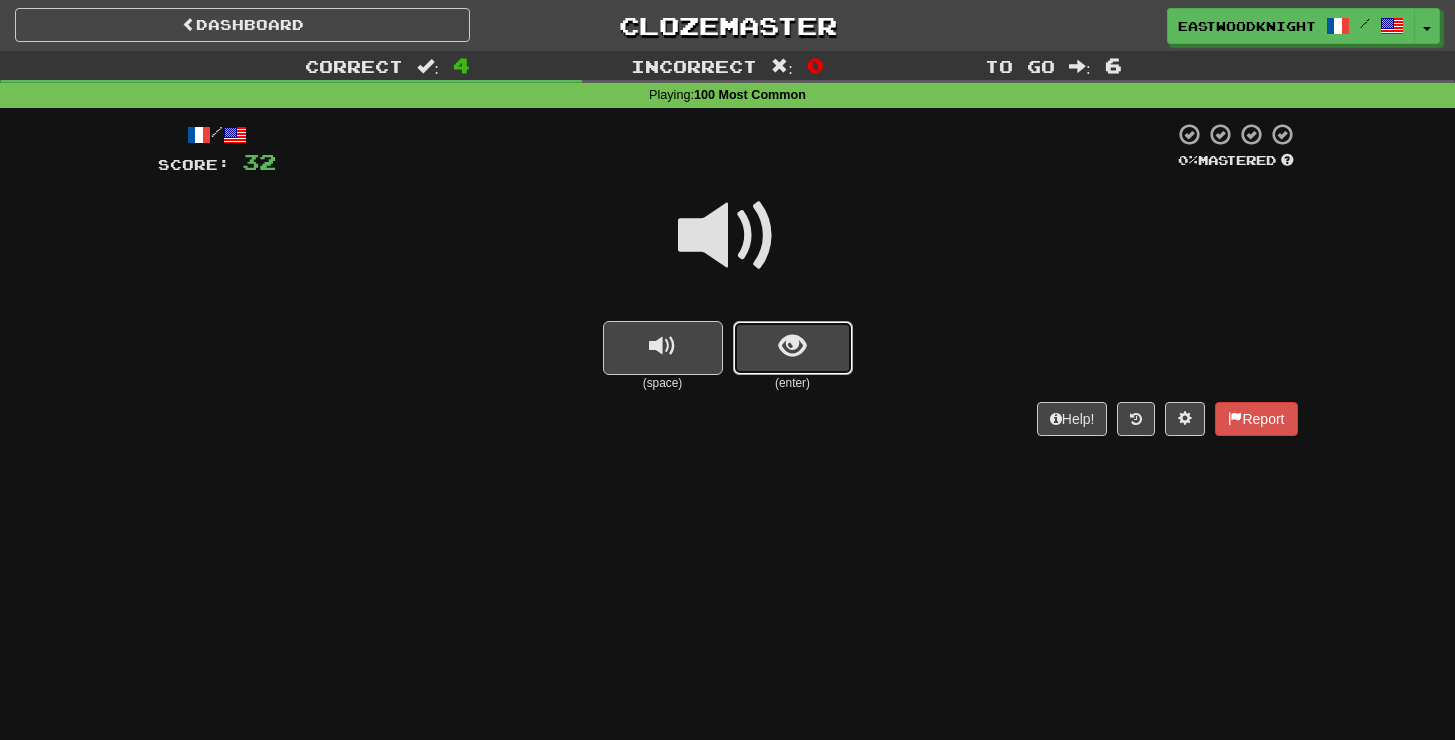 click at bounding box center (793, 348) 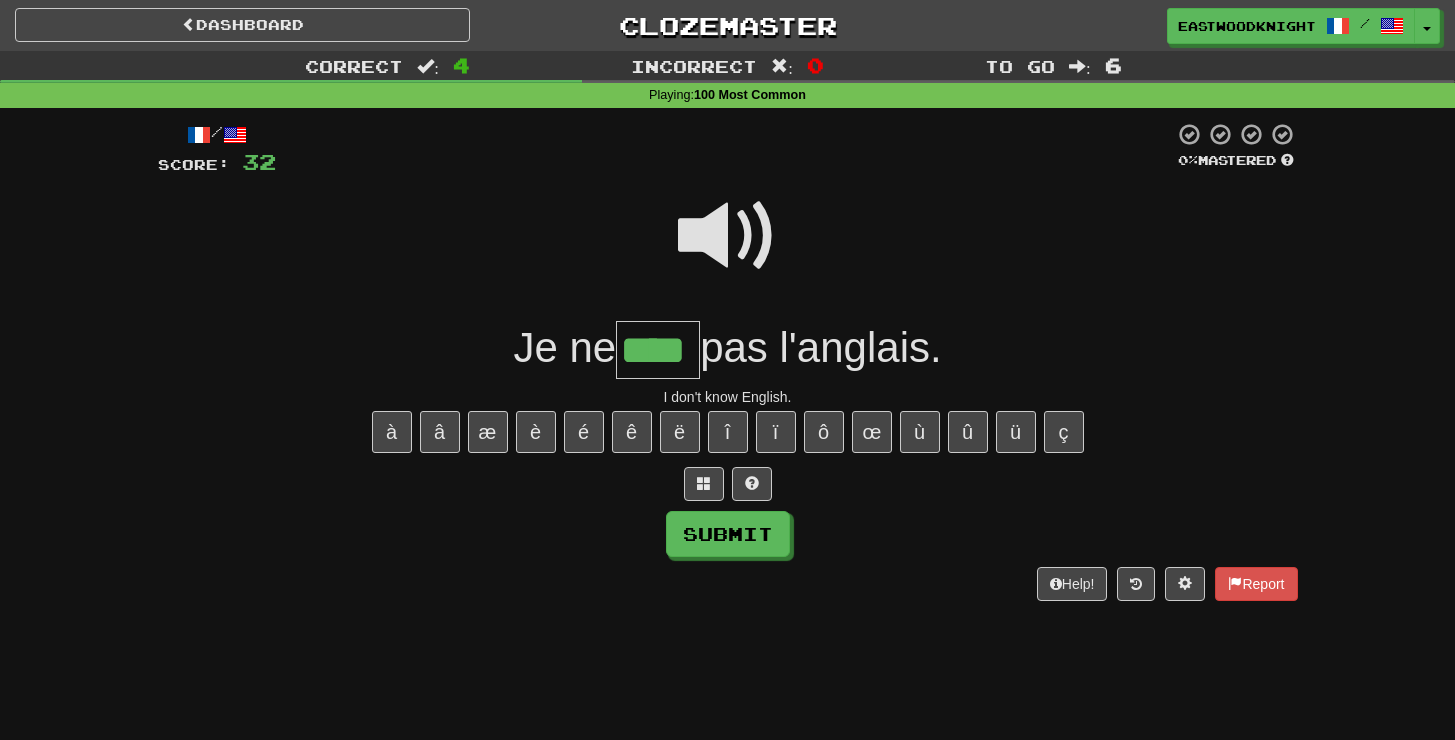 type on "****" 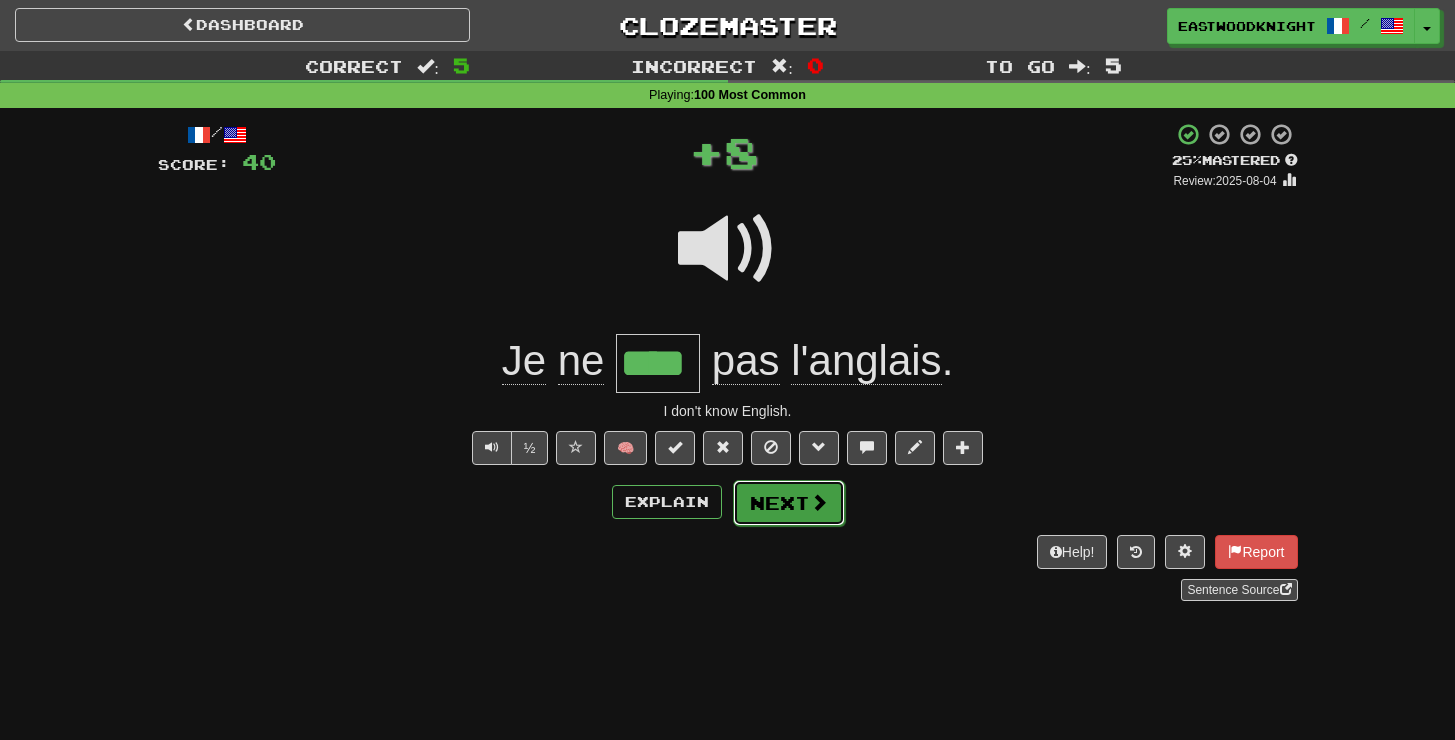 click on "Next" at bounding box center (789, 503) 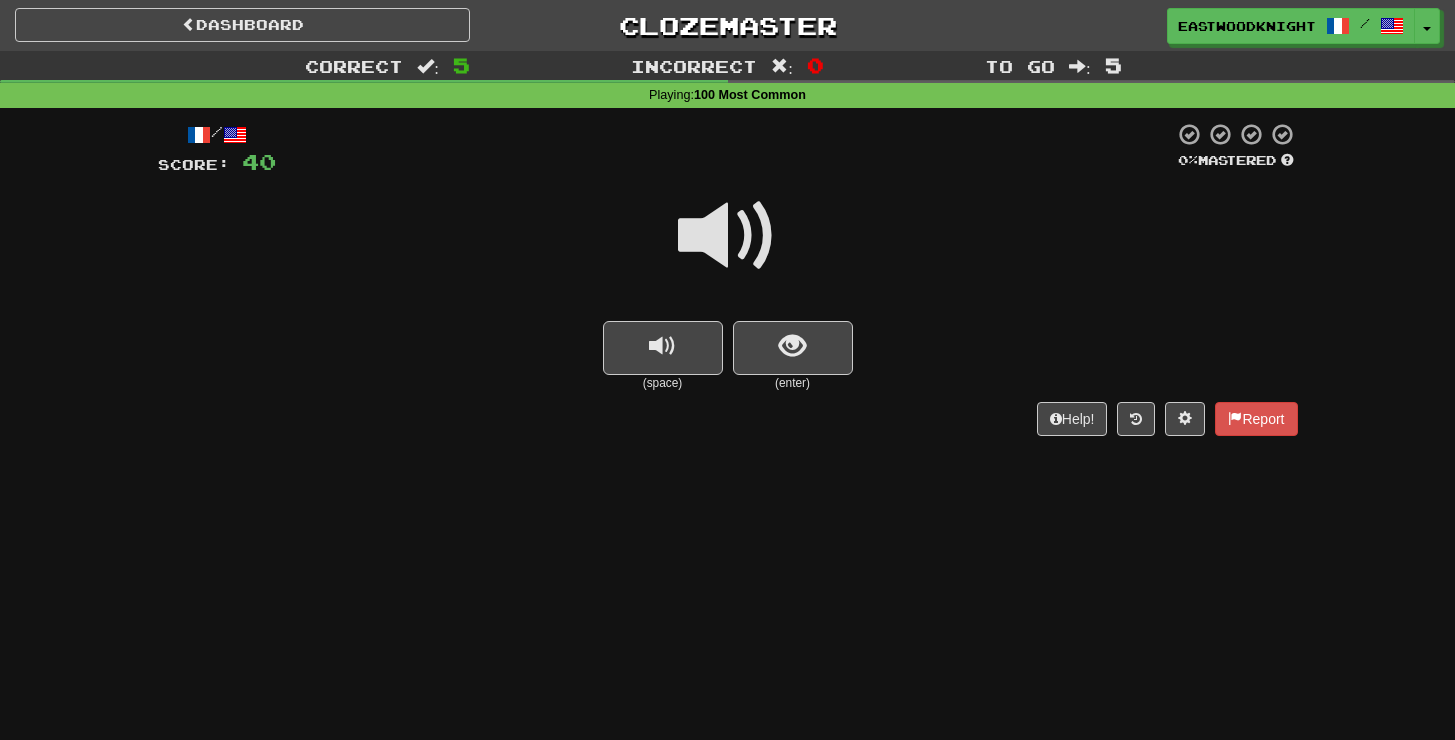 click on "(enter)" at bounding box center [793, 383] 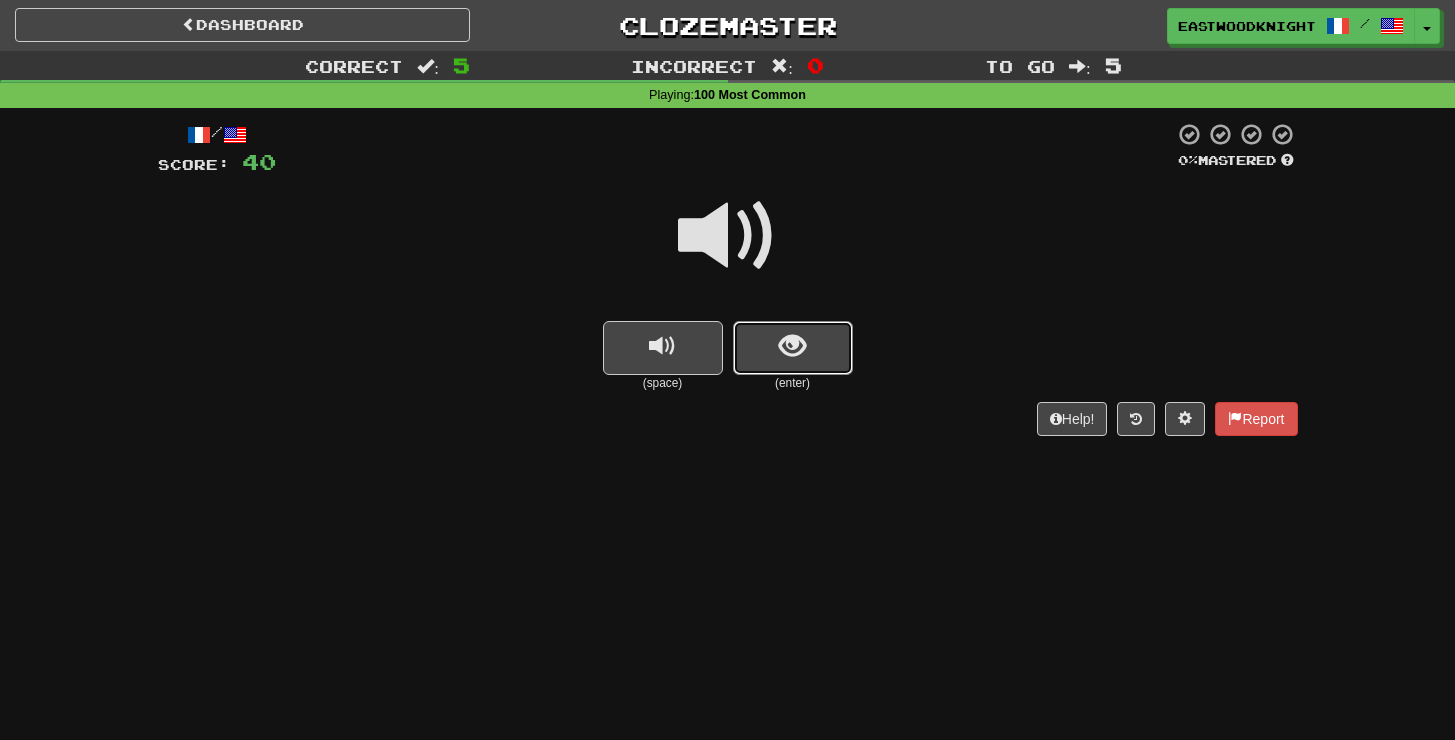click on "(enter)" at bounding box center [793, 356] 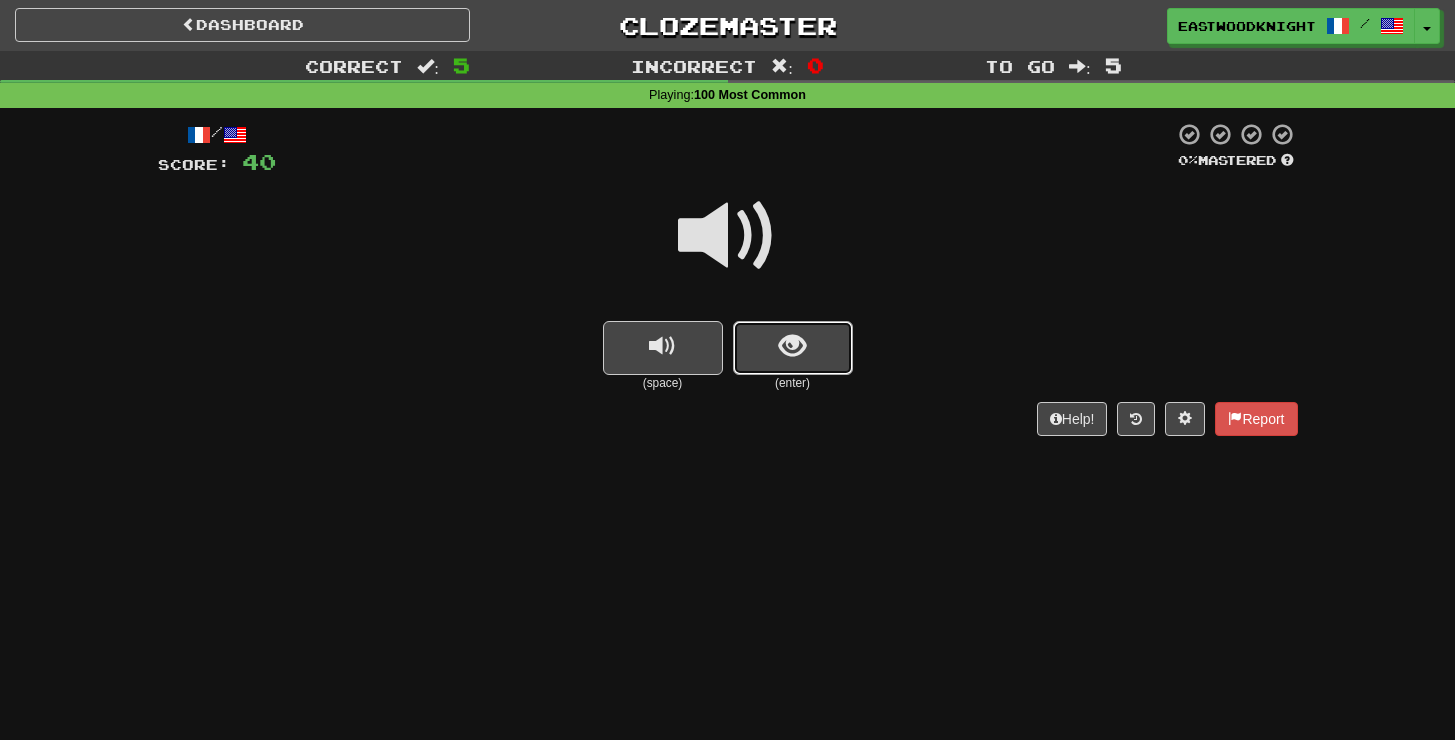 click at bounding box center (793, 348) 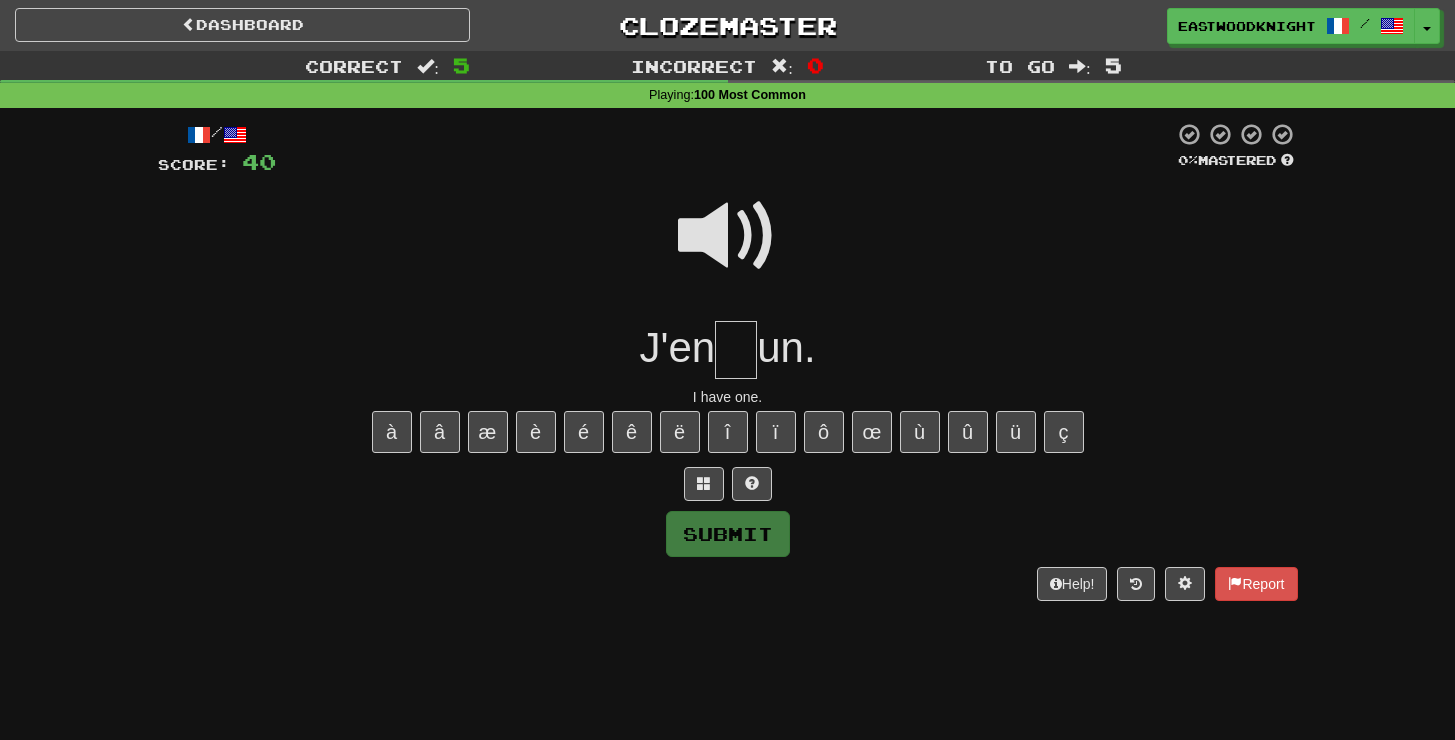 click at bounding box center (728, 236) 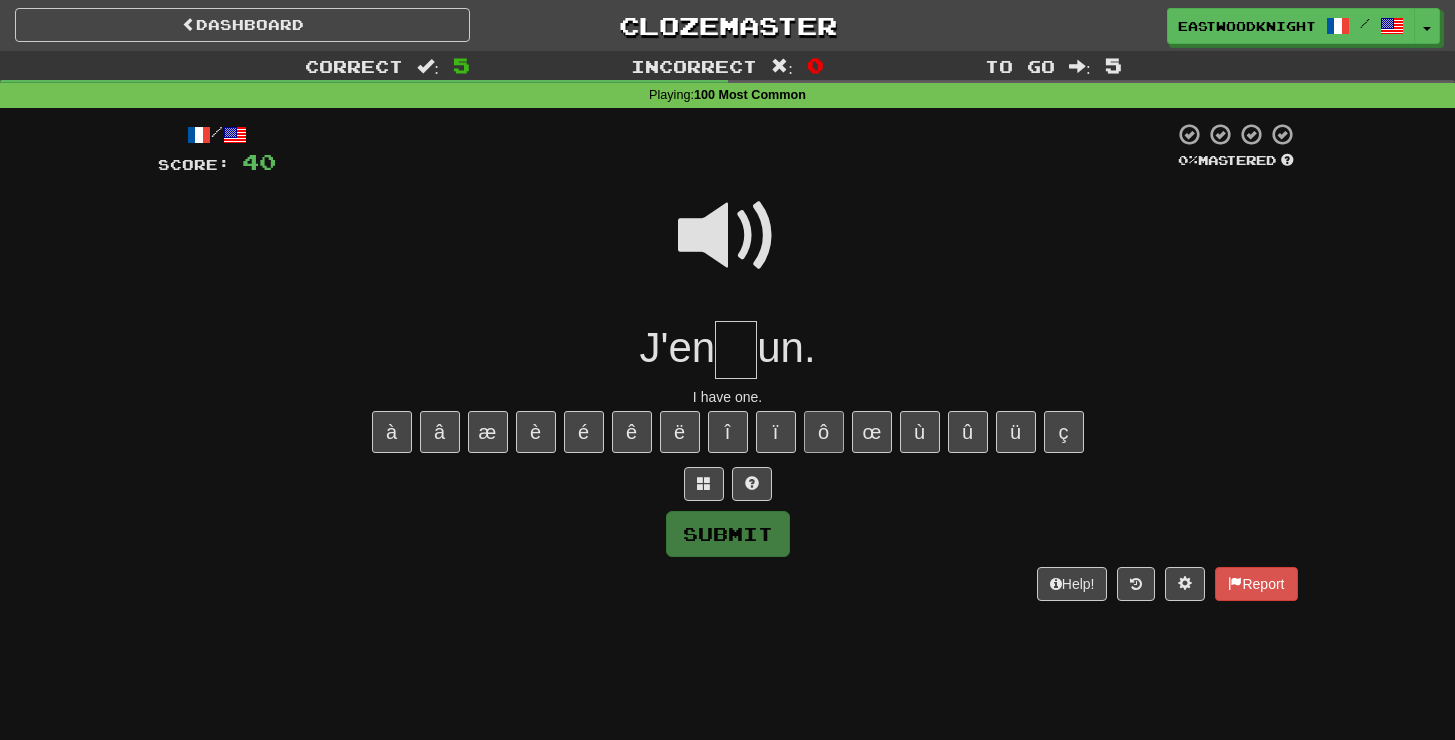 type on "*" 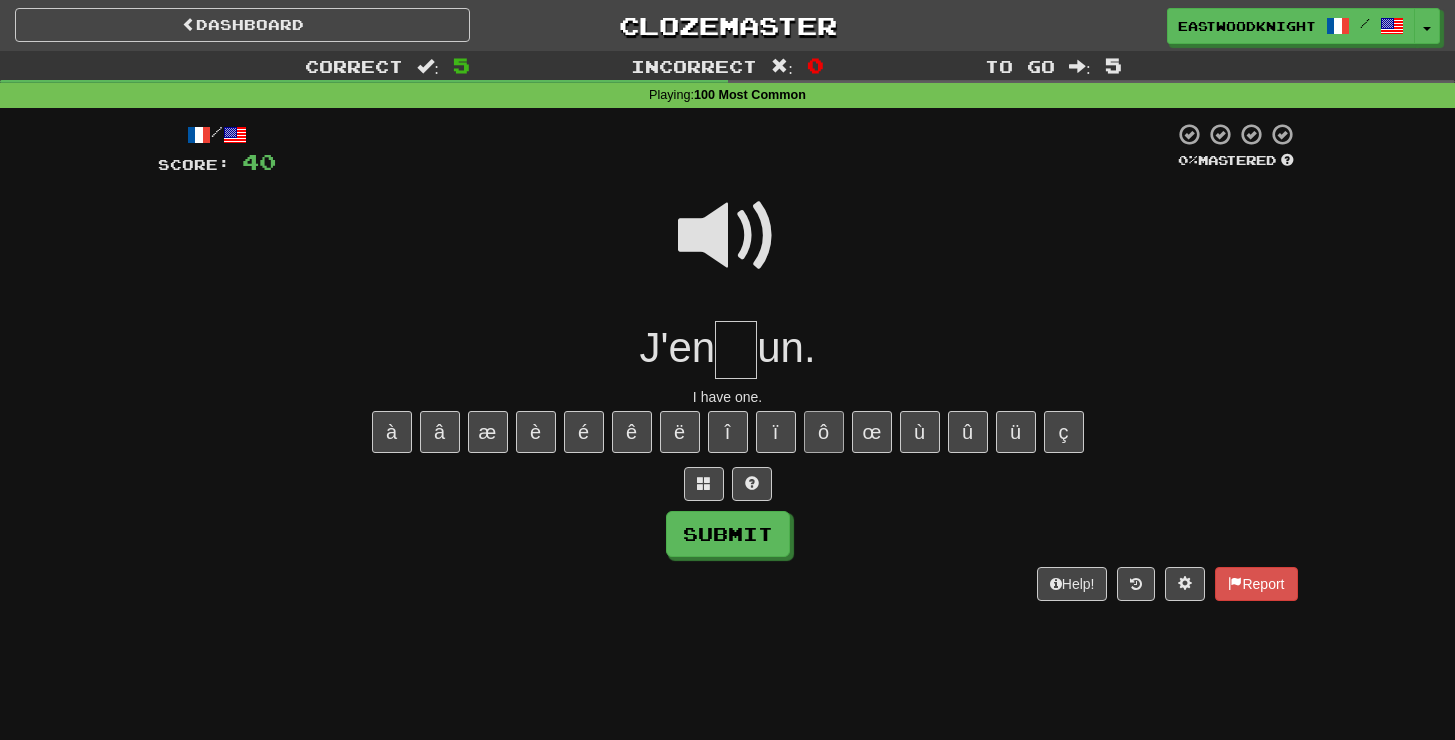 type on "*" 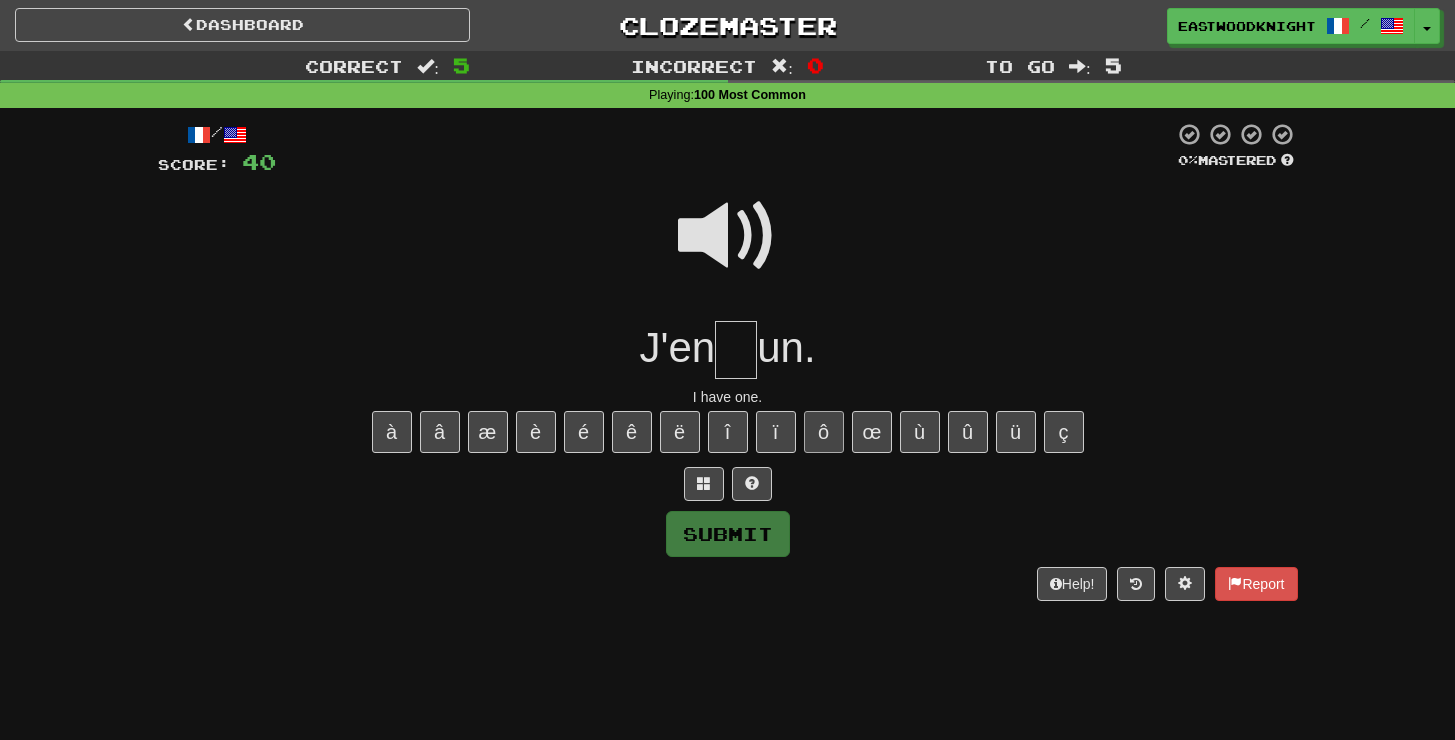 type on "*" 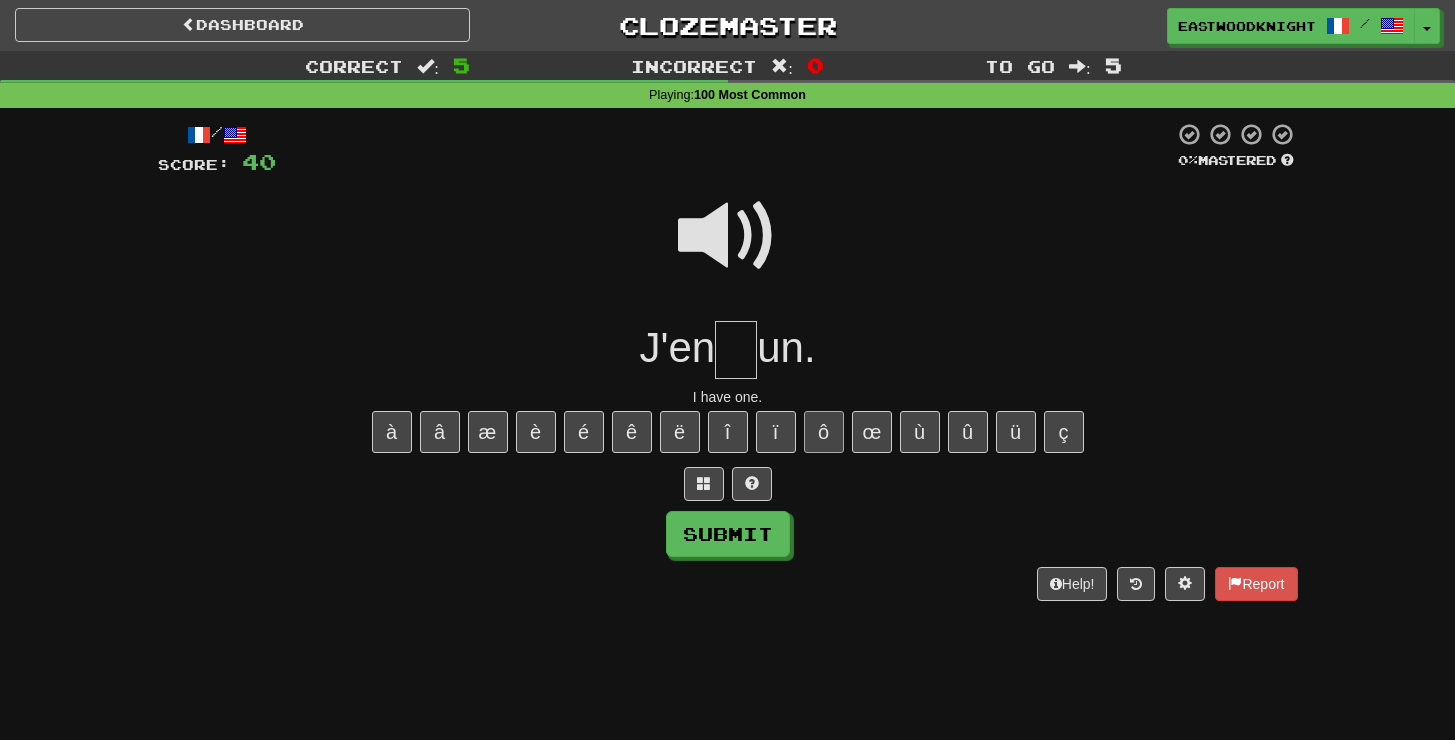 type on "*" 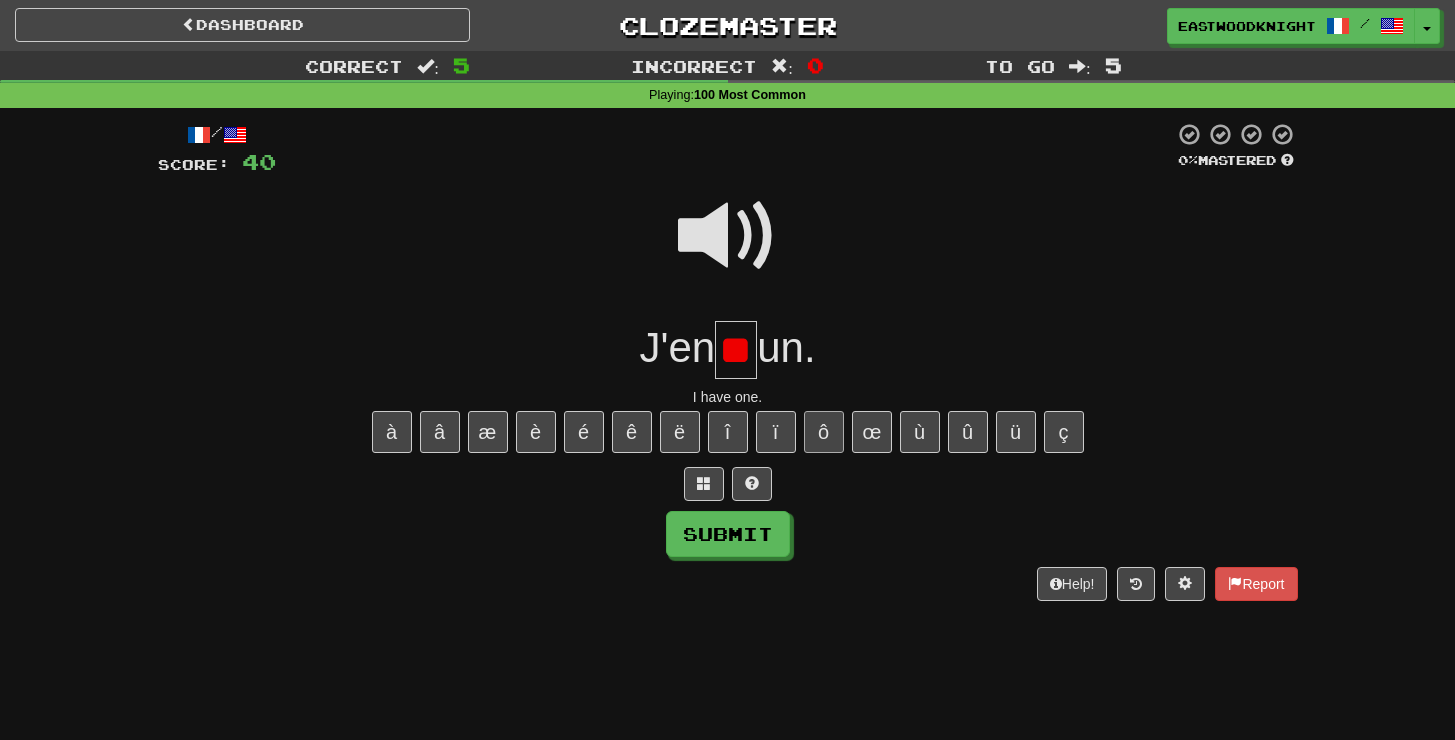 scroll, scrollTop: 0, scrollLeft: 0, axis: both 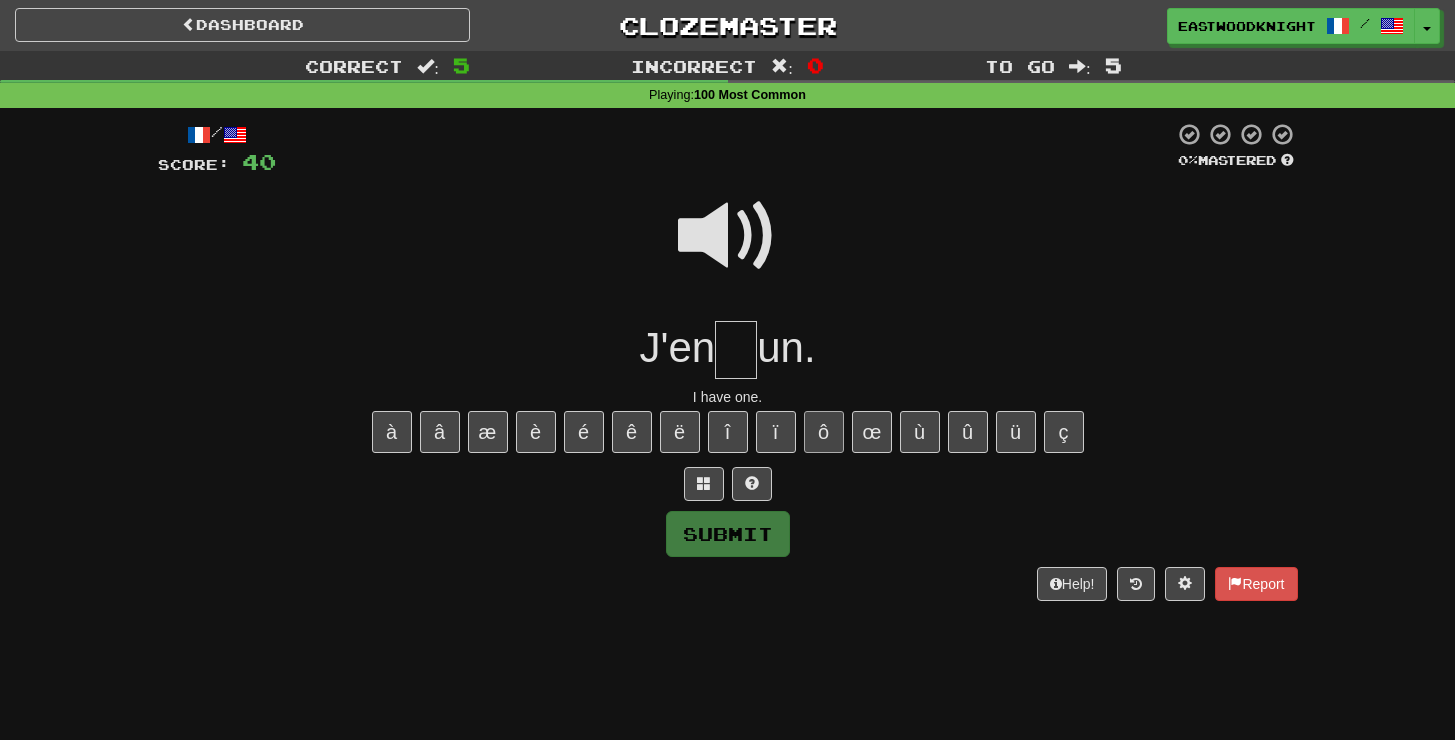 type on "*" 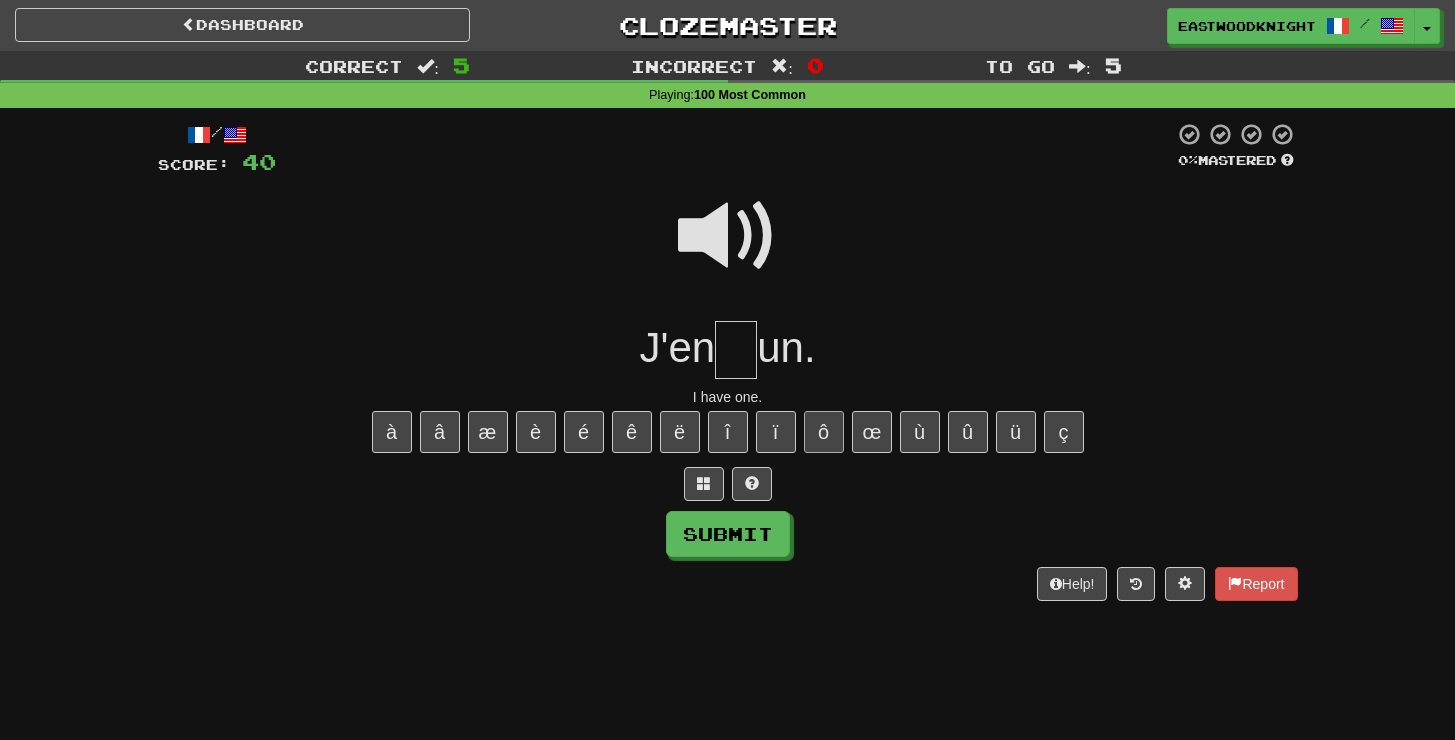 type on "*" 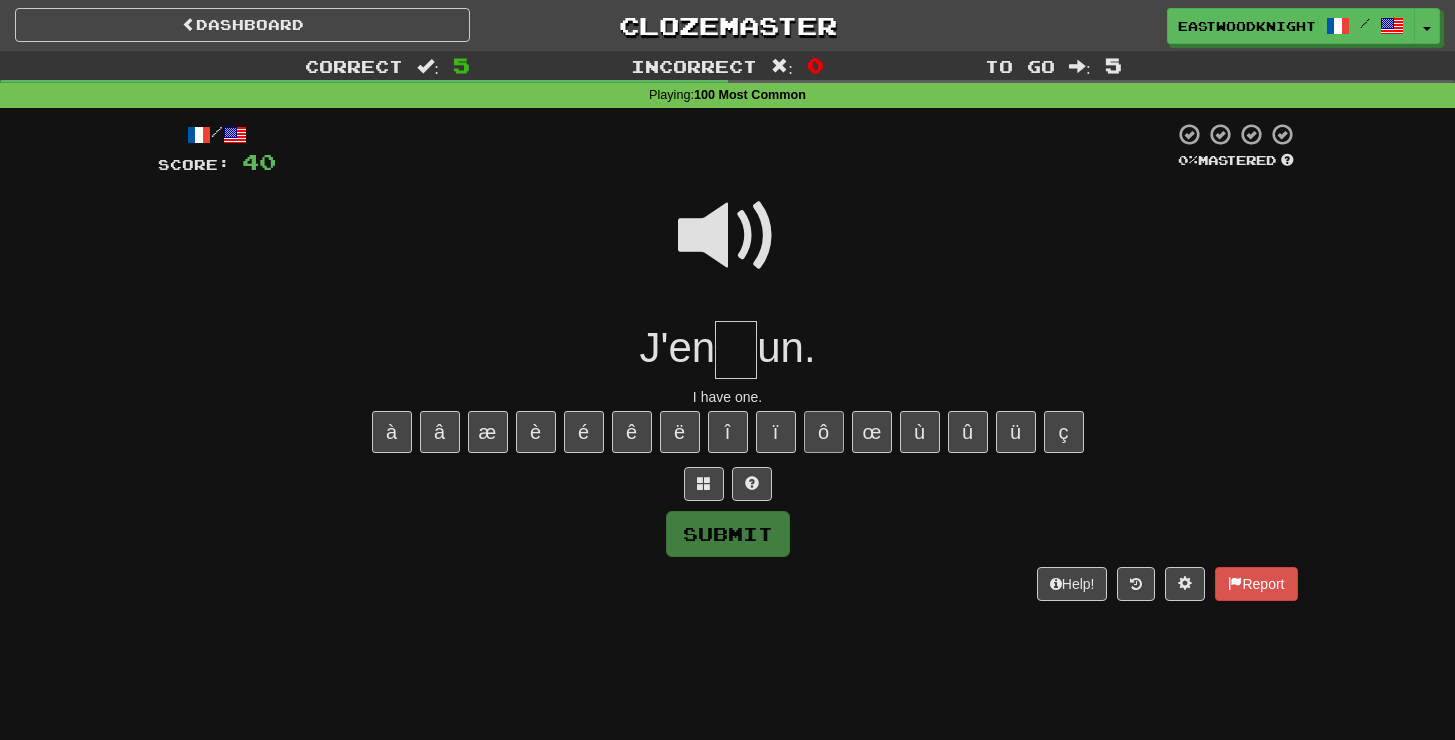 type on "*" 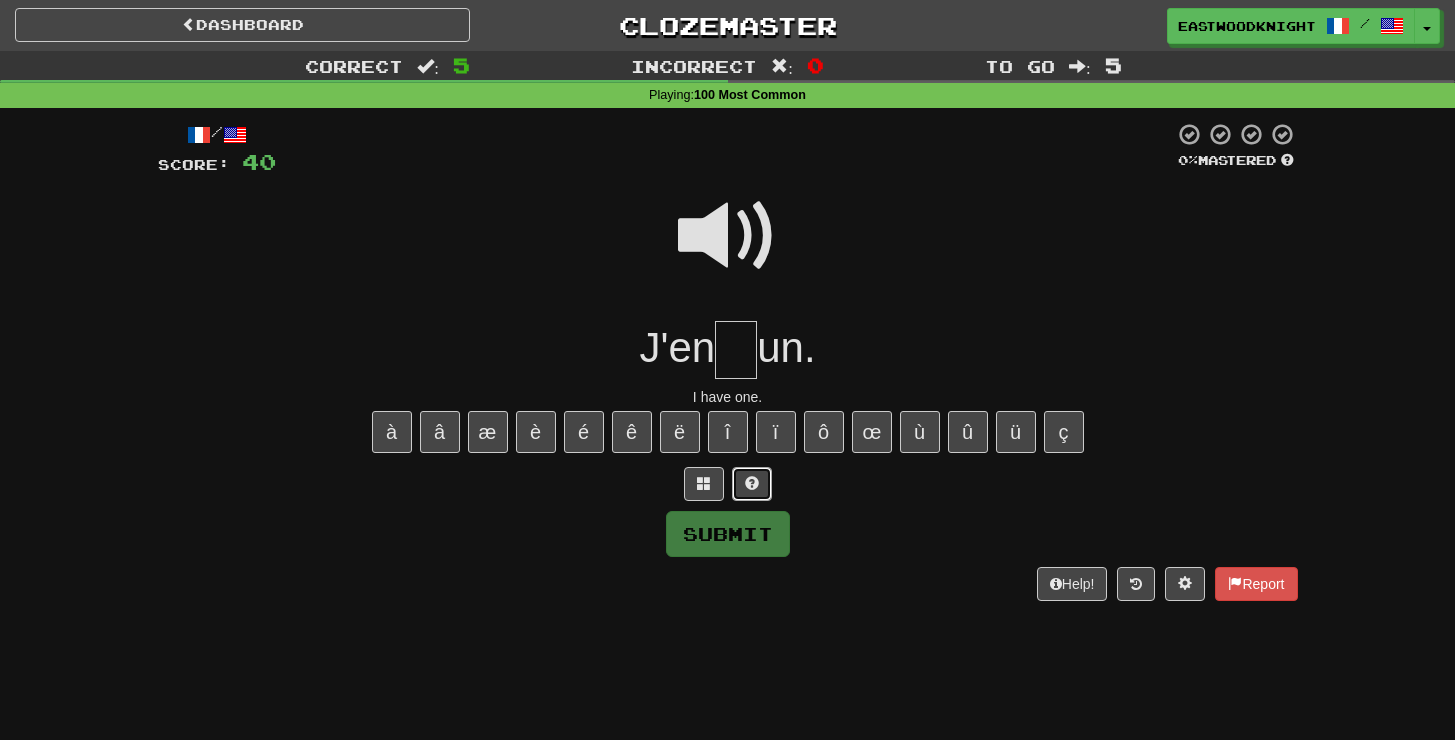 click at bounding box center (752, 484) 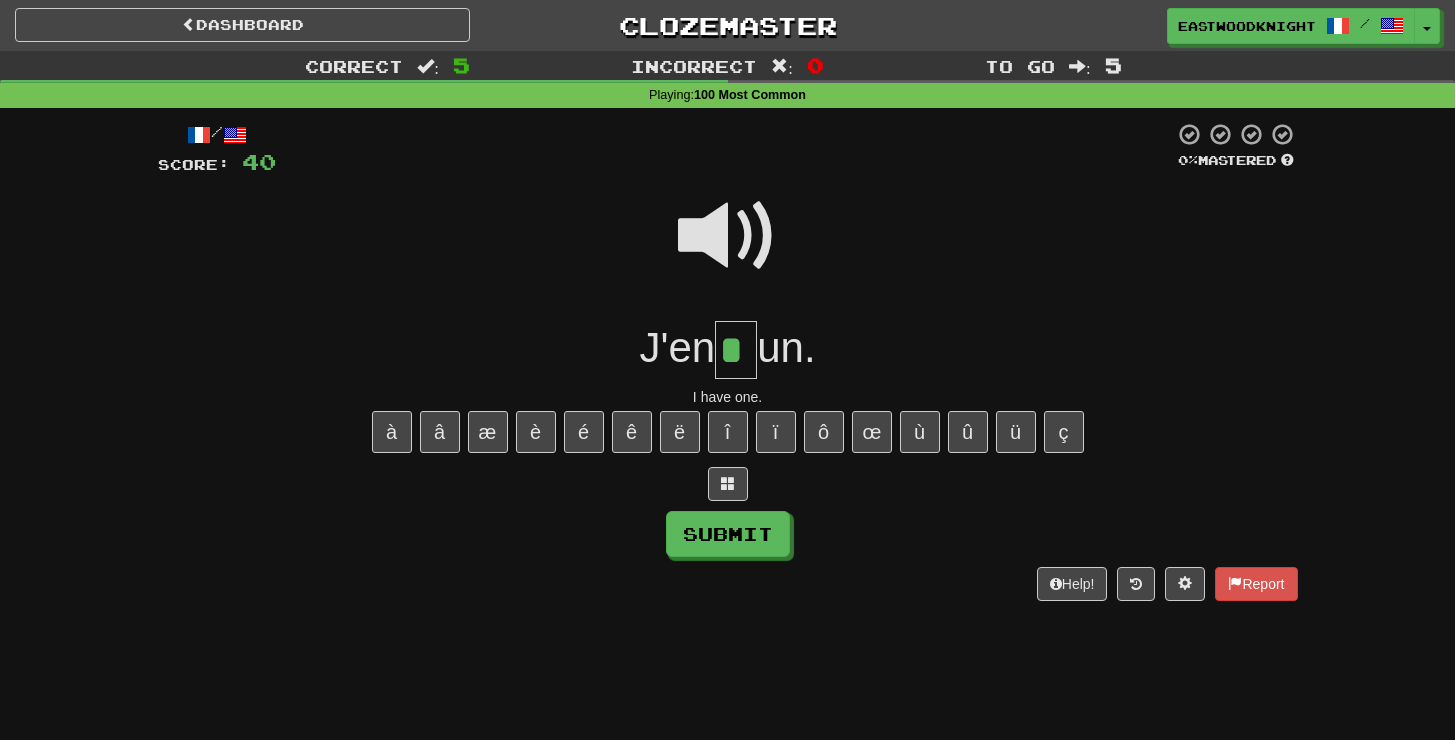 click at bounding box center [728, 236] 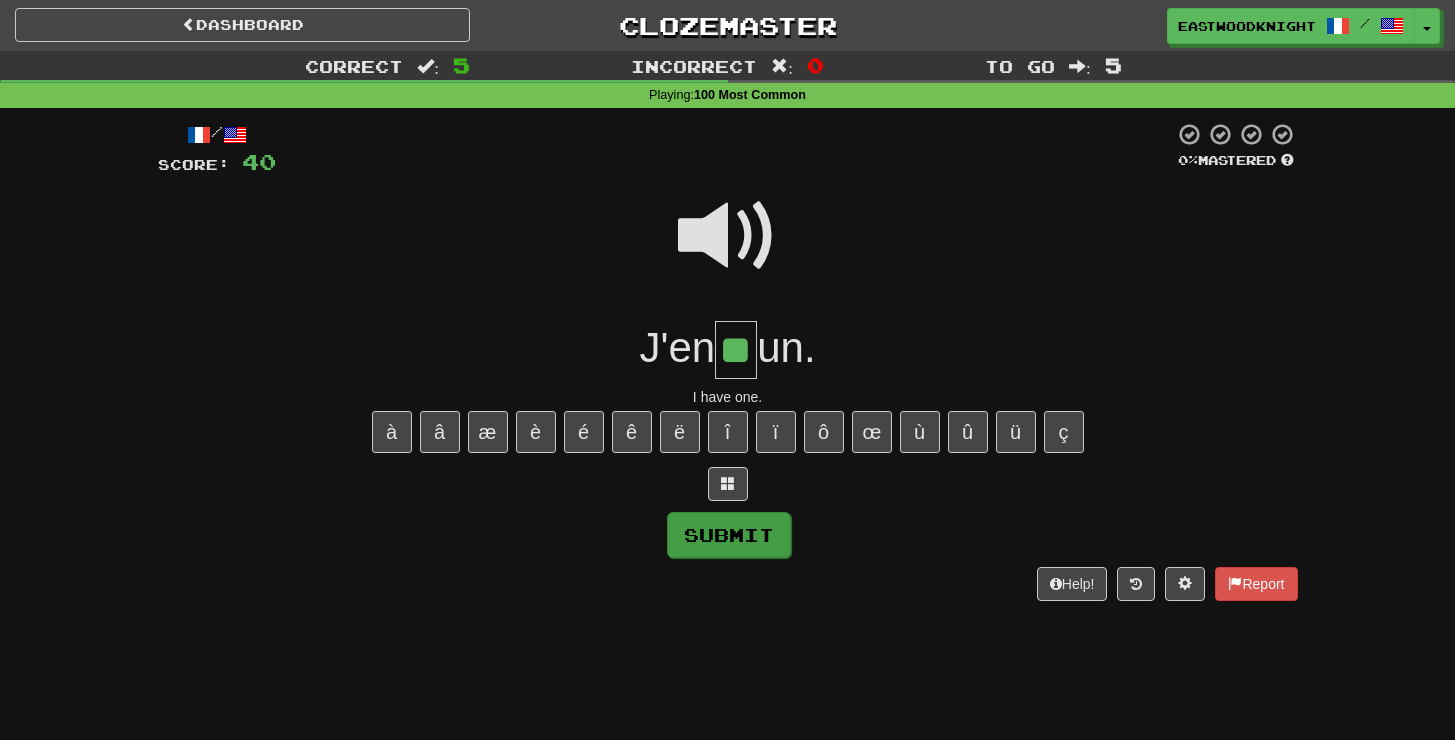 type on "**" 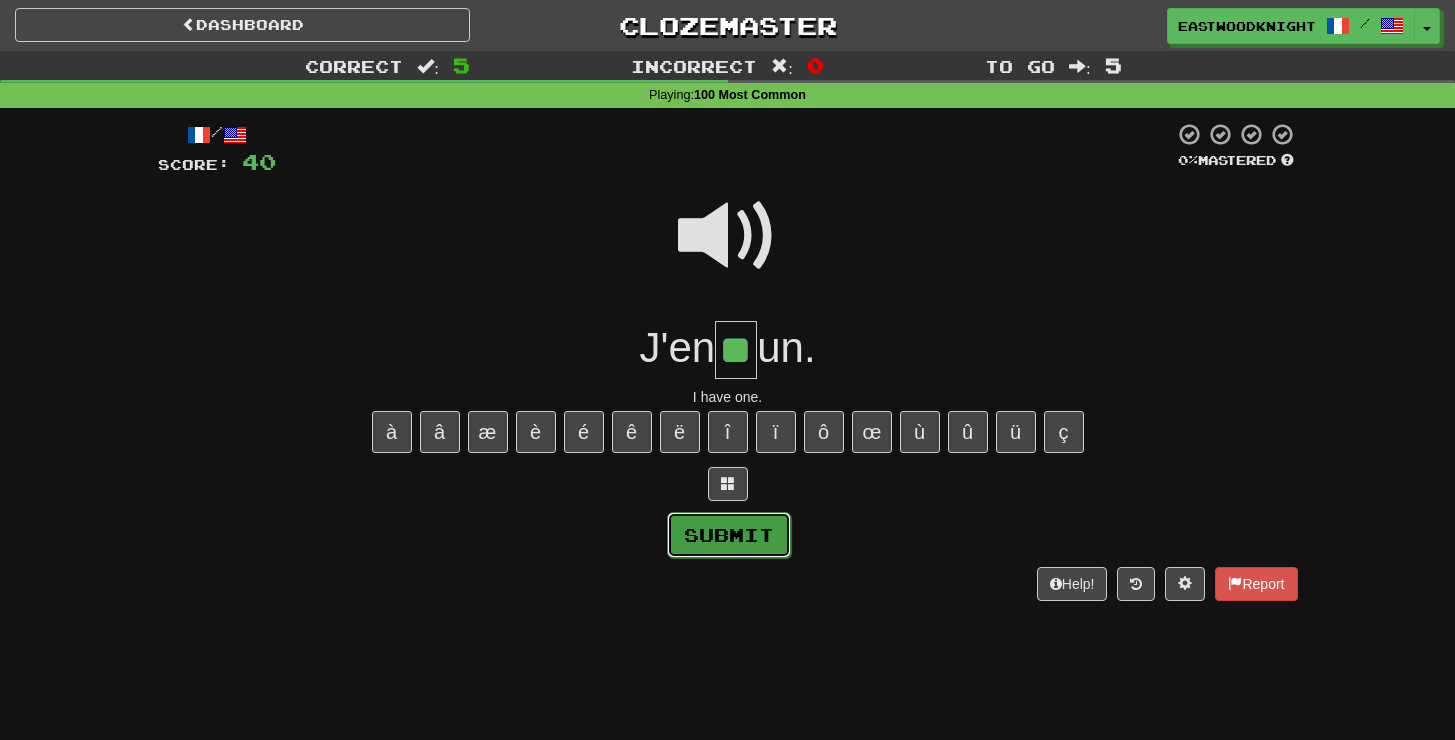 click on "Submit" at bounding box center [729, 535] 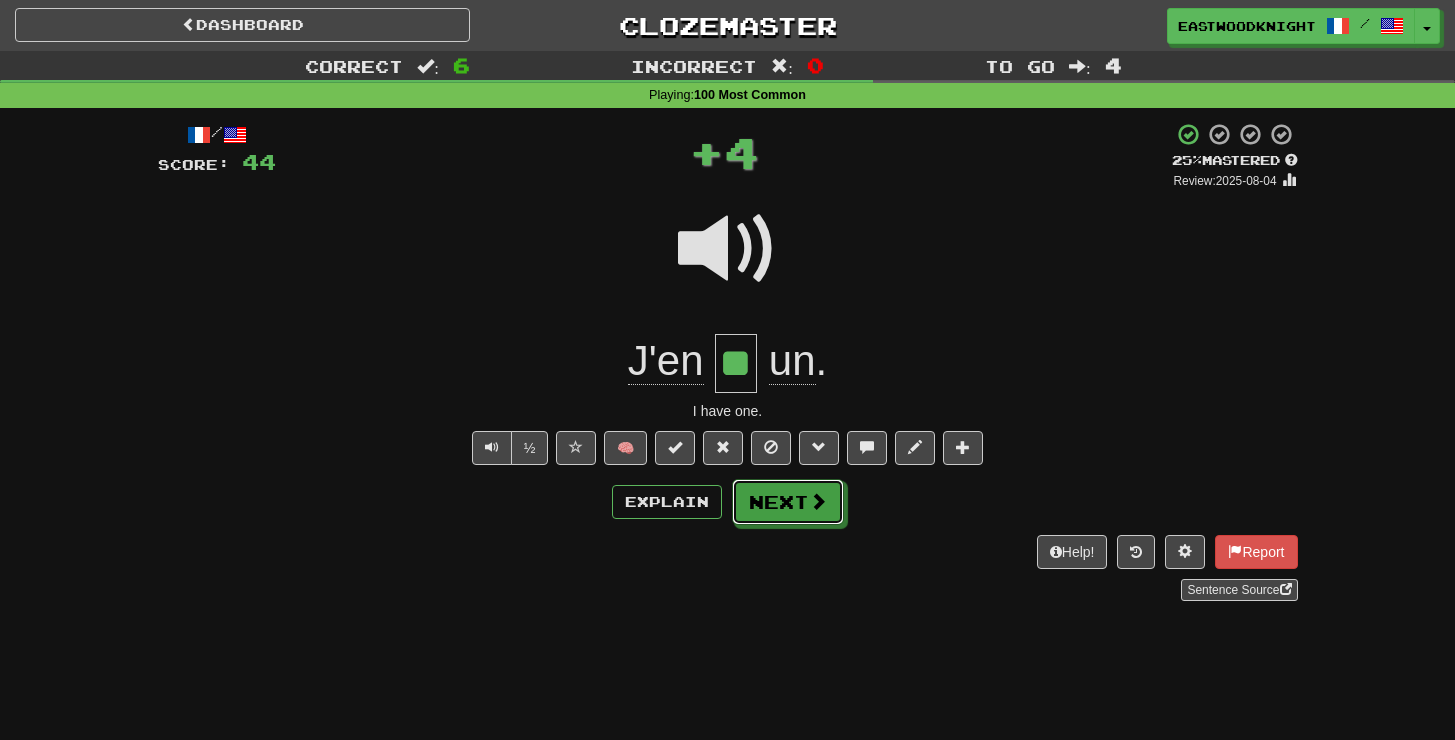 click on "Next" at bounding box center (788, 502) 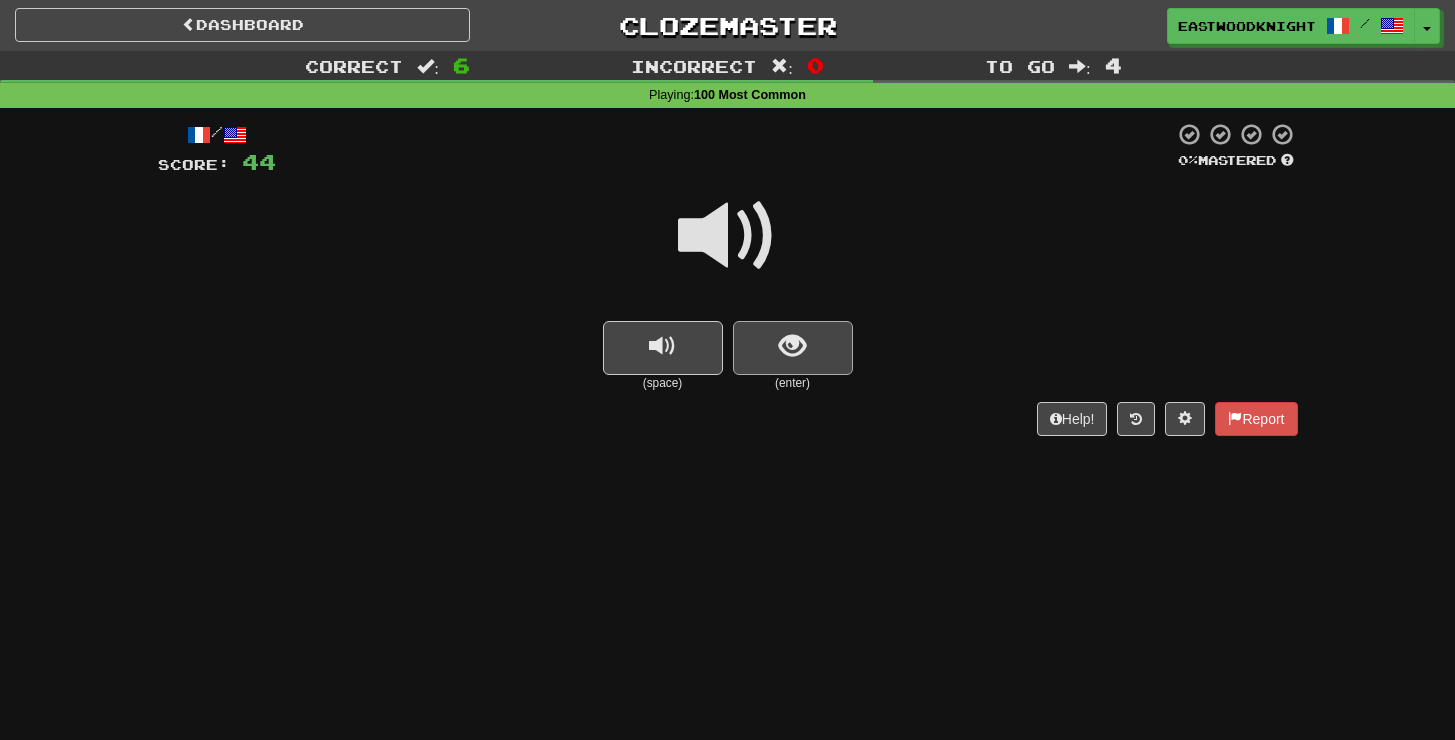 drag, startPoint x: 805, startPoint y: 404, endPoint x: 798, endPoint y: 360, distance: 44.553337 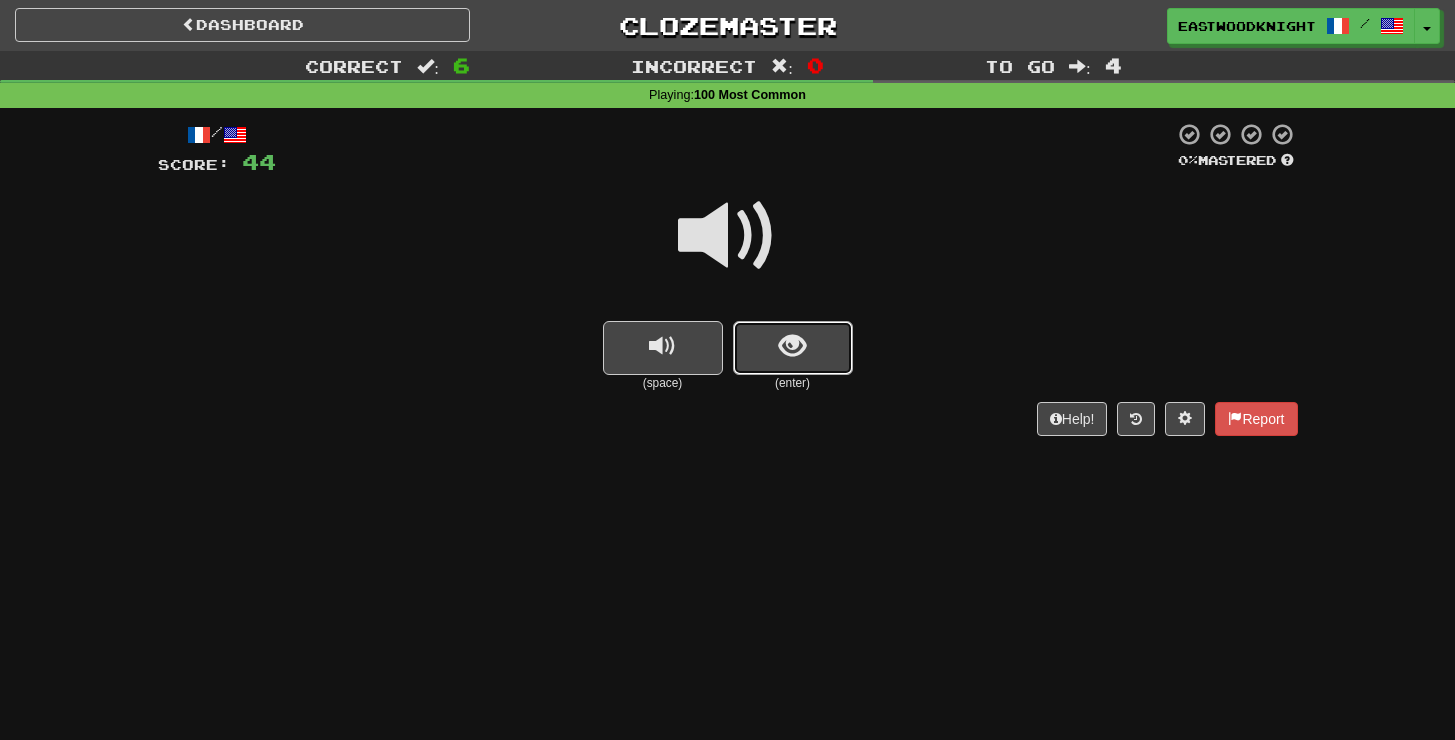 click at bounding box center [792, 346] 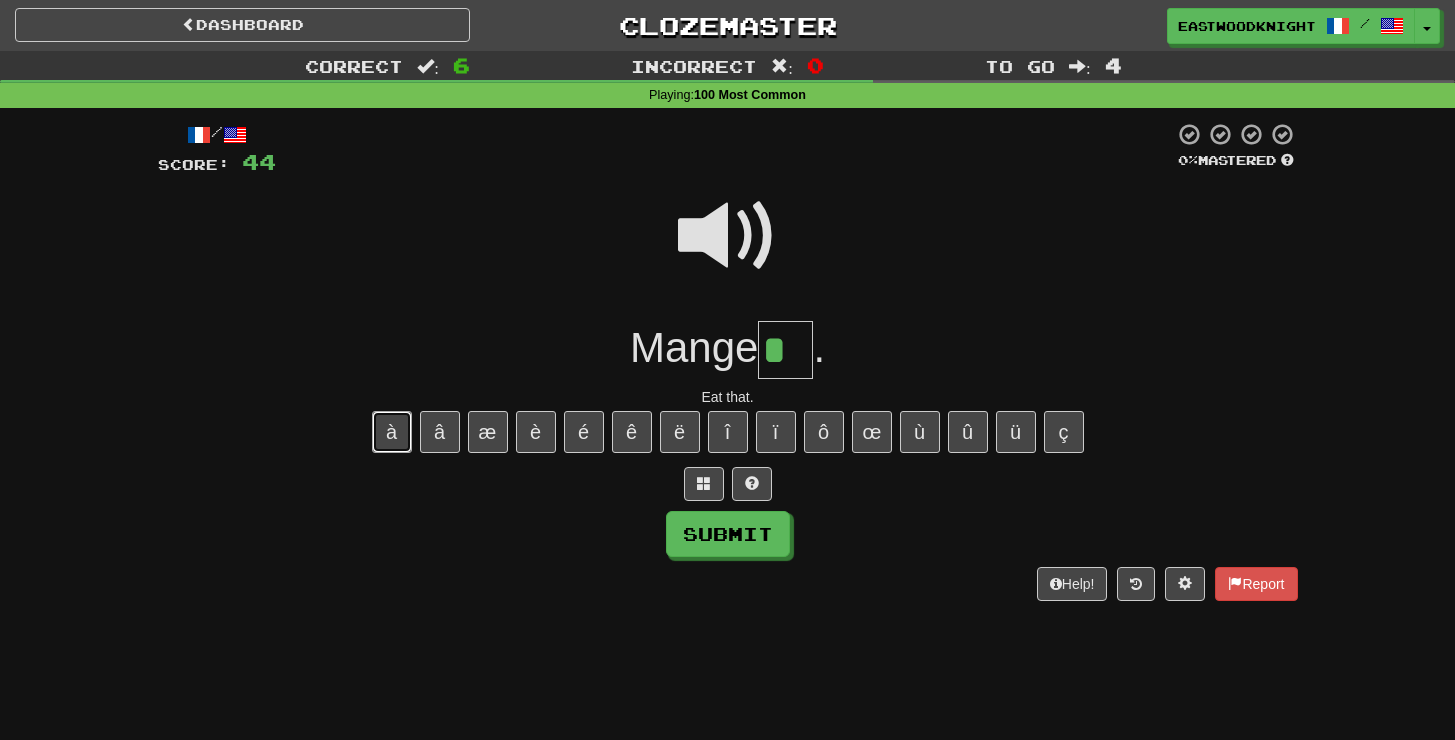 click on "à" at bounding box center [392, 432] 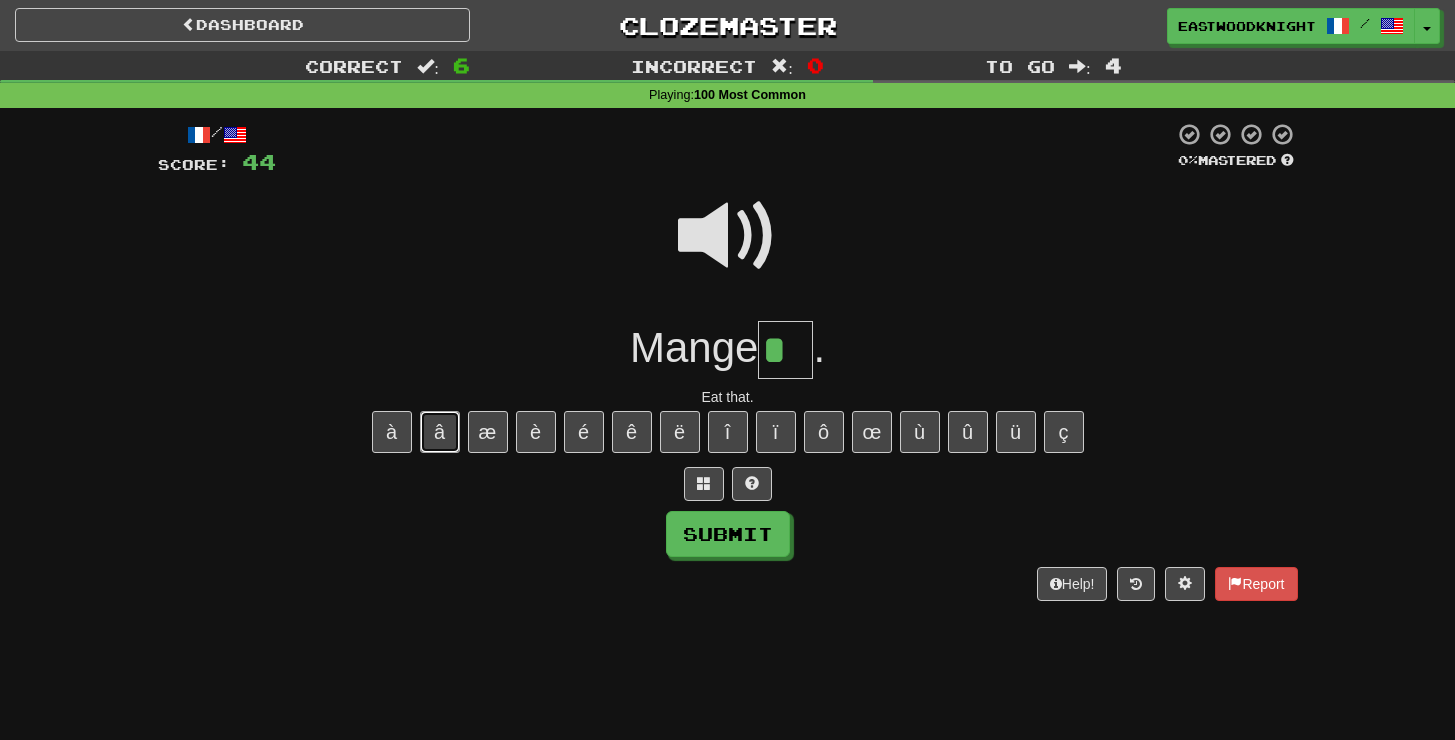 click on "â" at bounding box center [440, 432] 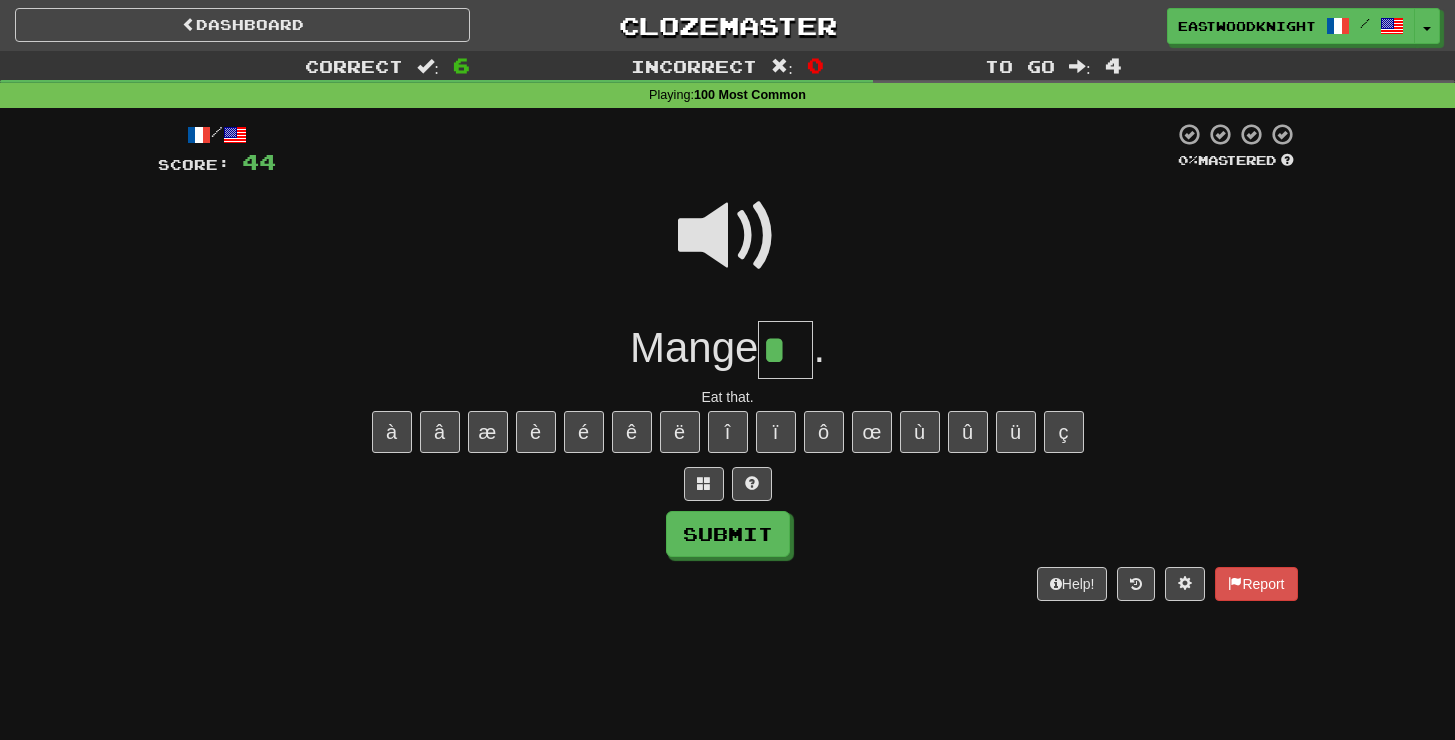 click at bounding box center (728, 236) 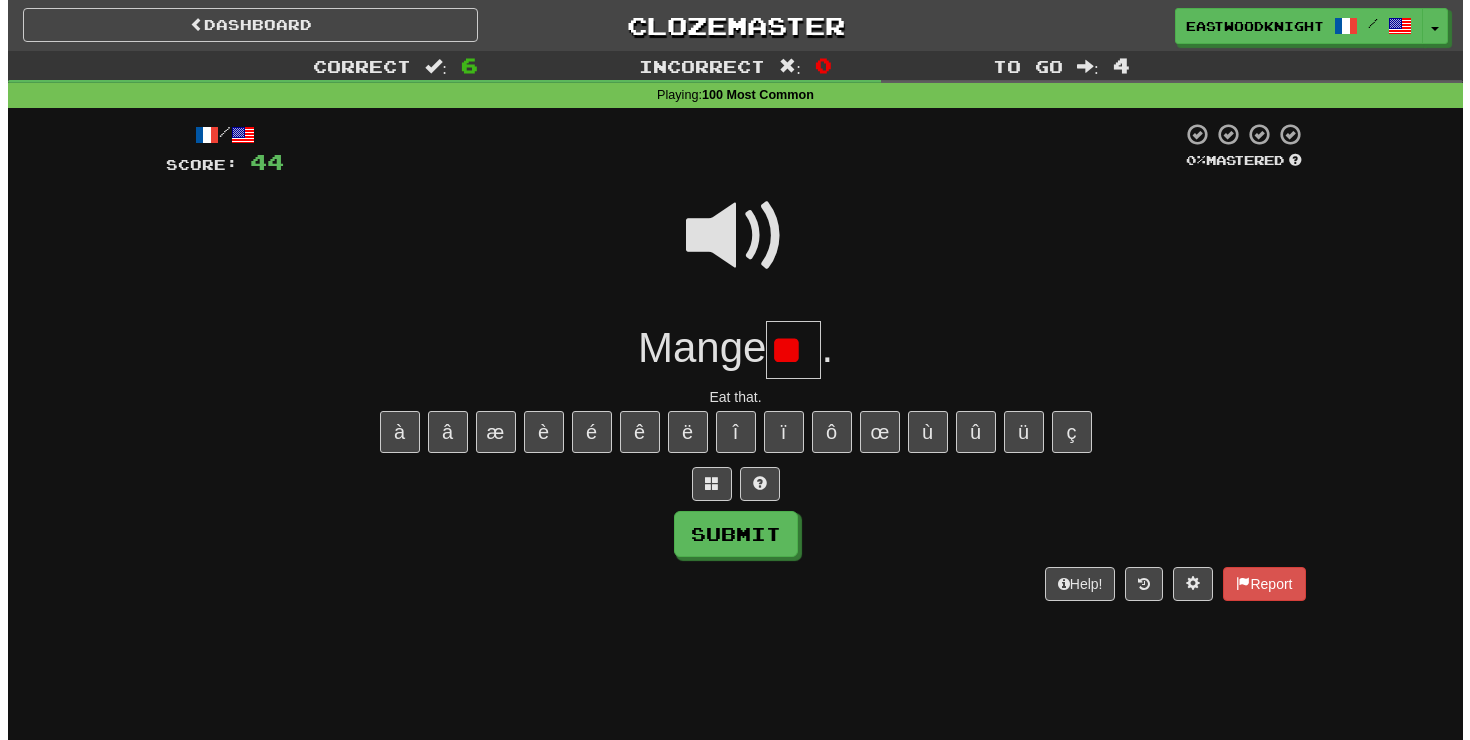 scroll, scrollTop: 0, scrollLeft: 0, axis: both 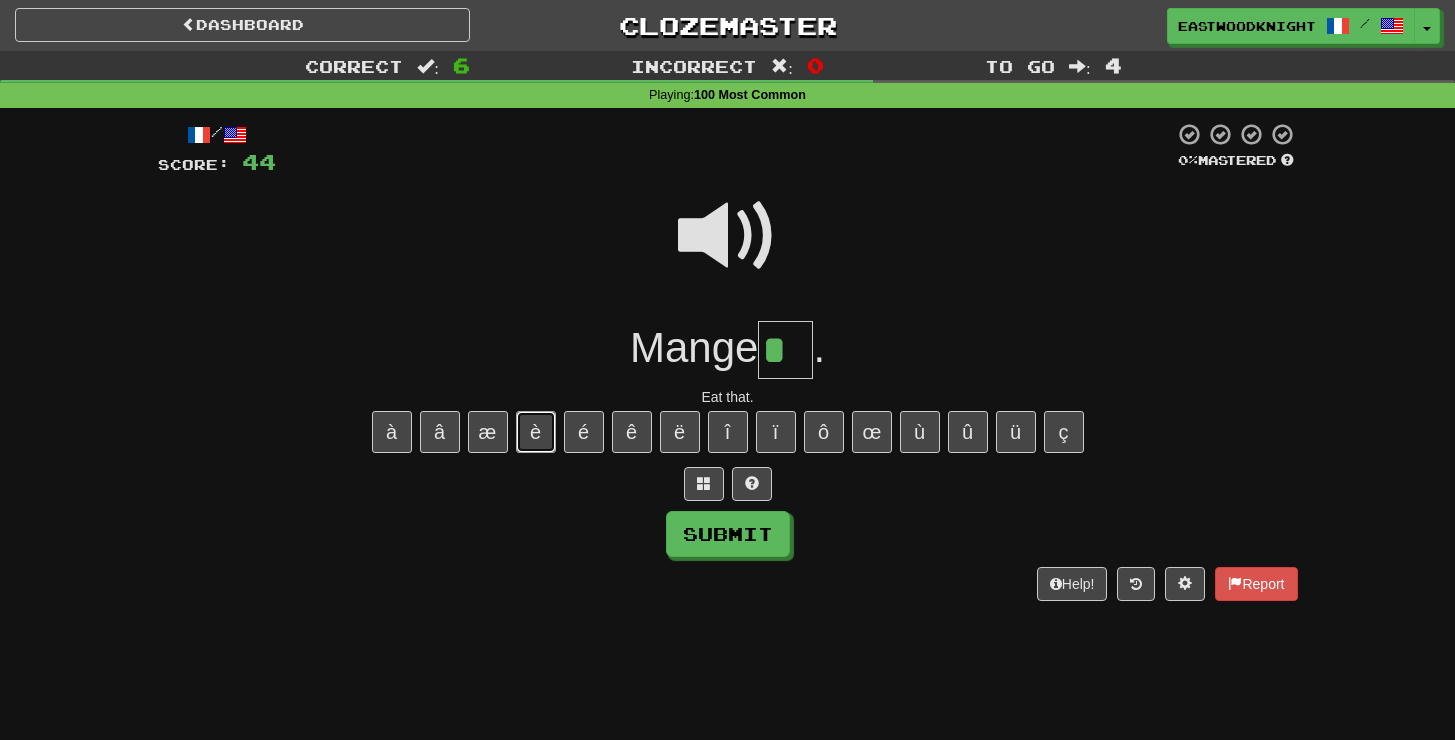 click on "è" at bounding box center (536, 432) 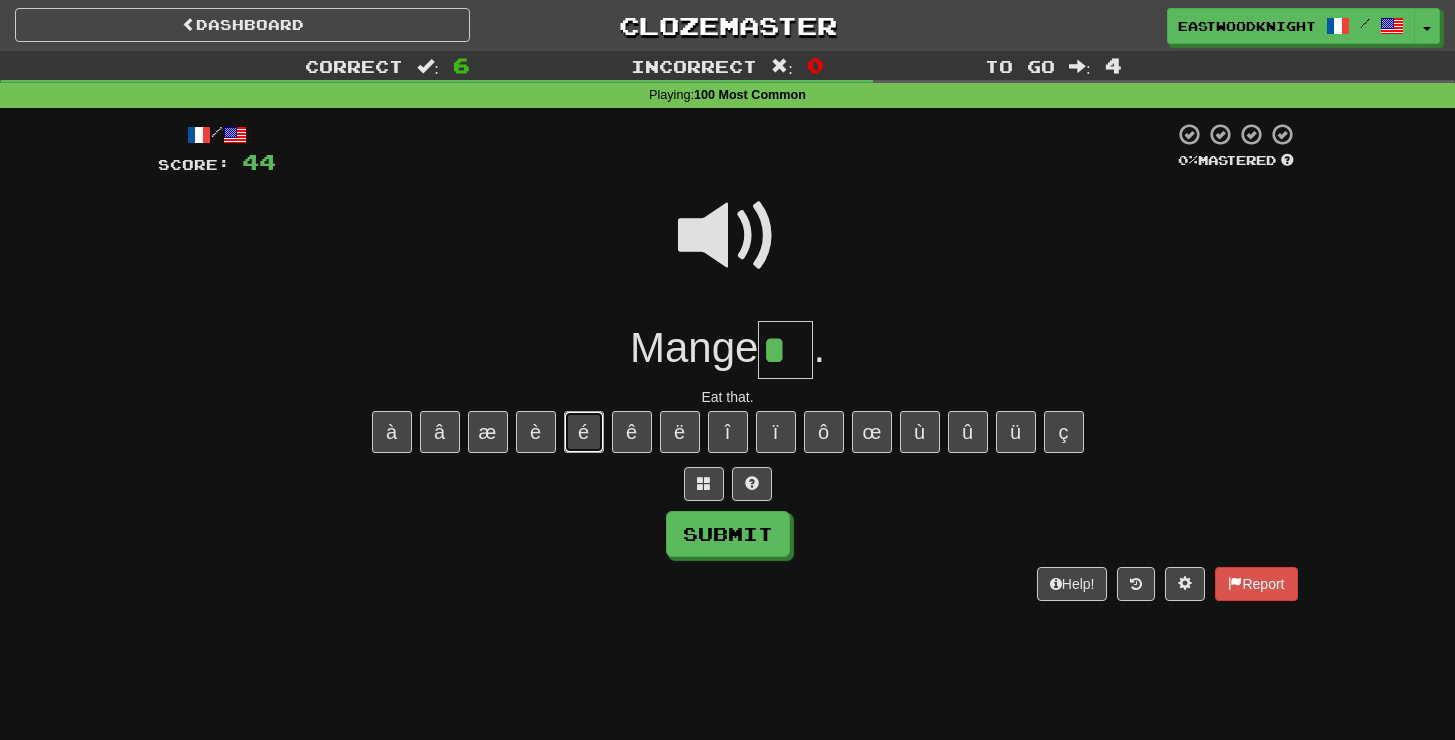 click on "é" at bounding box center [584, 432] 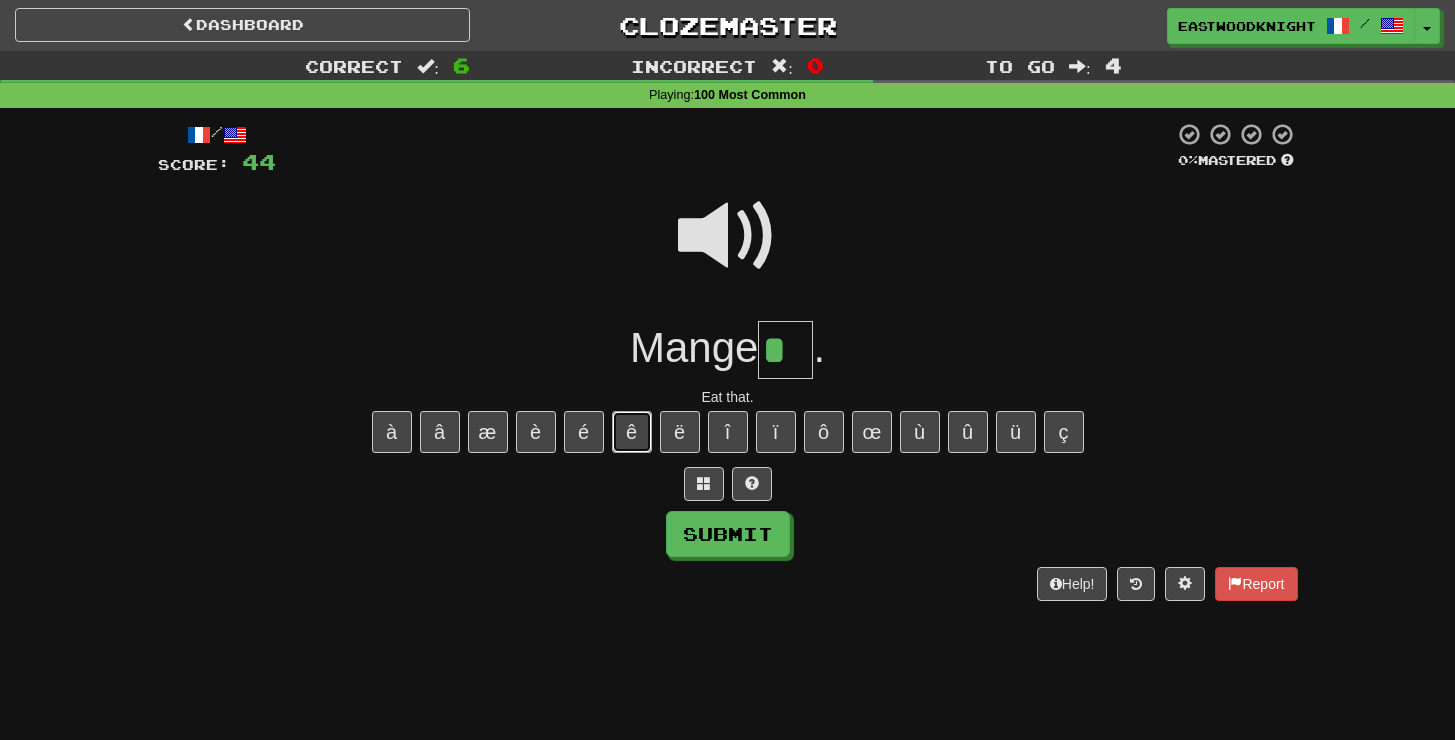 click on "ê" at bounding box center (632, 432) 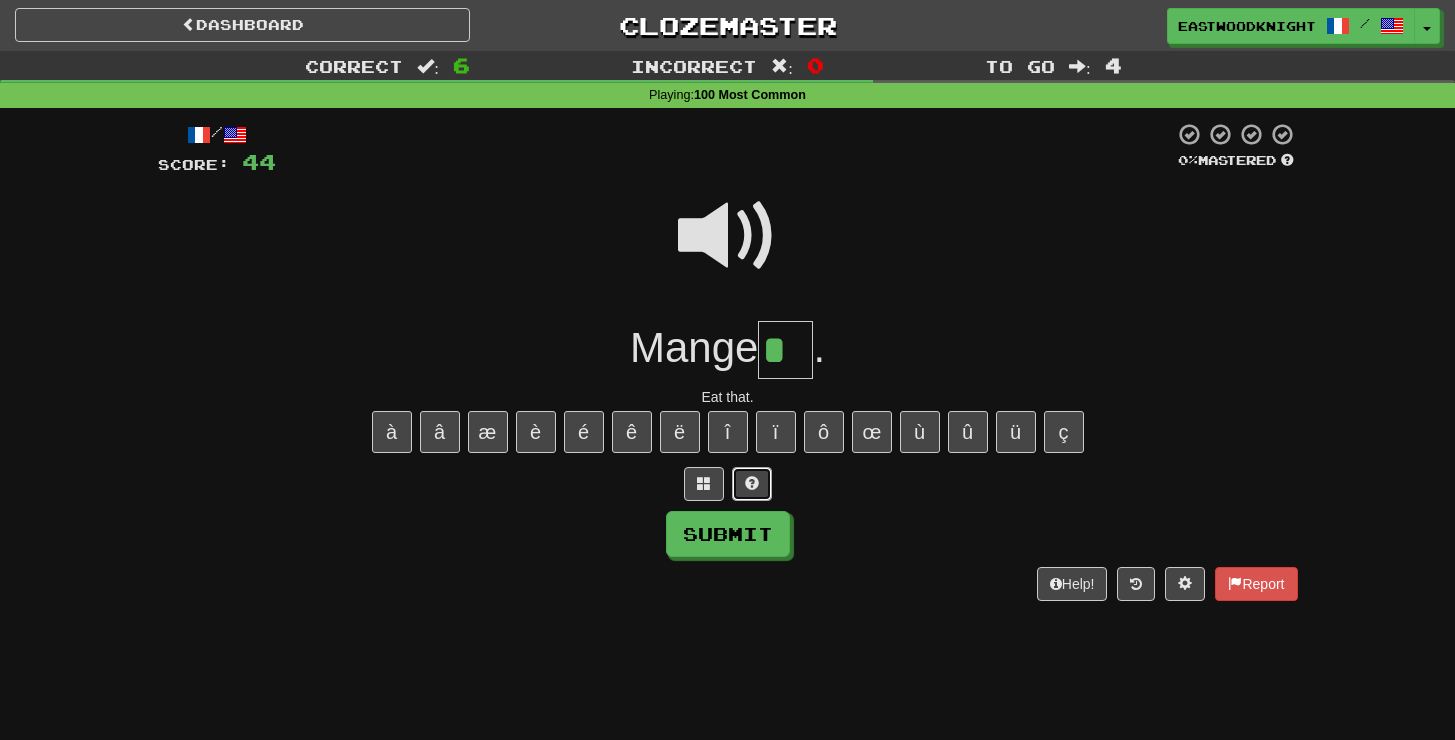 click at bounding box center [752, 484] 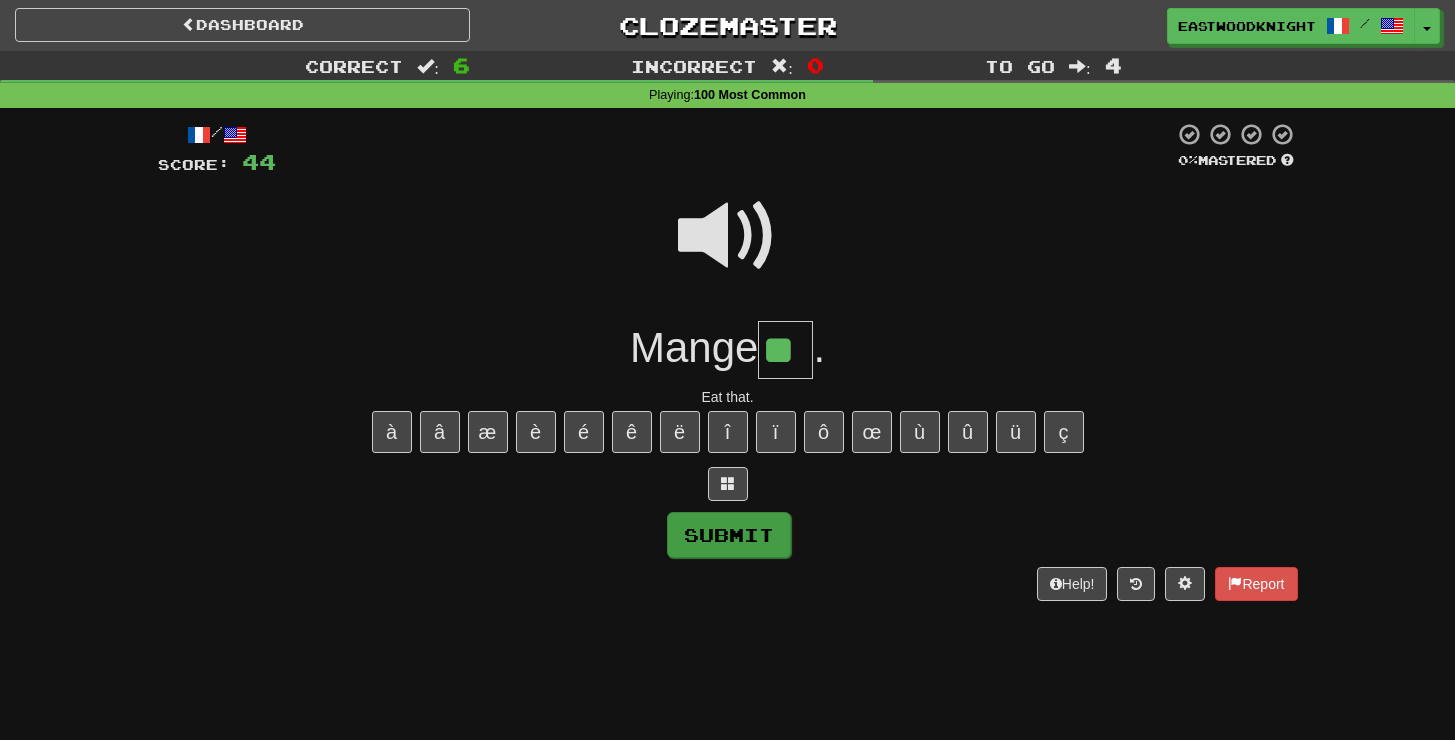 type on "**" 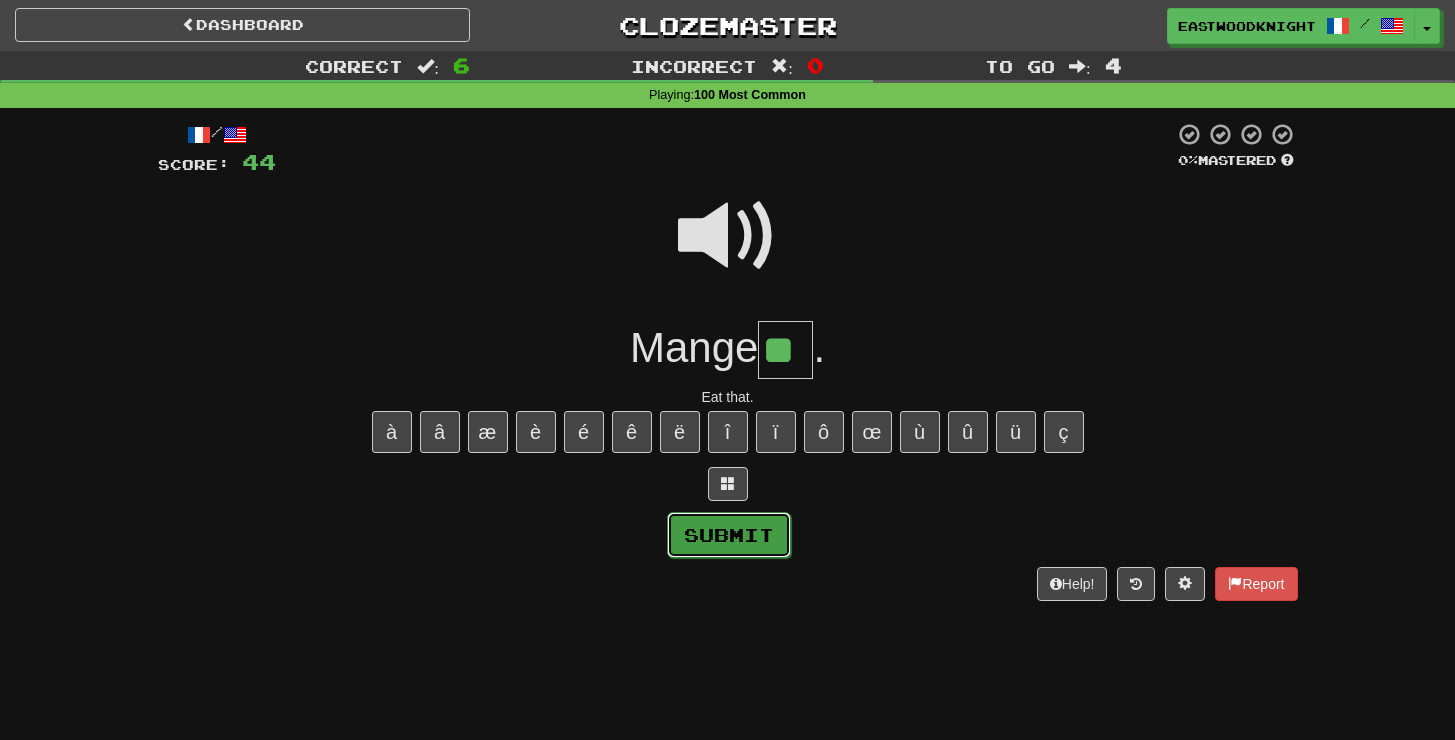 click on "Submit" at bounding box center (729, 535) 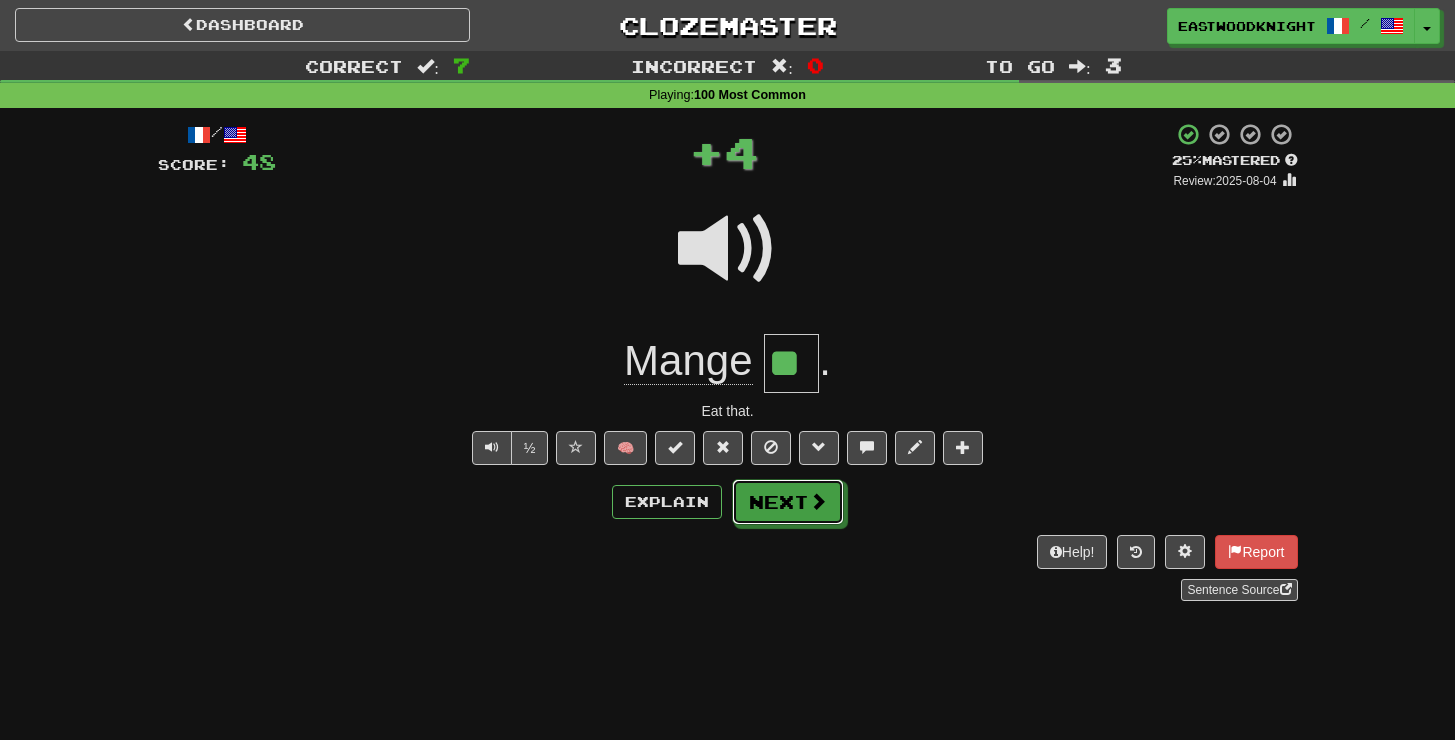 drag, startPoint x: 787, startPoint y: 510, endPoint x: 784, endPoint y: 521, distance: 11.401754 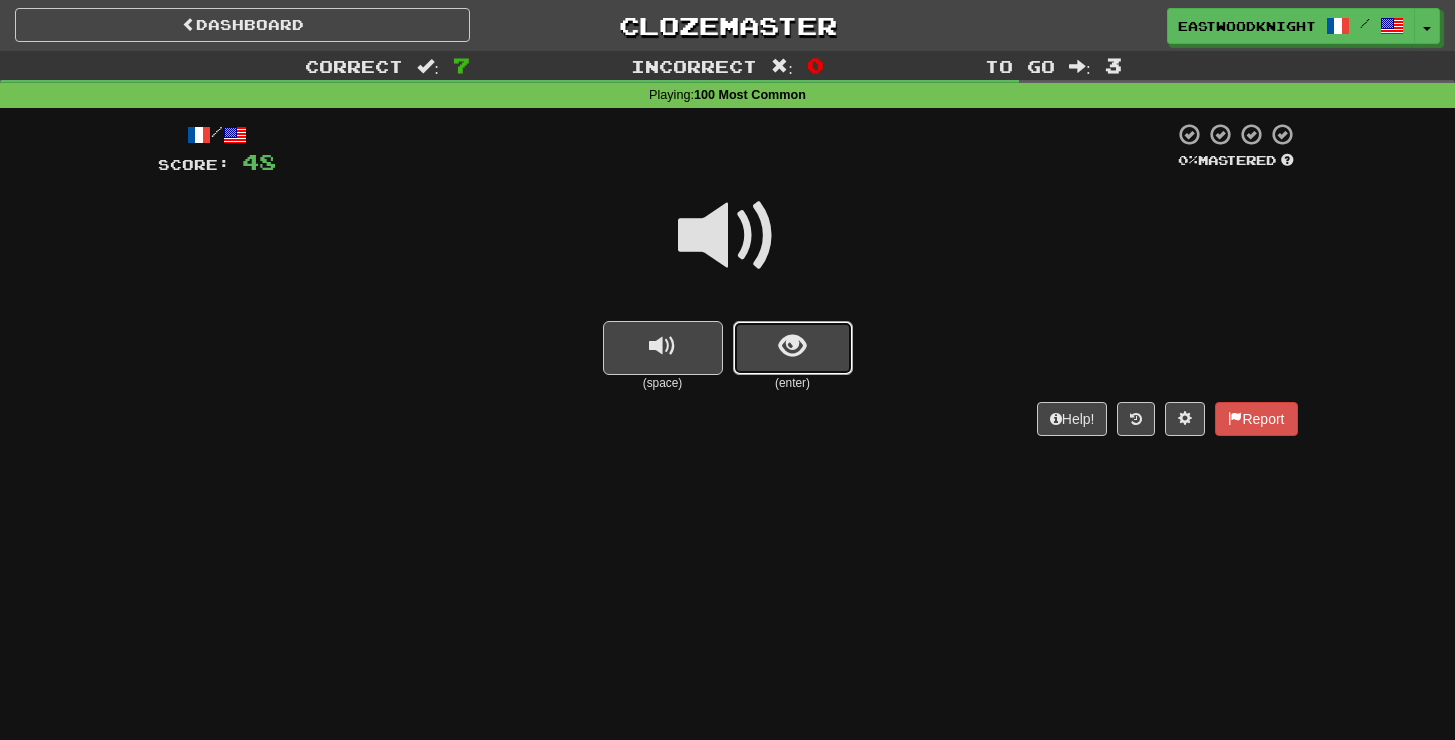 click at bounding box center [793, 348] 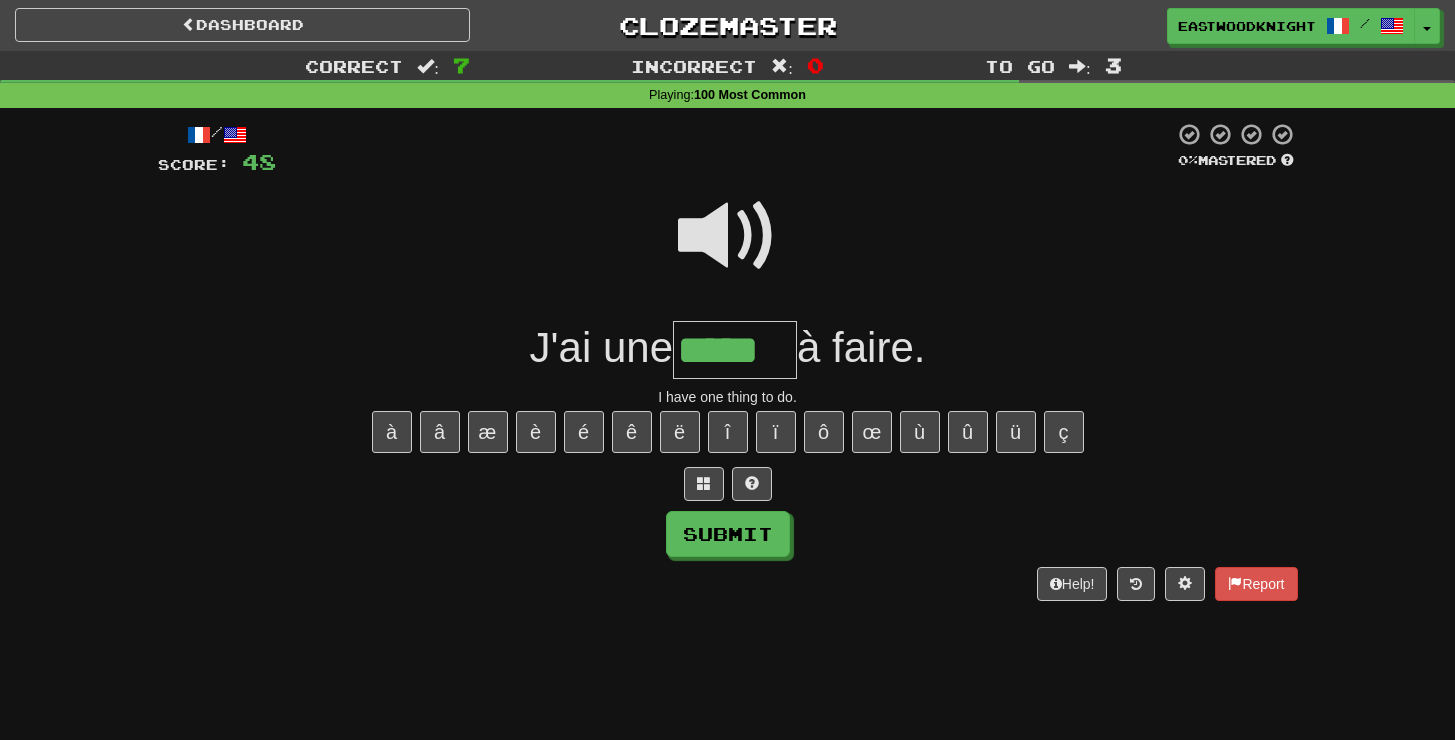 type on "*****" 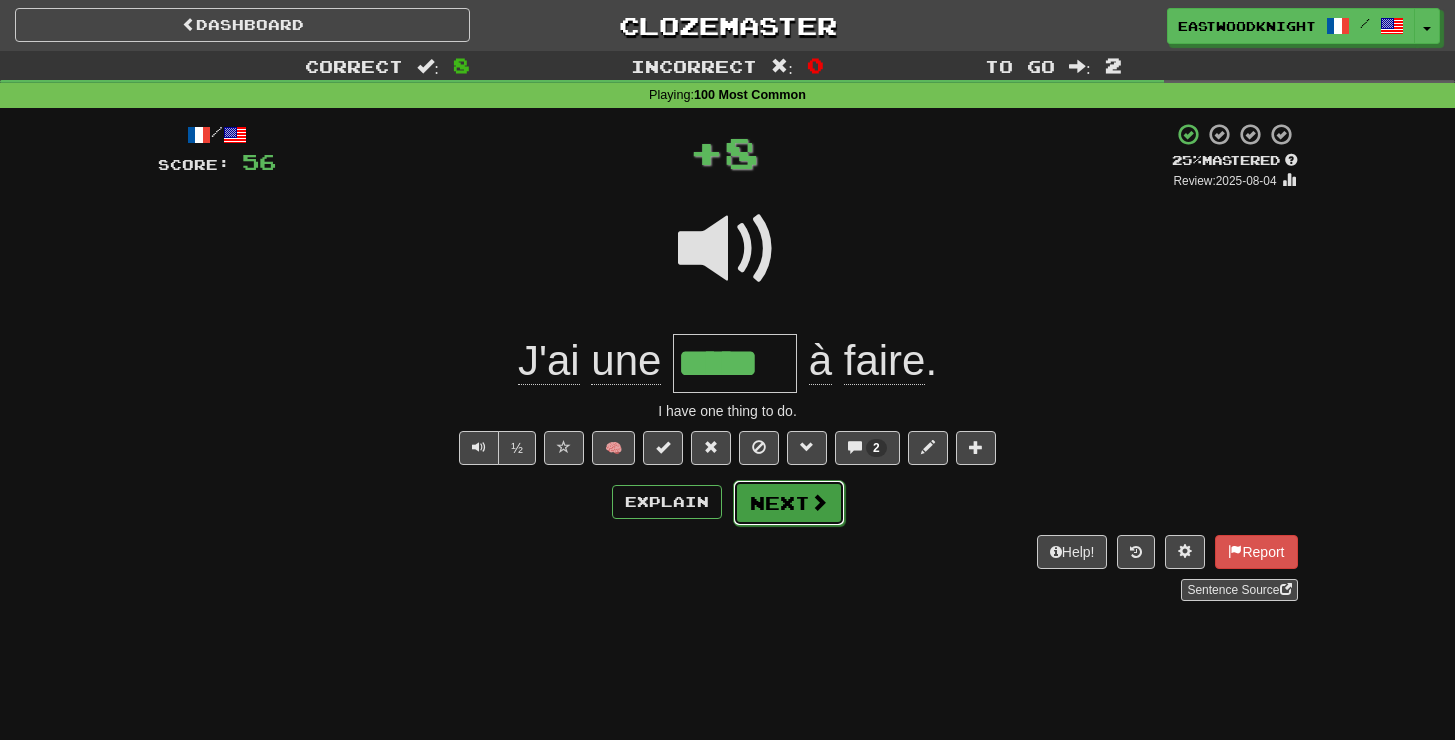 click on "Next" at bounding box center (789, 503) 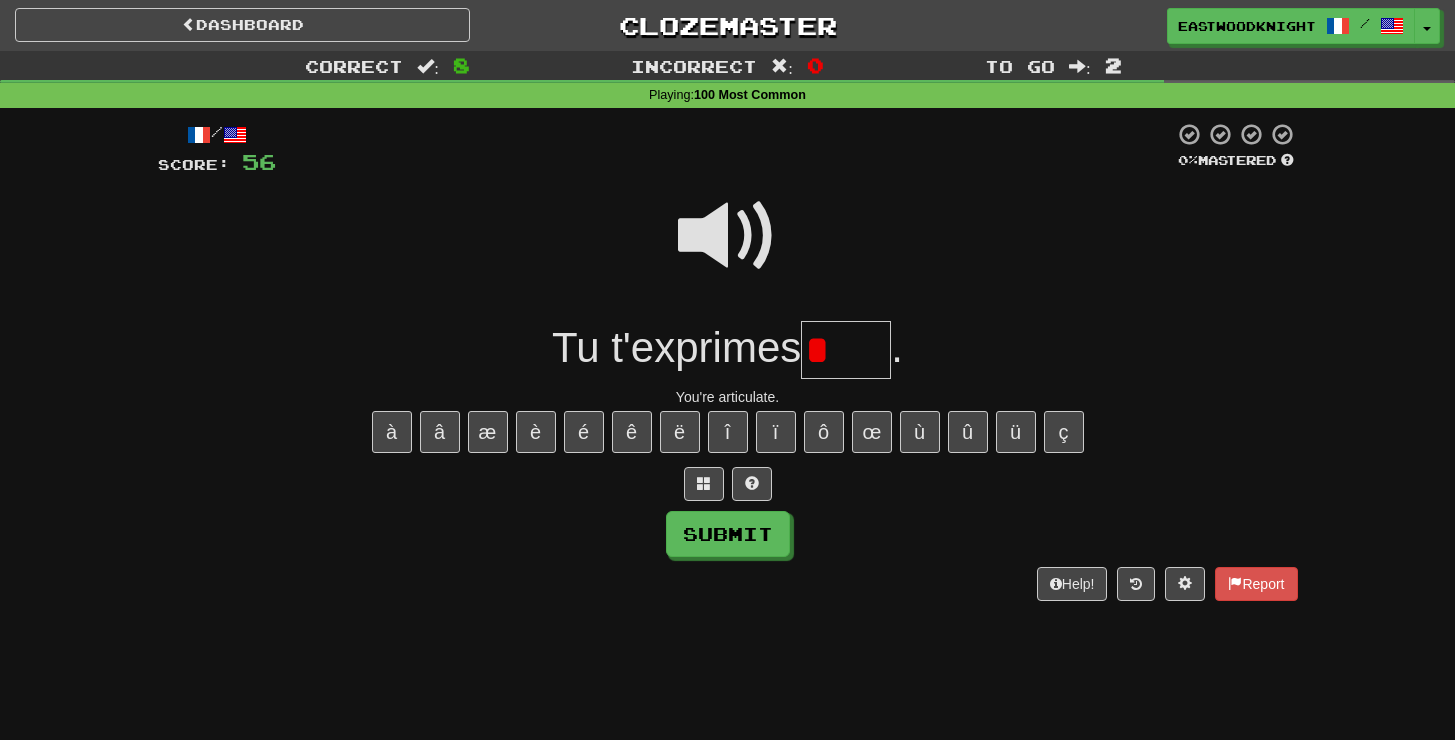 type 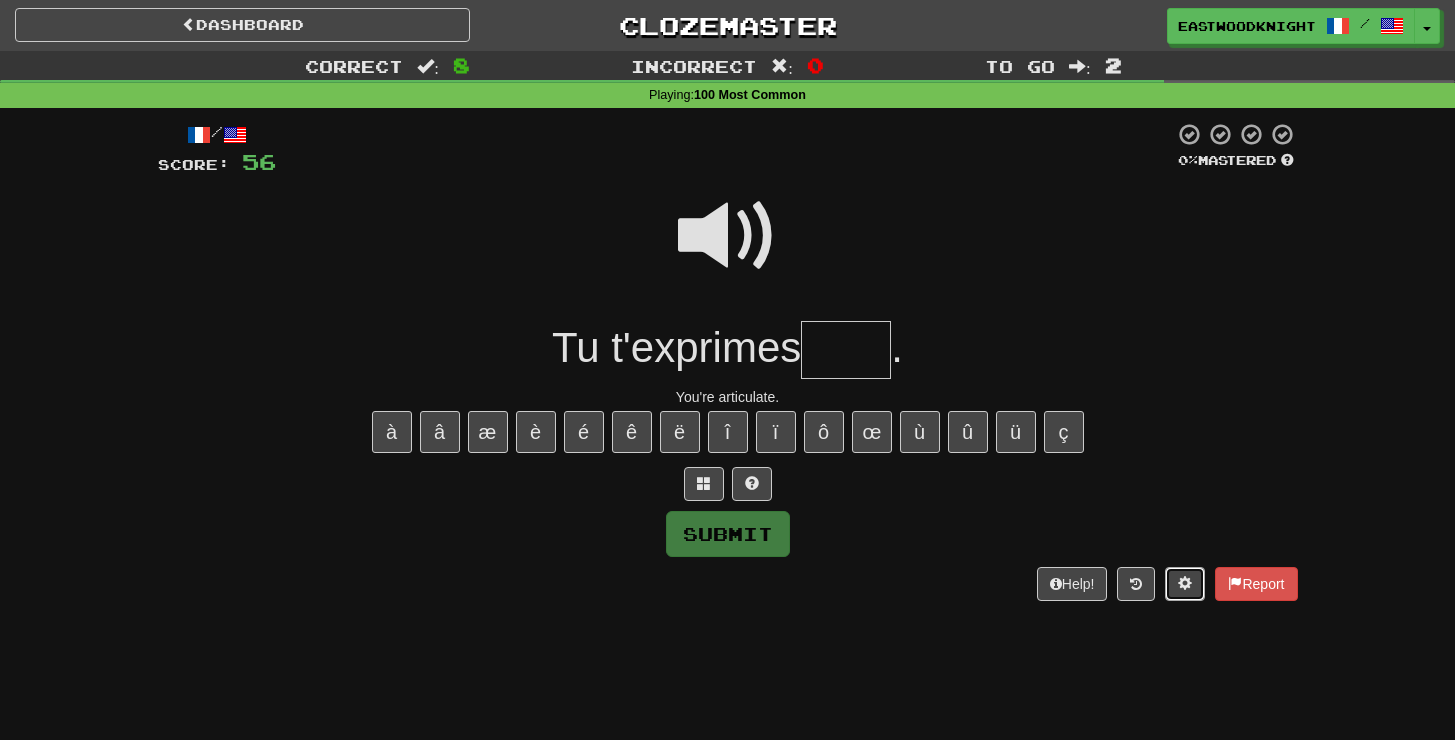click at bounding box center [1185, 584] 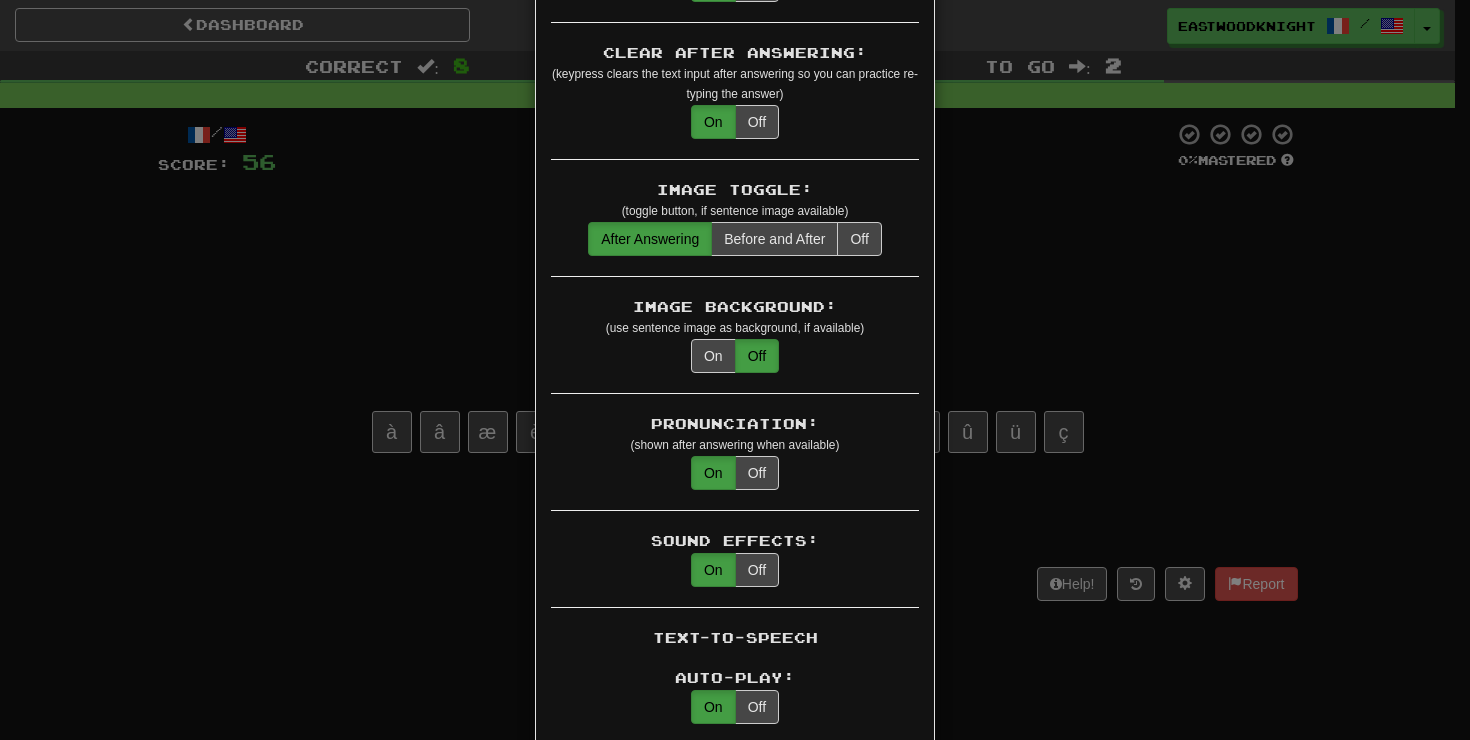 scroll, scrollTop: 1016, scrollLeft: 0, axis: vertical 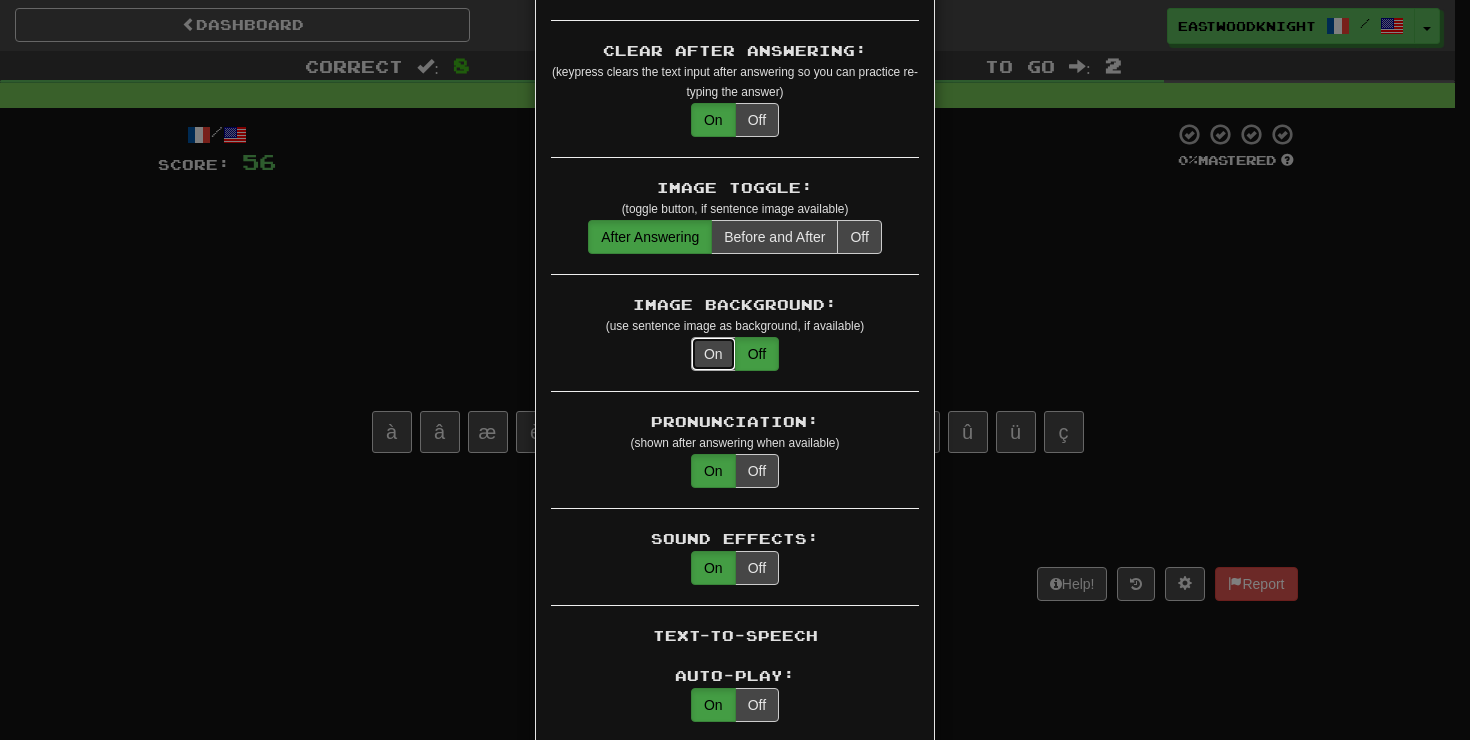 click on "On" at bounding box center (713, 354) 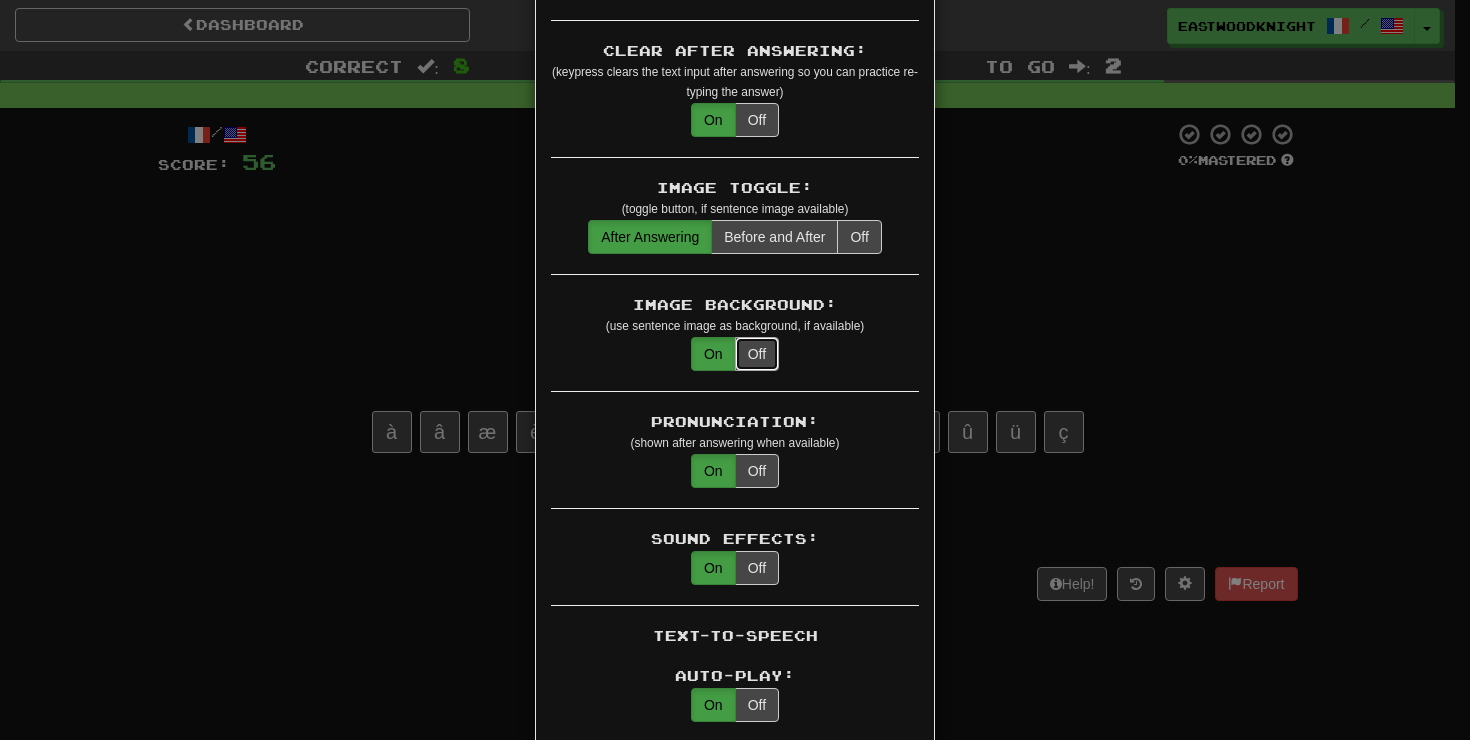 click on "Off" at bounding box center [757, 354] 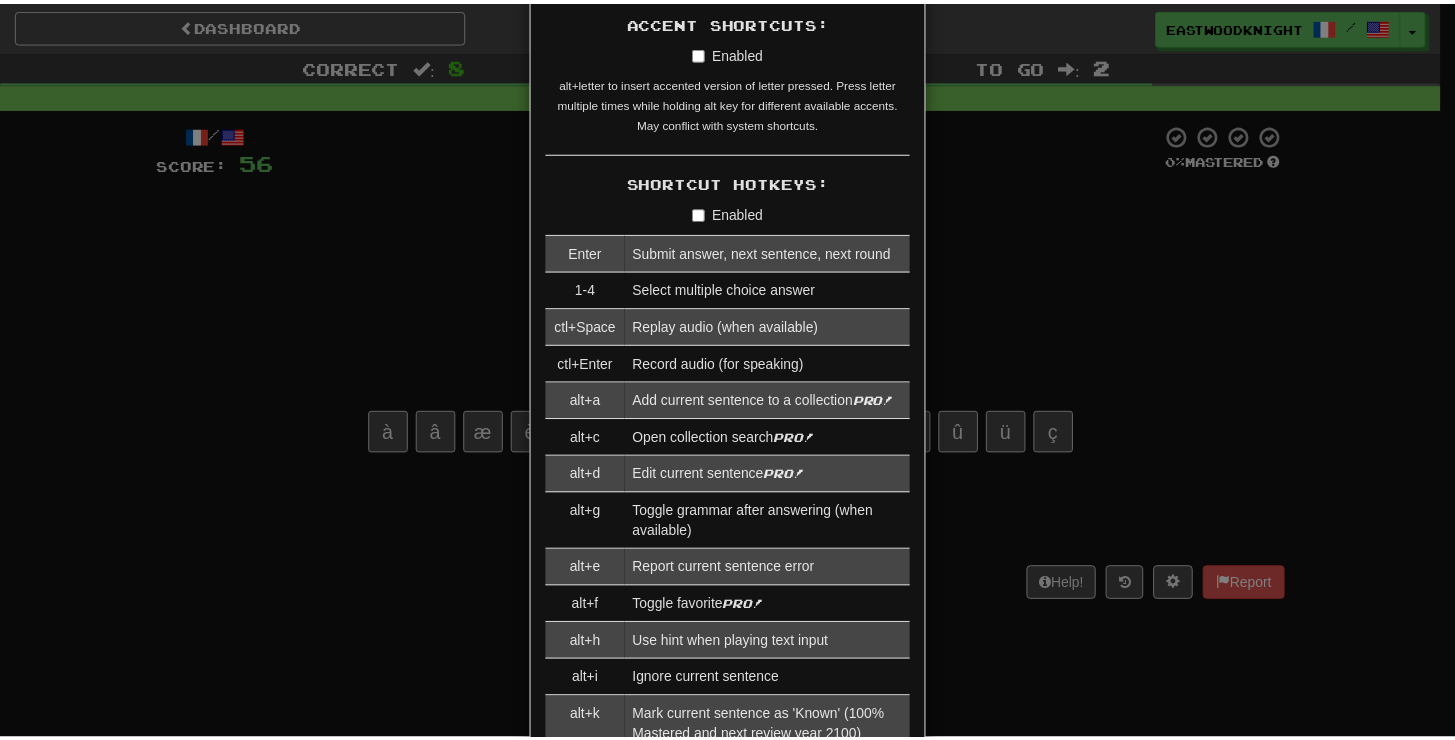 scroll, scrollTop: 2644, scrollLeft: 0, axis: vertical 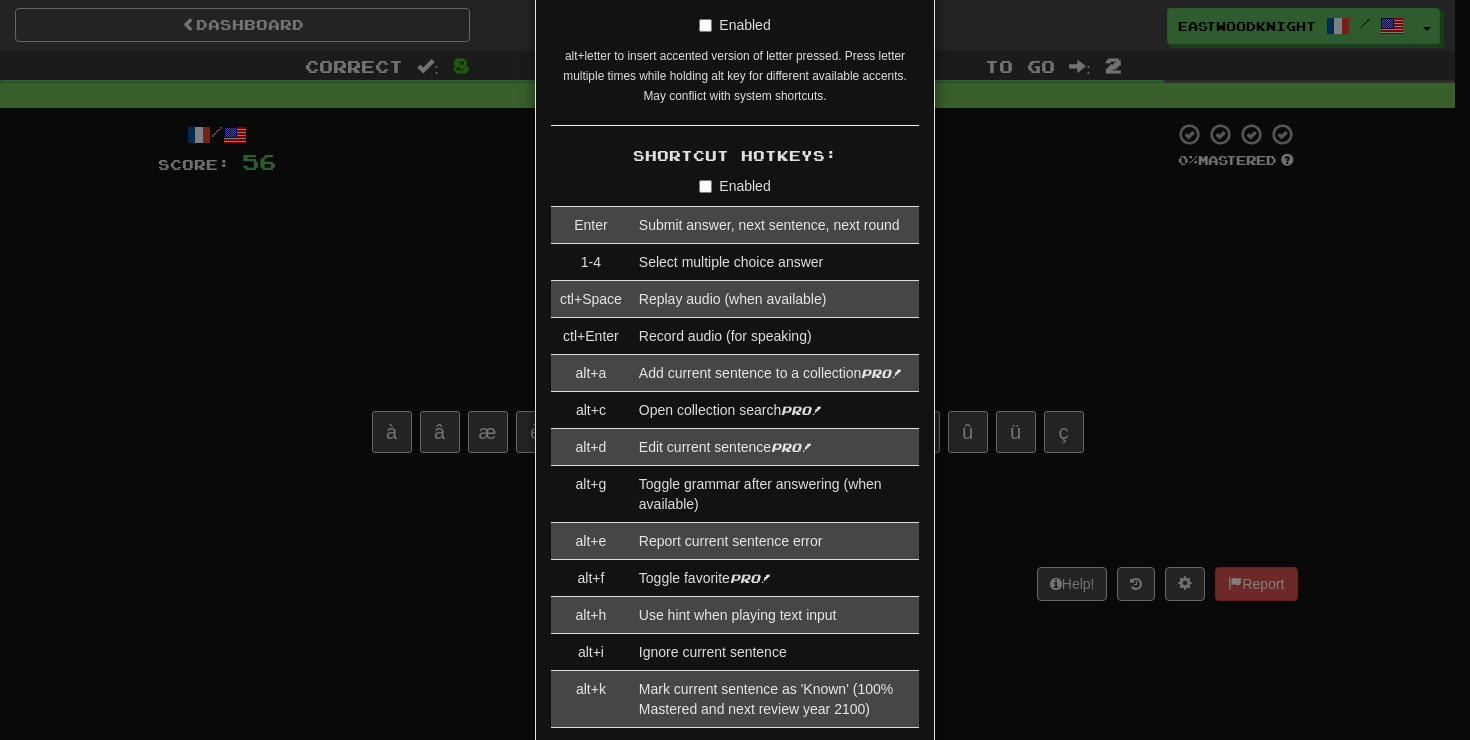 click on "× Game Settings Automatically Show Sentence After First Listen: On Off (when playing listening skill) Translations: Visible Show  After Answering Hidden Sentence Text Initially Hidden: (see just the translation, then click a button to see the sentence text) On Off Hints: (appear above the missing word when available) On Off Spelling Hints: (lets you know if your answer is incorrect by up to 2 letters) On Off Typing Color Hint: (see if you're entering the correct answer as you type) On Off Text Box Size: (text box size can change to match the missing word) Changes Always the Same Enter Submits Empty: (pressing Enter when the input is empty will submit a blank answer) On Off Clear After Answering: (keypress clears the text input after answering so you can practice re-typing the answer) On Off Image Toggle: (toggle button, if sentence image available) After Answering Before and After Off Image Background: (use sentence image as background, if available) On Off Pronunciation: On Off Sound Effects: On Off On Off" at bounding box center [735, 370] 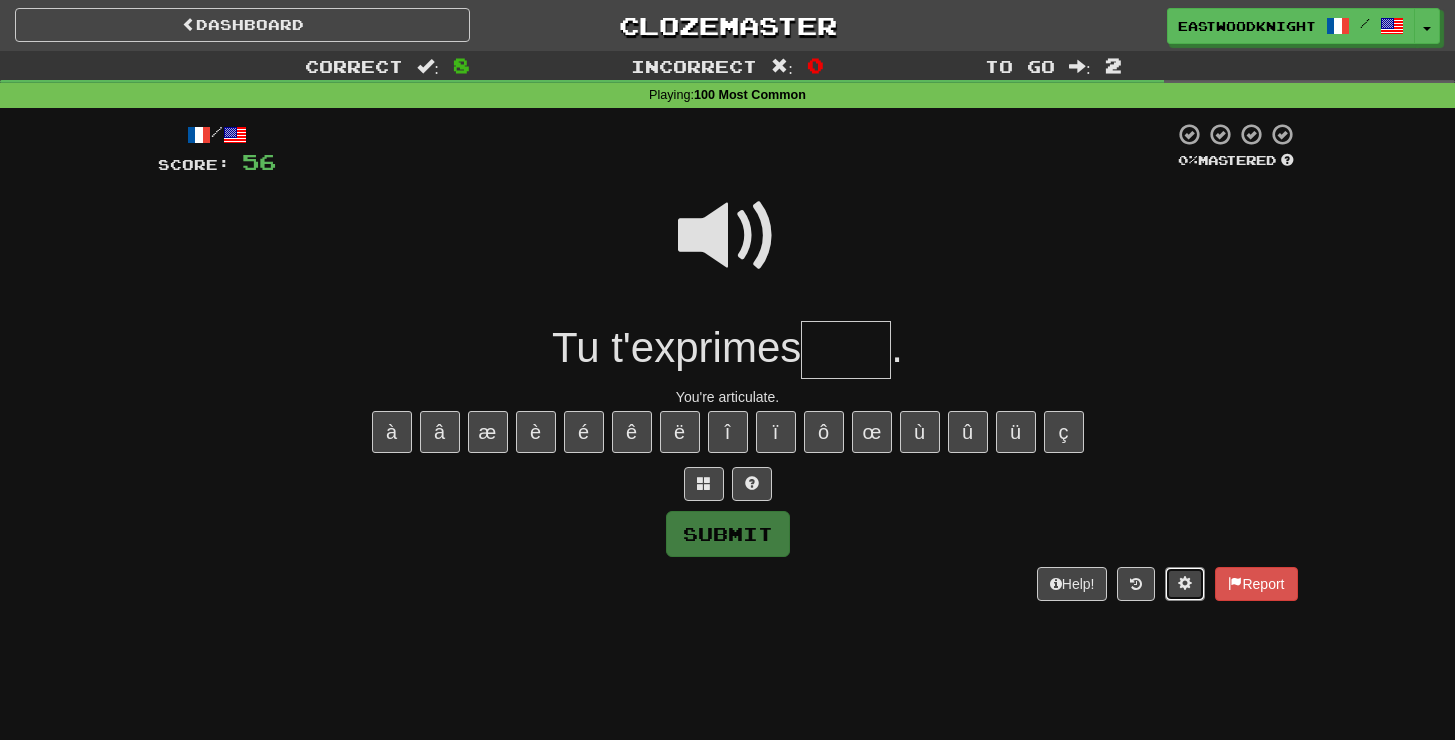 type 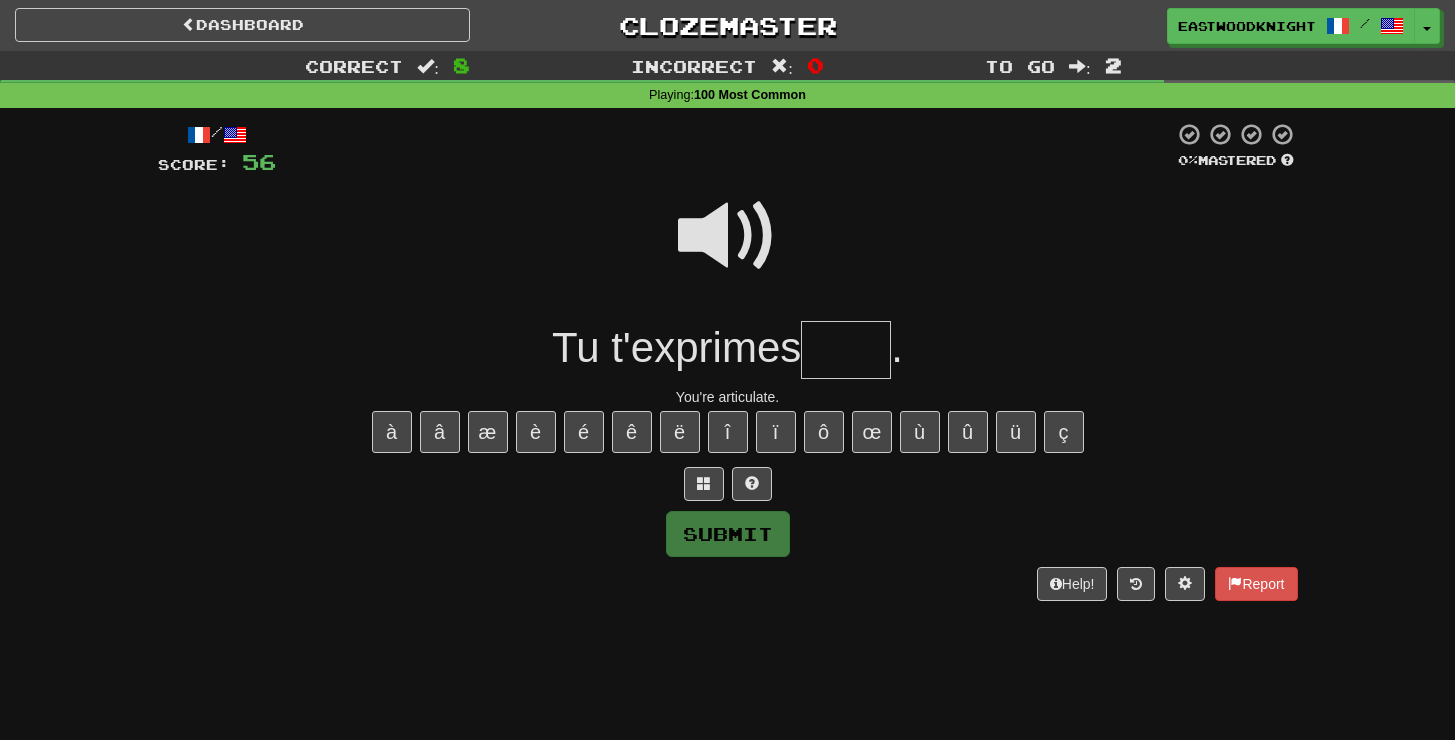 click at bounding box center (846, 350) 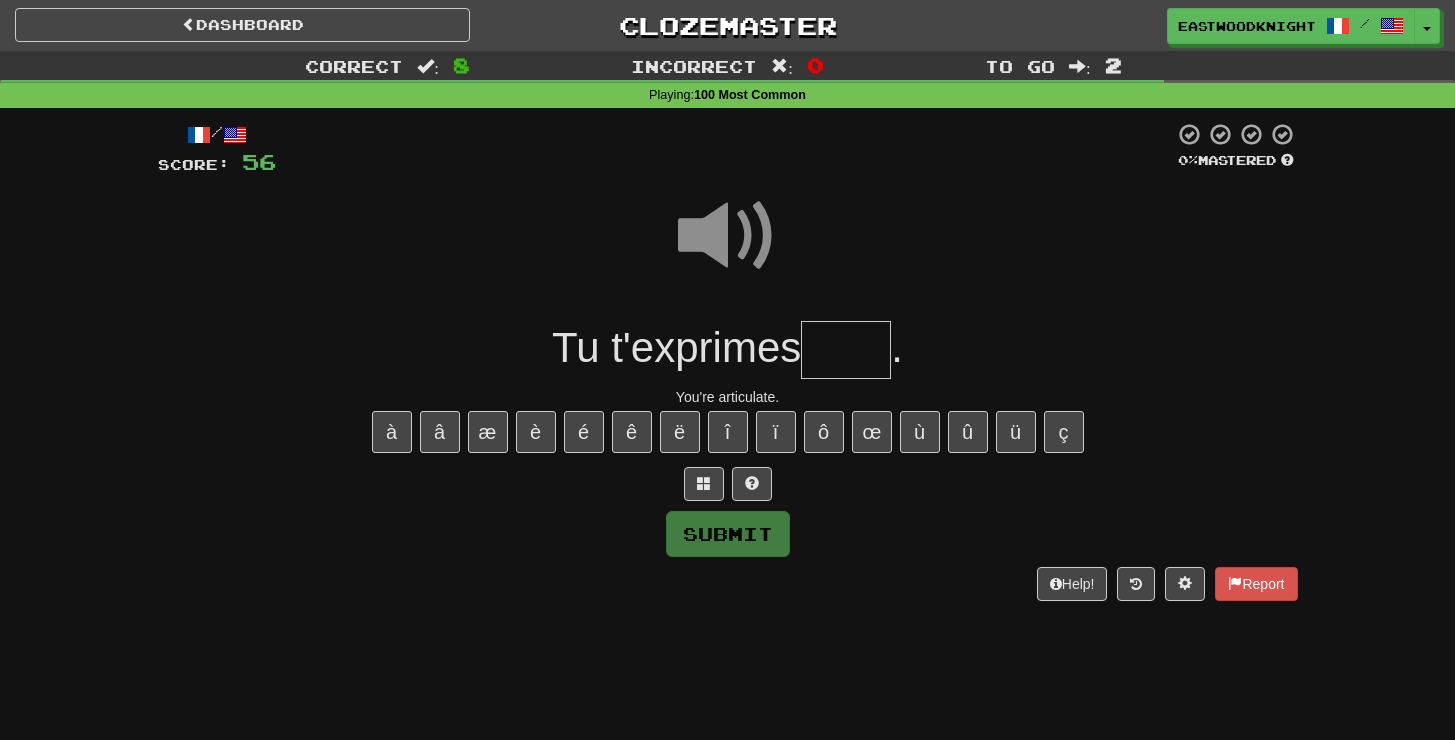 click at bounding box center [846, 350] 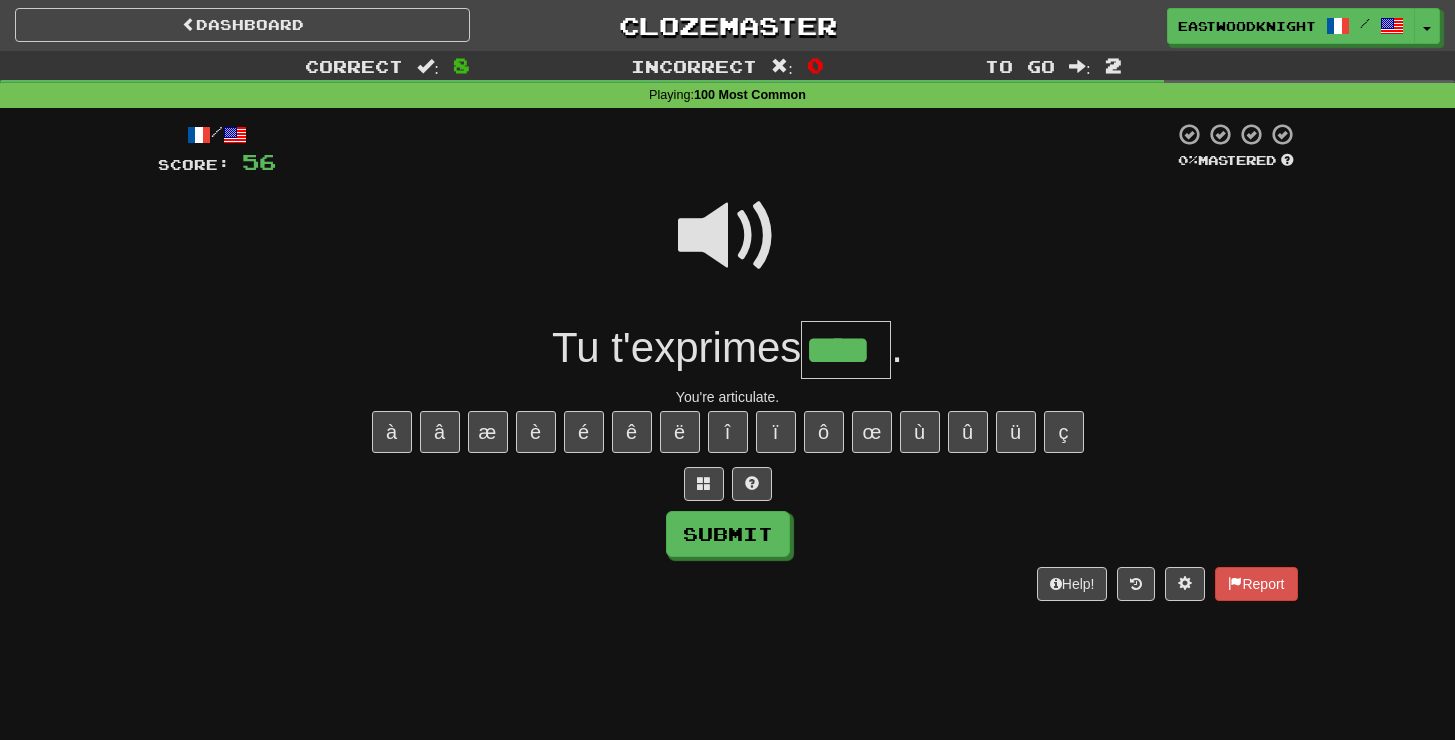 type on "****" 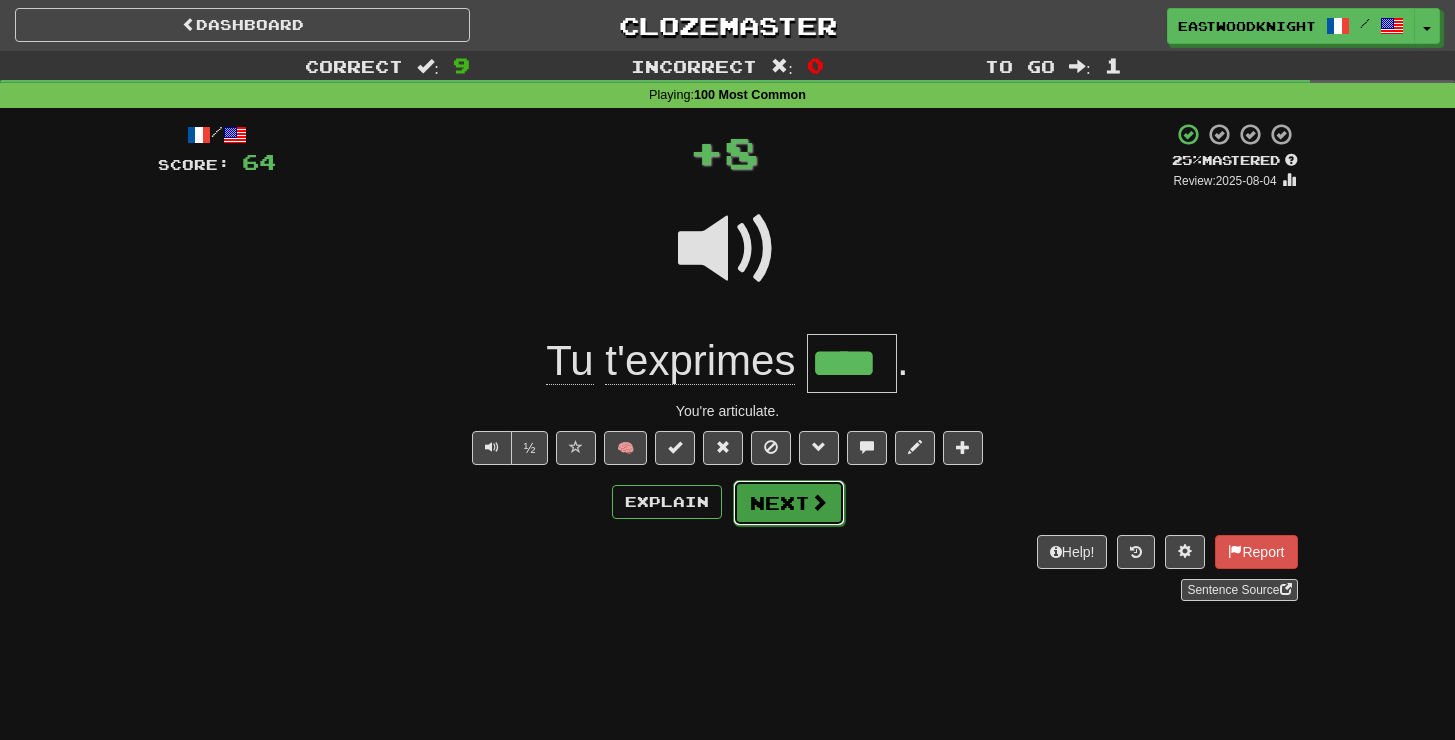 click on "Next" at bounding box center (789, 503) 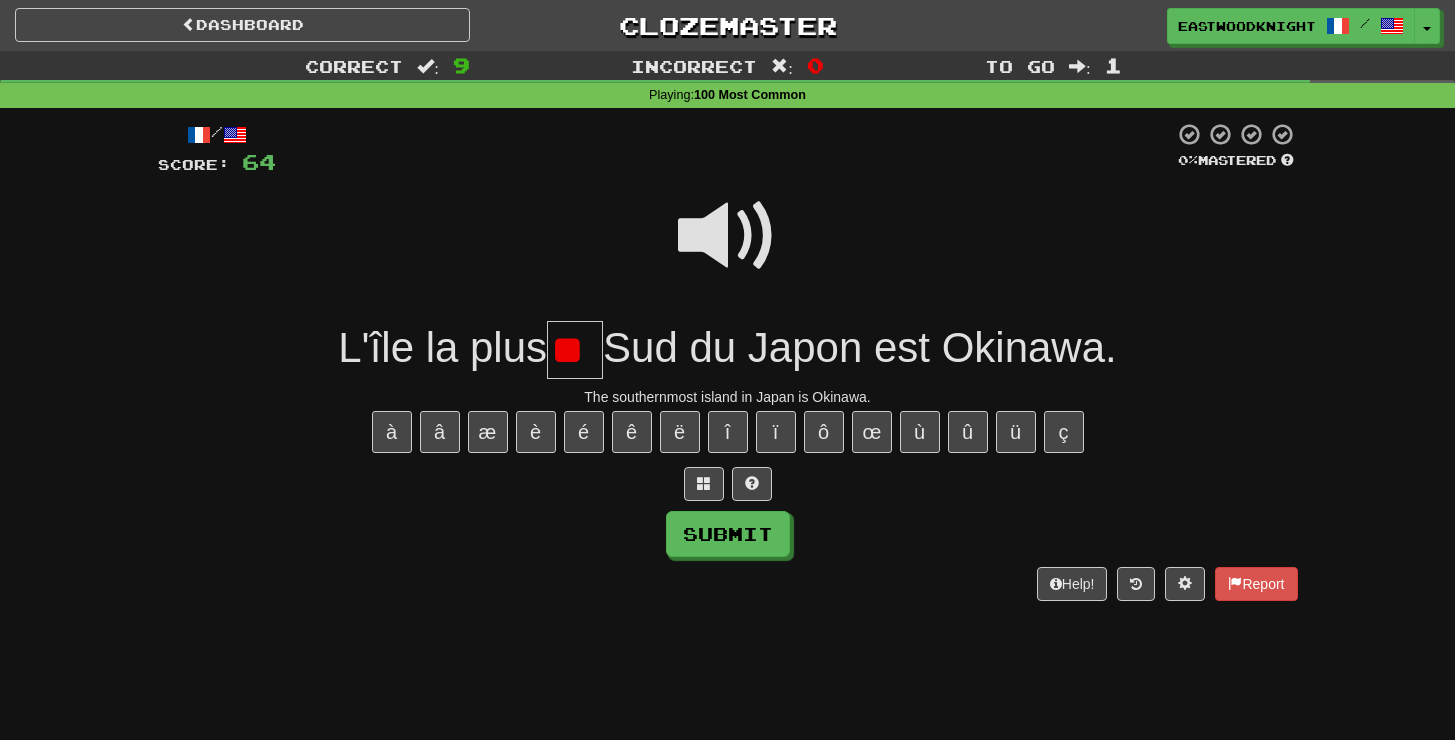 scroll, scrollTop: 0, scrollLeft: 0, axis: both 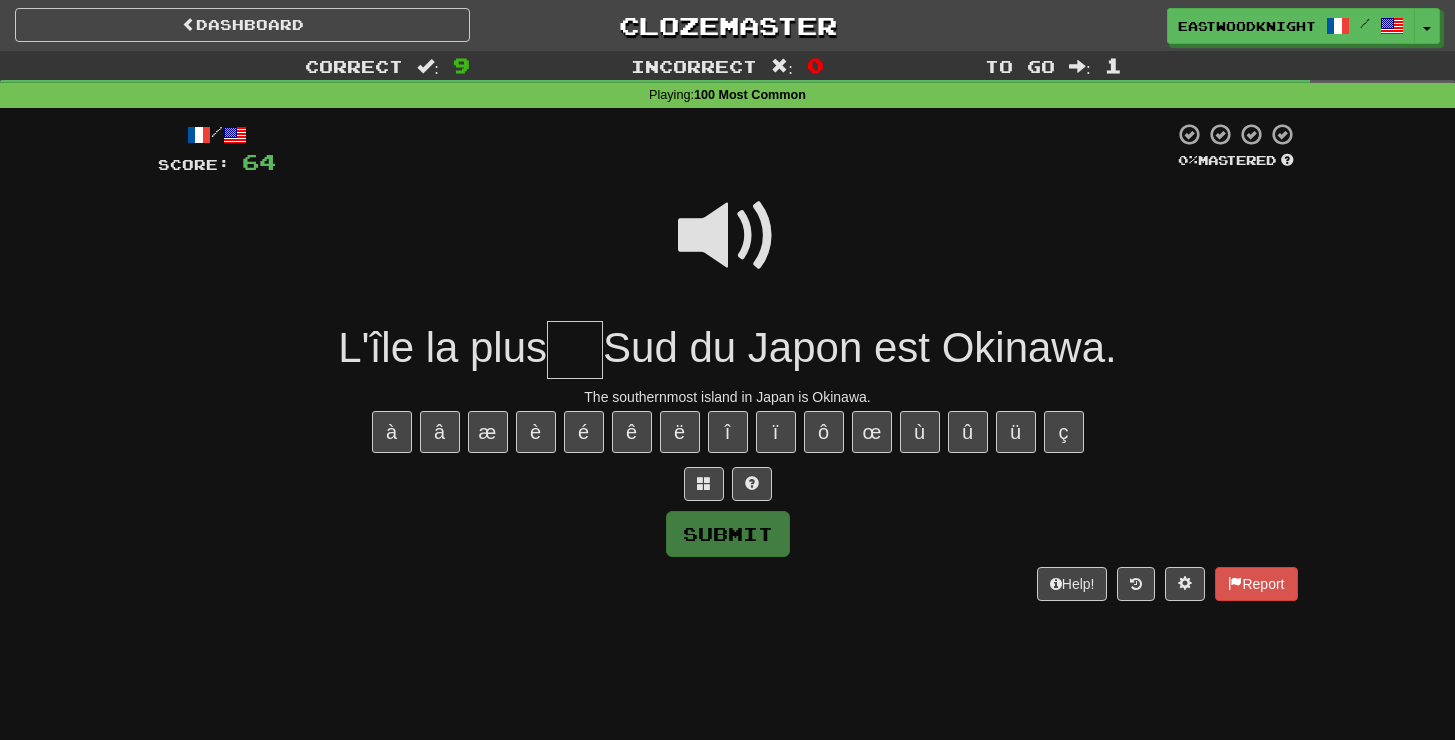 click at bounding box center [728, 236] 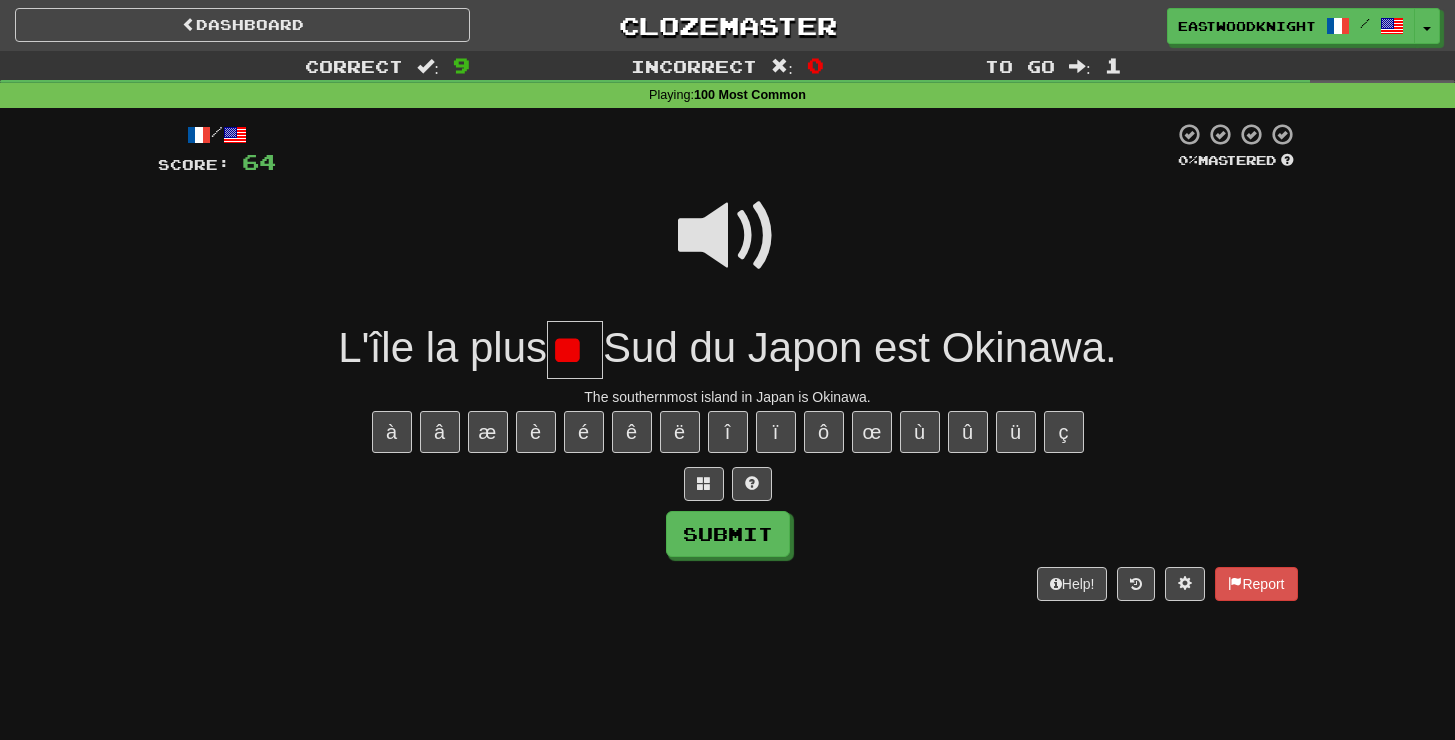 scroll, scrollTop: 0, scrollLeft: 0, axis: both 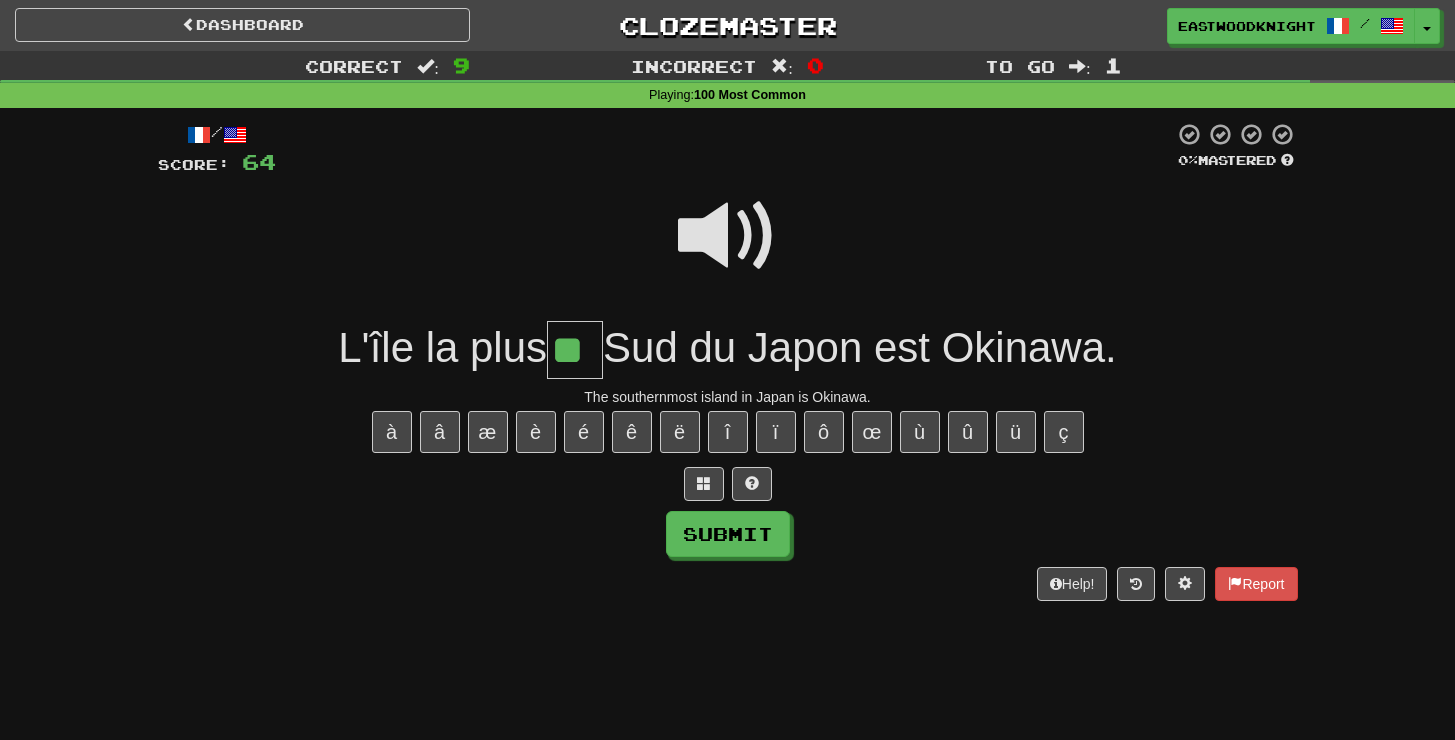type on "**" 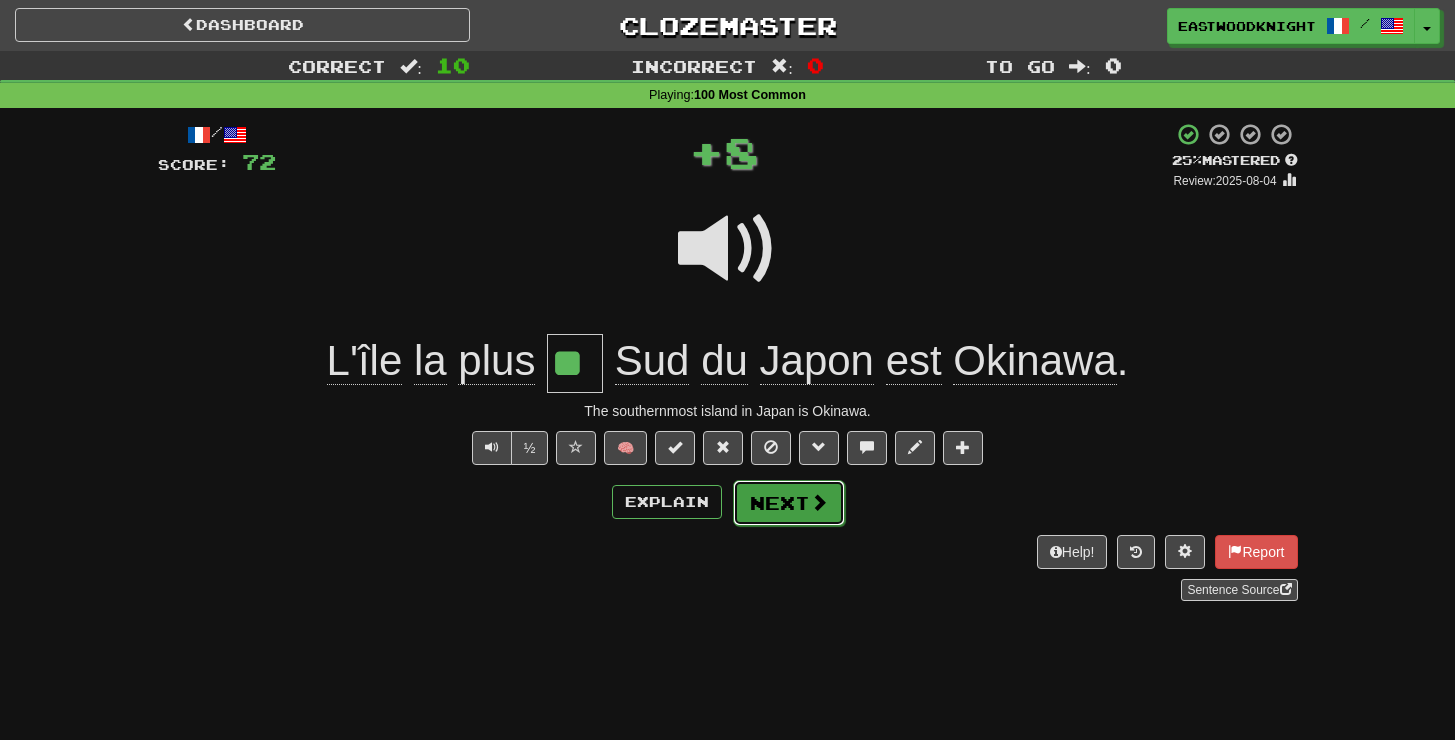 click on "Next" at bounding box center [789, 503] 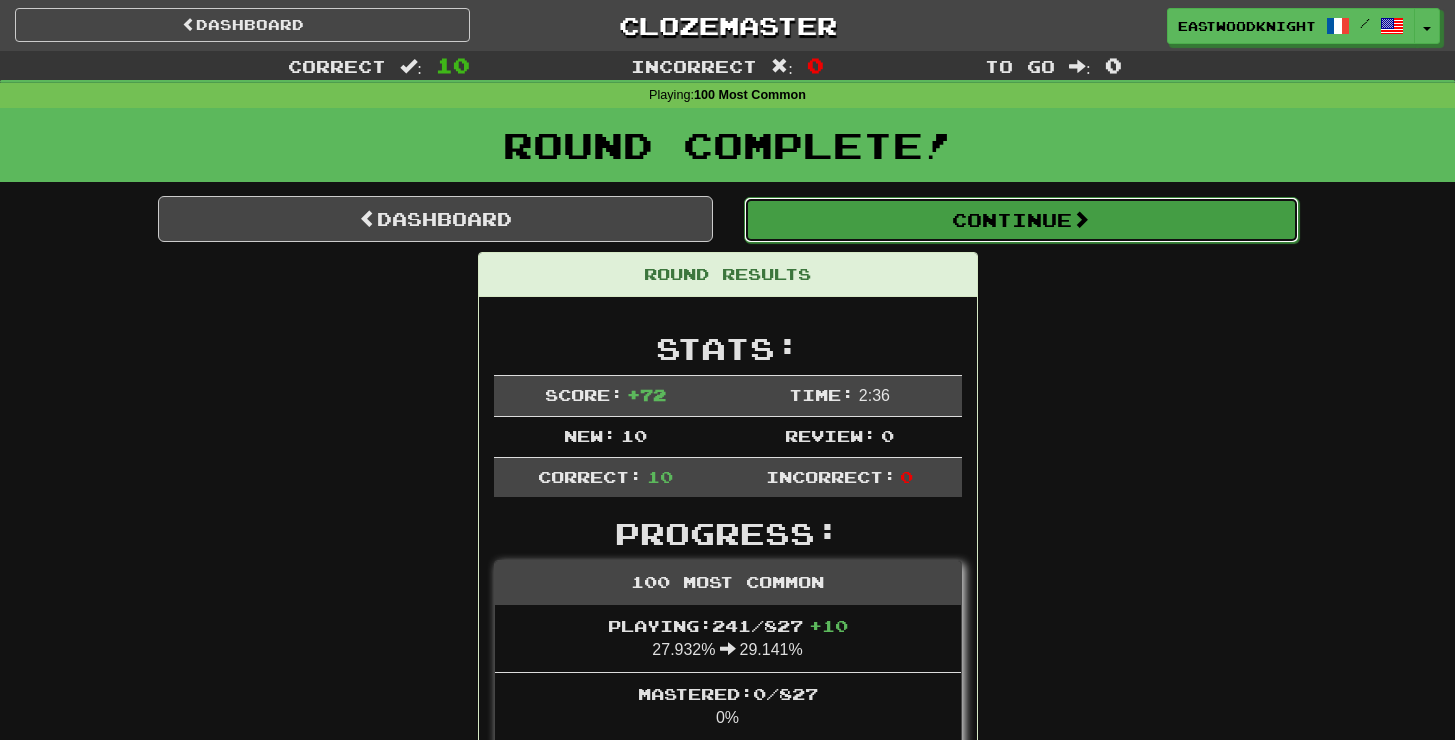 click on "Continue" at bounding box center [1021, 220] 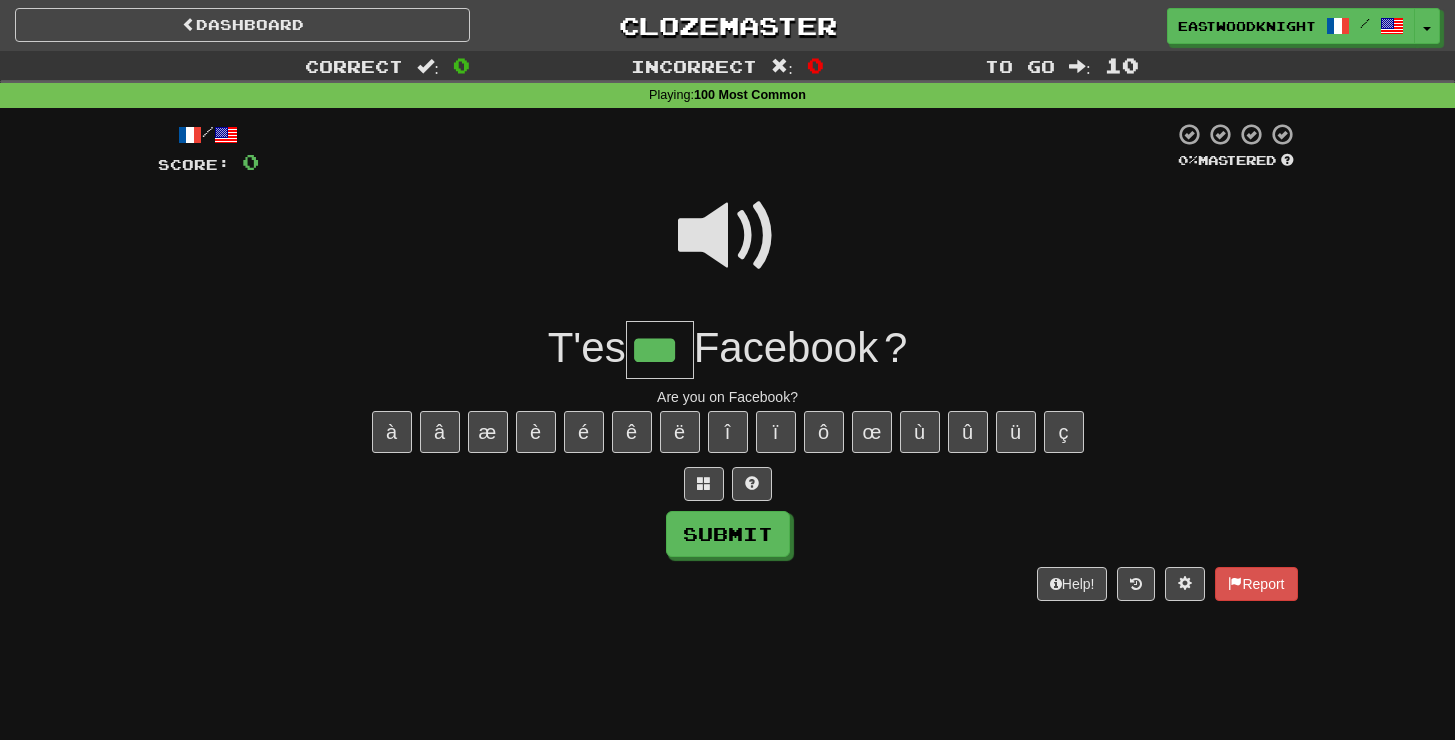 type on "***" 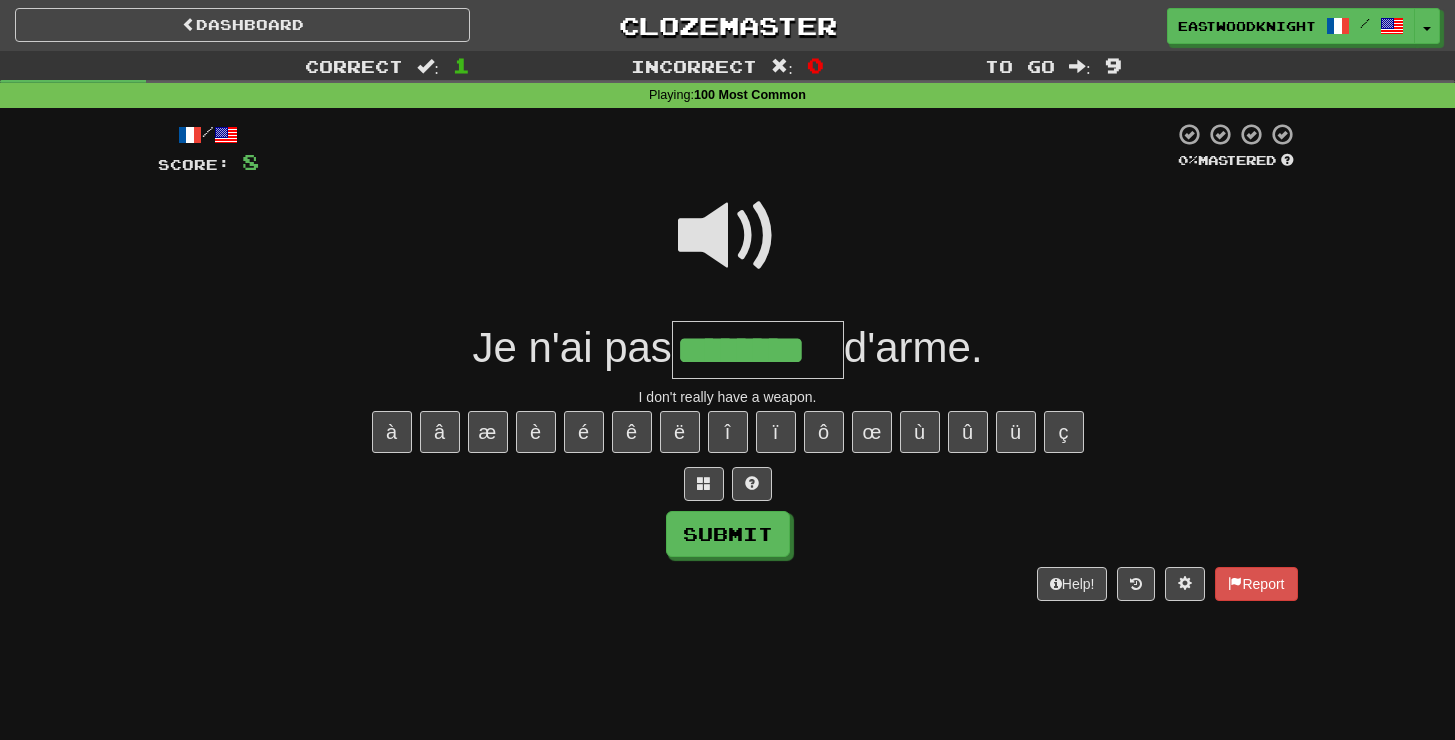 type on "********" 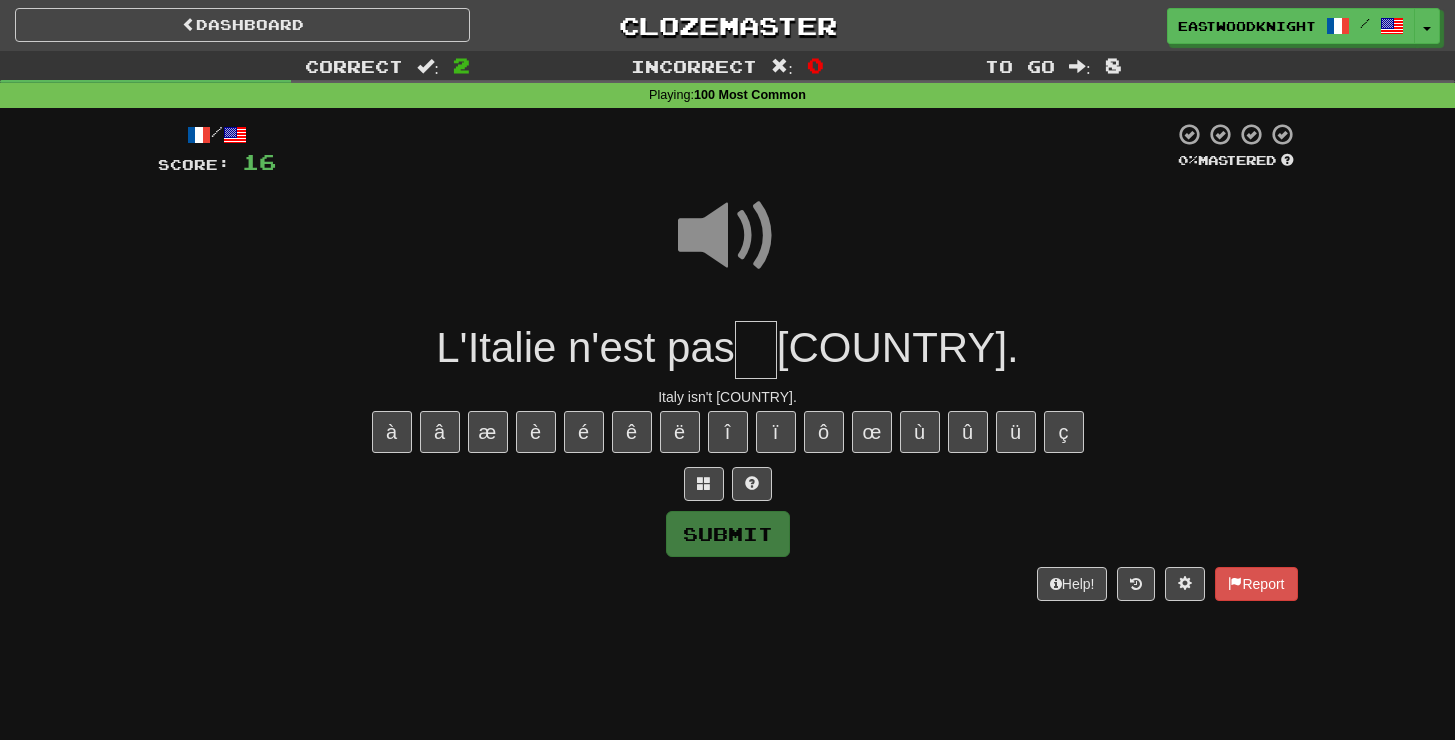 type on "*" 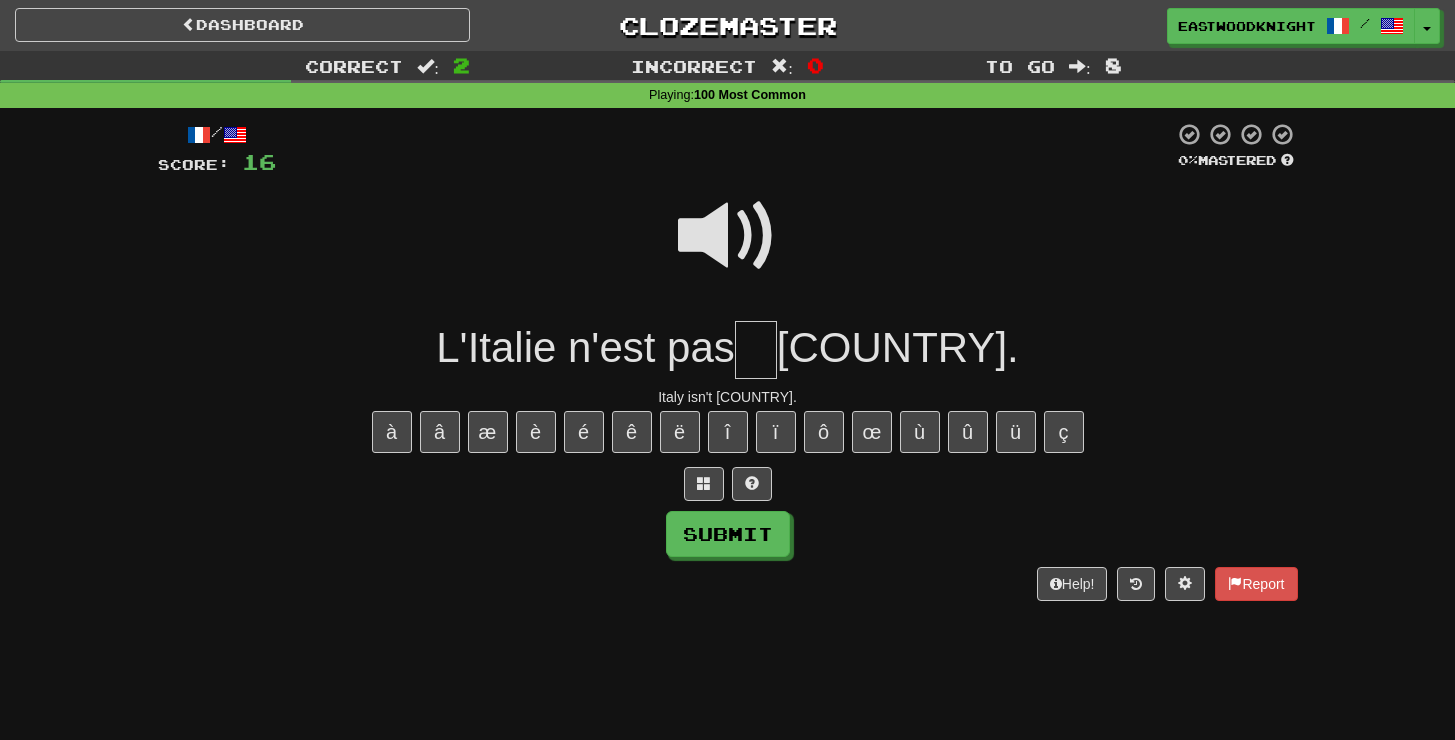 type on "*" 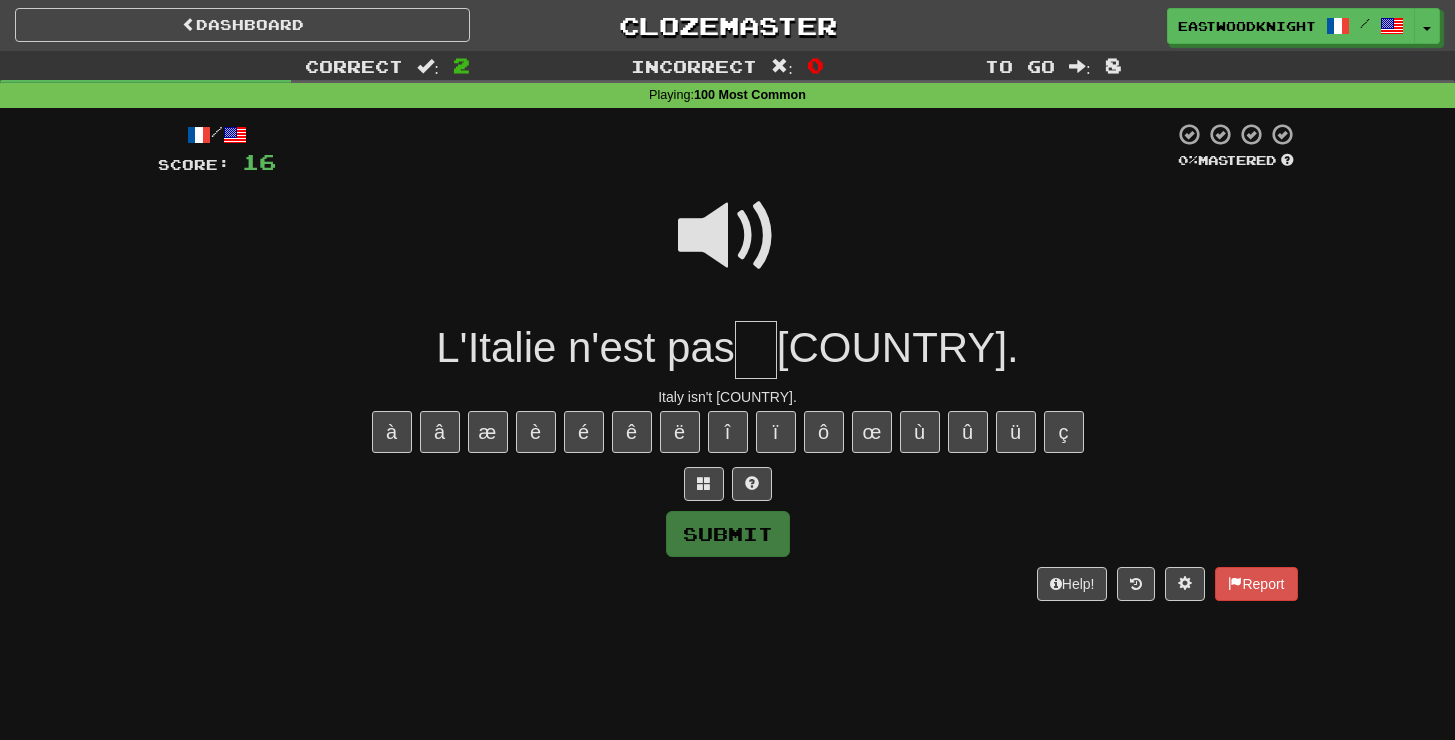 type on "*" 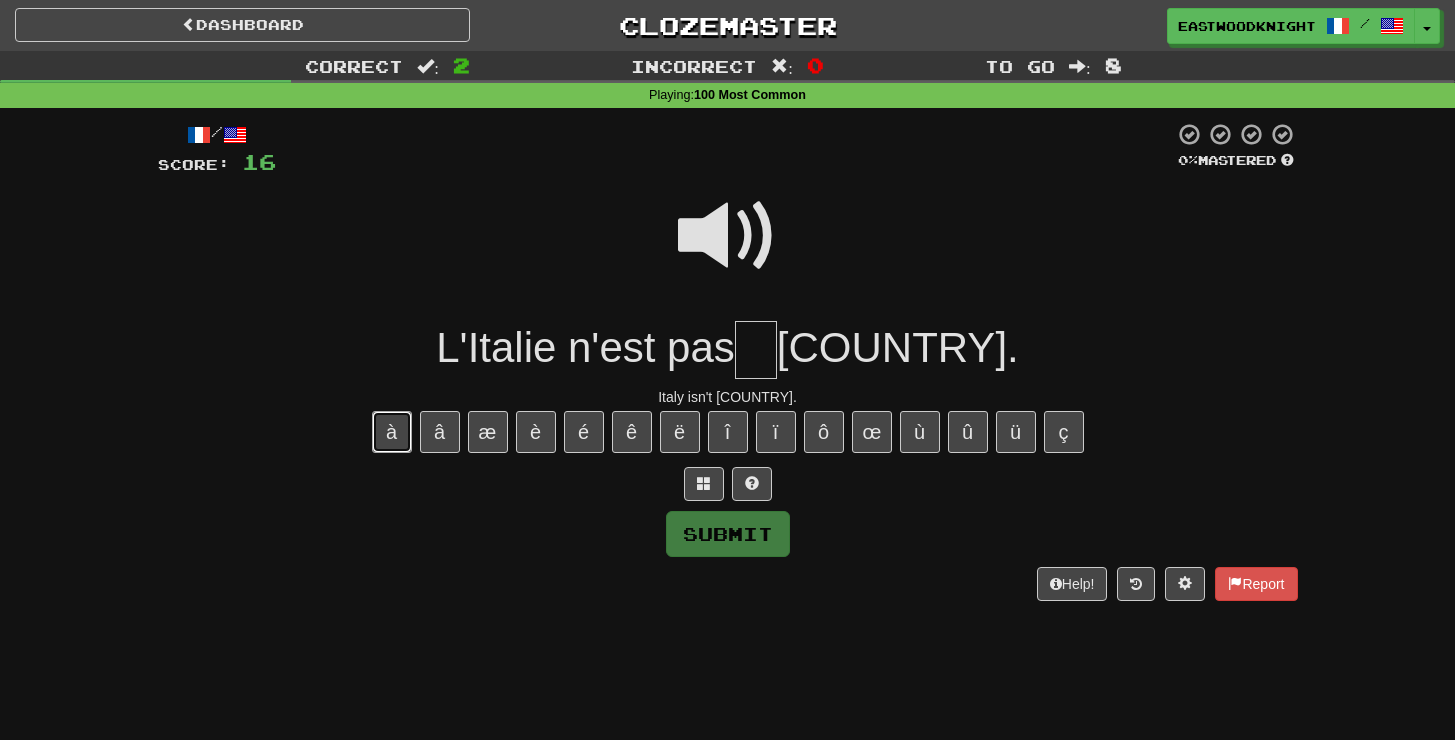 click on "à" at bounding box center (392, 432) 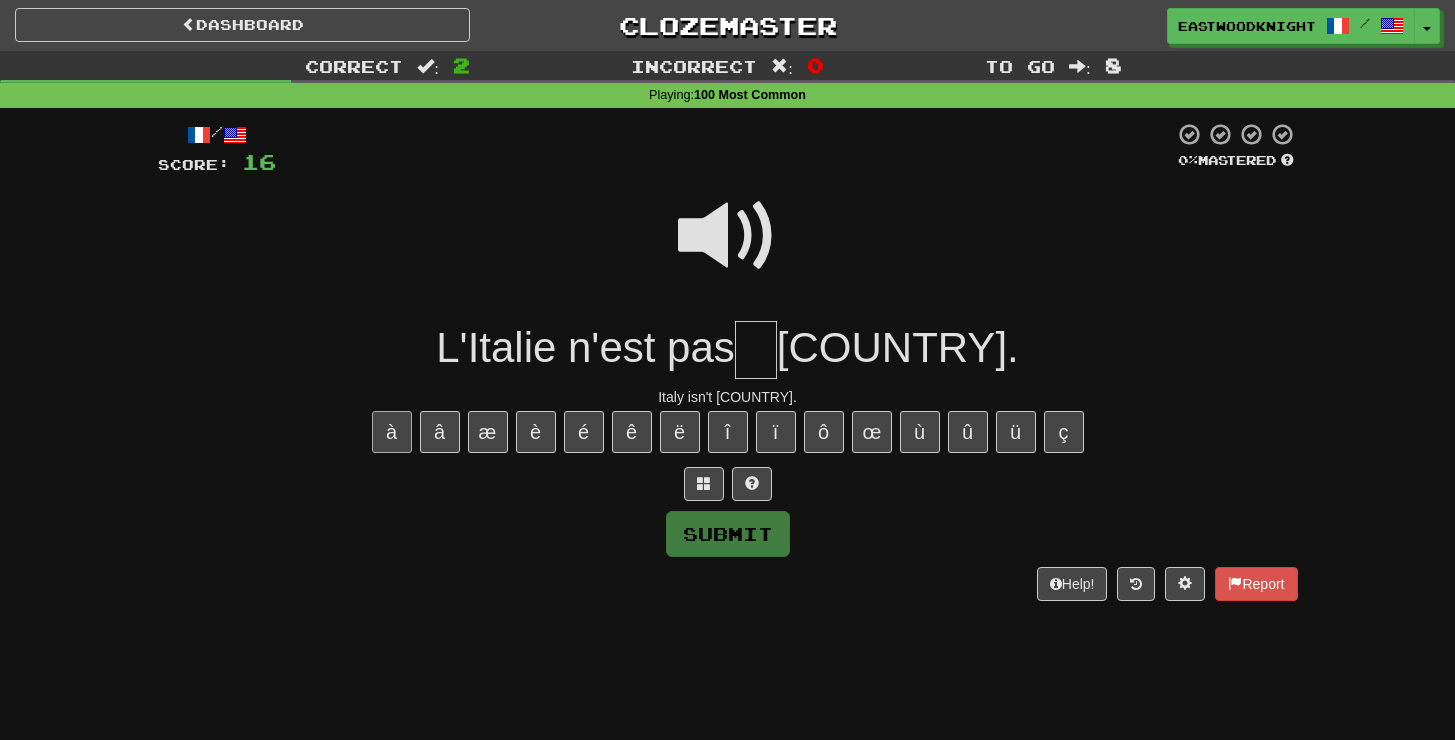 type on "*" 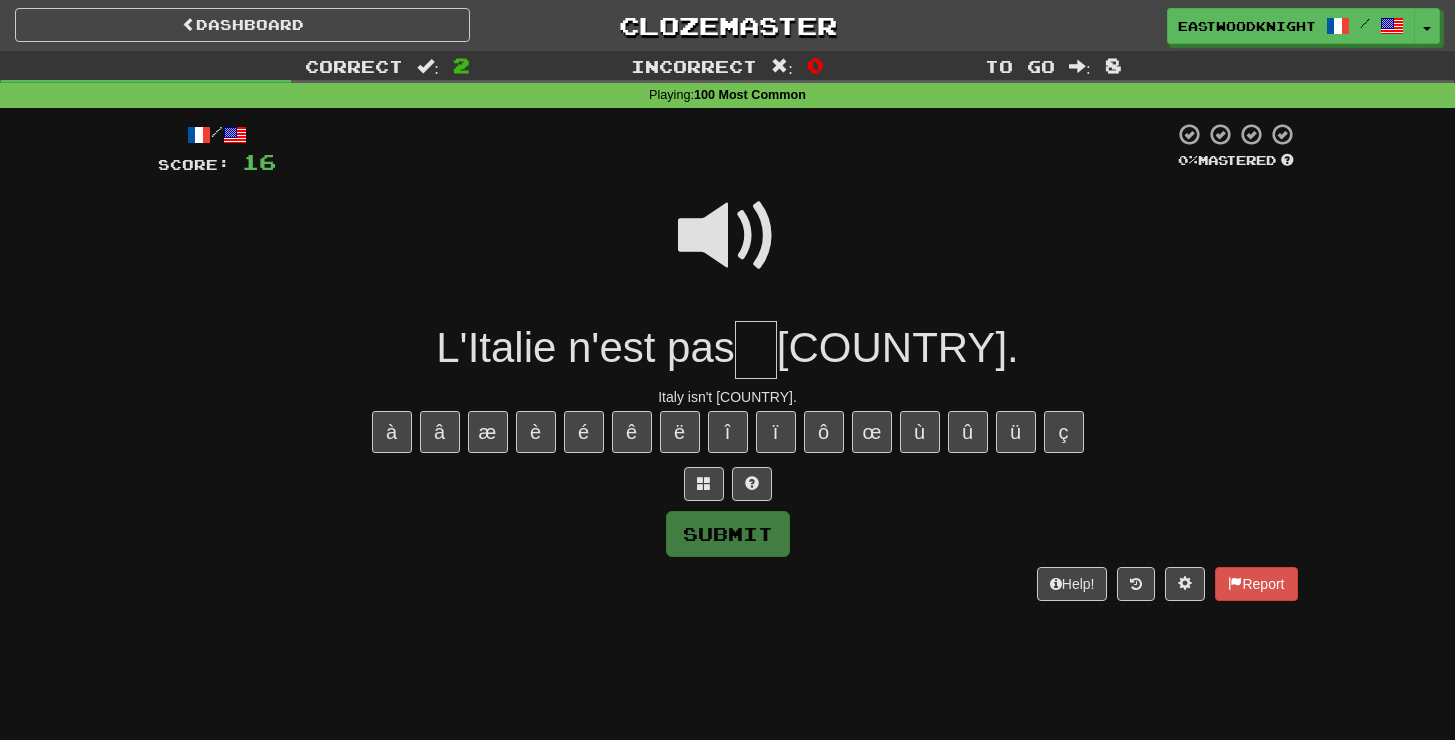 click on "à â æ è é ê ë î ï ô œ ù û ü ç" at bounding box center [728, 432] 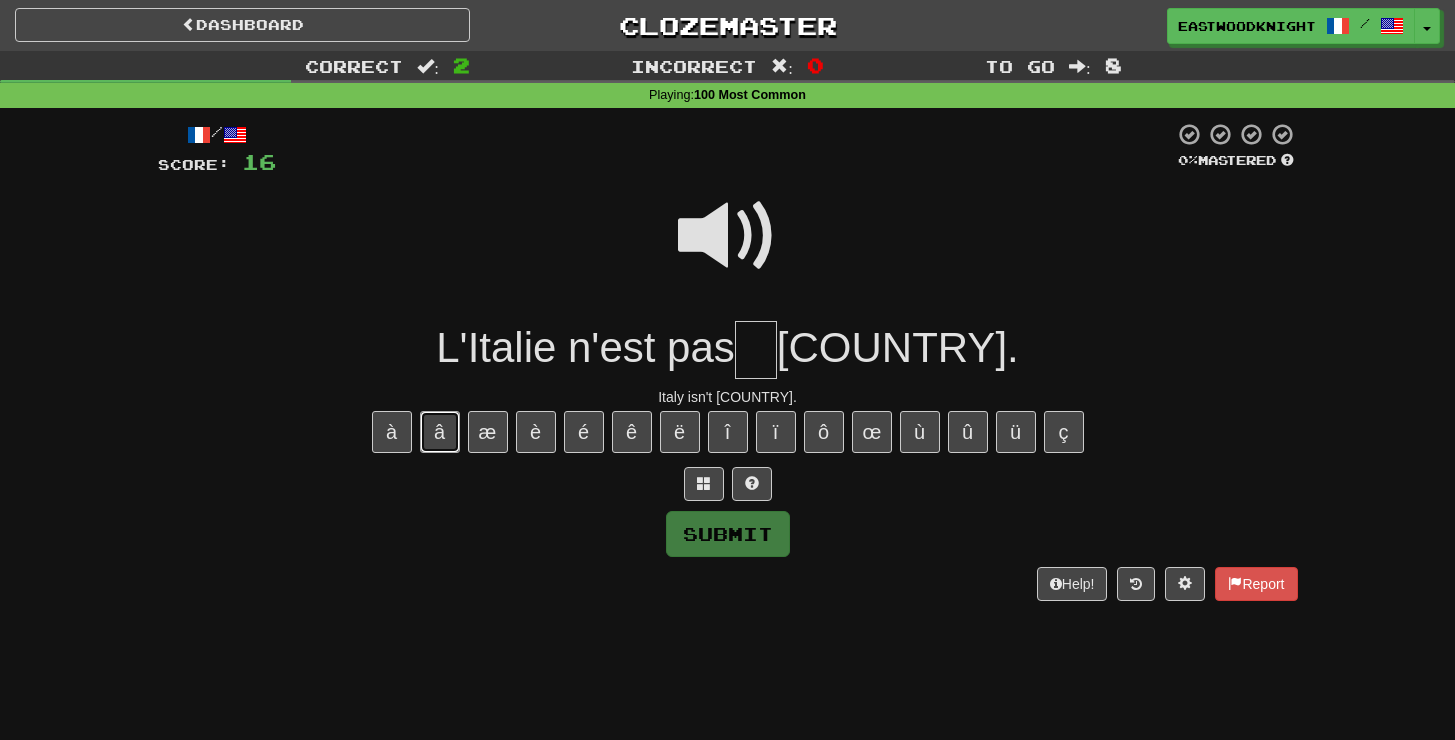 click on "â" at bounding box center (440, 432) 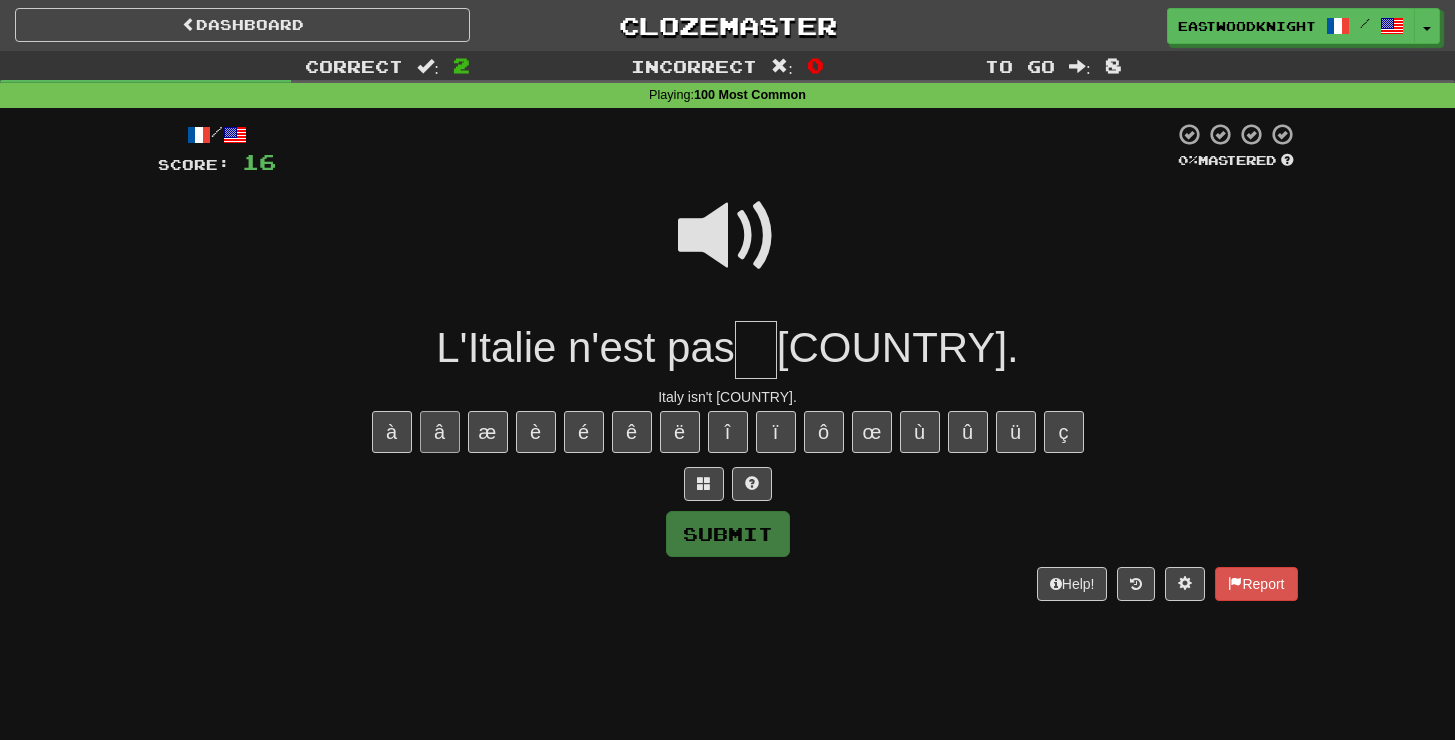 type on "*" 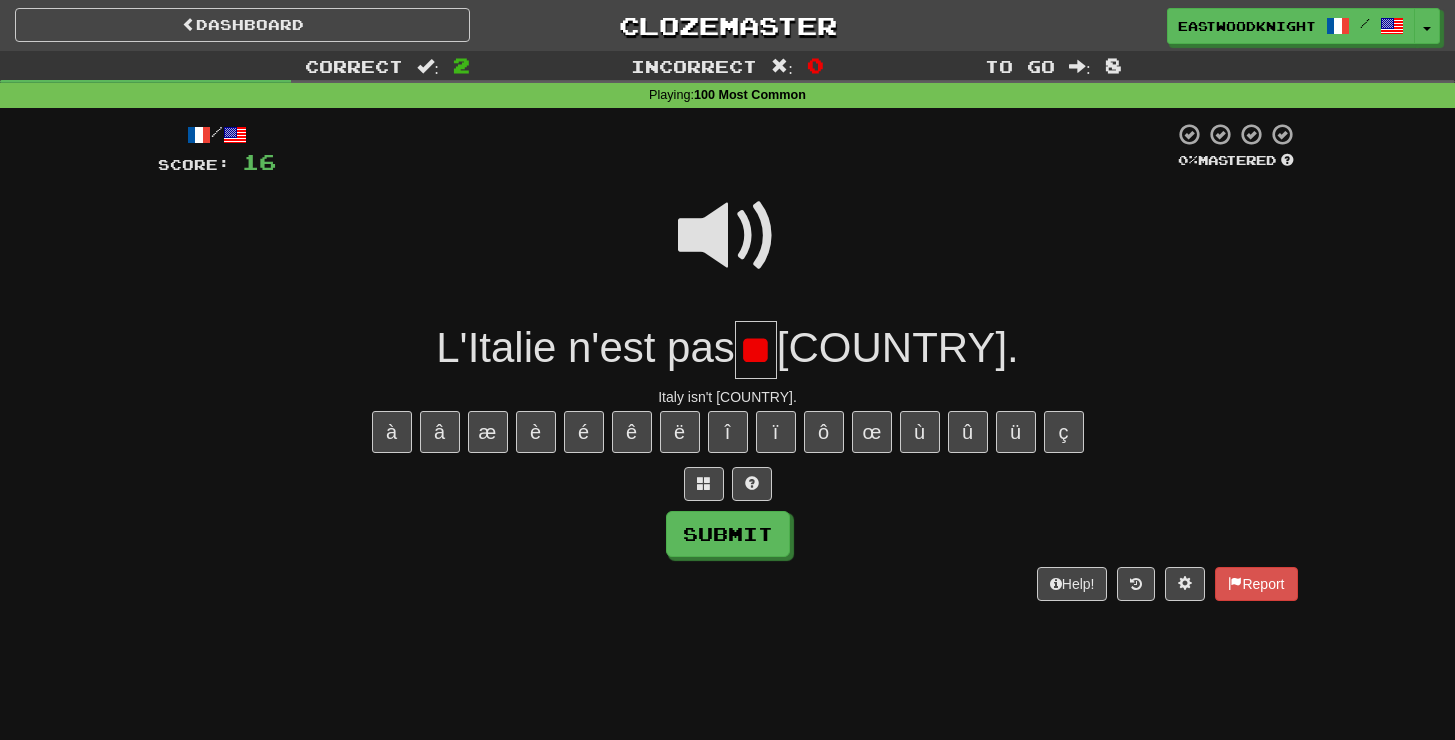 scroll, scrollTop: 0, scrollLeft: 9, axis: horizontal 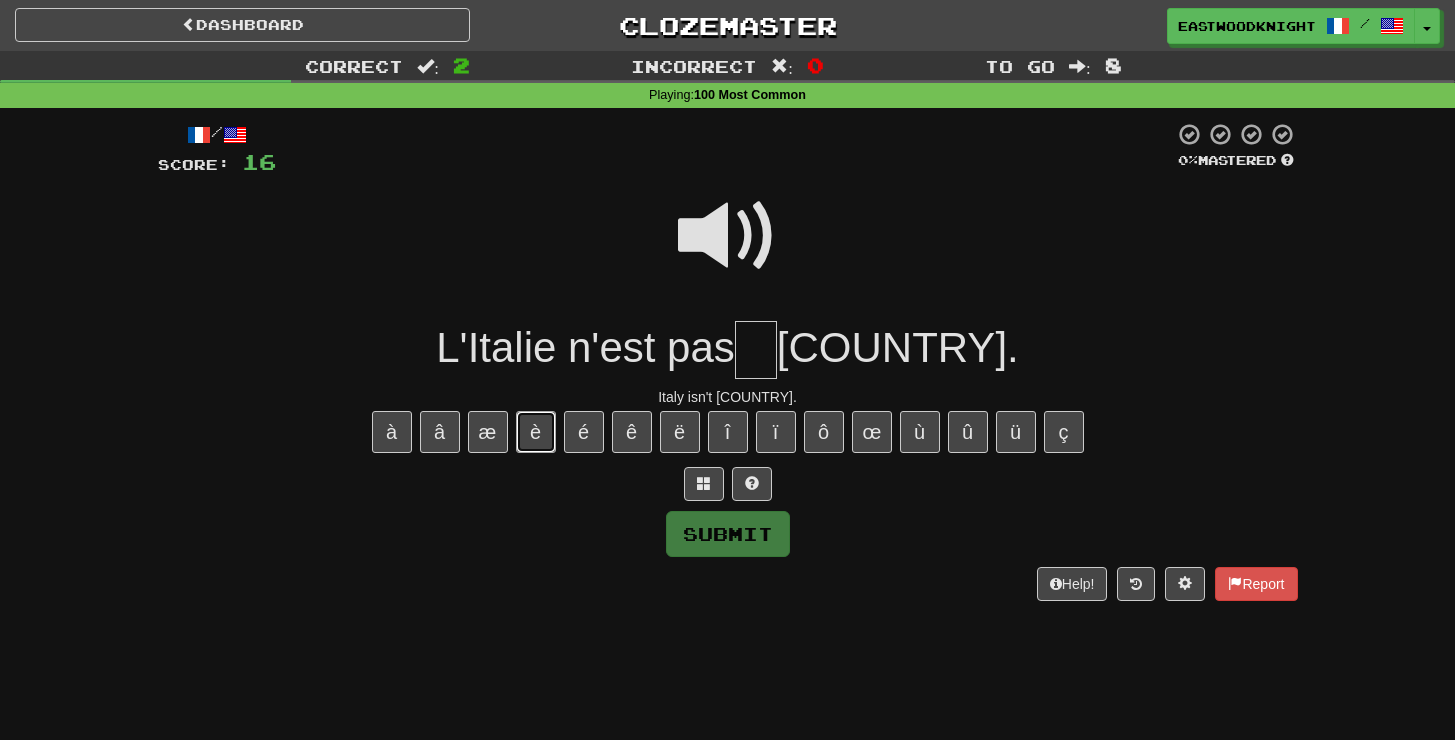 click on "è" at bounding box center [536, 432] 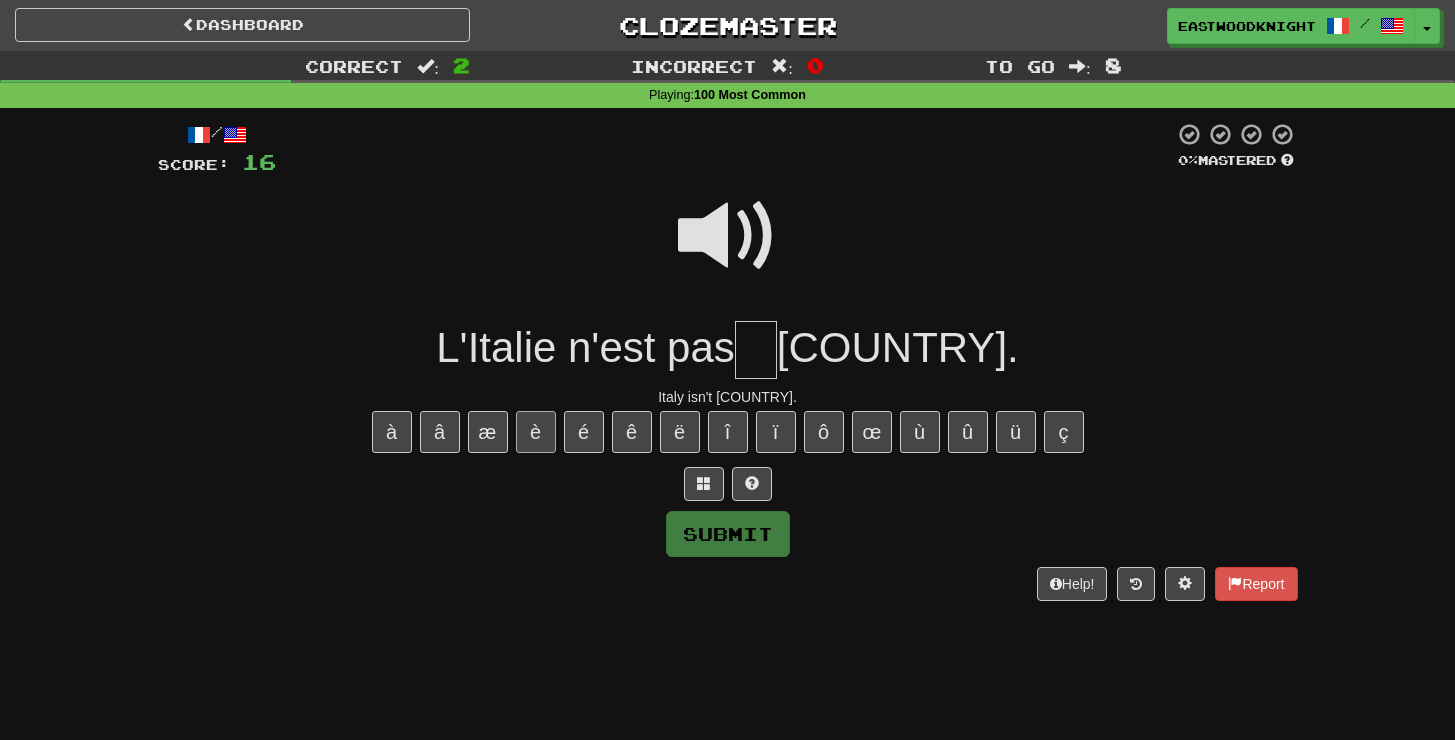 type on "*" 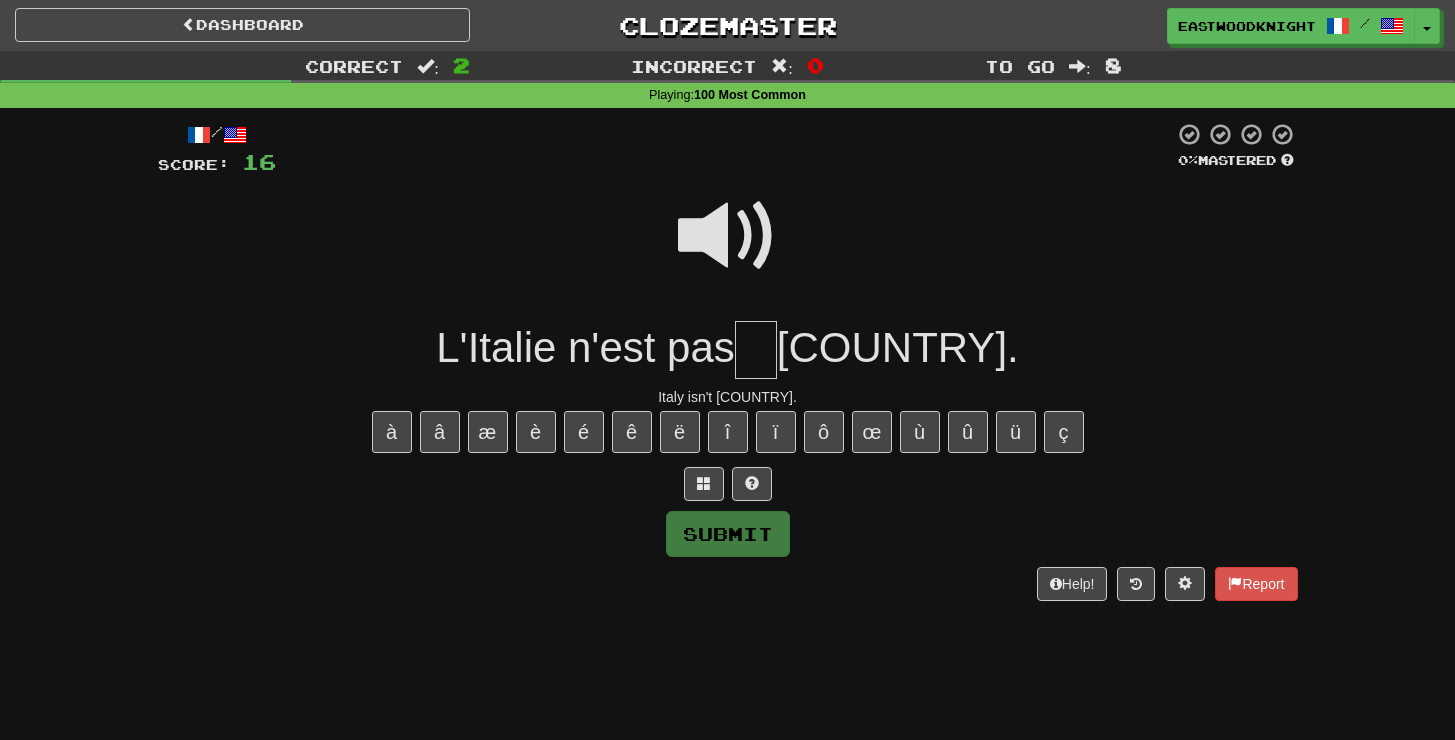 click at bounding box center [728, 236] 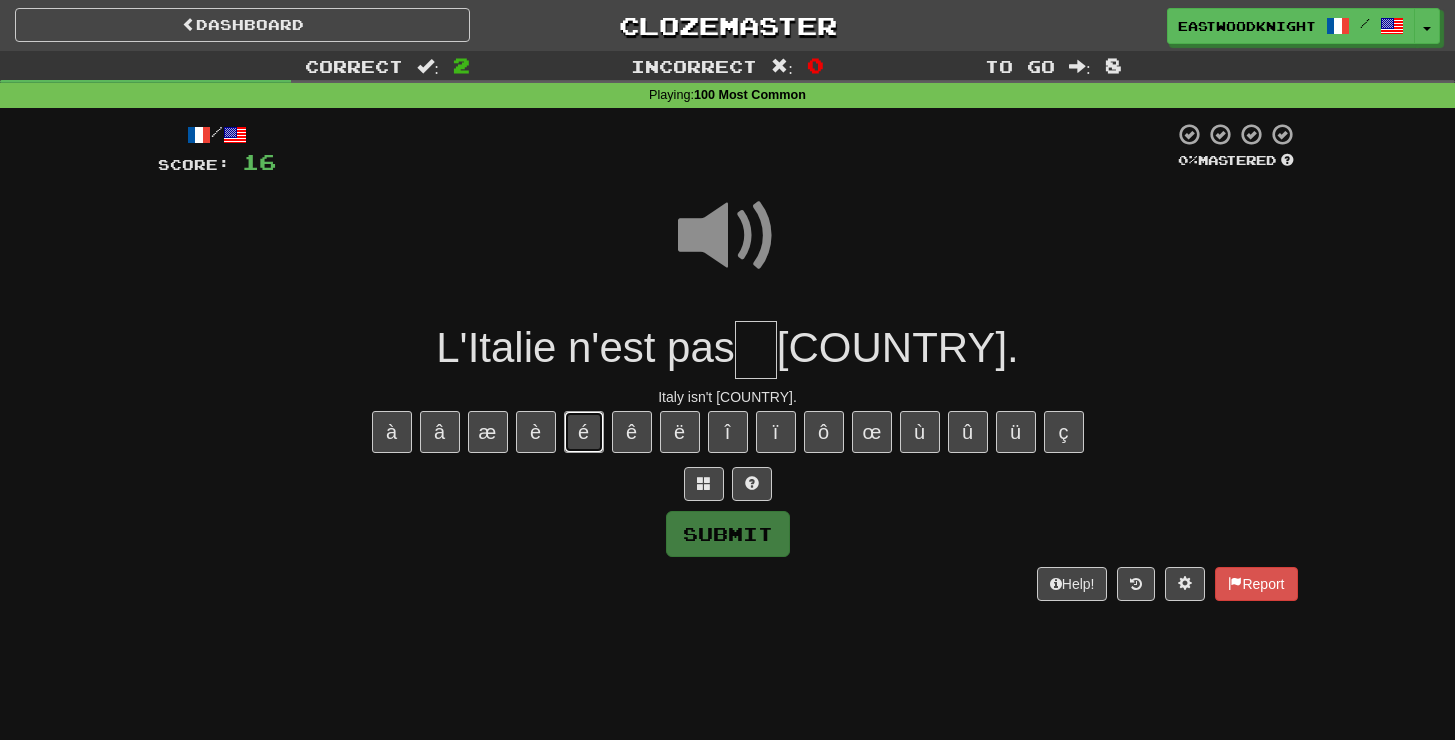 click on "é" at bounding box center (584, 432) 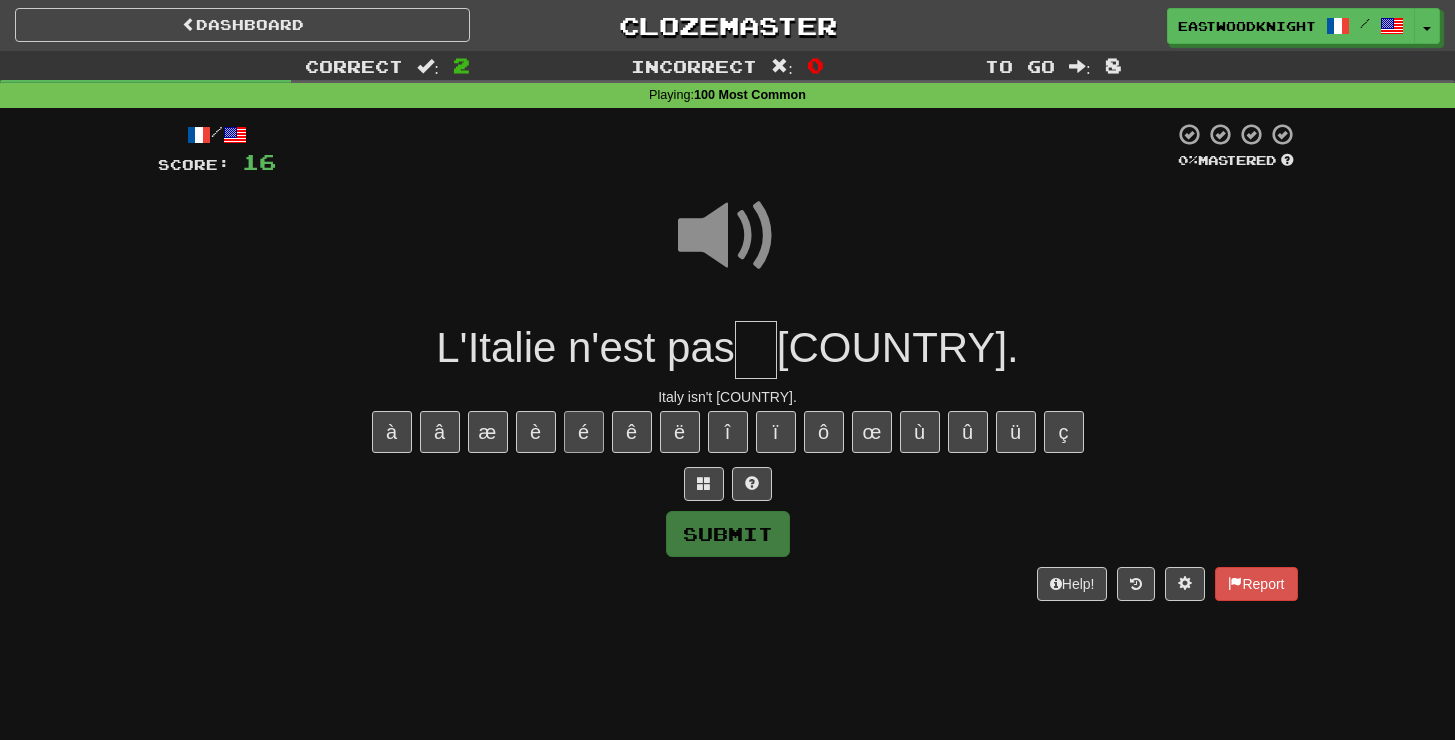type on "*" 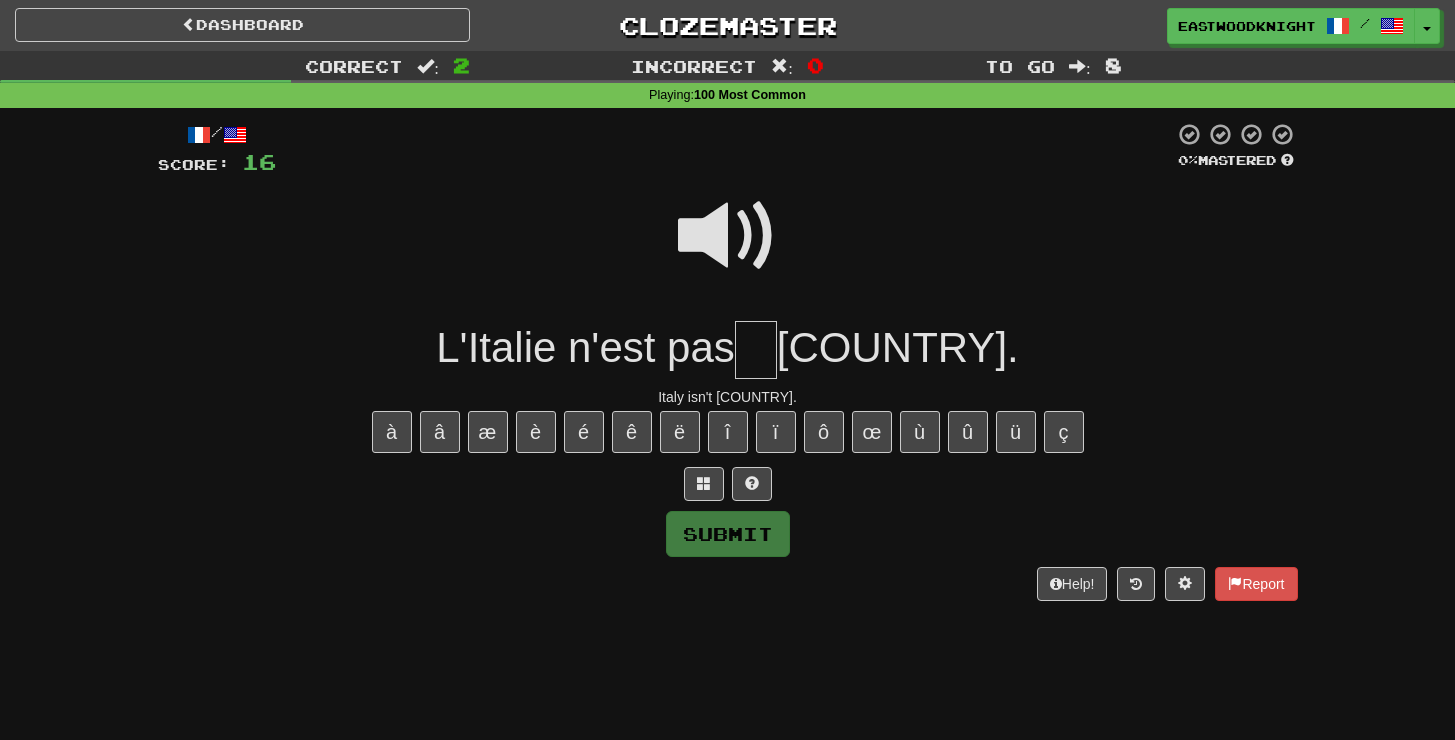 click at bounding box center [728, 484] 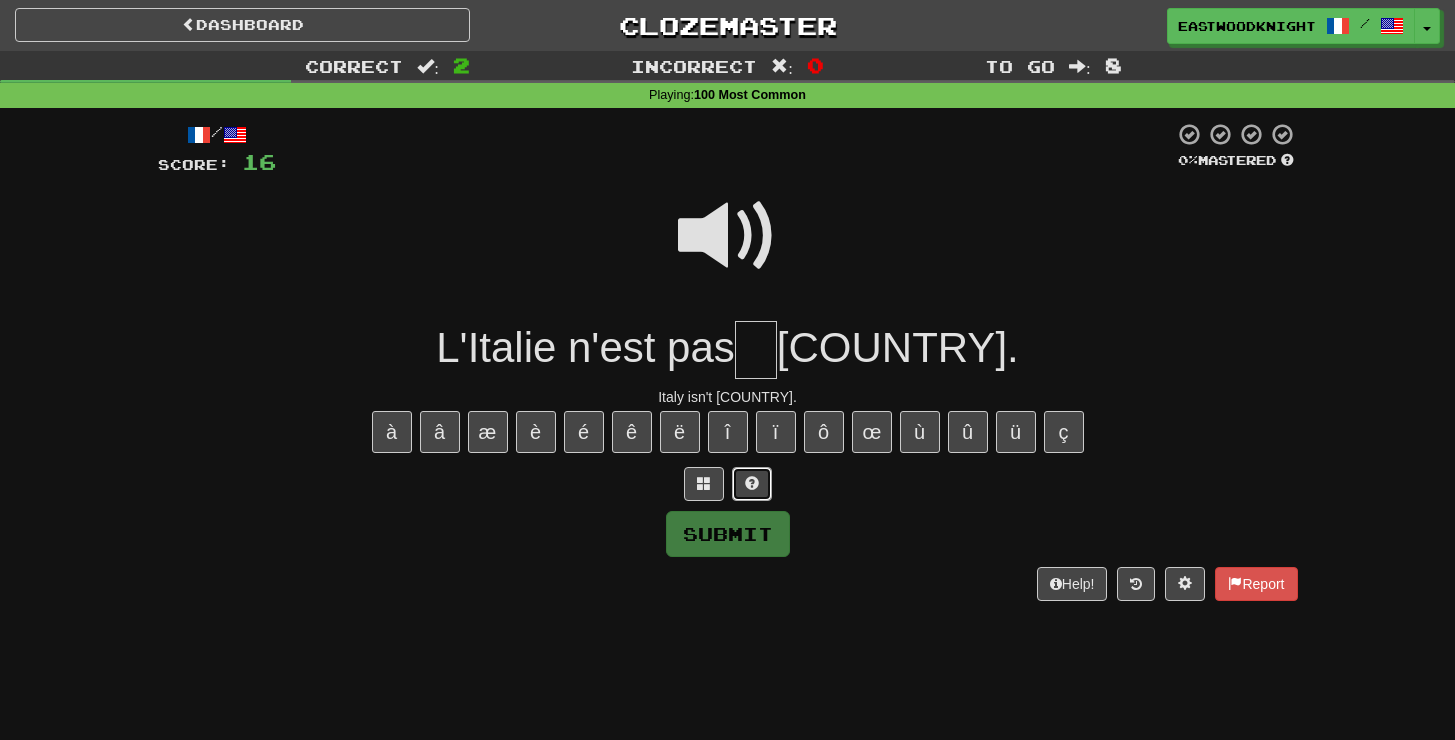click at bounding box center [752, 484] 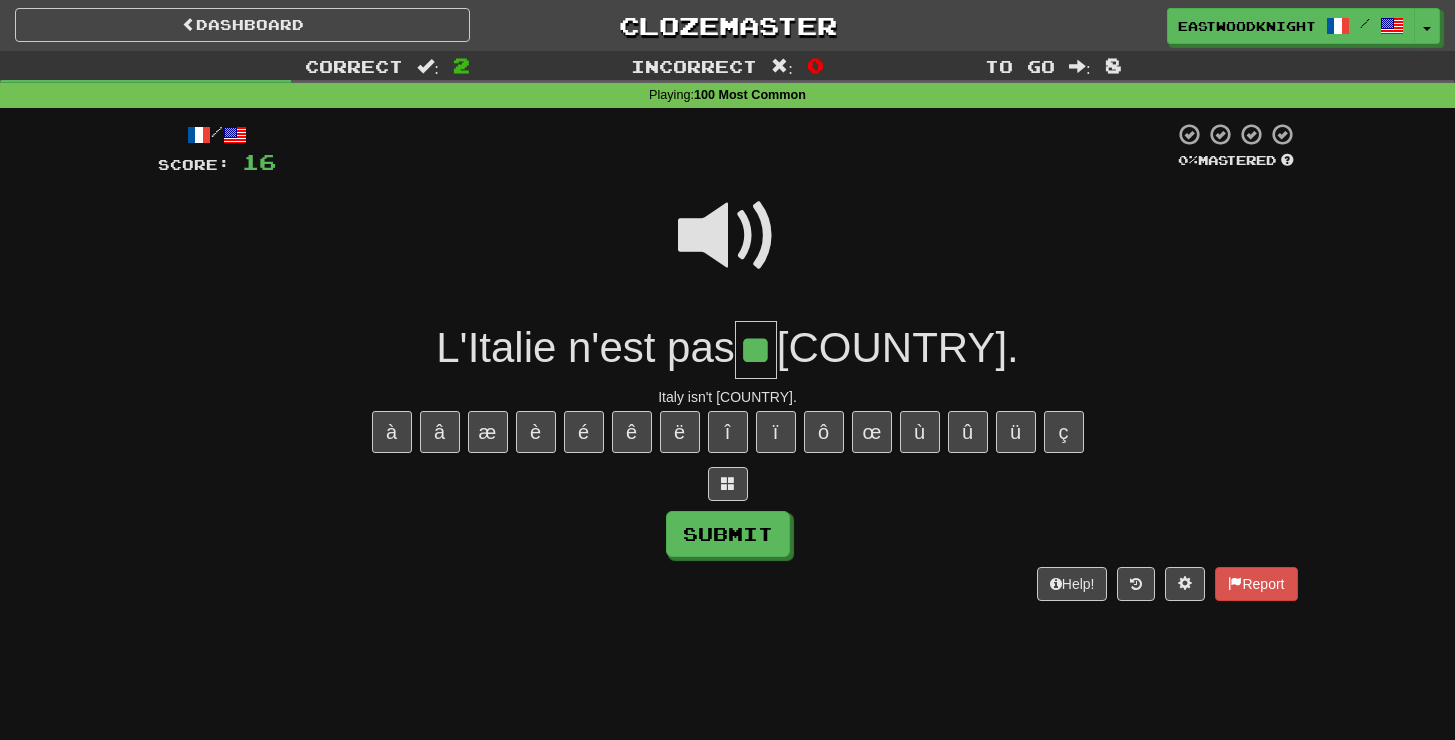 type on "**" 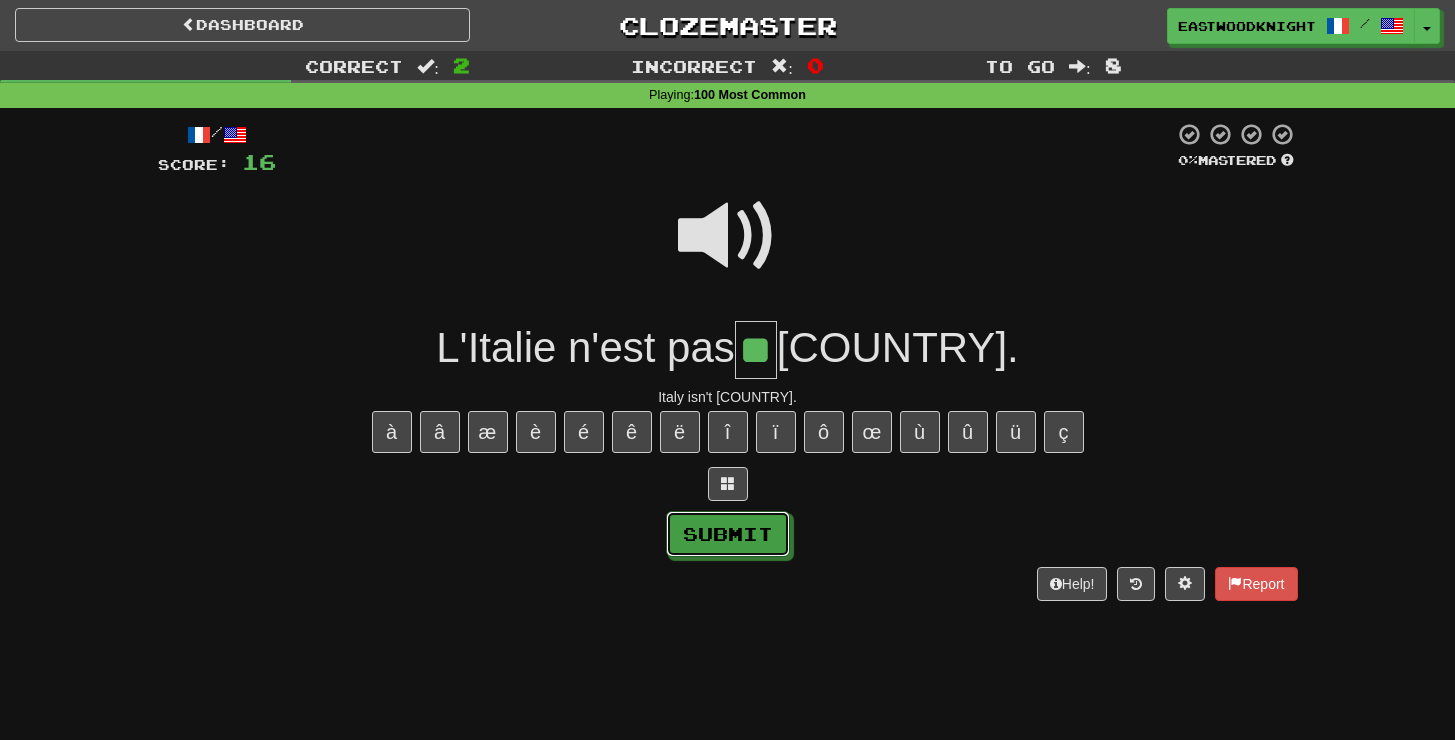 click on "Submit" at bounding box center (728, 534) 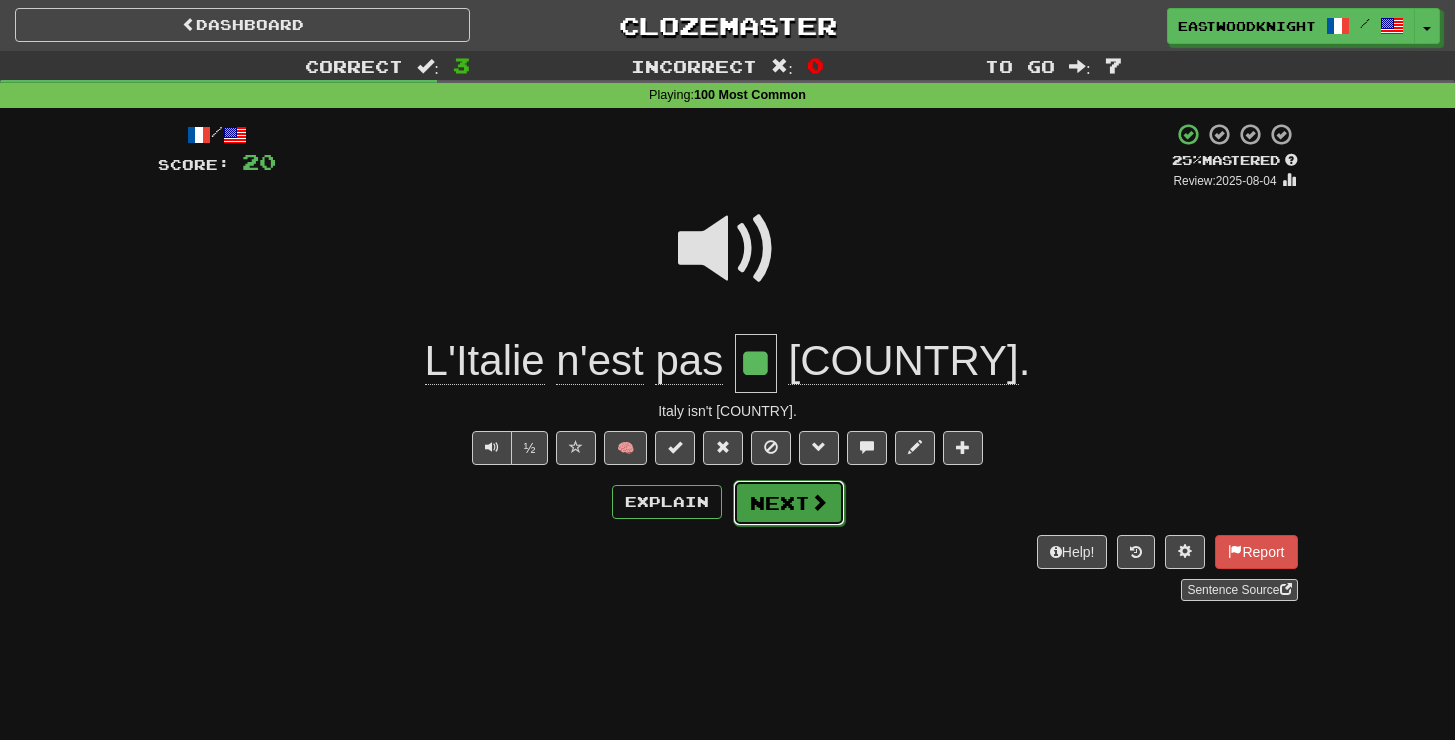 click on "Next" at bounding box center (789, 503) 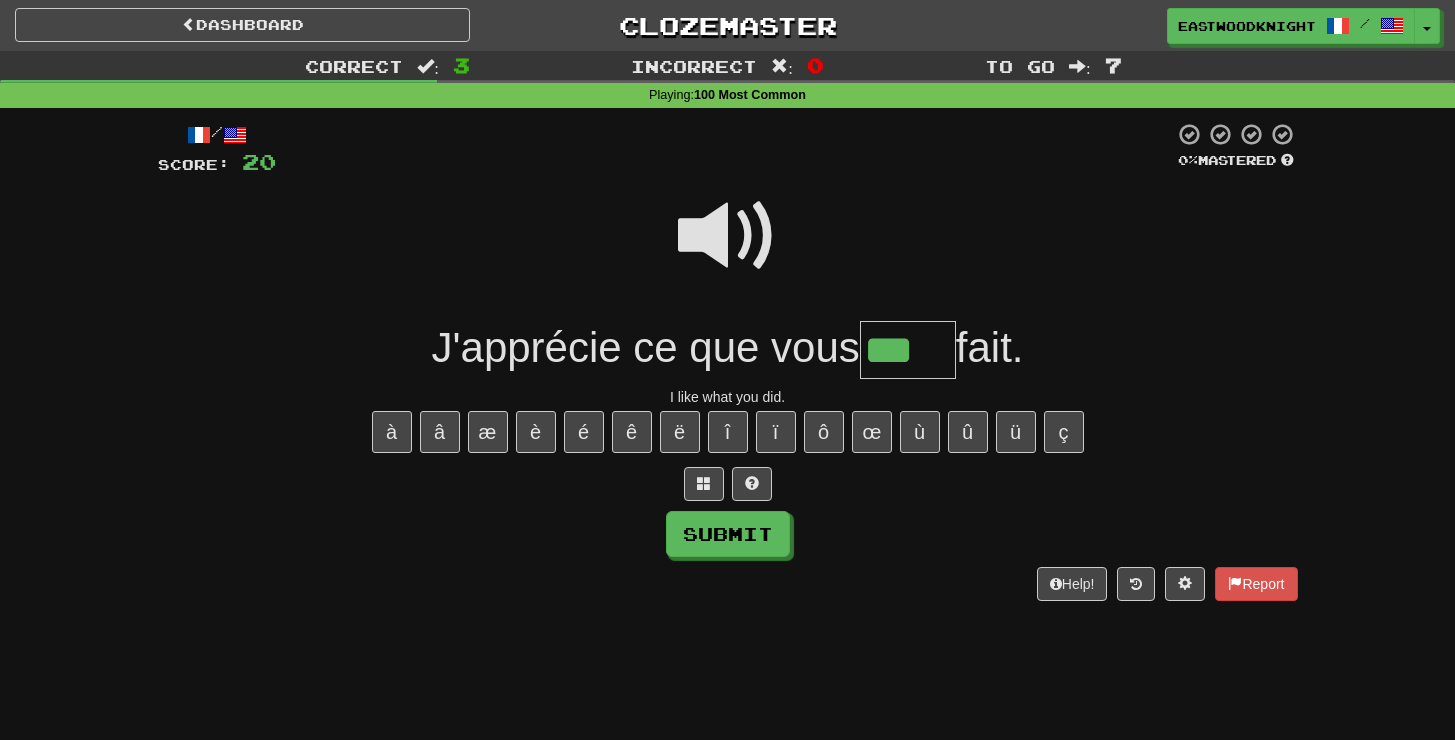 scroll, scrollTop: 0, scrollLeft: 0, axis: both 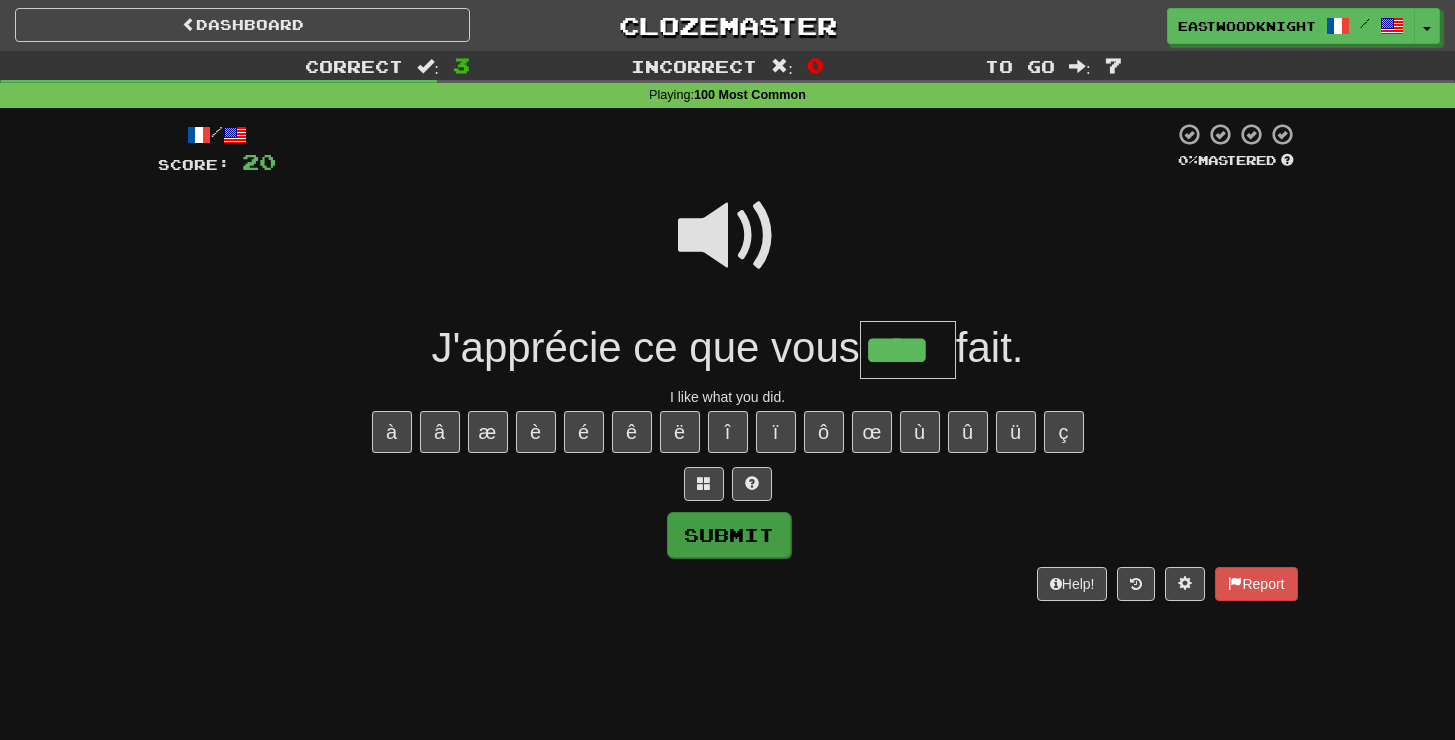 type on "****" 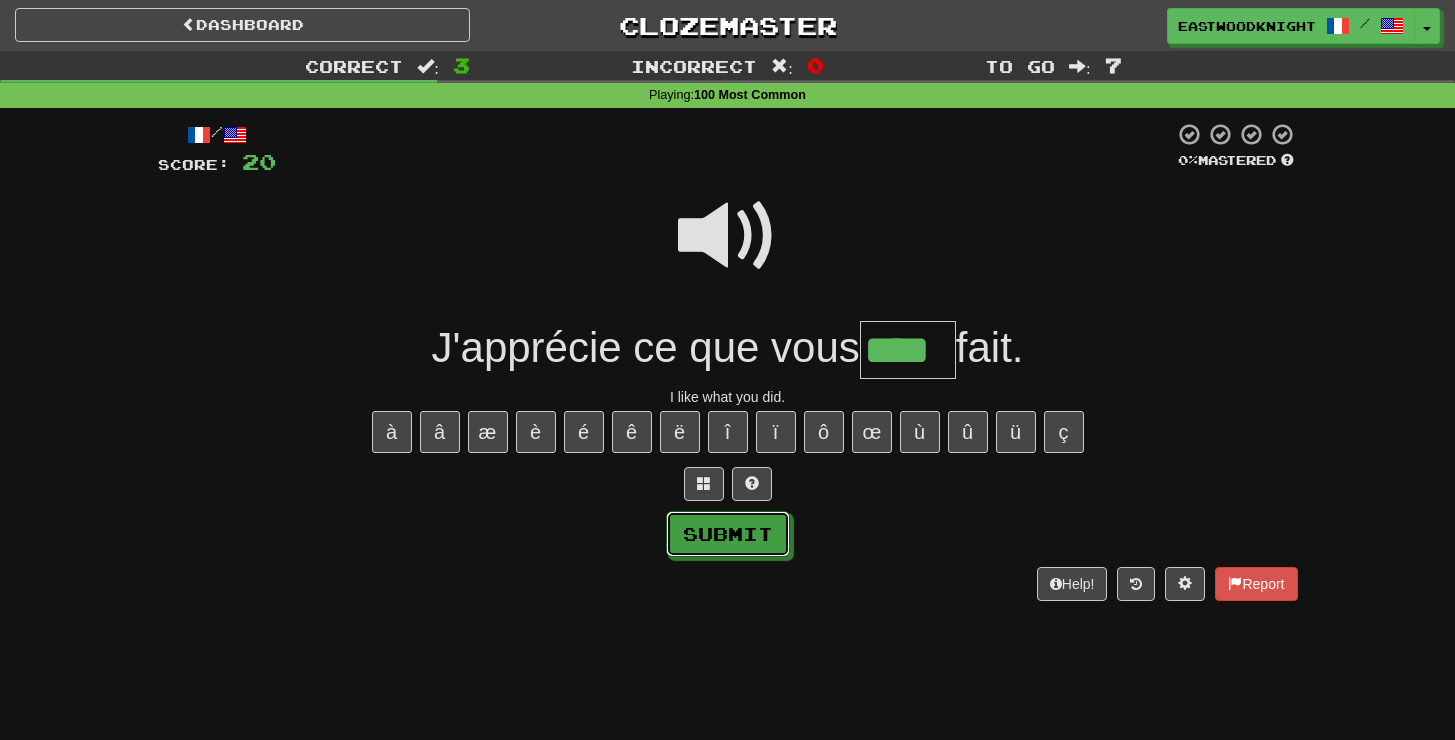 drag, startPoint x: 733, startPoint y: 533, endPoint x: 732, endPoint y: 543, distance: 10.049875 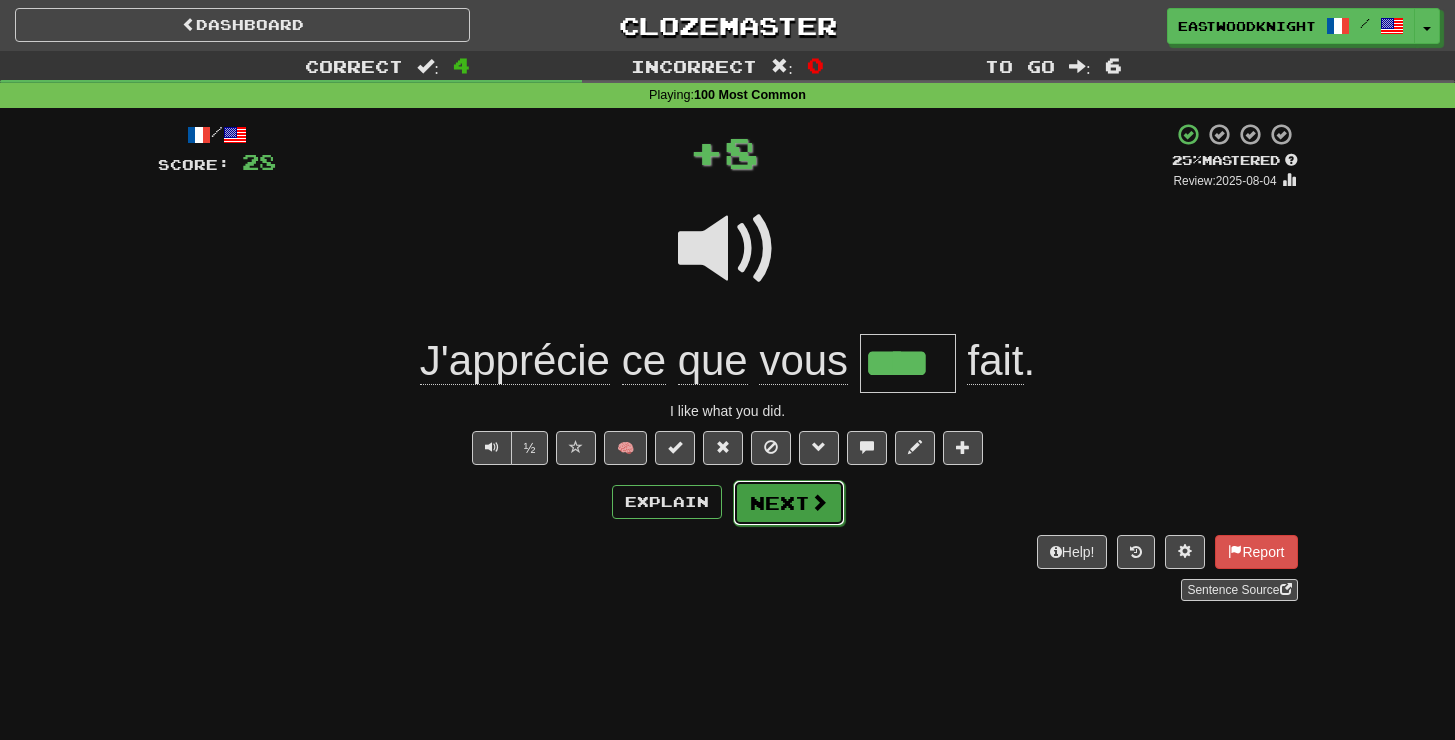 click on "Next" at bounding box center [789, 503] 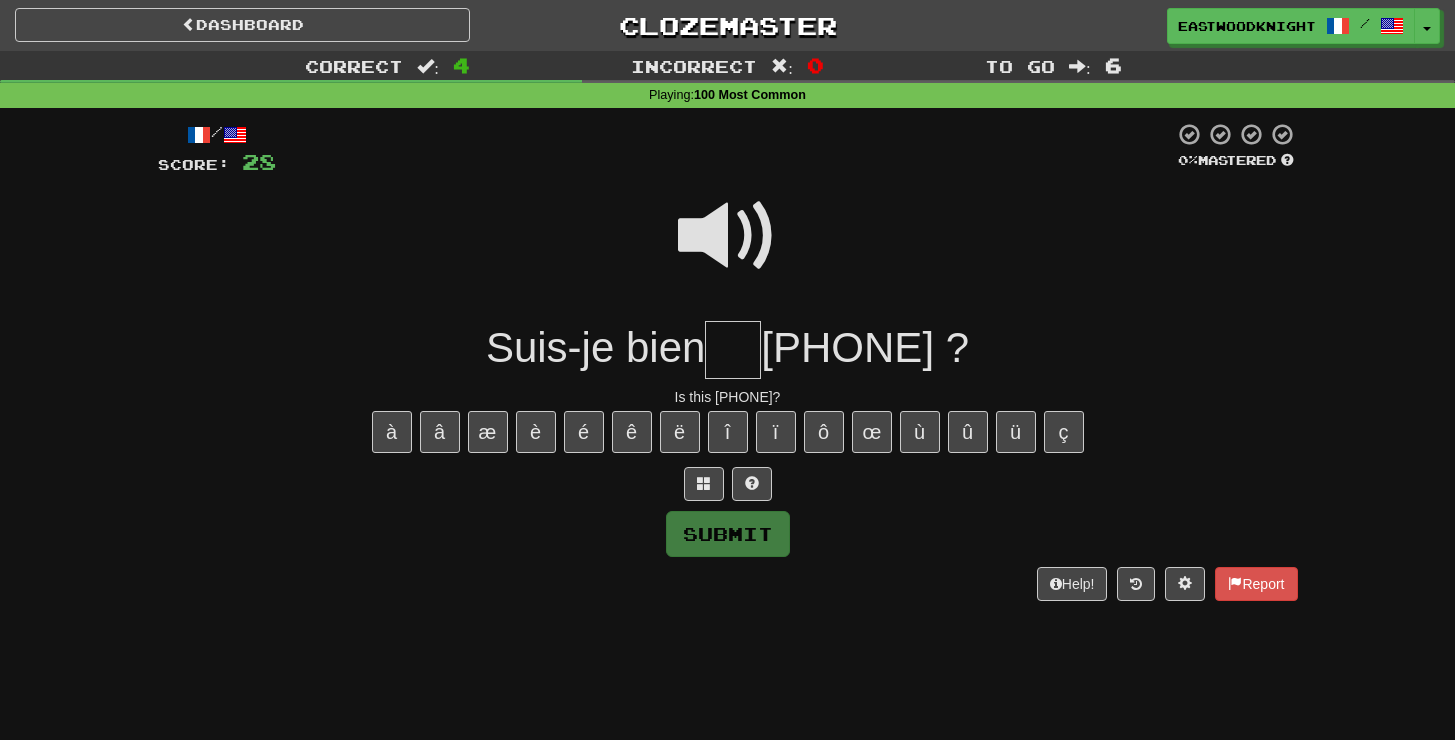 click at bounding box center (728, 236) 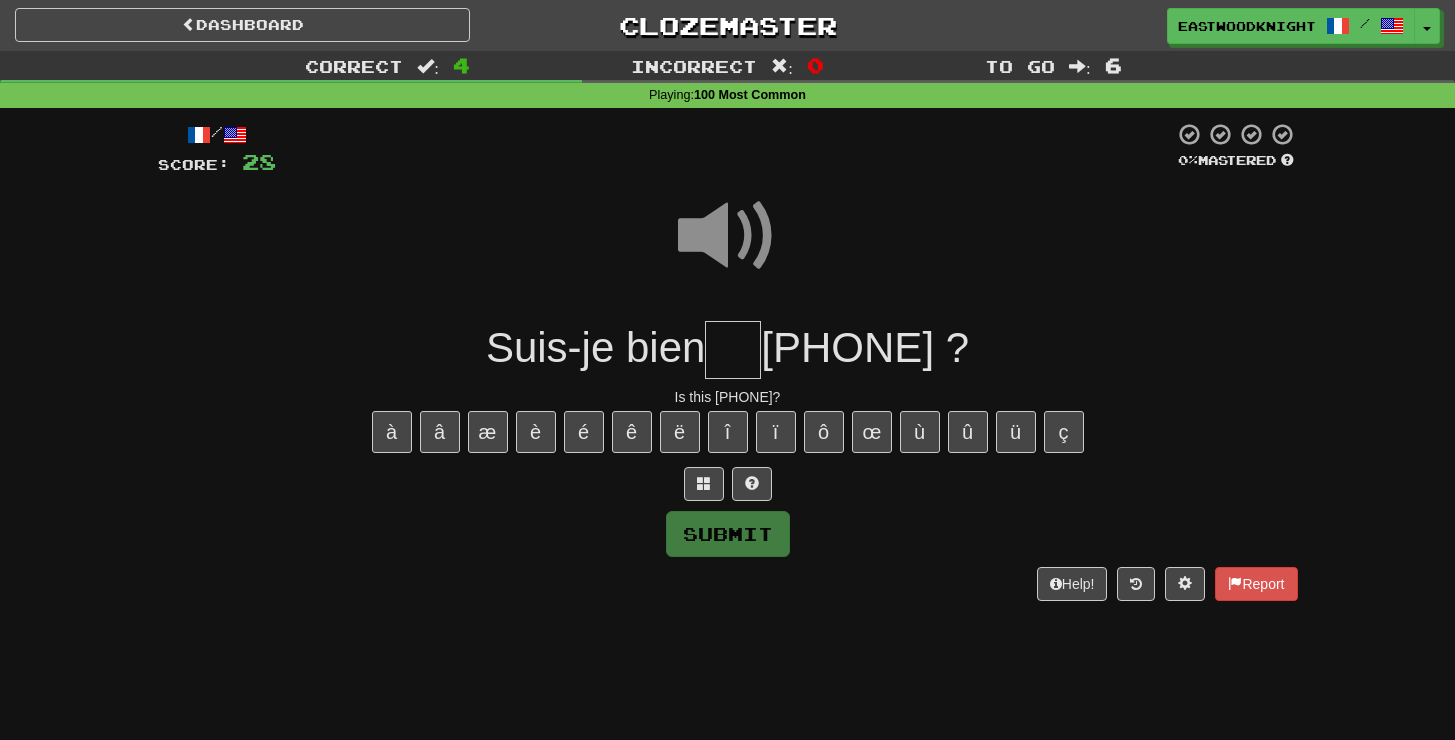 click at bounding box center (733, 350) 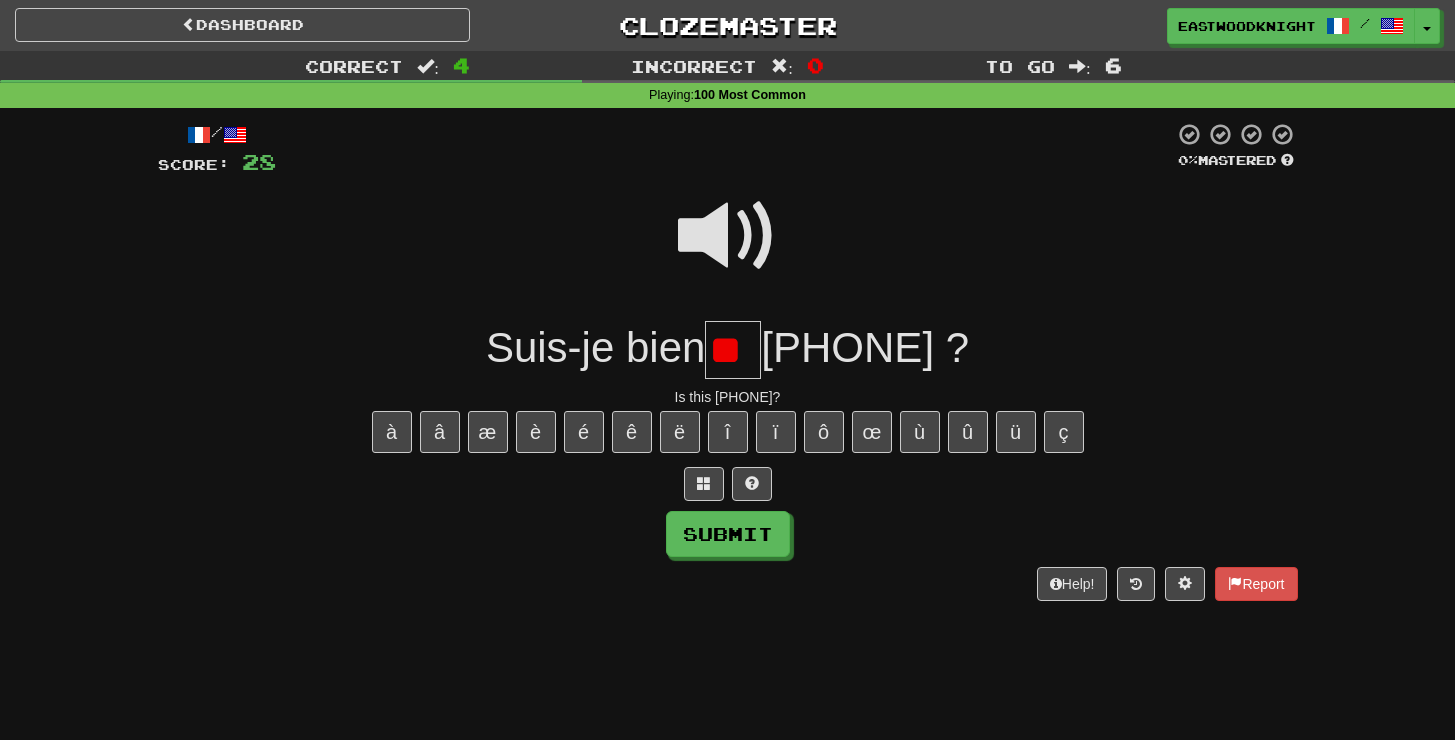 type on "*" 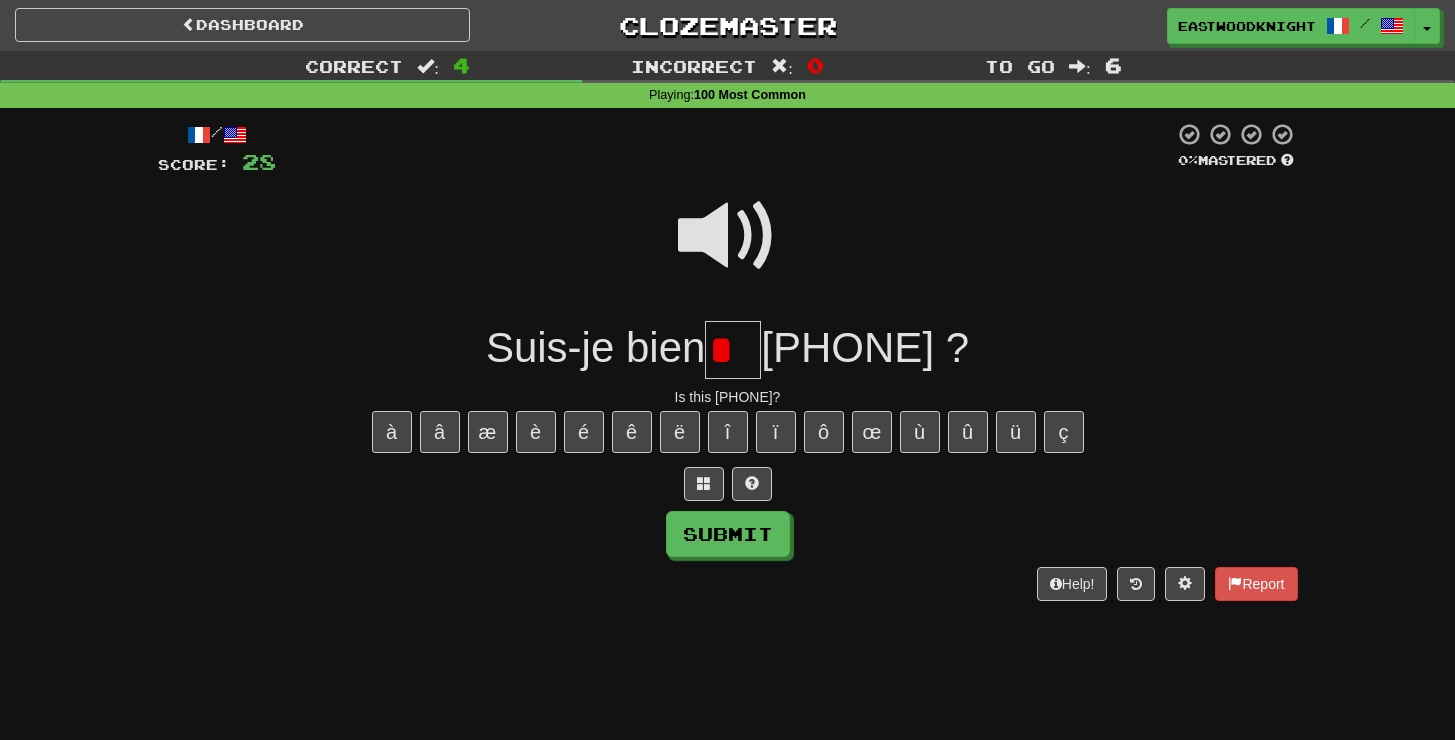 scroll, scrollTop: 0, scrollLeft: 0, axis: both 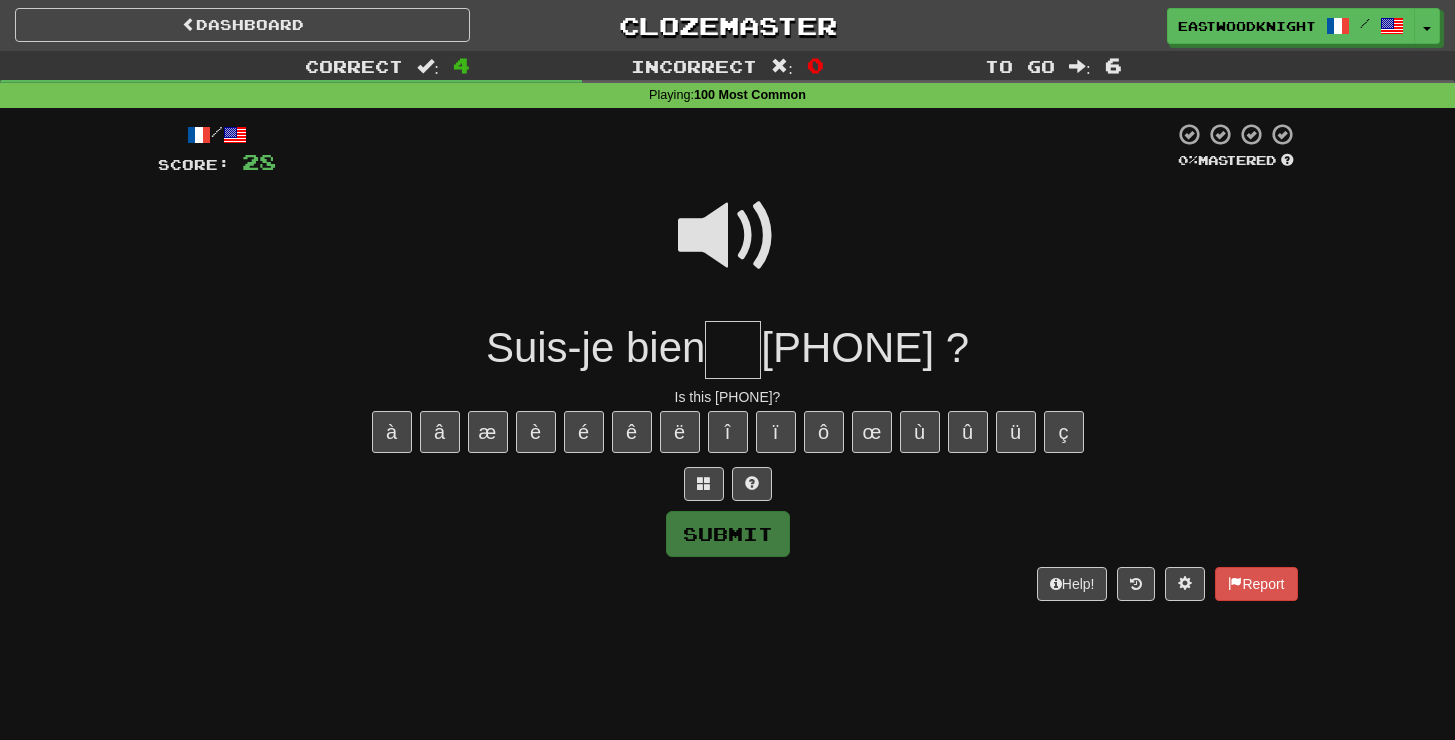 type on "*" 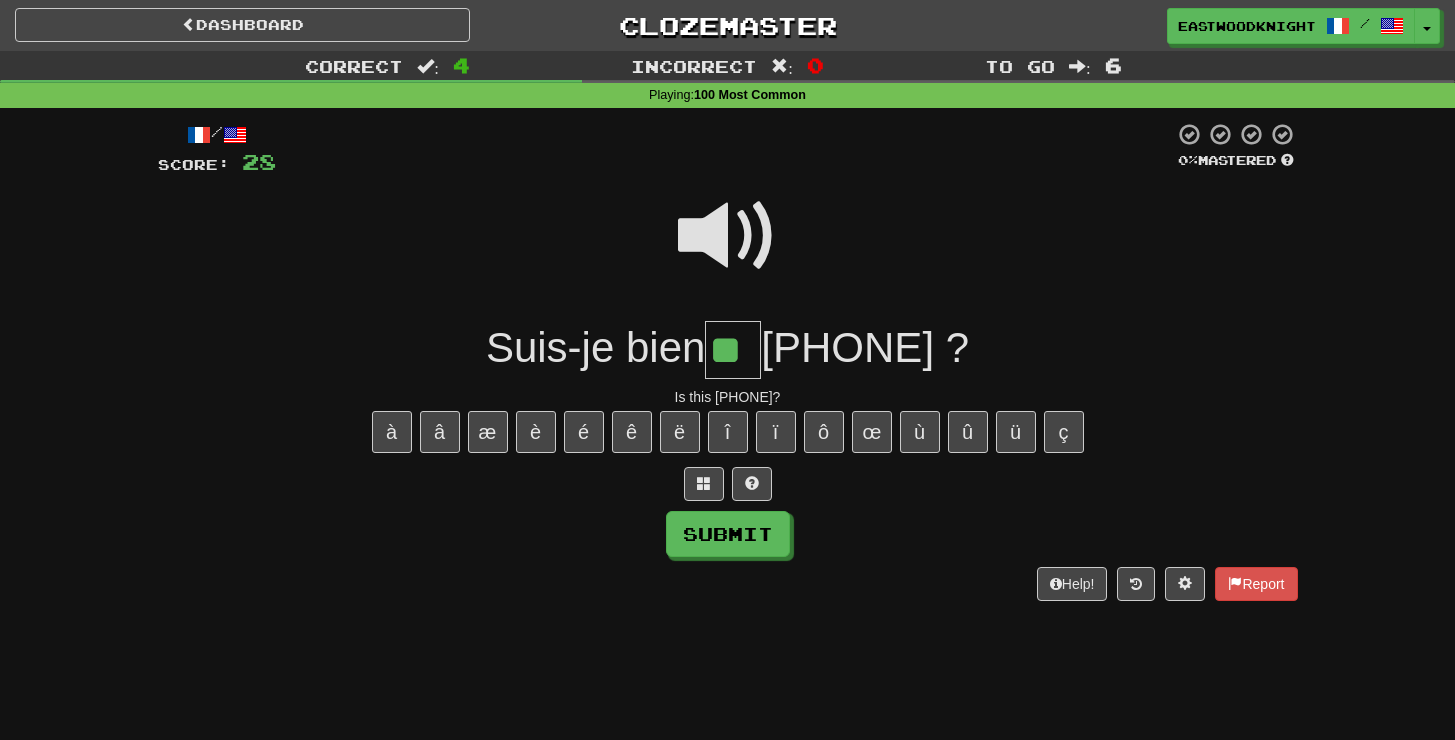 type on "**" 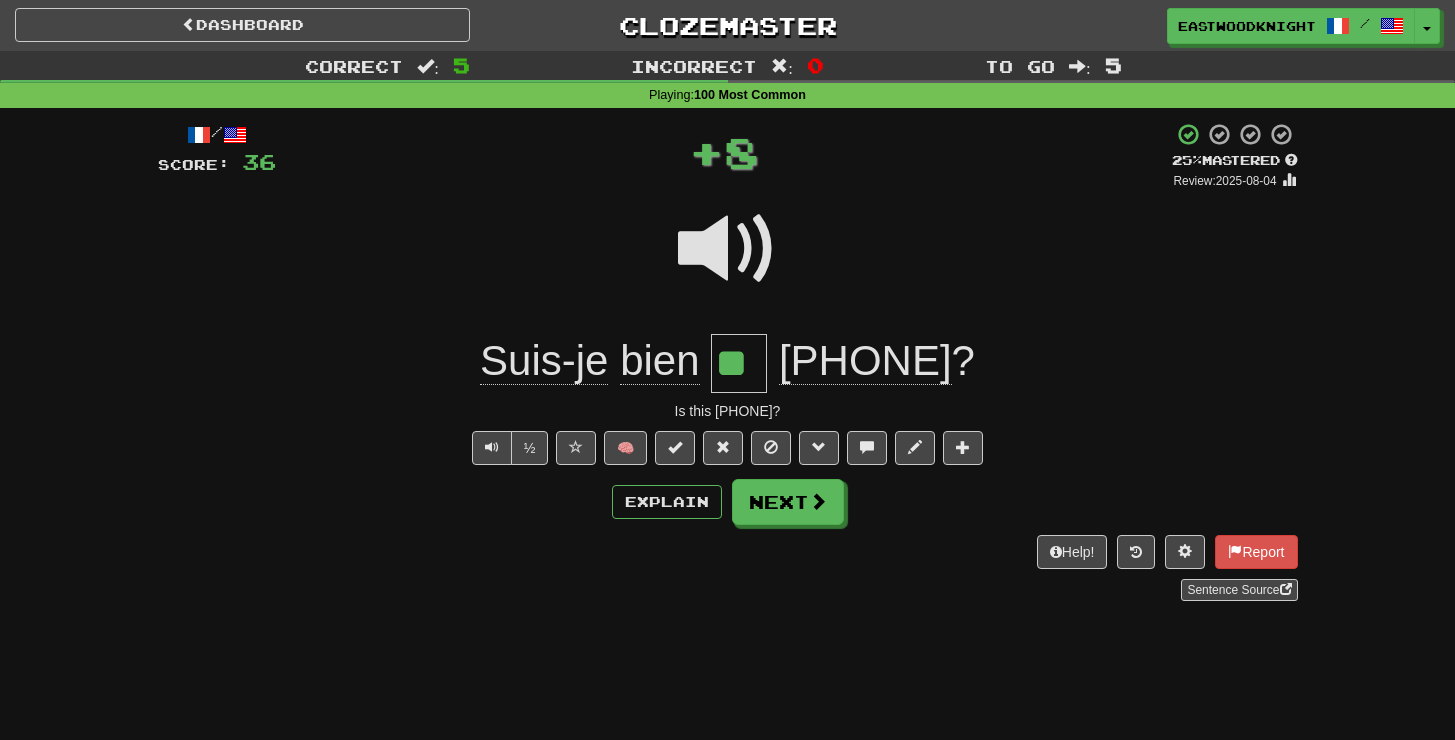 click on "/  Score:   36 + 8 25 %  Mastered Review:  2025-08-04 Suis-je   bien   **   223-1374  ? Is this 223-1374? ½ 🧠 Explain Next  Help!  Report Sentence Source" at bounding box center (728, 361) 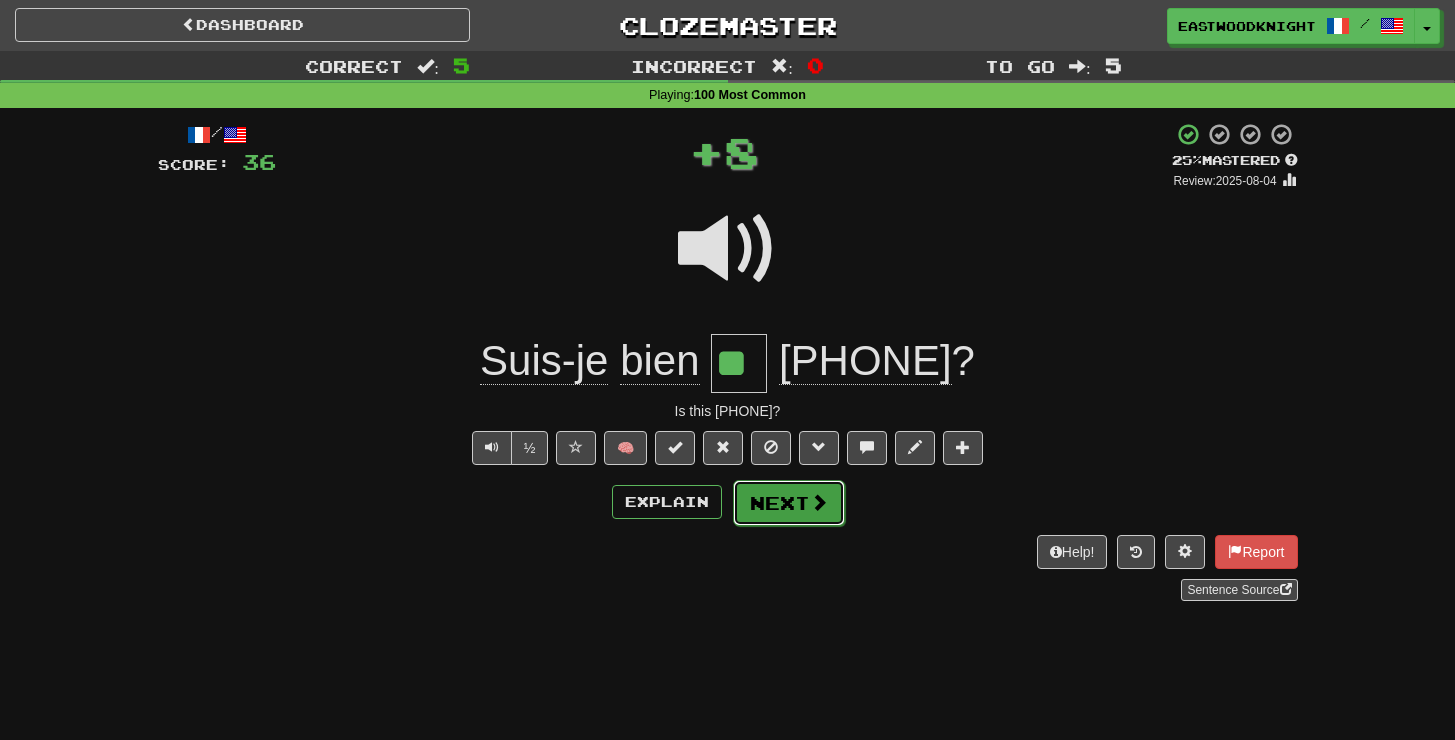 click on "Next" at bounding box center (789, 503) 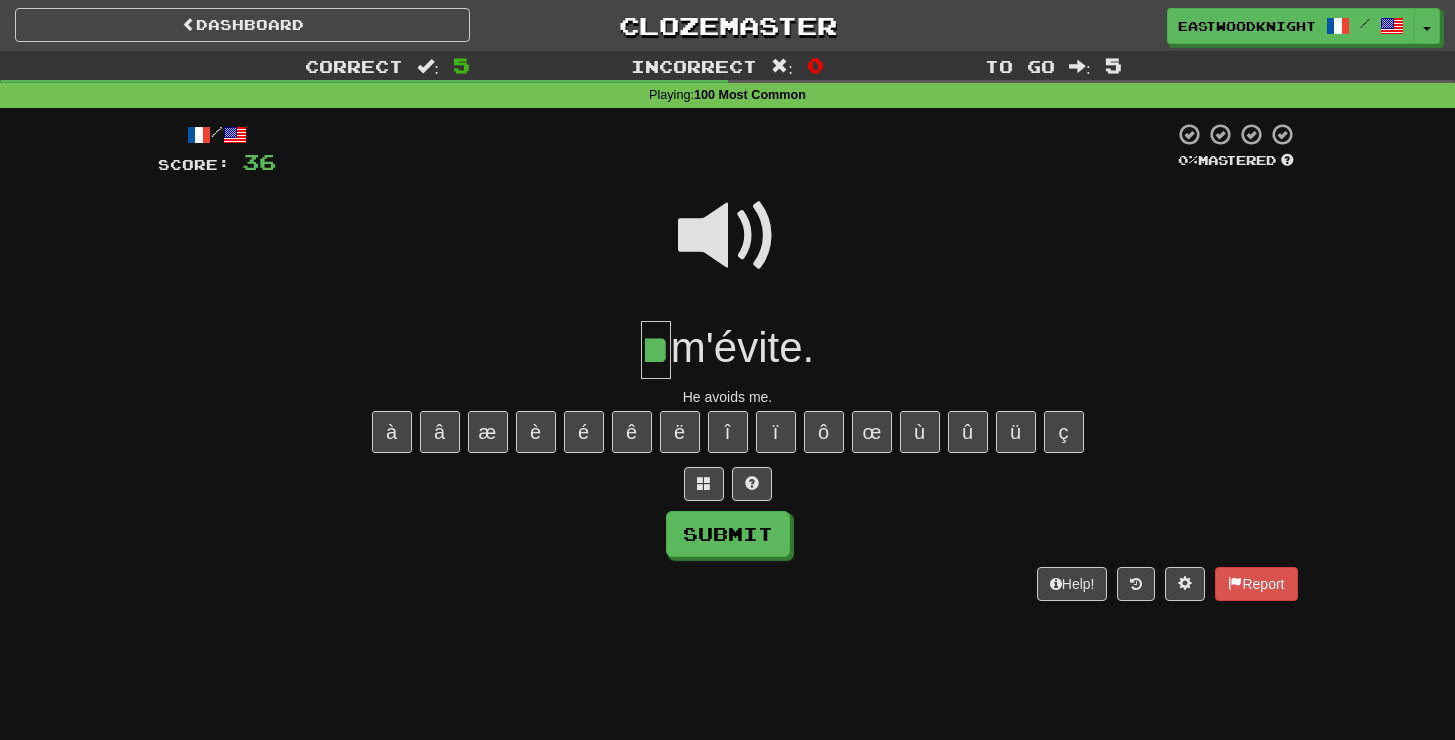scroll, scrollTop: 0, scrollLeft: 0, axis: both 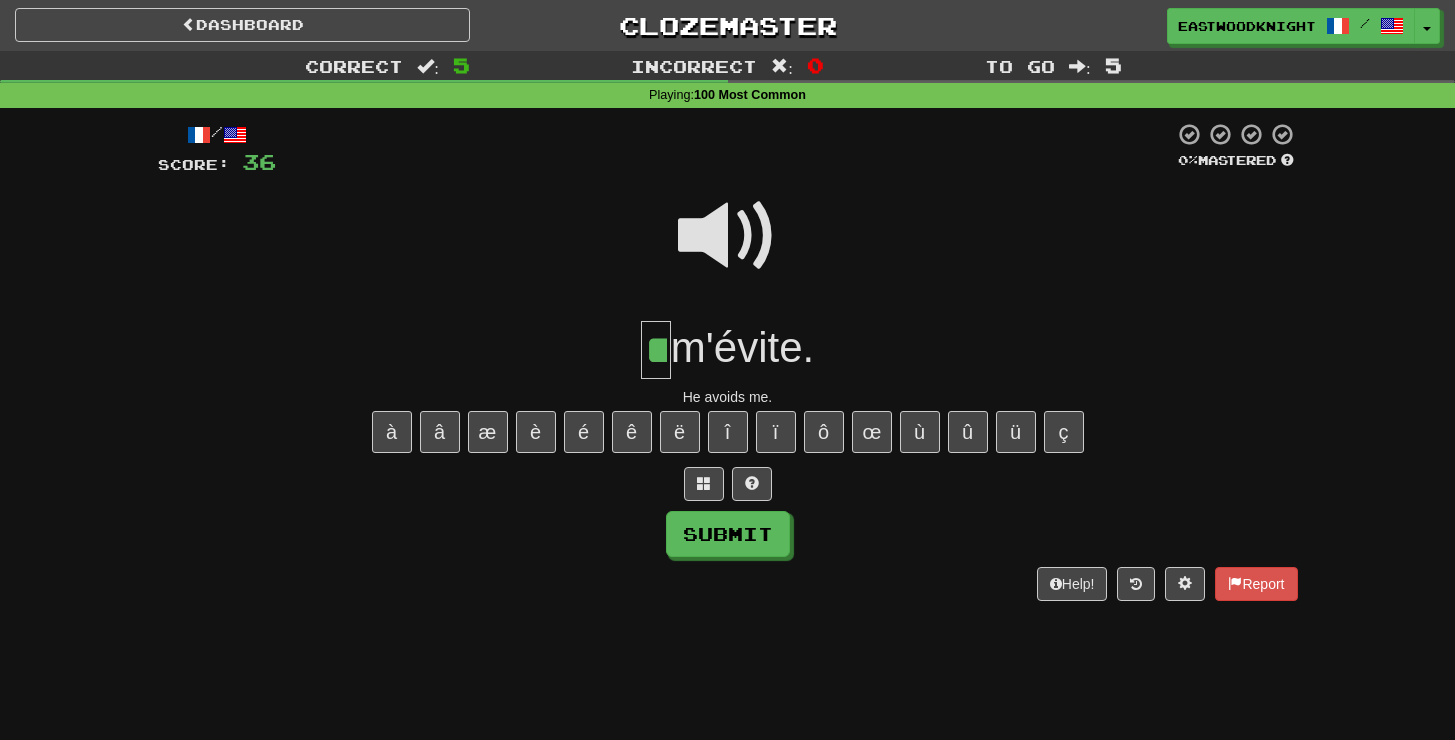 type on "**" 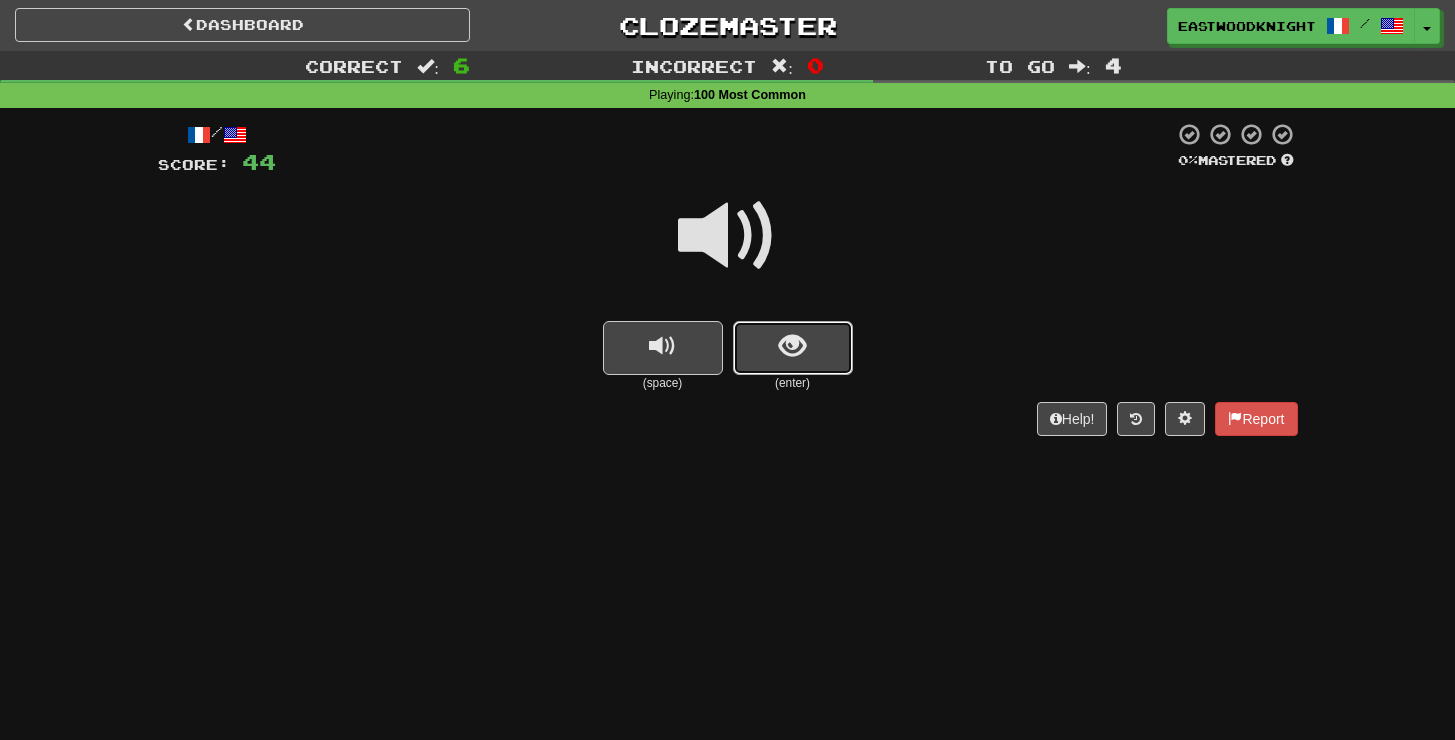 click at bounding box center (793, 348) 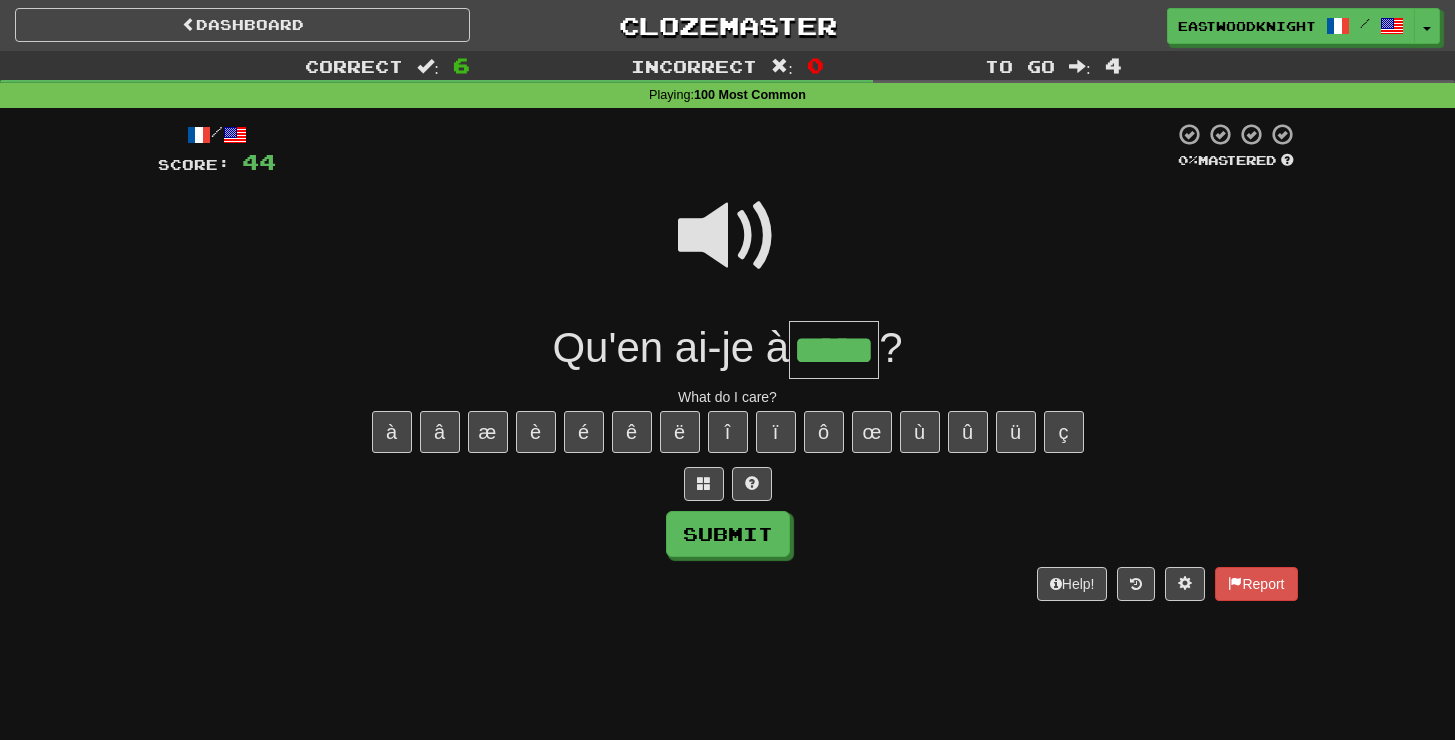 type on "*****" 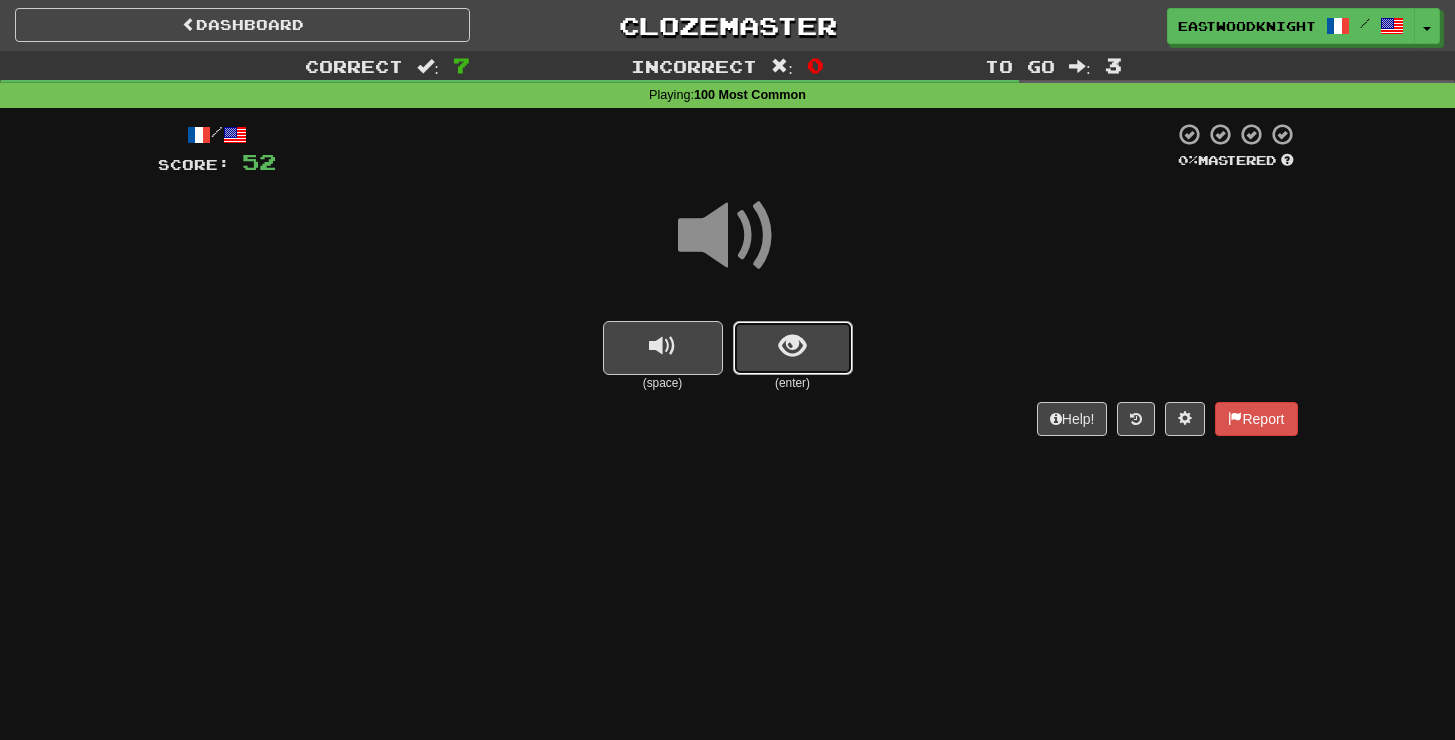 click at bounding box center (792, 346) 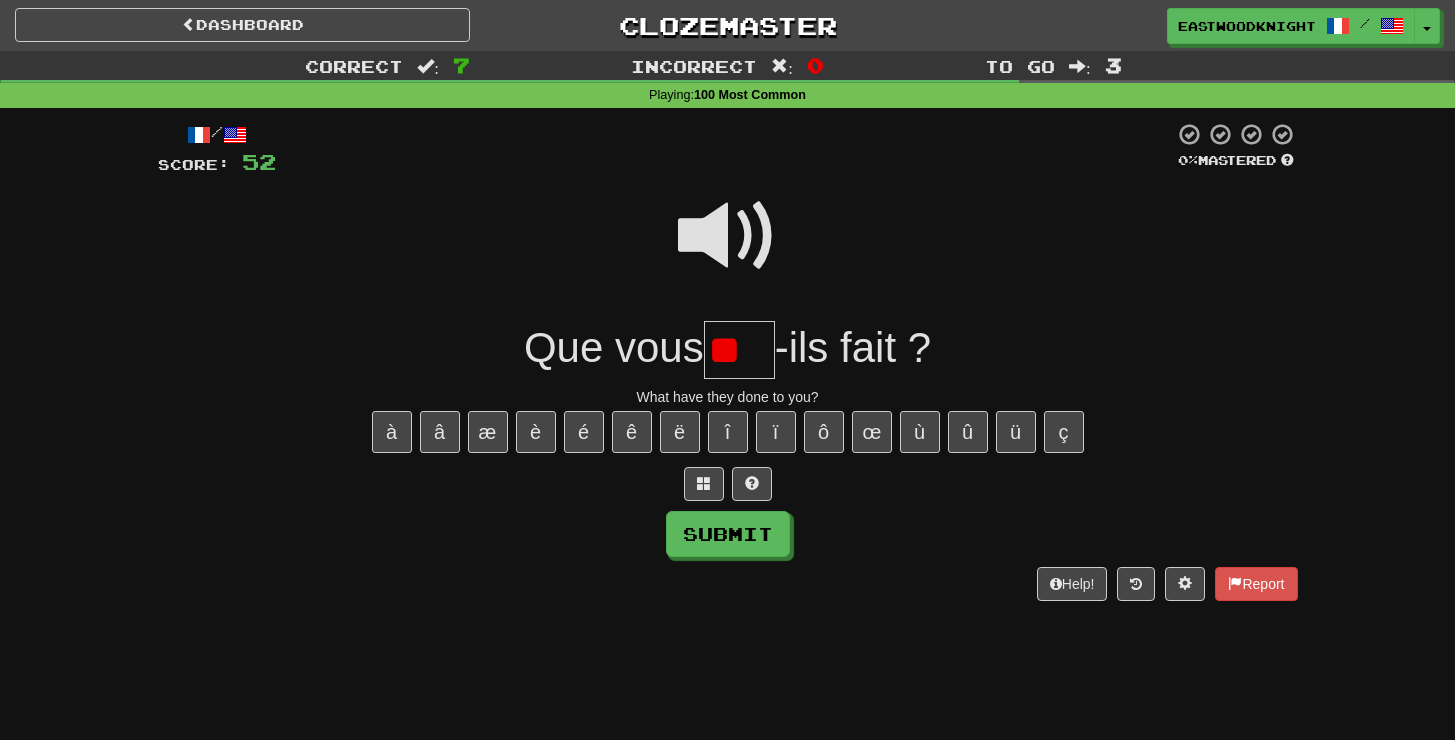 scroll, scrollTop: 0, scrollLeft: 0, axis: both 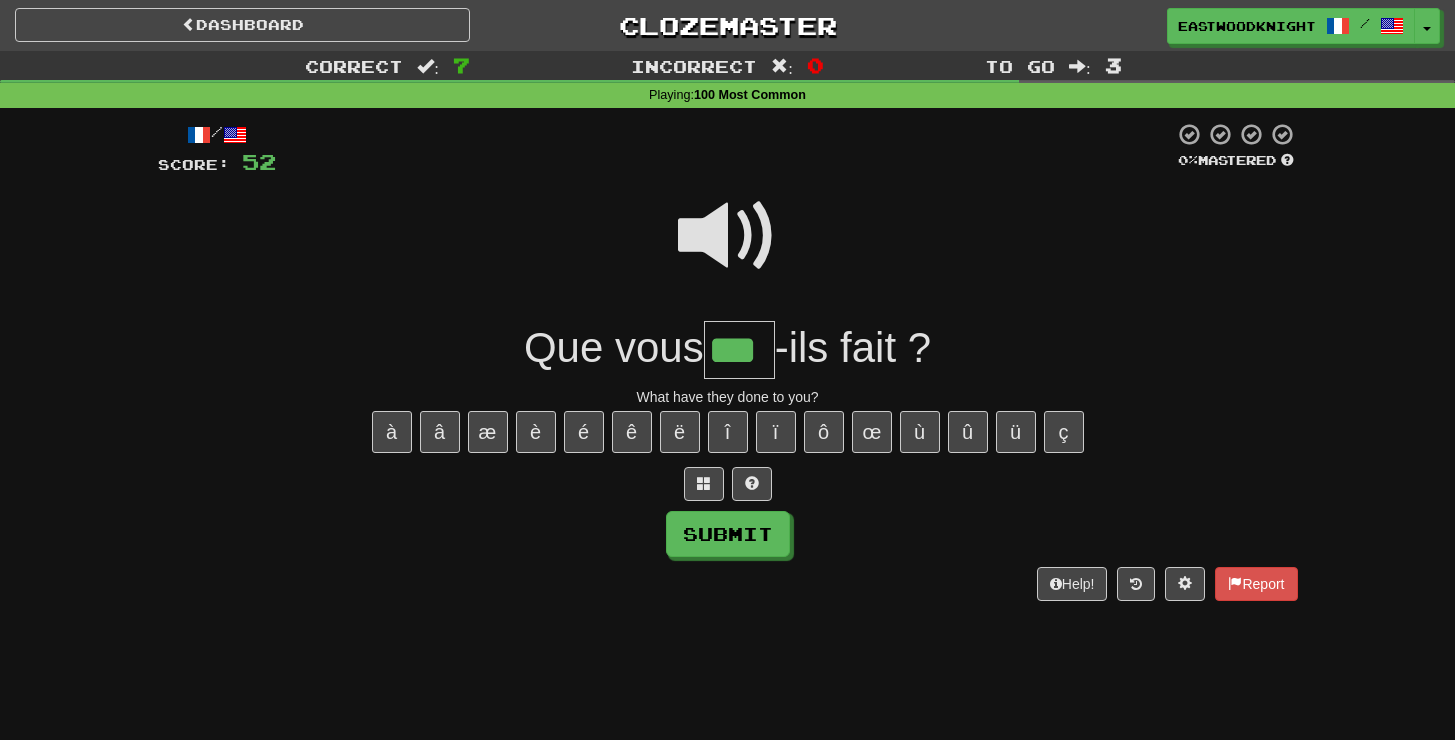 type on "***" 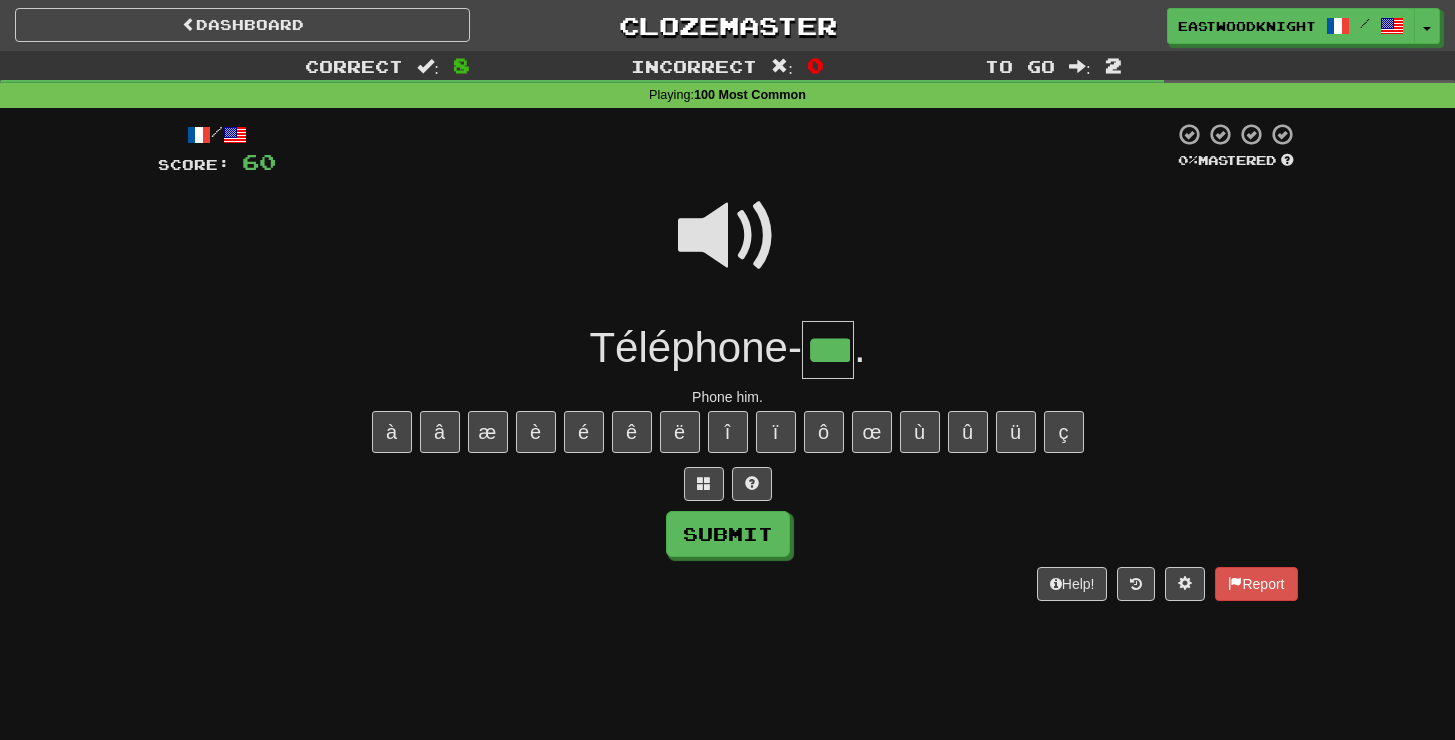 type on "***" 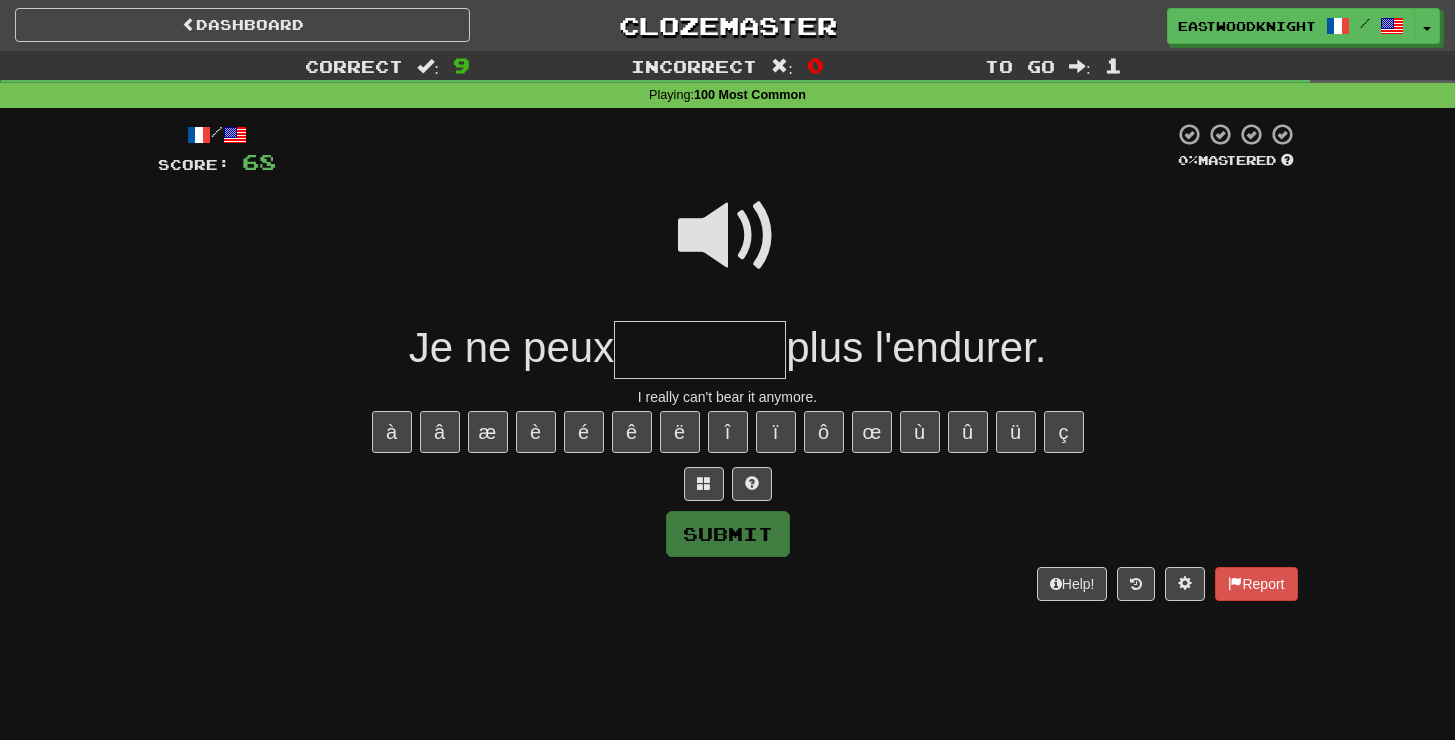 click at bounding box center (728, 236) 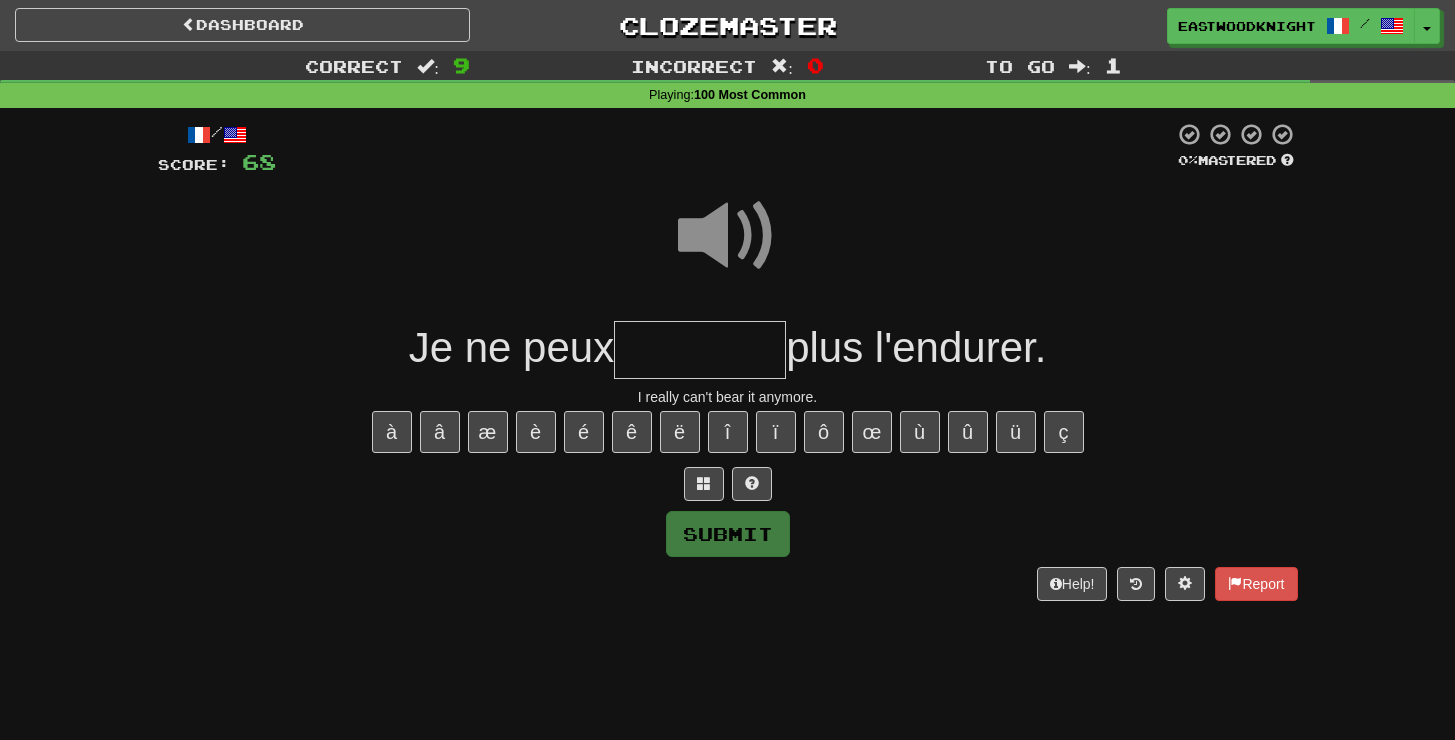 click at bounding box center (700, 350) 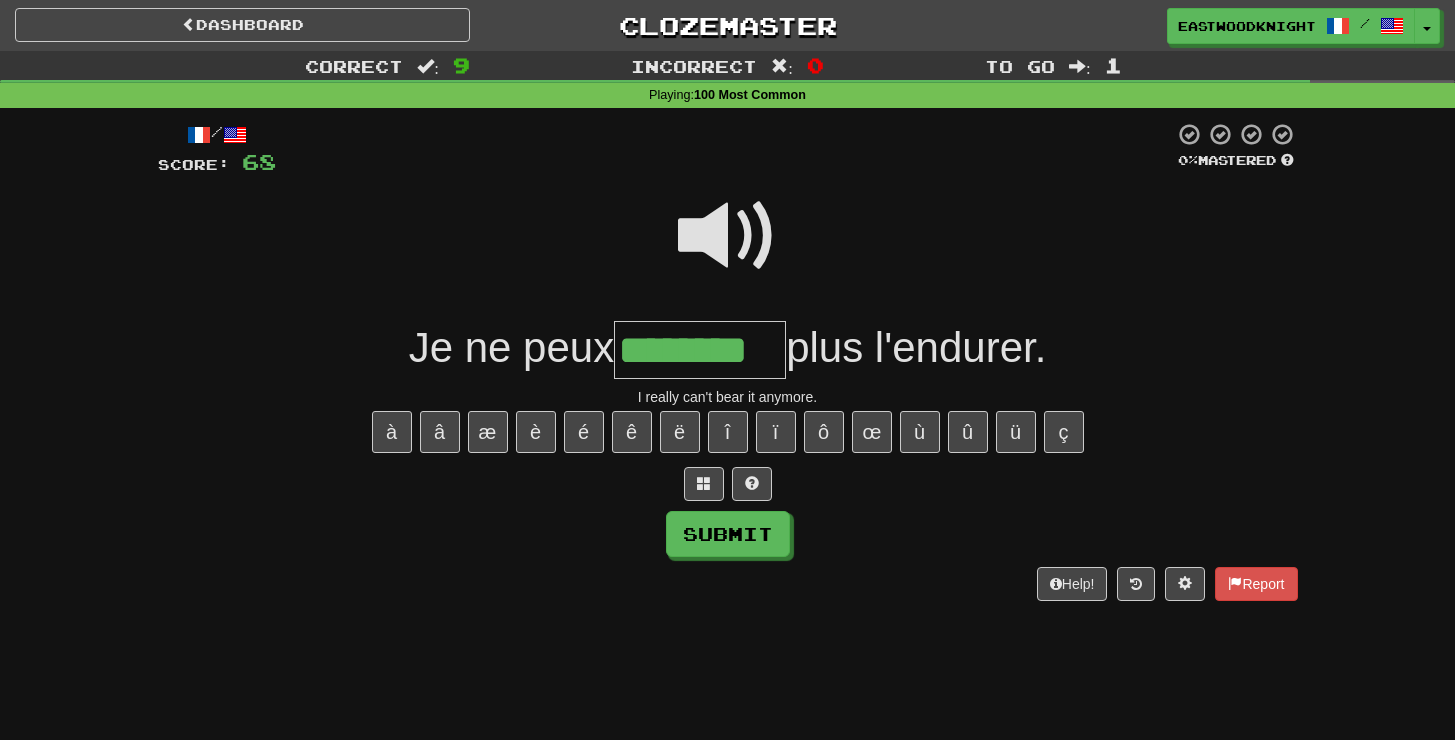 type on "********" 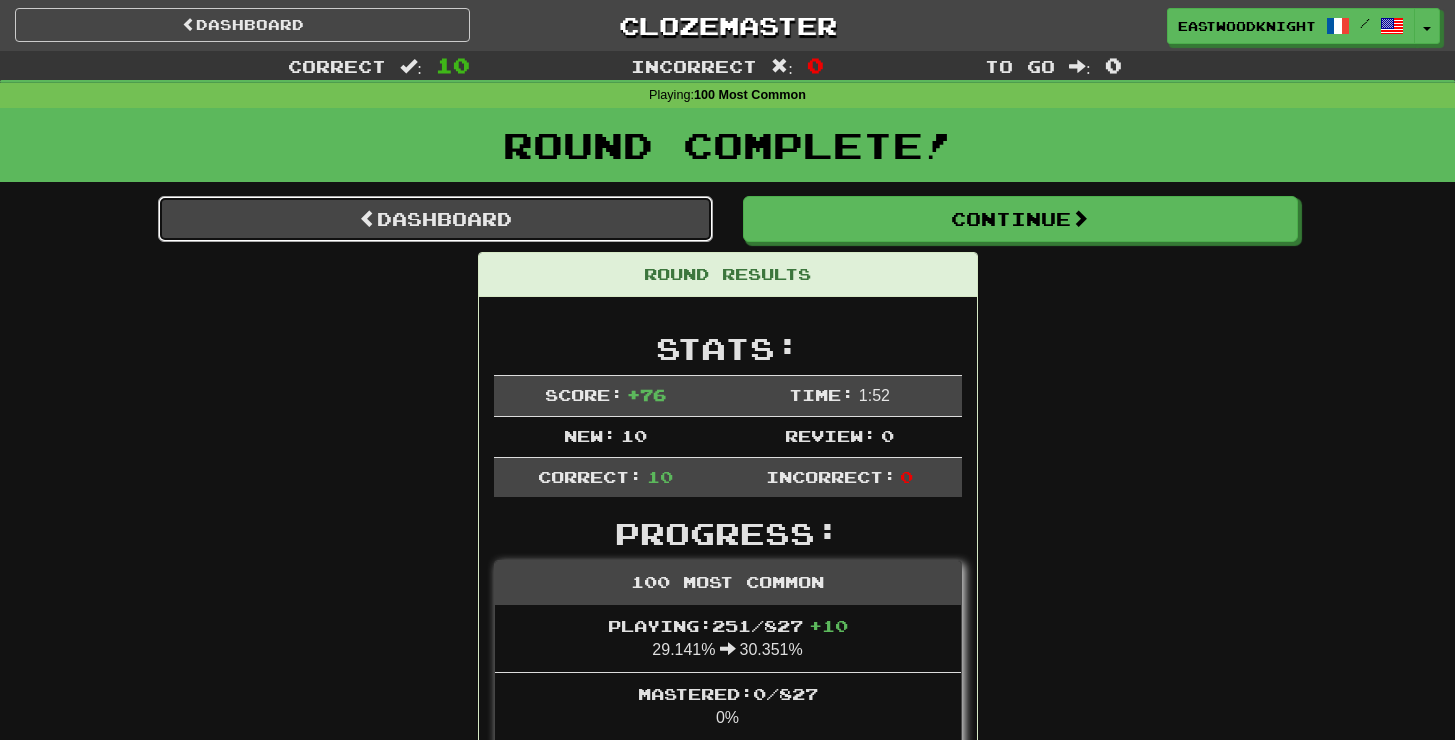 click on "Dashboard" at bounding box center (435, 219) 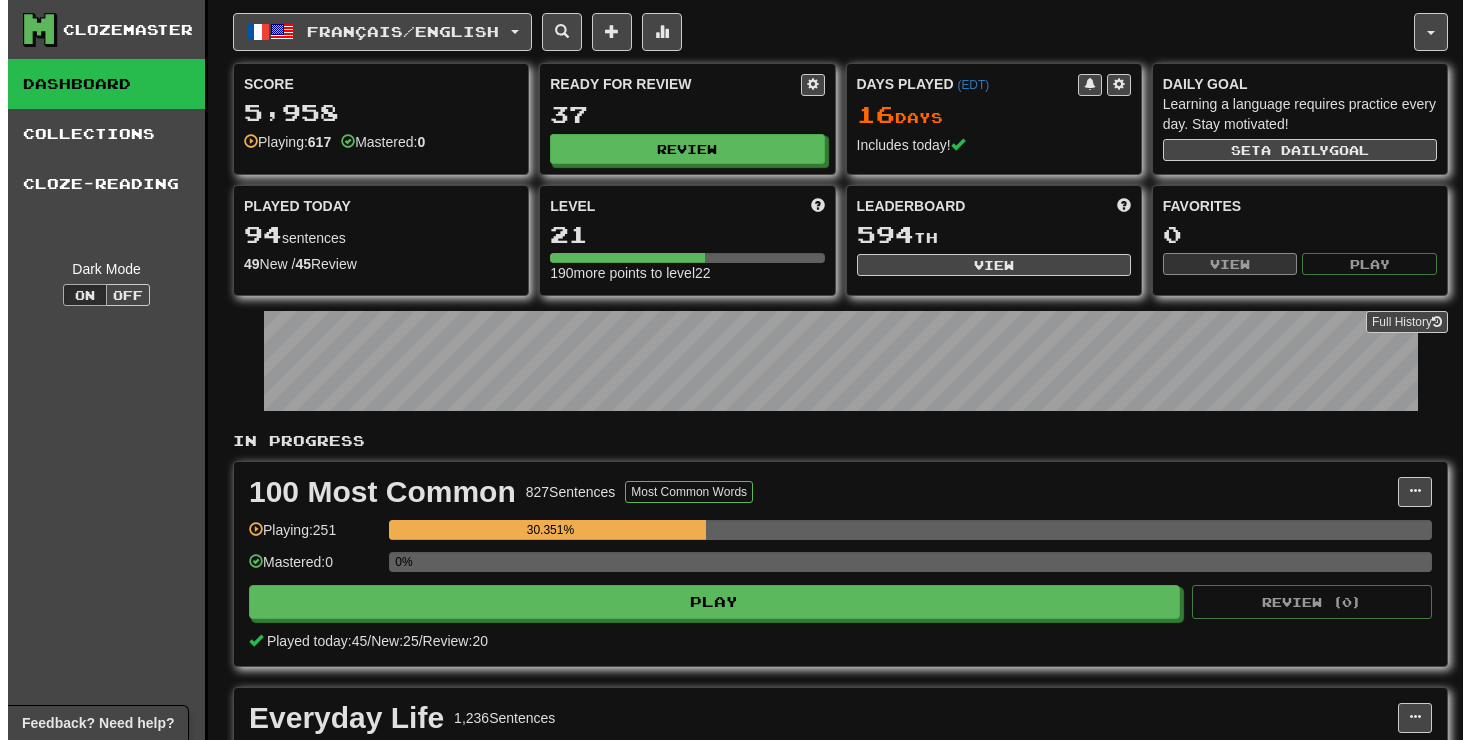 scroll, scrollTop: 0, scrollLeft: 0, axis: both 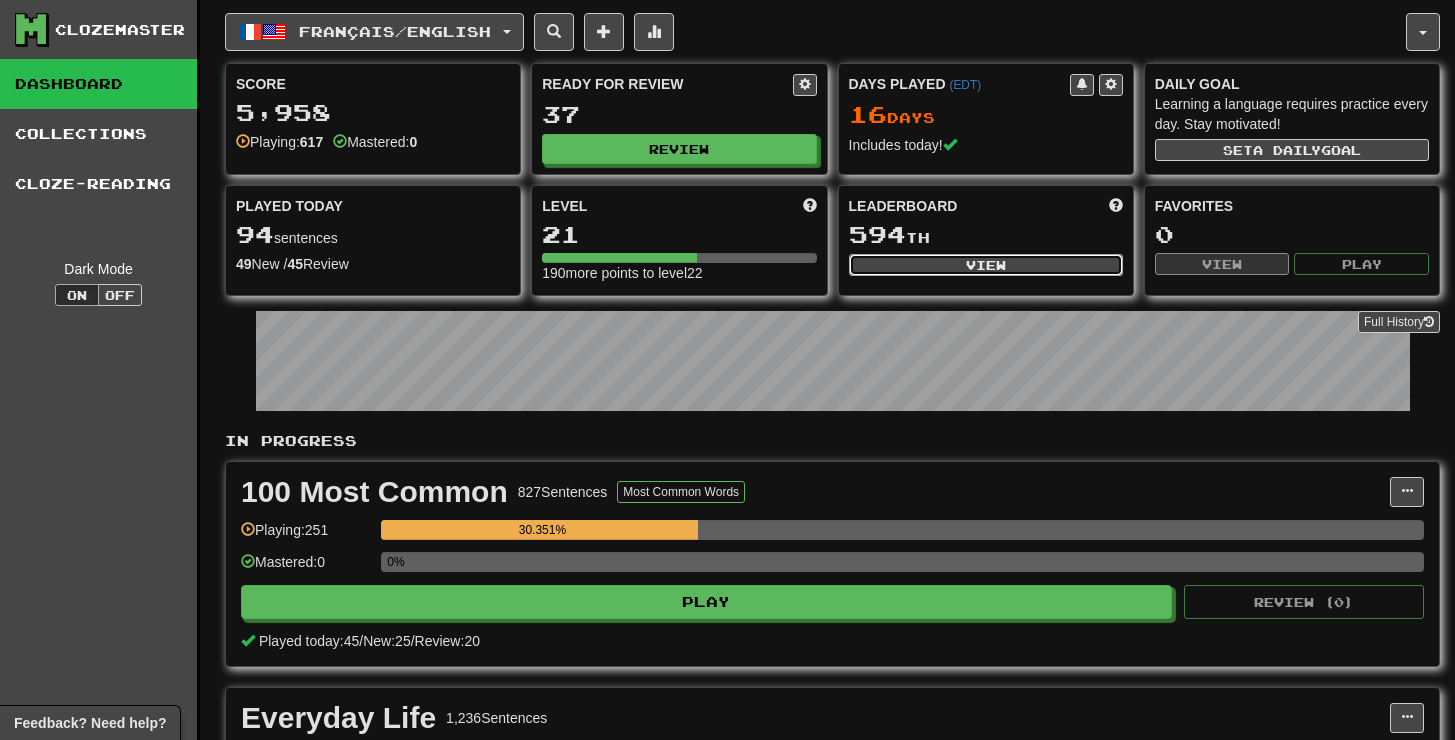 click on "View" at bounding box center [986, 265] 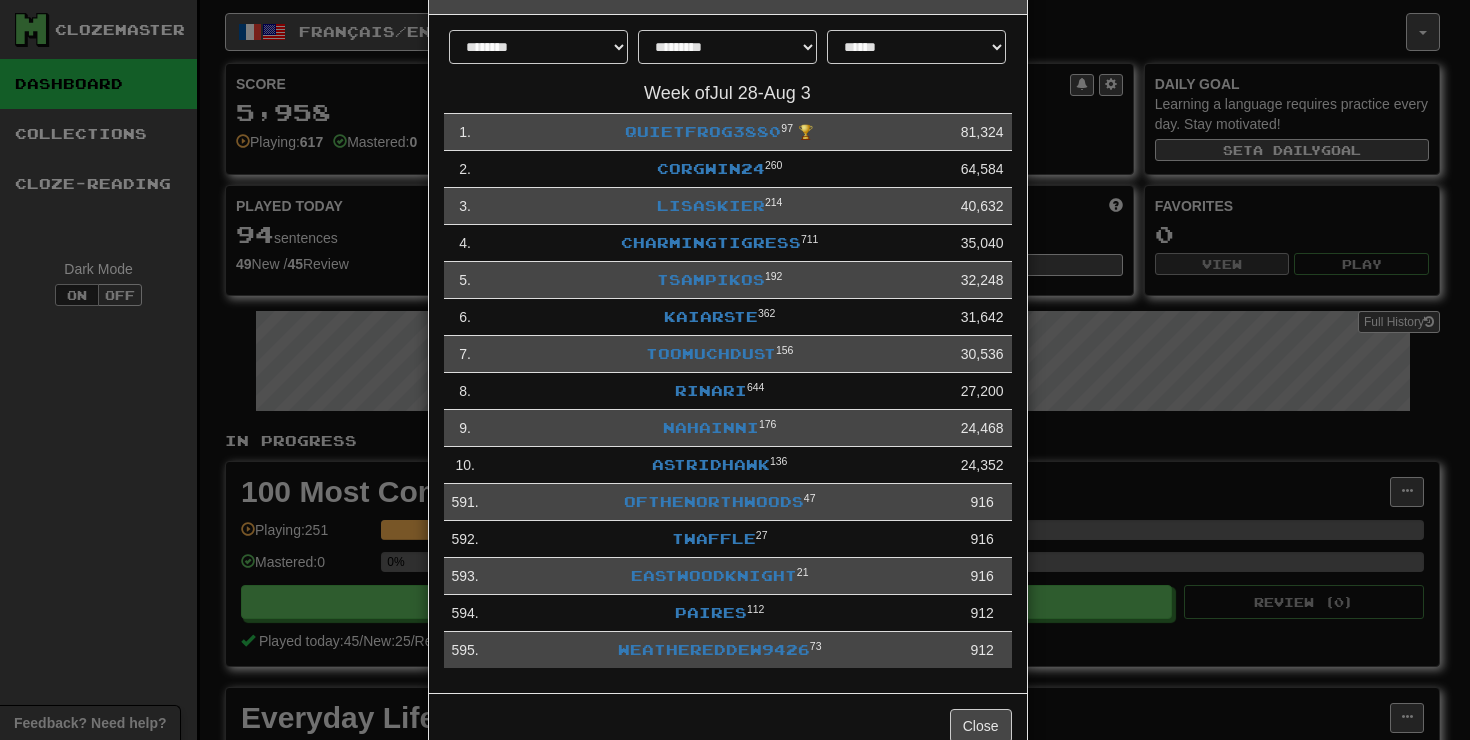 scroll, scrollTop: 128, scrollLeft: 0, axis: vertical 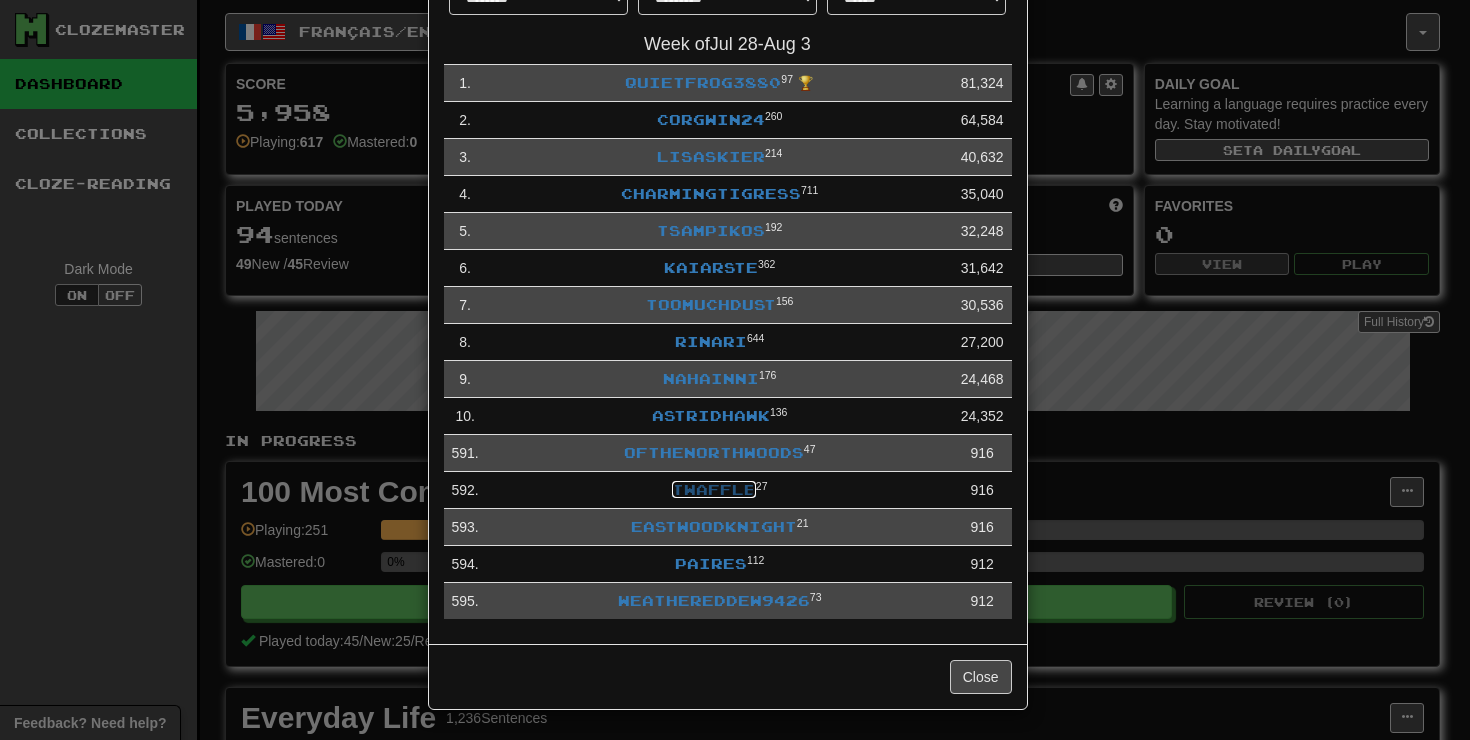 click on "twaffle" at bounding box center [714, 489] 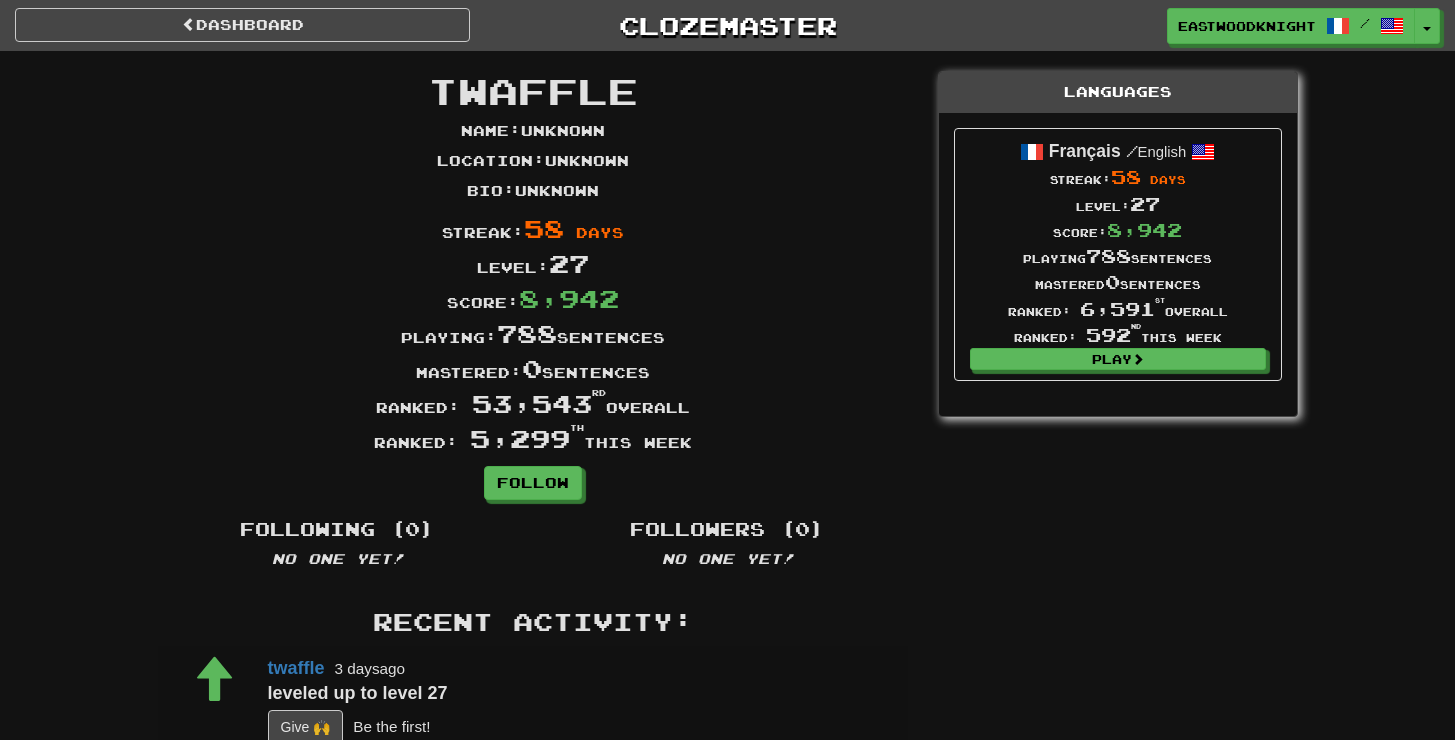 scroll, scrollTop: 0, scrollLeft: 0, axis: both 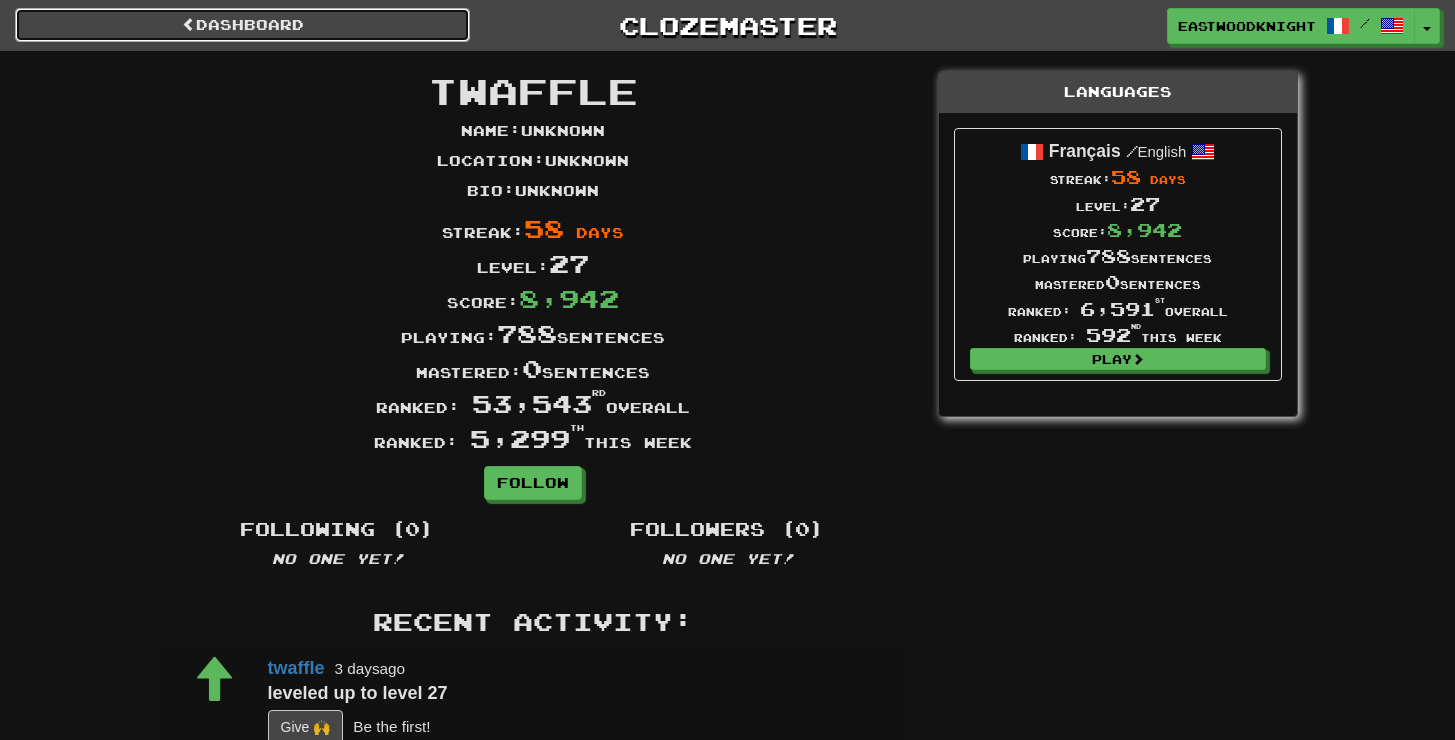 click on "Dashboard" at bounding box center (242, 25) 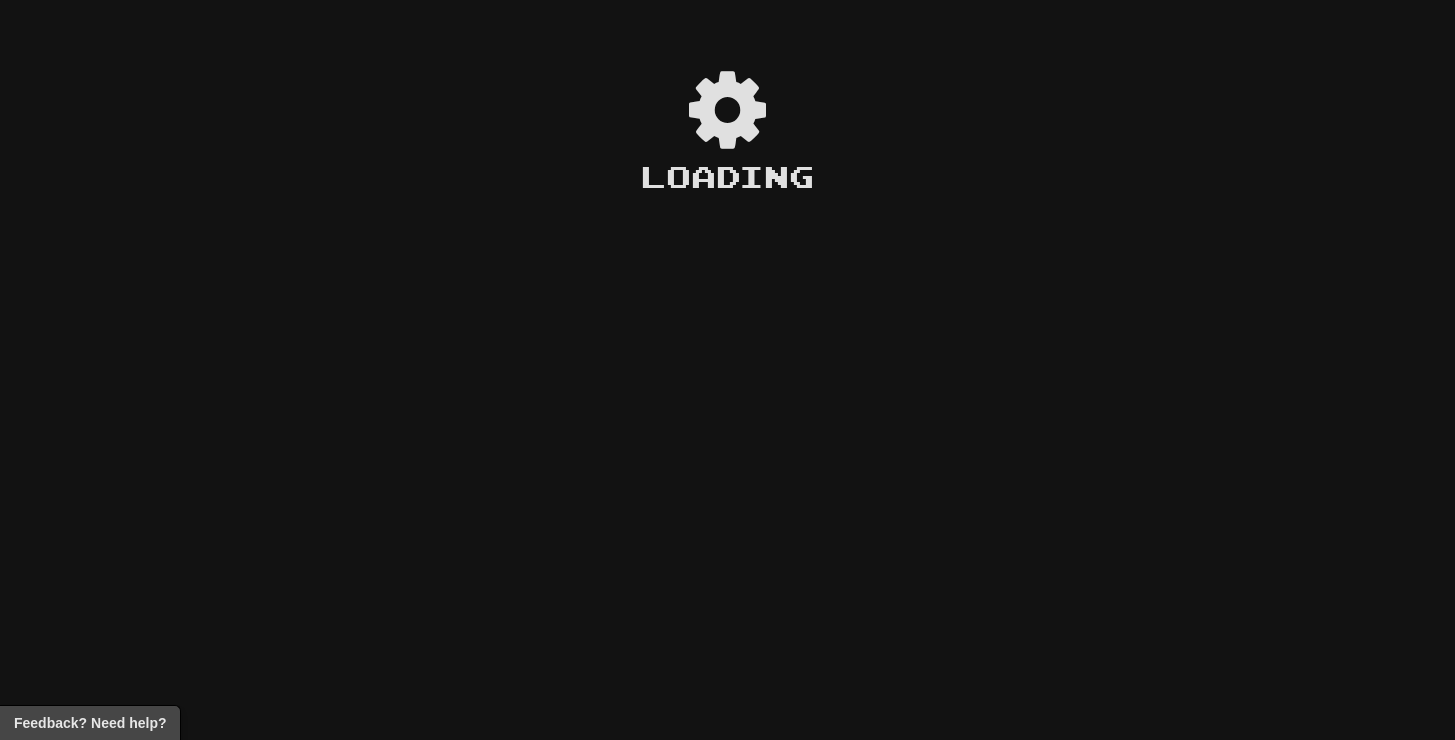scroll, scrollTop: 0, scrollLeft: 0, axis: both 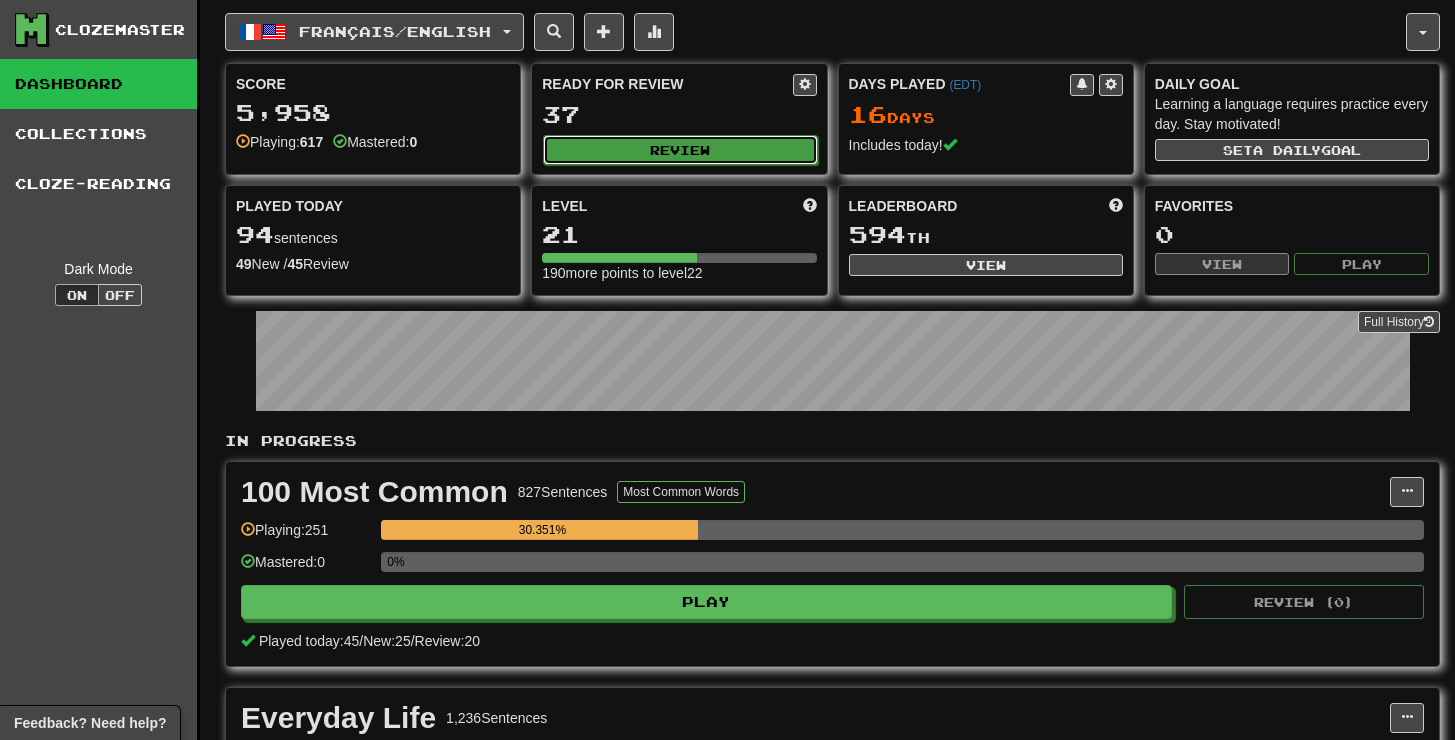 click on "Review" at bounding box center [680, 150] 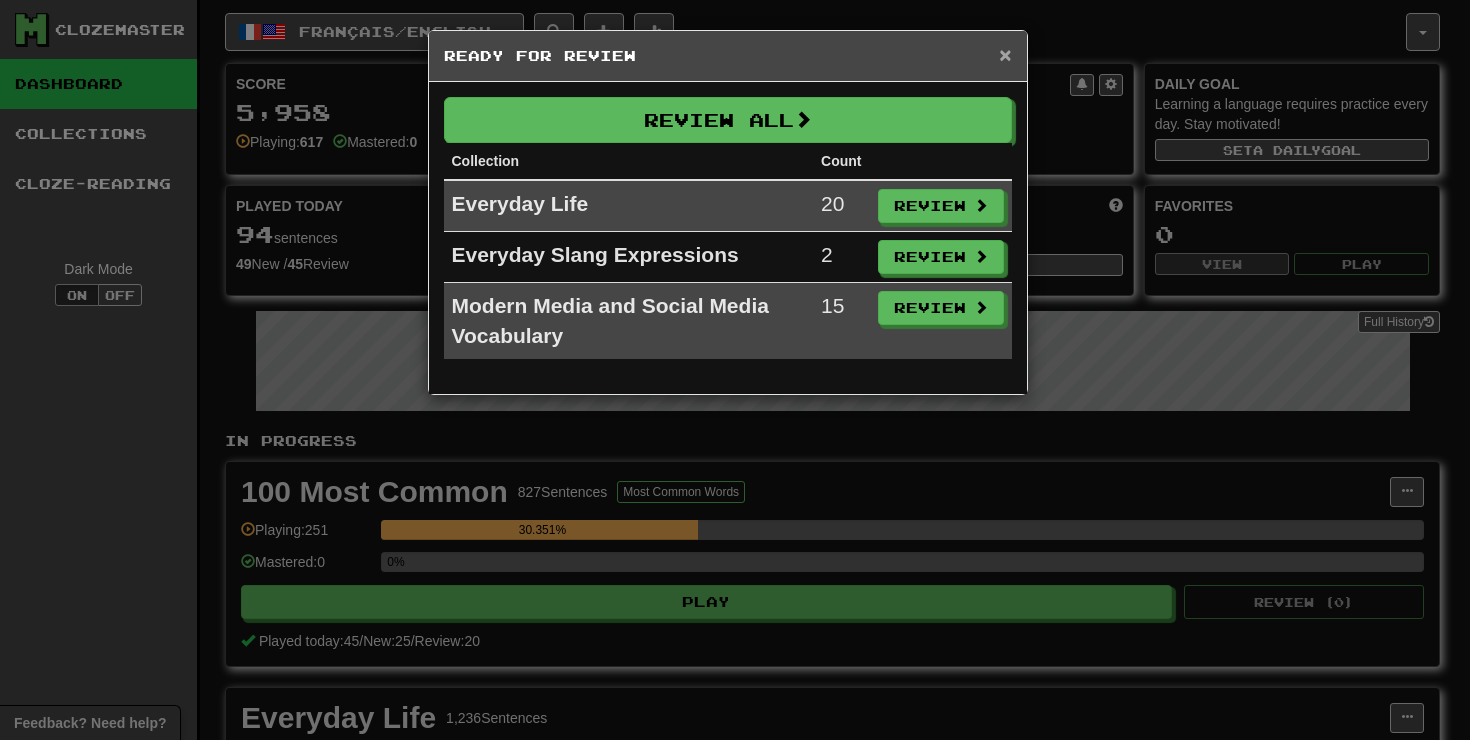 click on "×" at bounding box center [1005, 54] 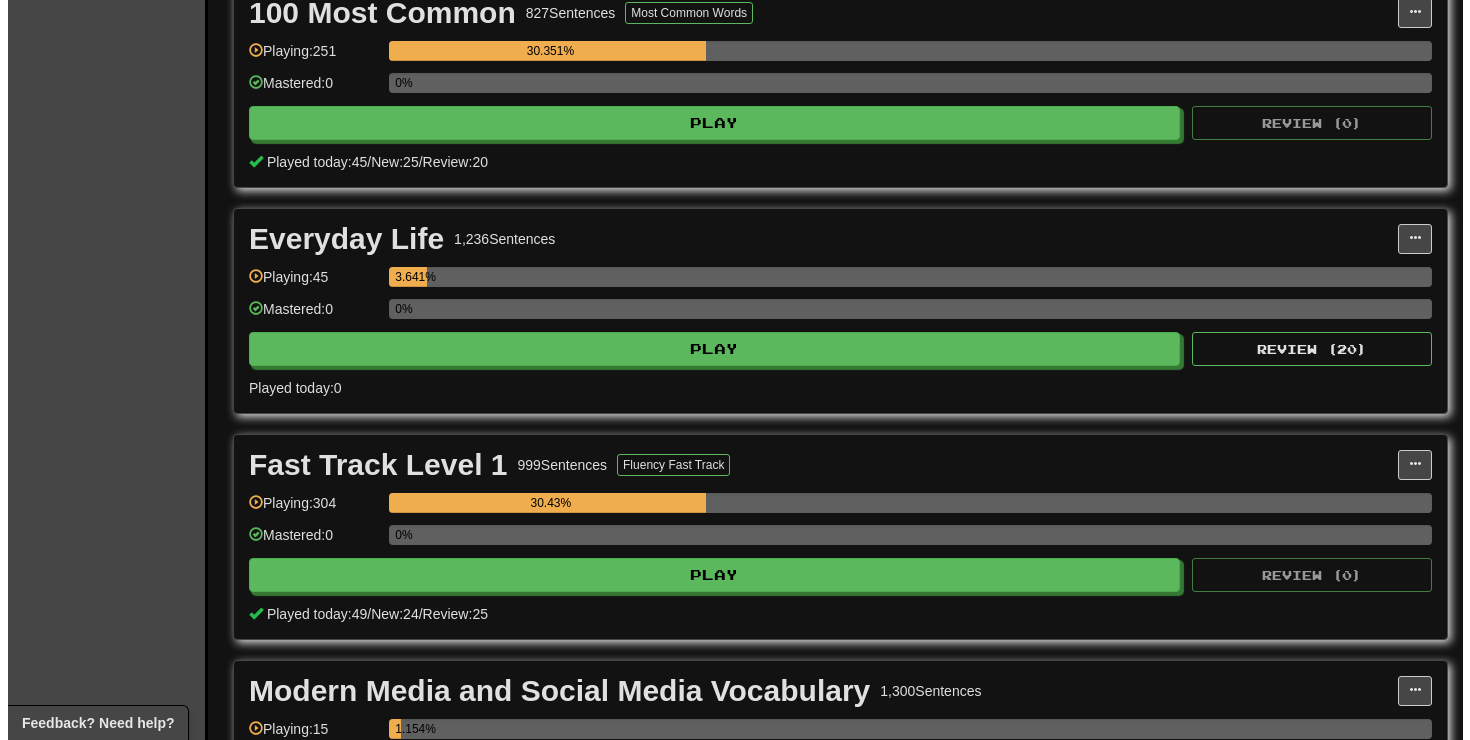 scroll, scrollTop: 529, scrollLeft: 0, axis: vertical 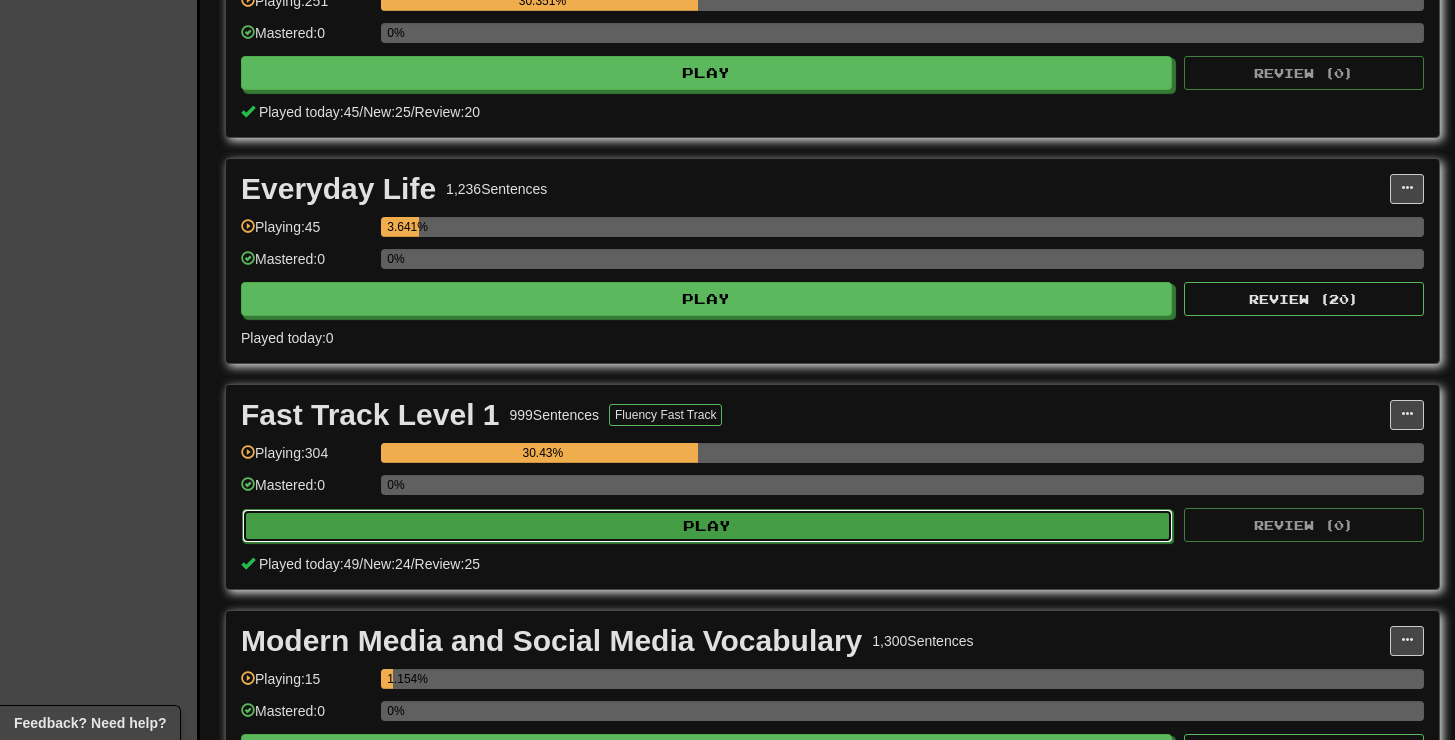 click on "Play" at bounding box center [707, 526] 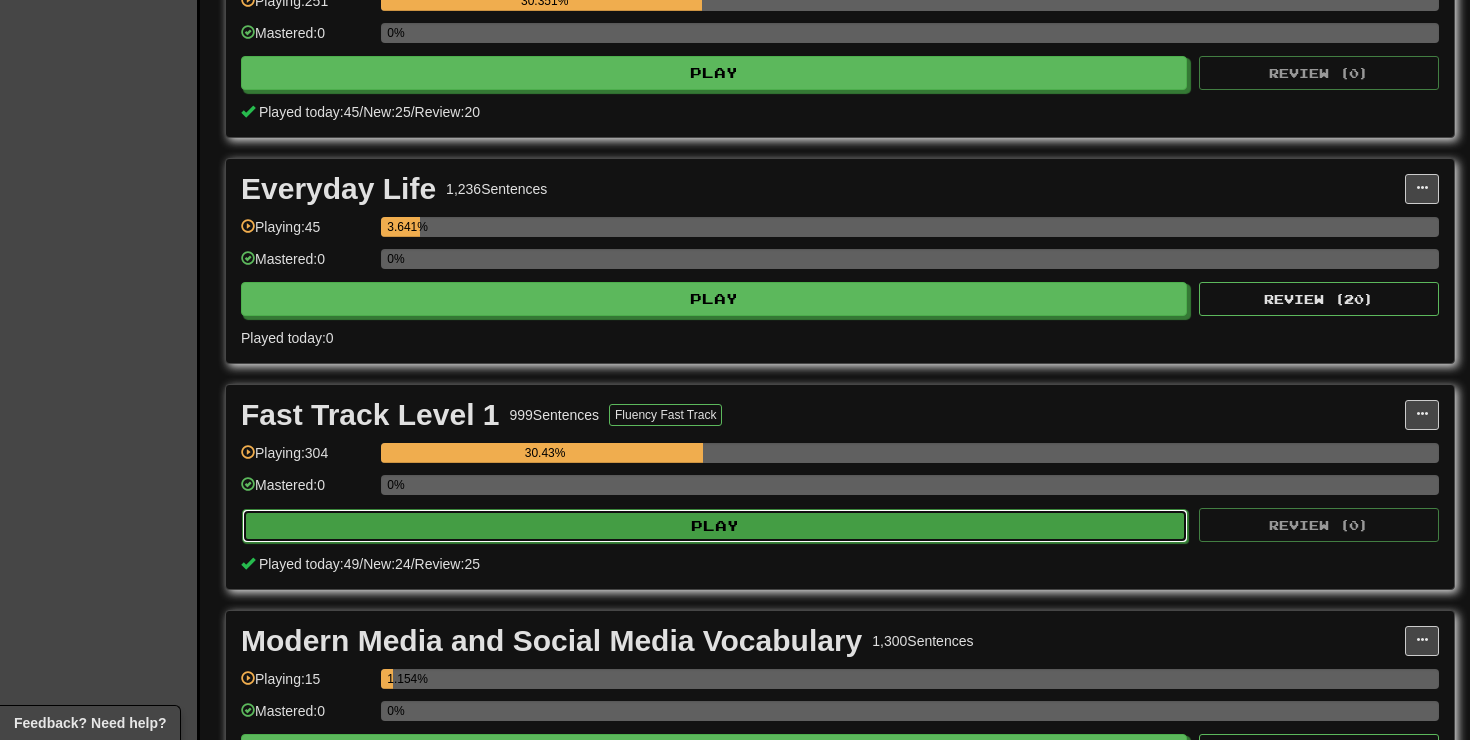 select on "**" 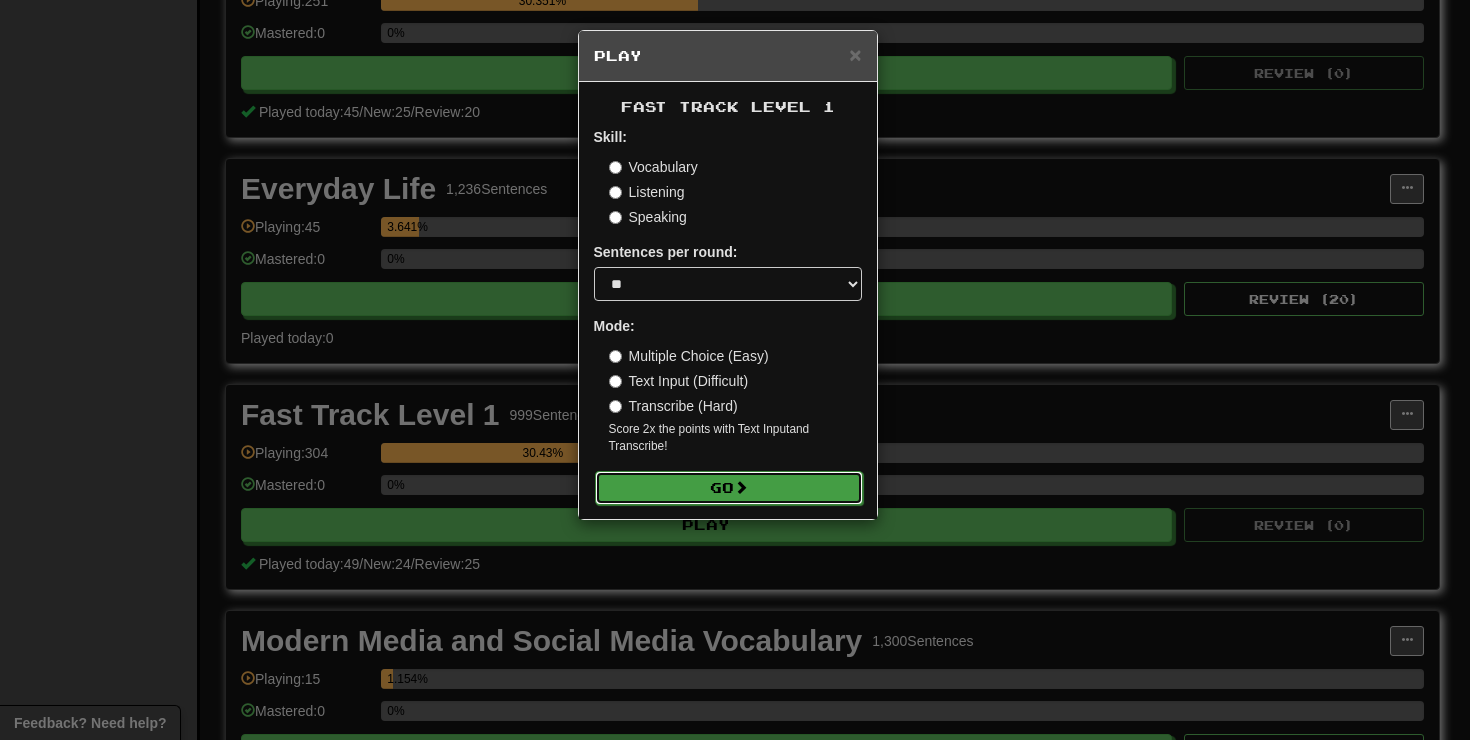 click on "Go" at bounding box center (729, 488) 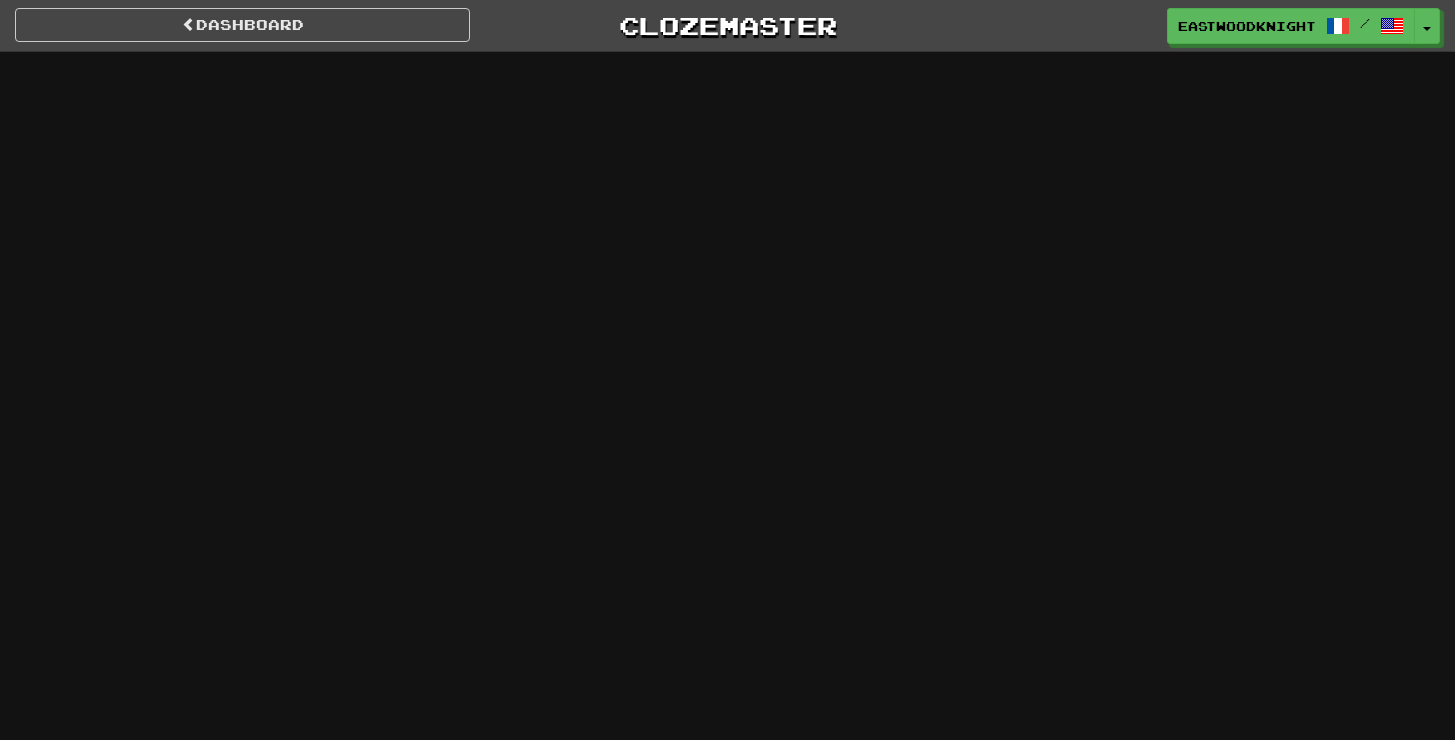 scroll, scrollTop: 0, scrollLeft: 0, axis: both 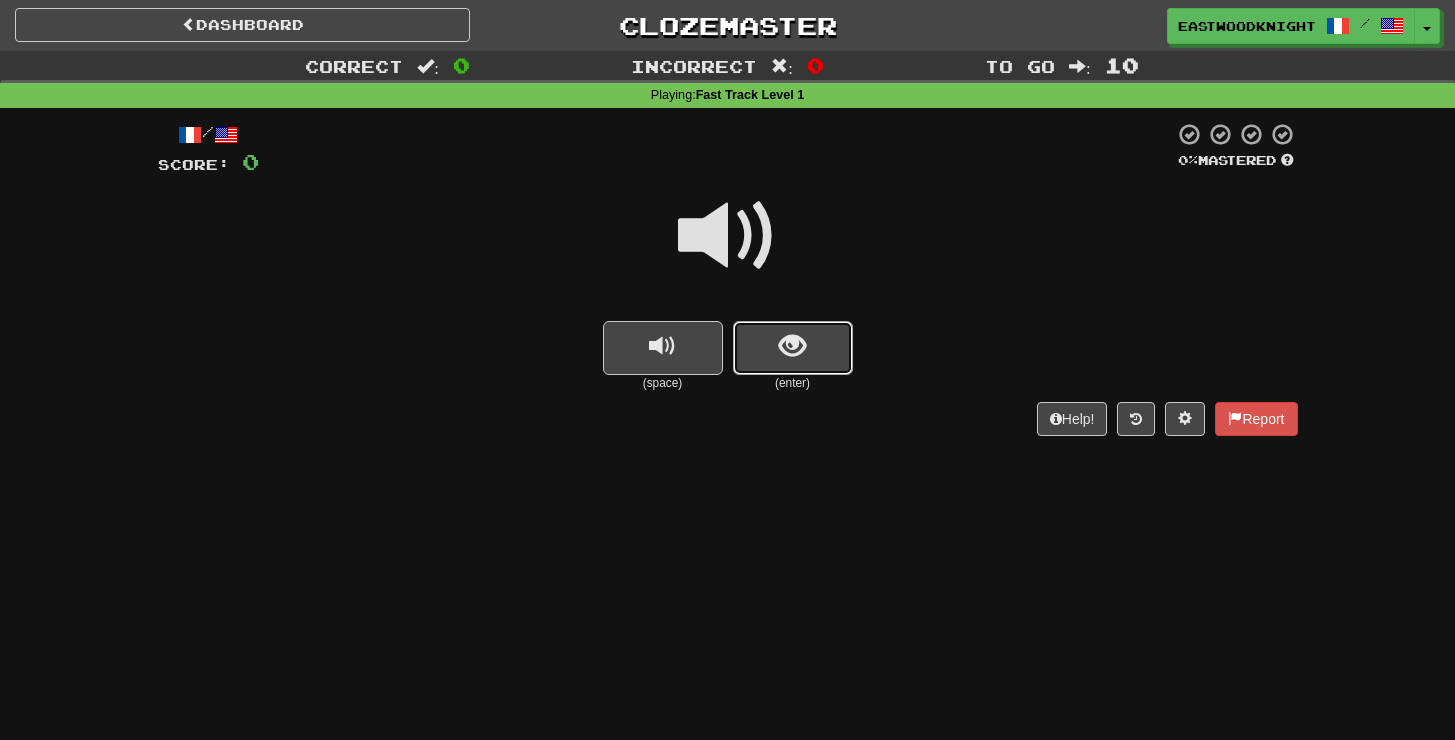 click at bounding box center [793, 348] 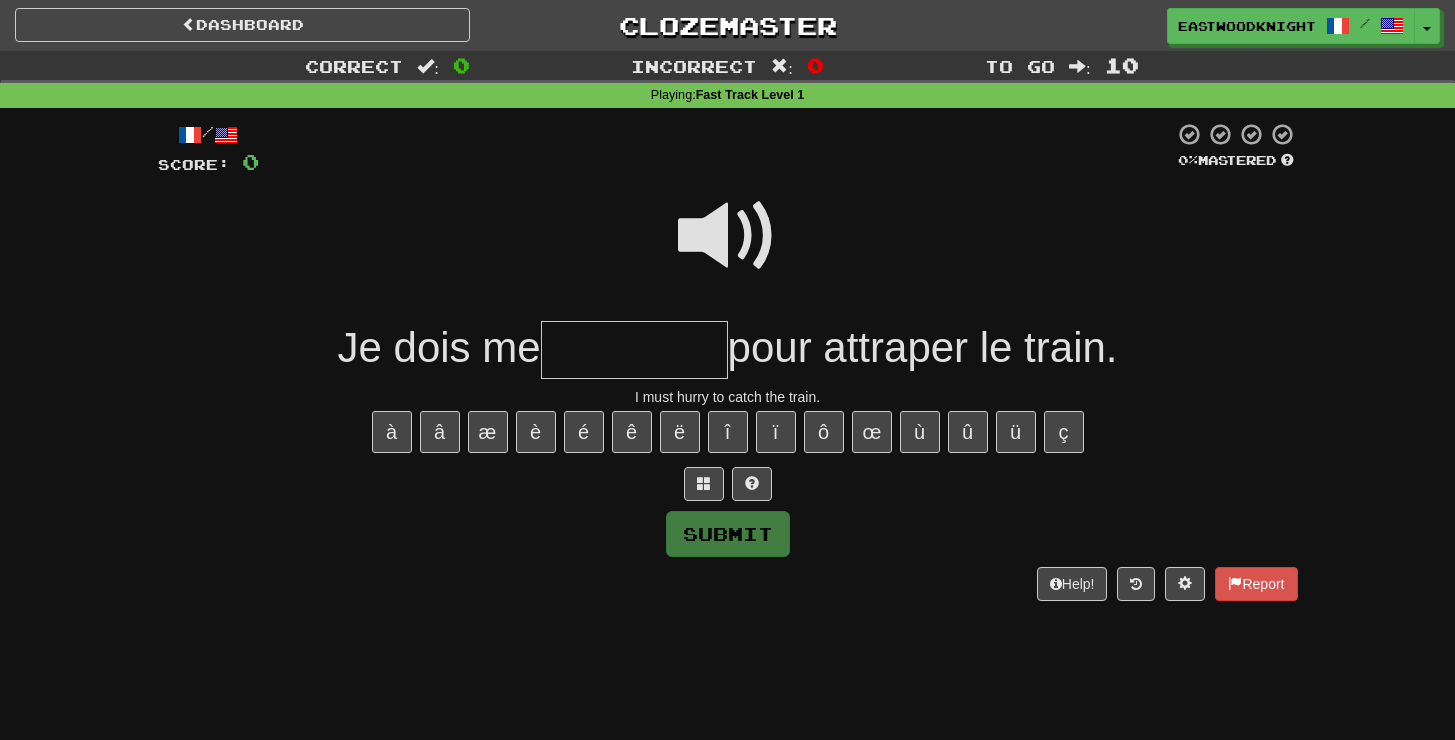 click at bounding box center [728, 236] 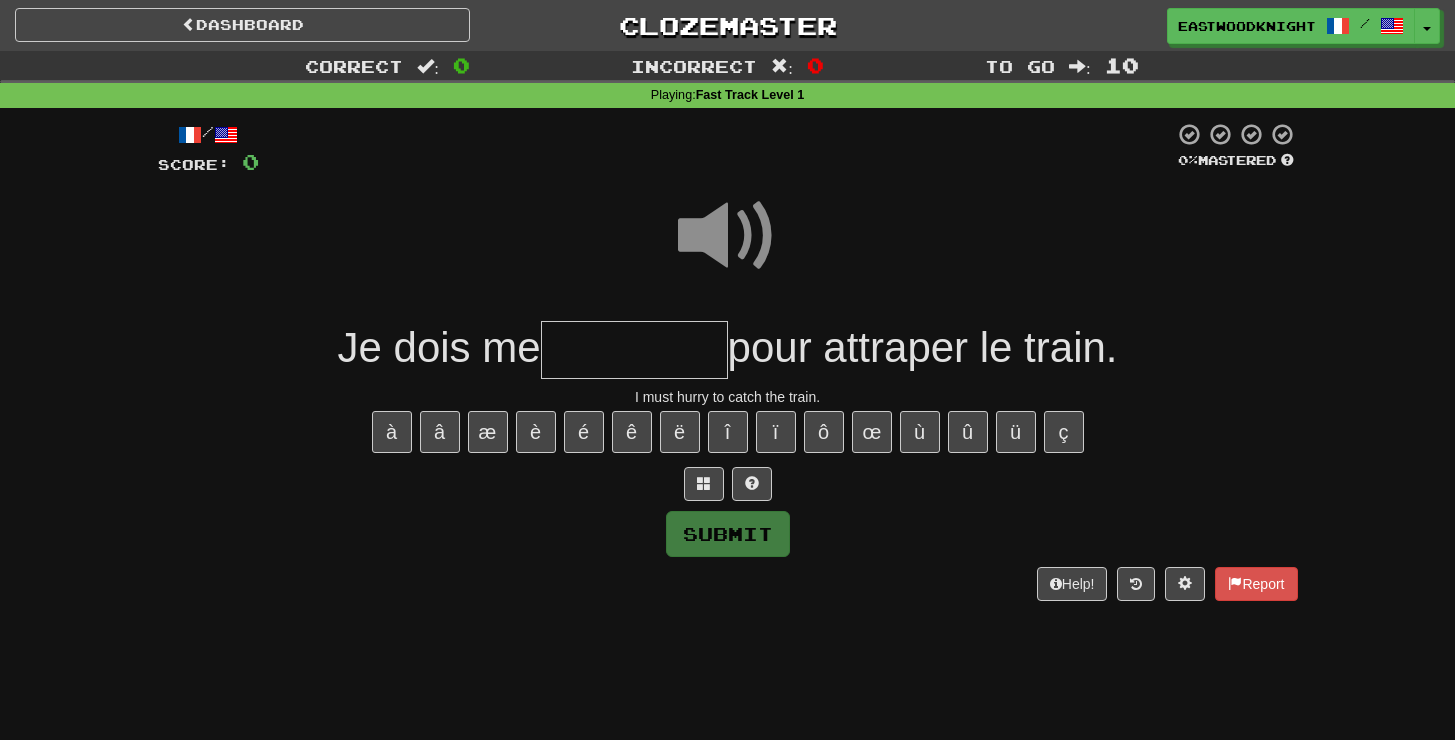 click at bounding box center [634, 350] 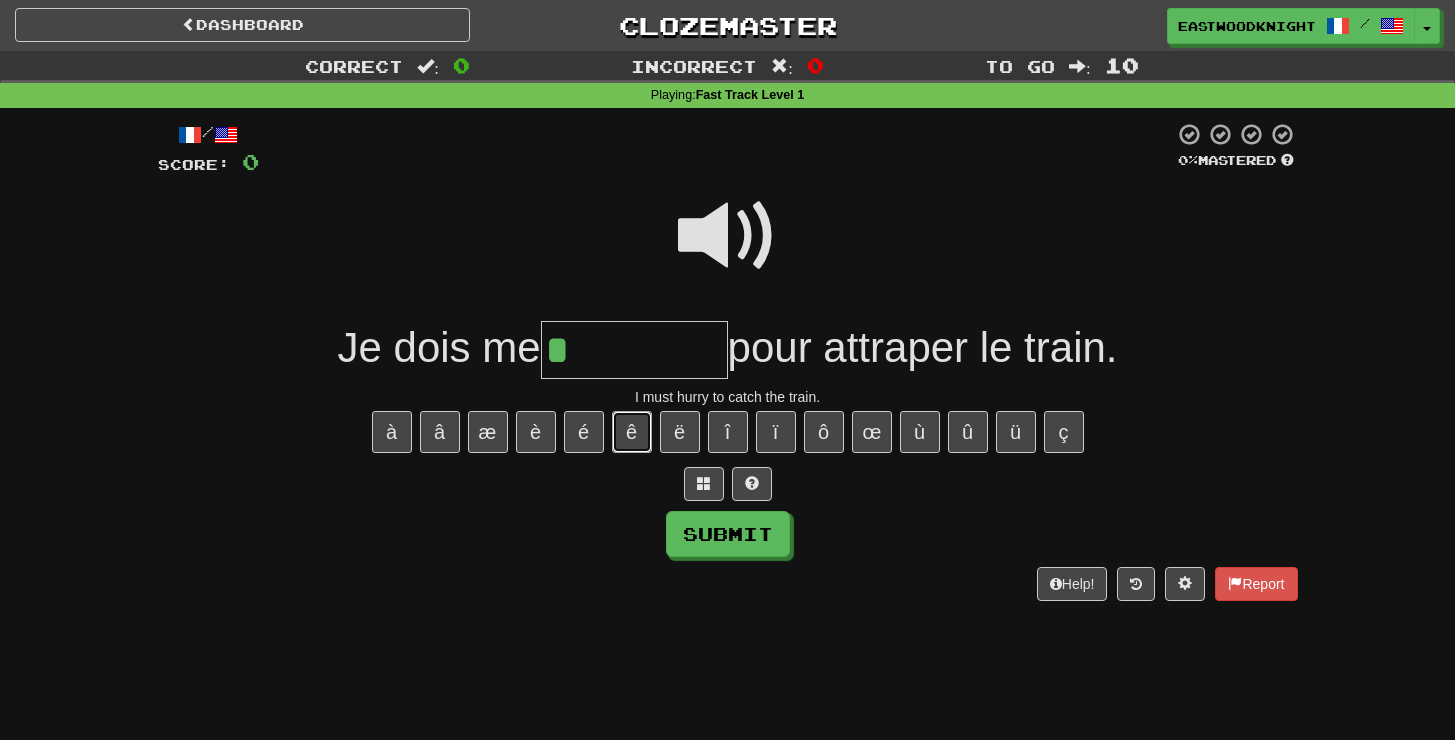 click on "ê" at bounding box center (632, 432) 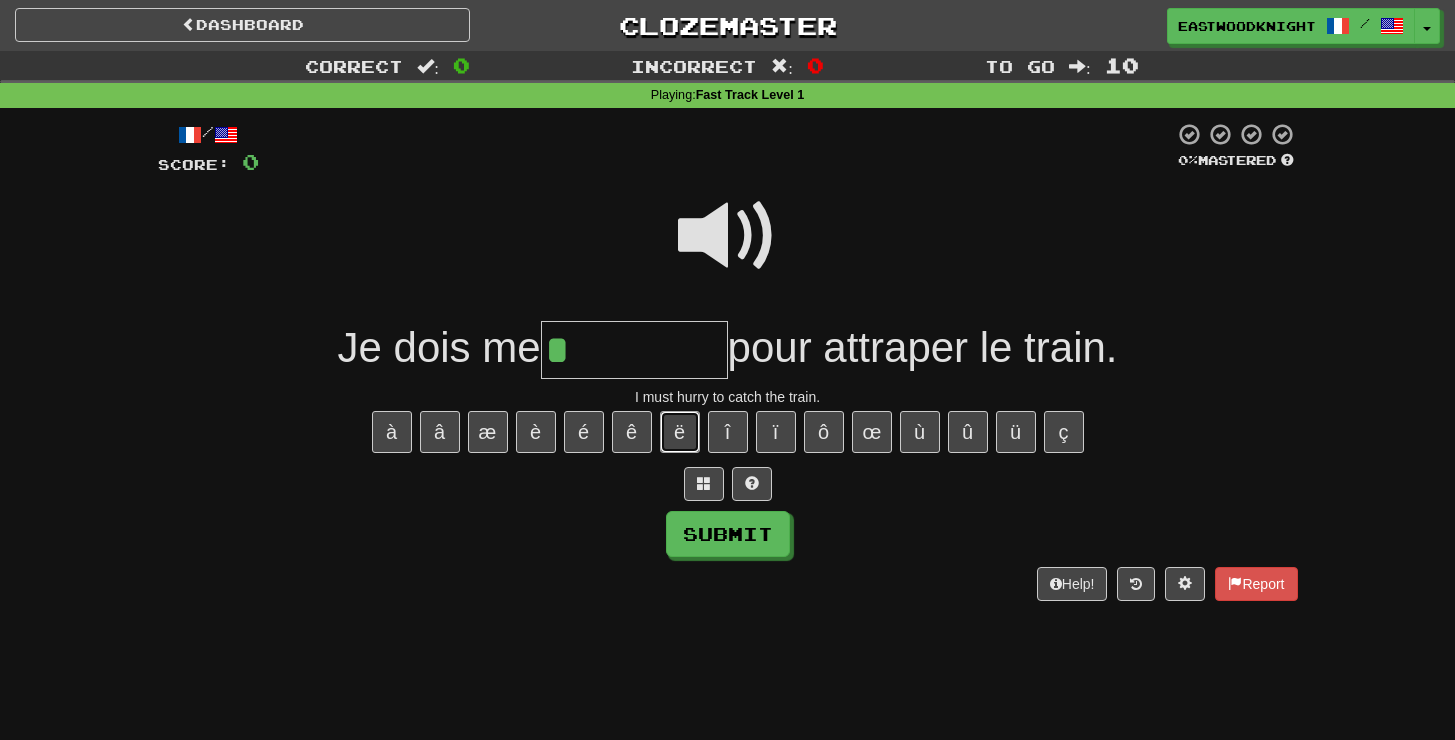 click on "ë" at bounding box center (680, 432) 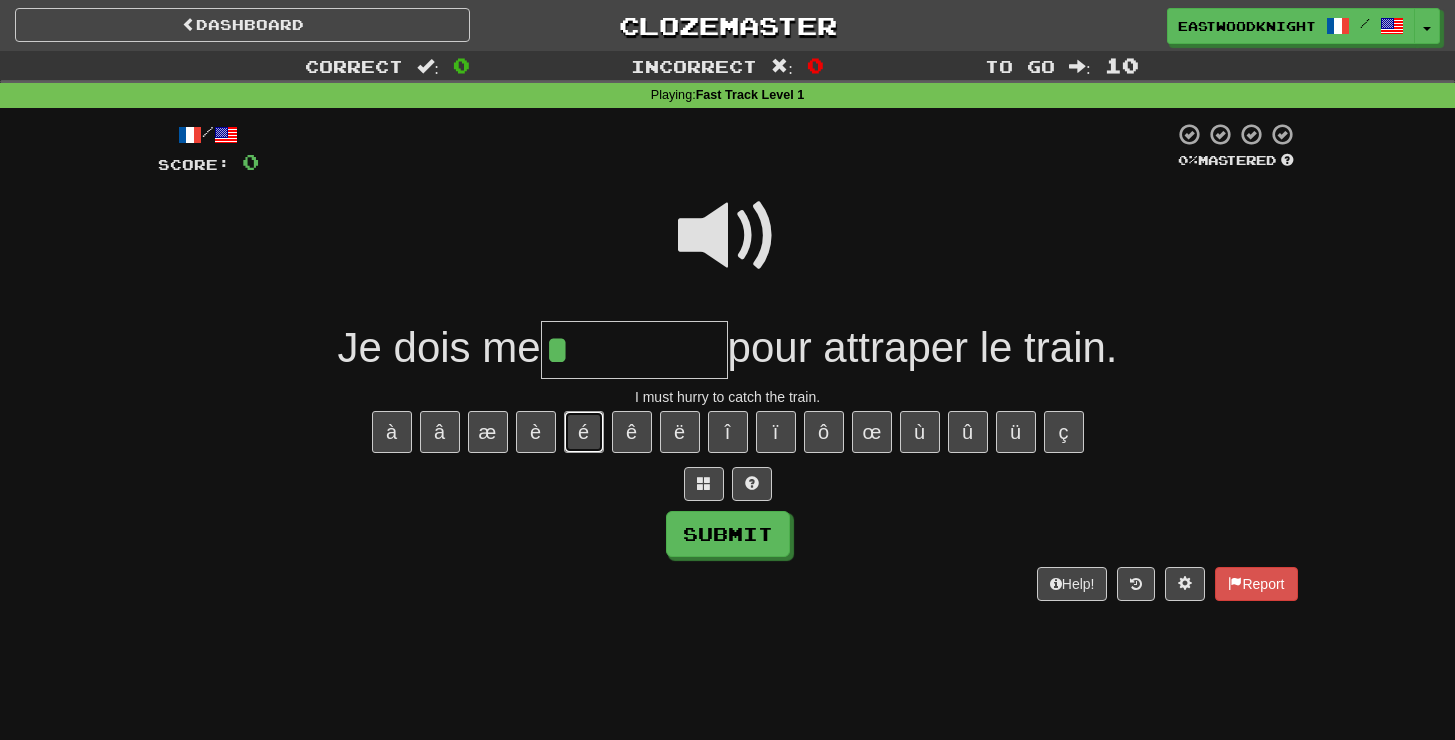 click on "é" at bounding box center (584, 432) 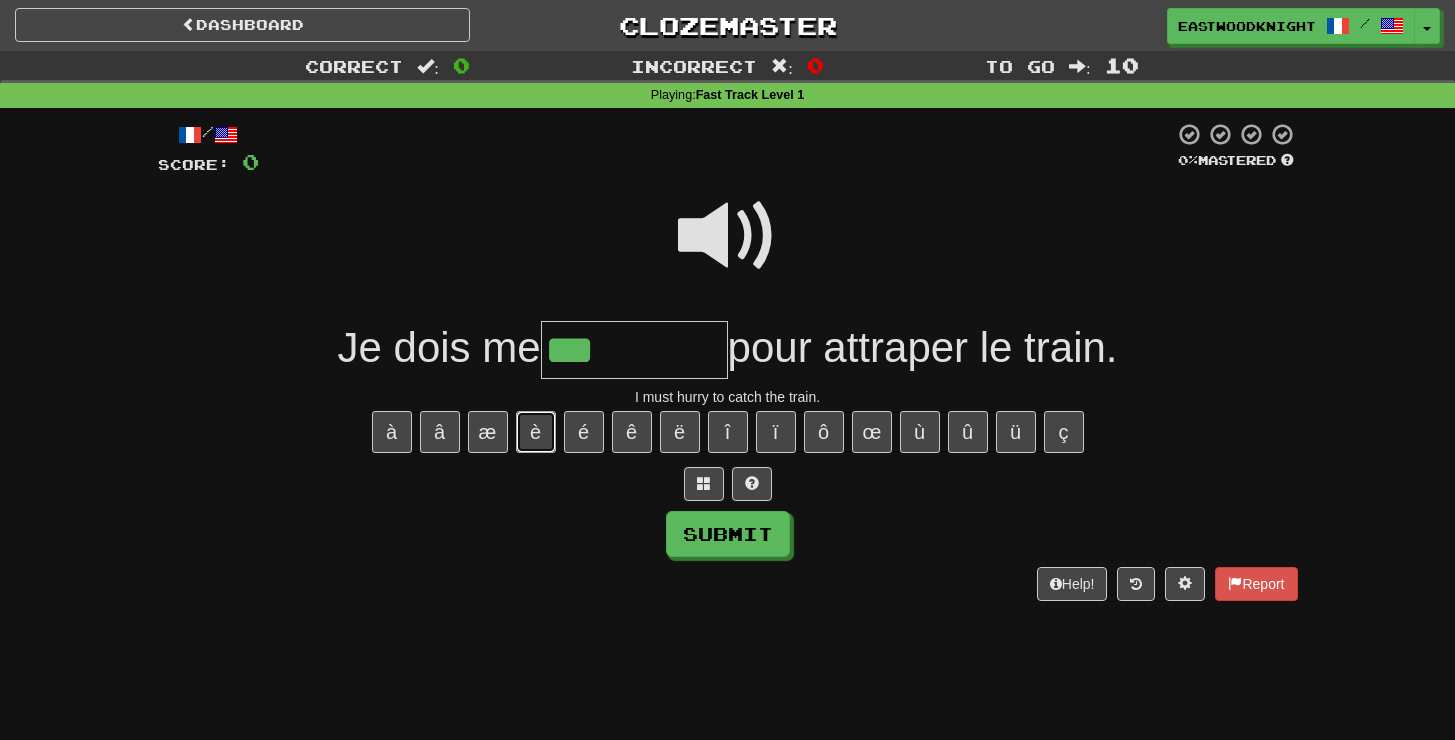 click on "è" at bounding box center (536, 432) 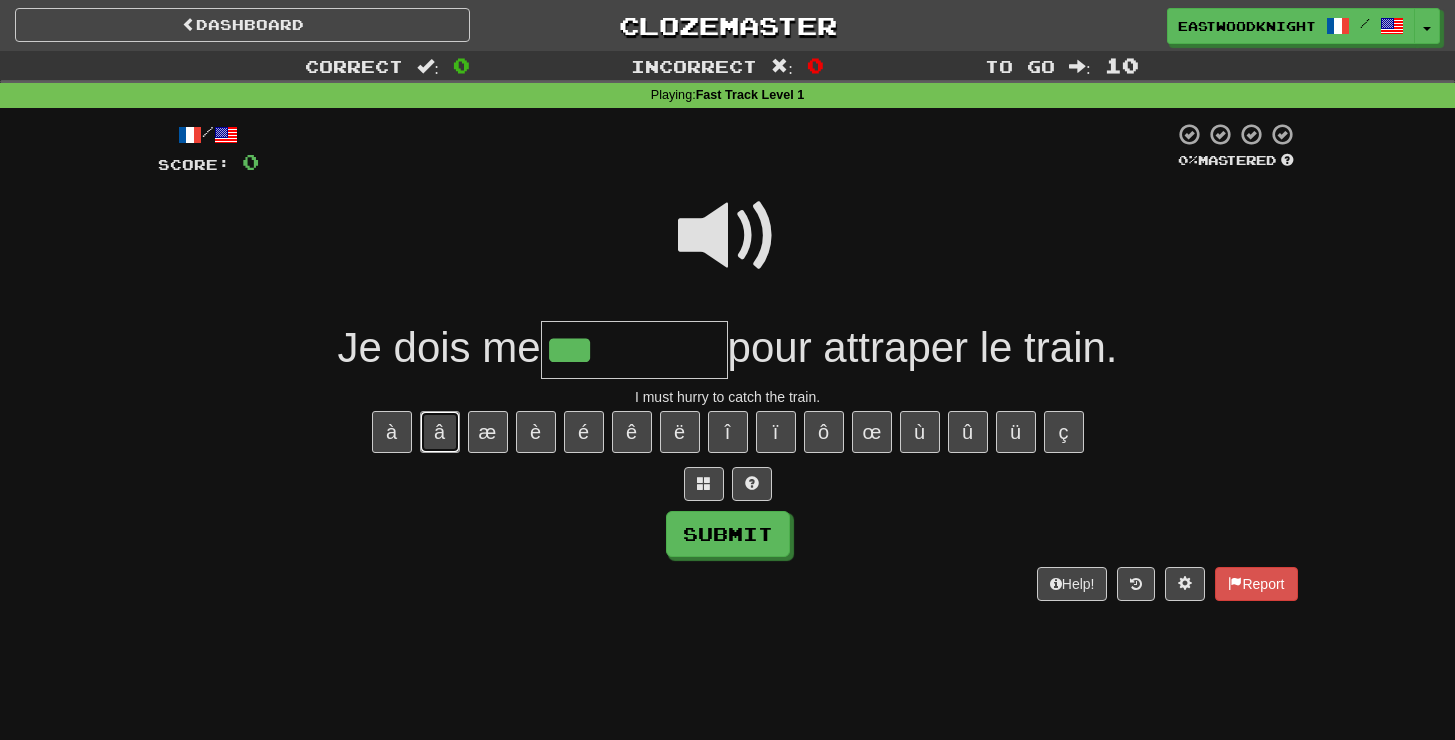 click on "â" at bounding box center (440, 432) 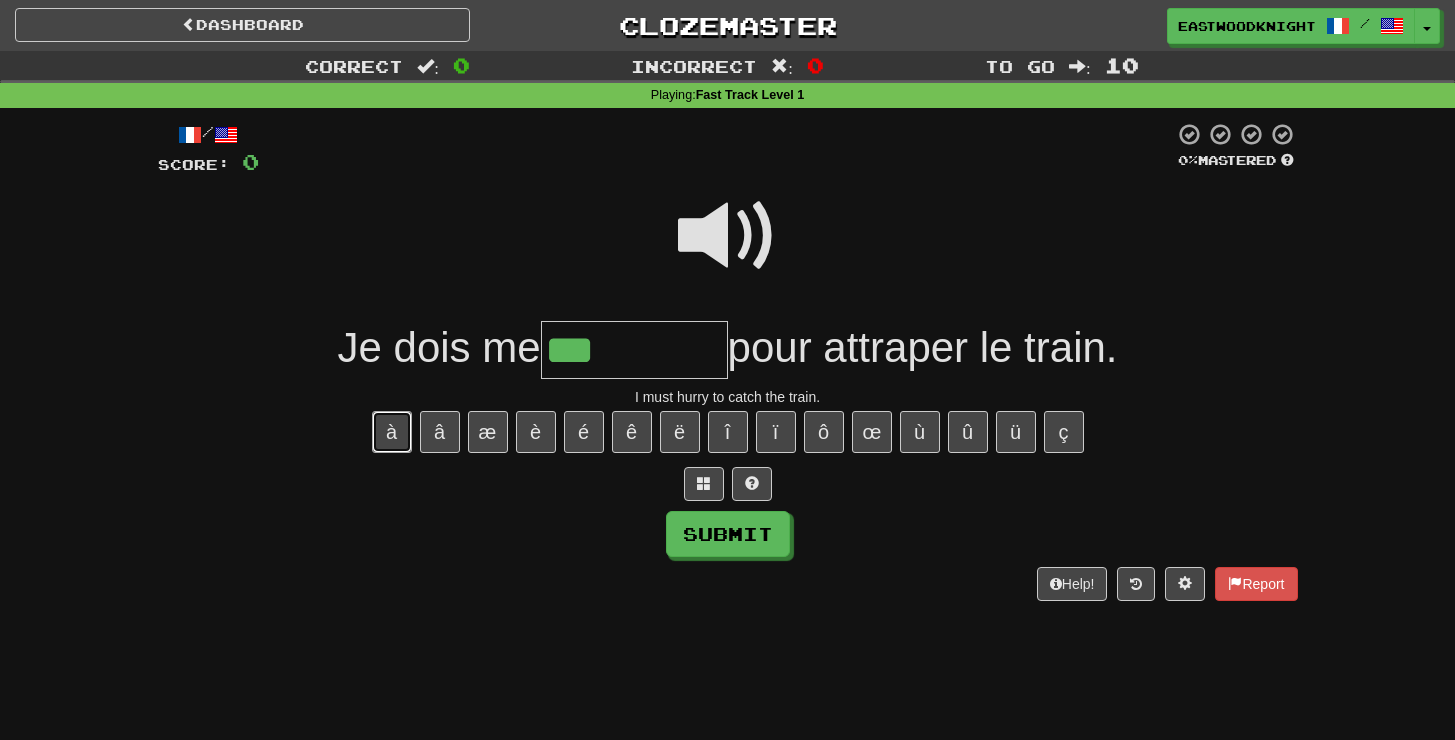 click on "à" at bounding box center (392, 432) 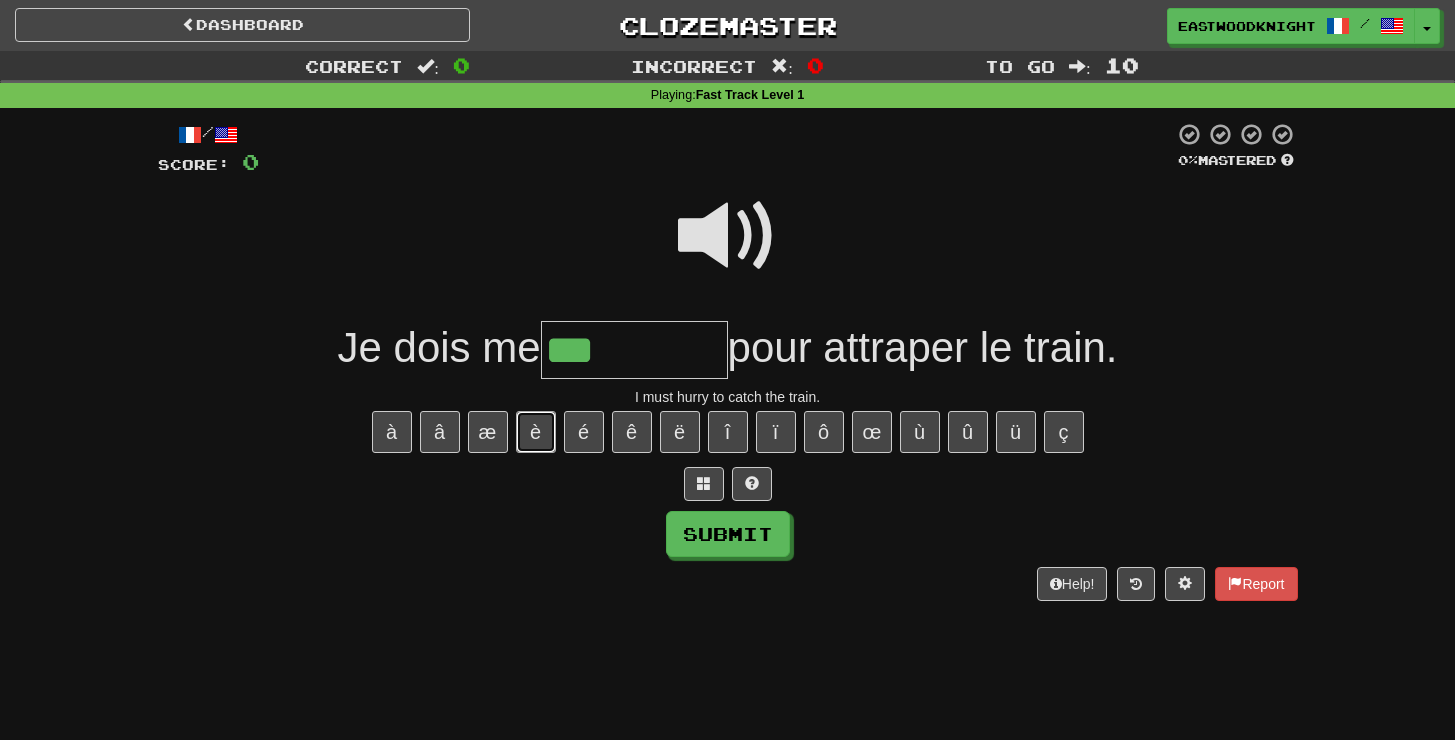 click on "è" at bounding box center [536, 432] 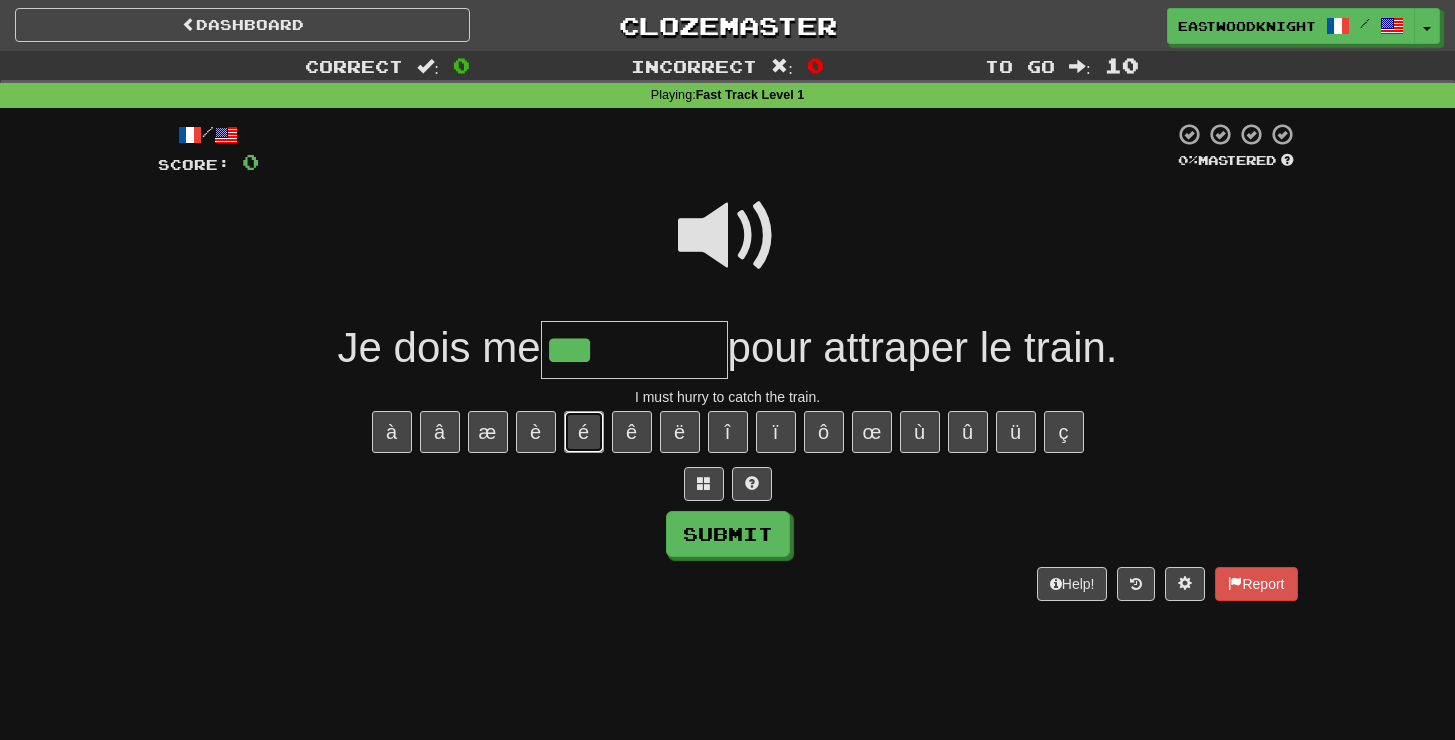 click on "é" at bounding box center (584, 432) 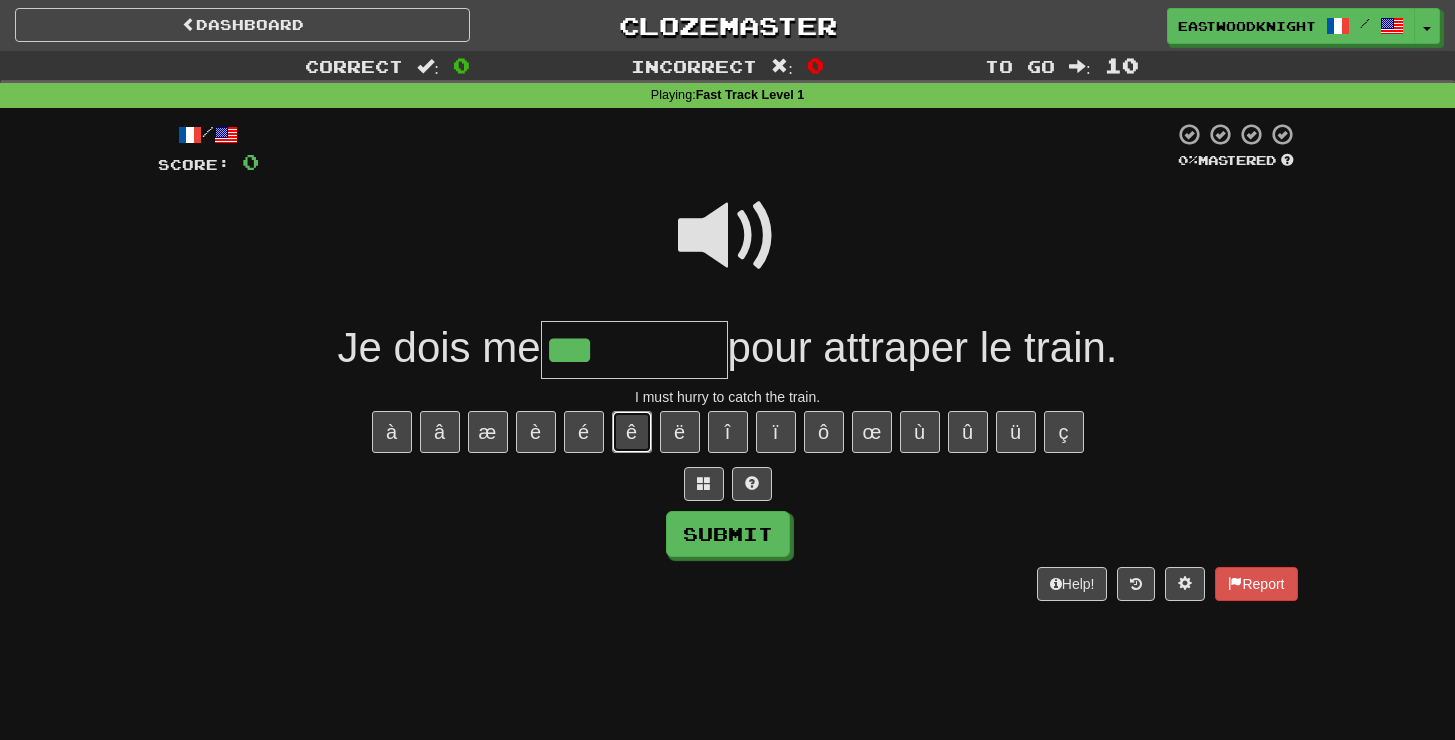 click on "ê" at bounding box center (632, 432) 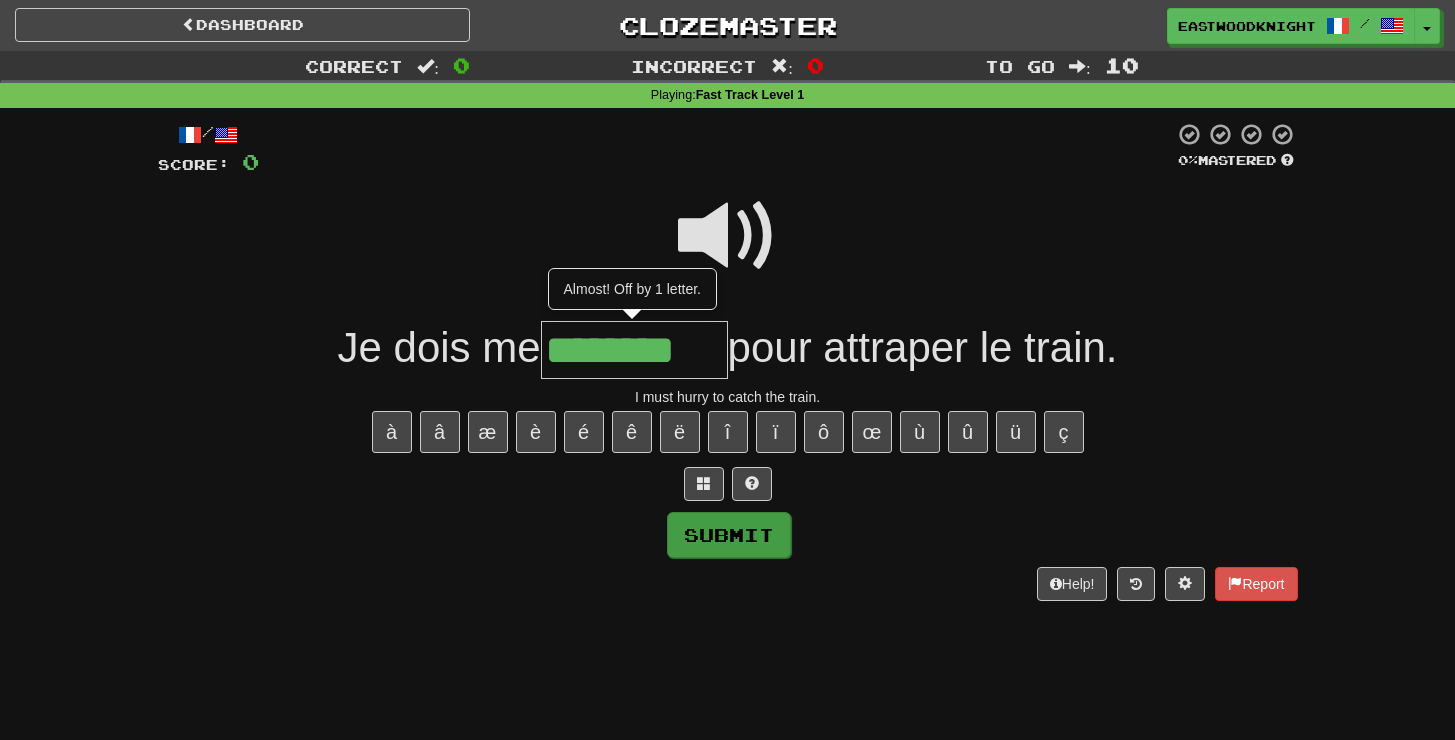 type on "********" 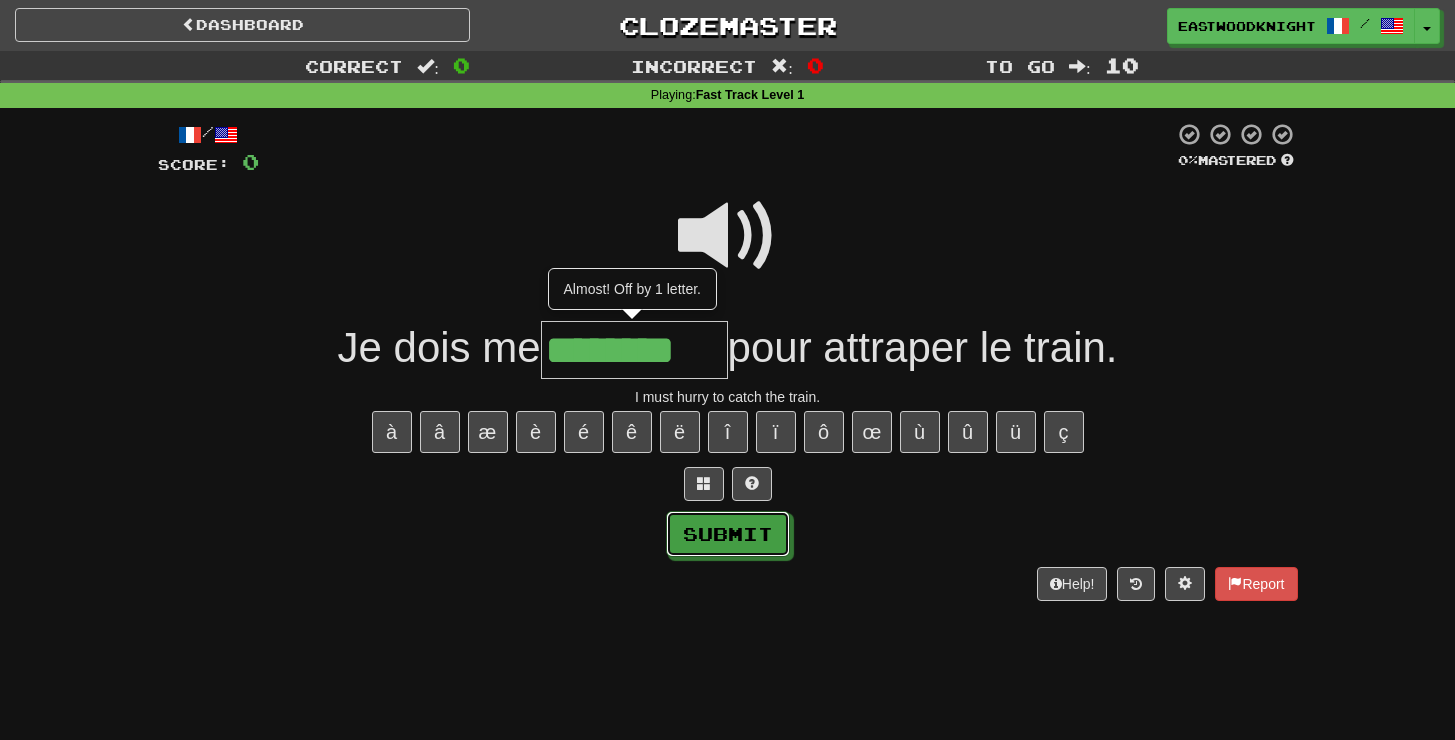 click on "Submit" at bounding box center (728, 534) 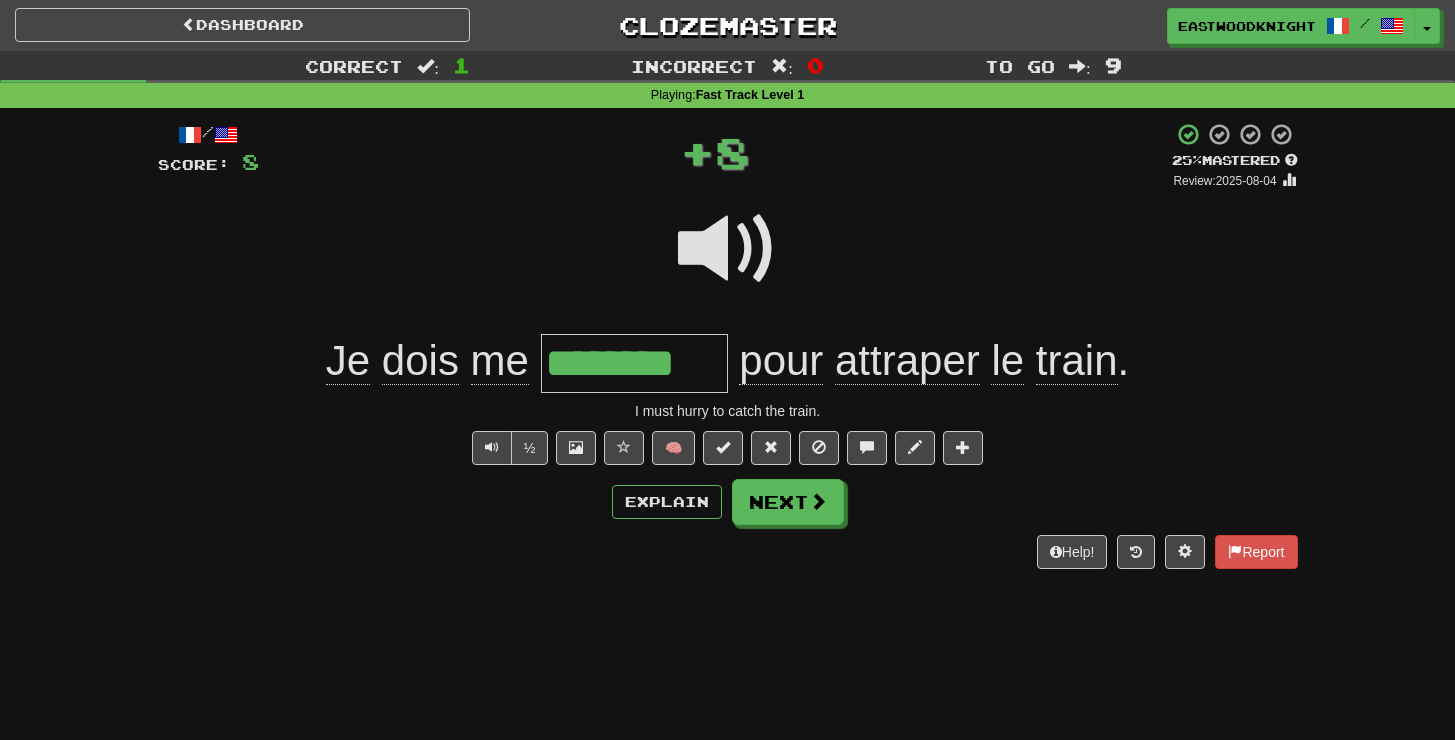 click on "Explain Next" at bounding box center (728, 502) 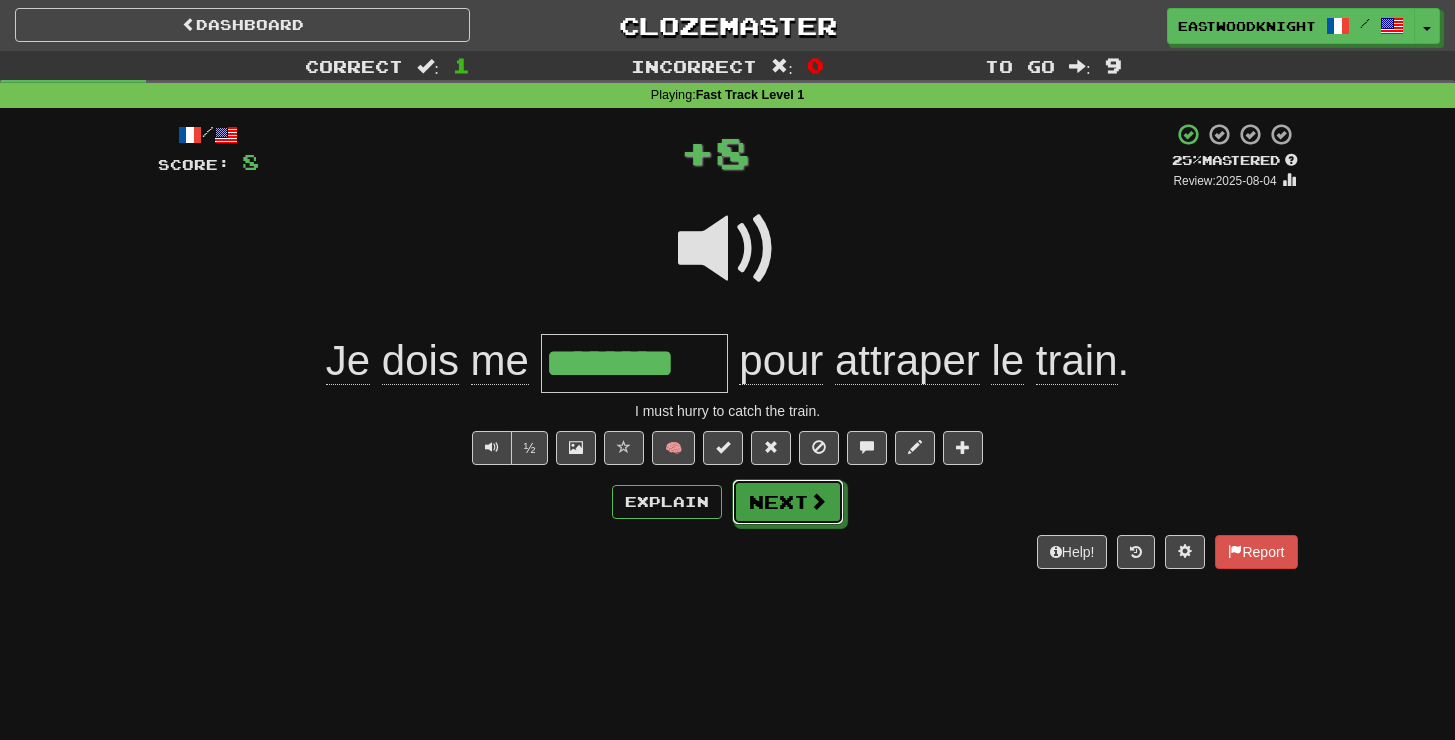 click on "Next" at bounding box center (788, 502) 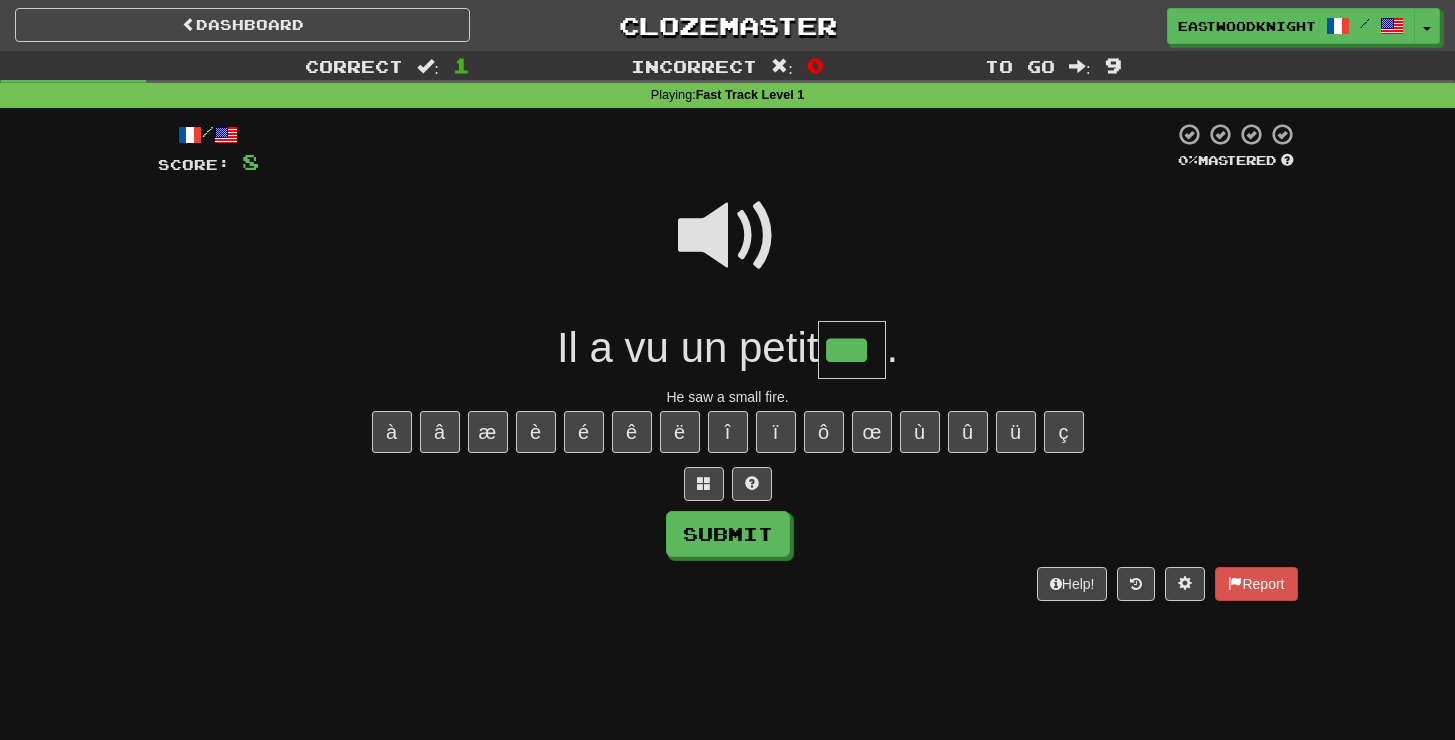 type on "***" 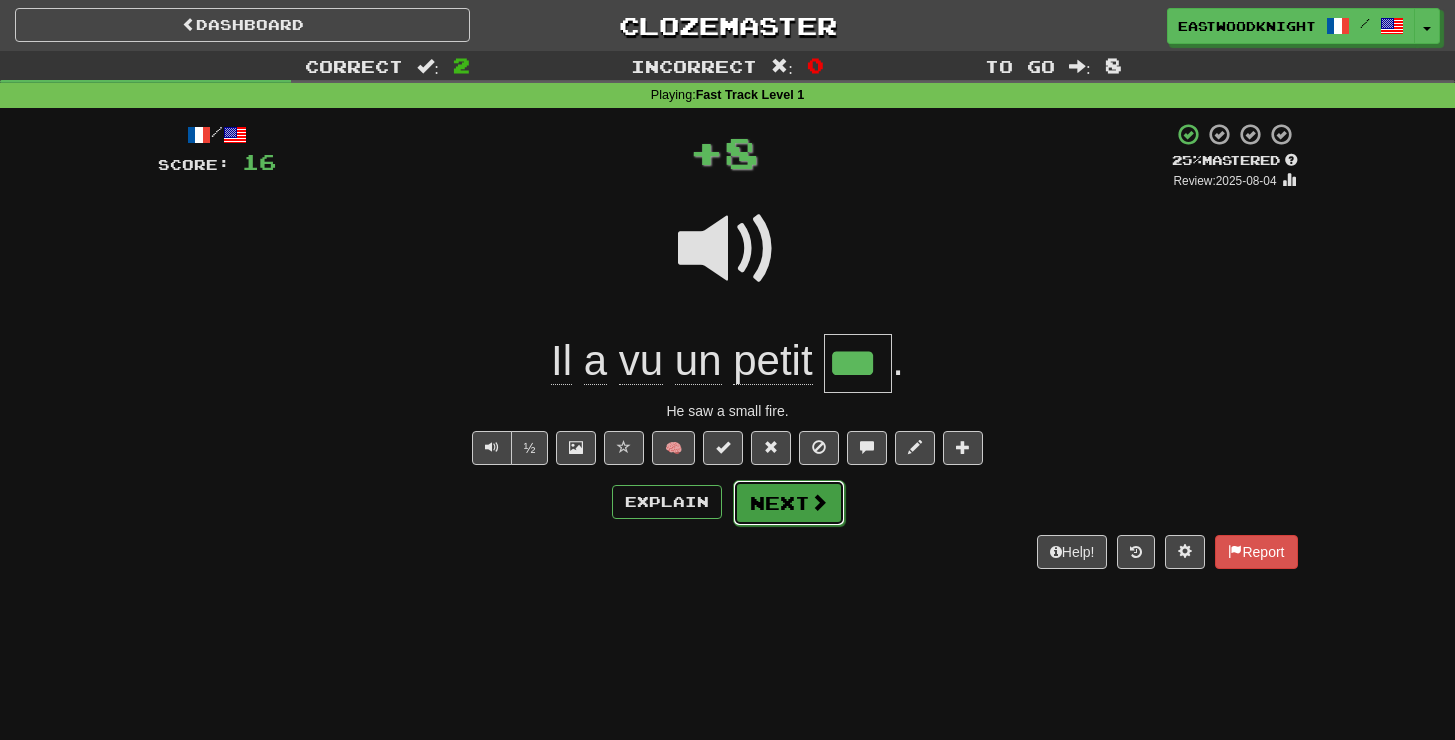click at bounding box center [819, 502] 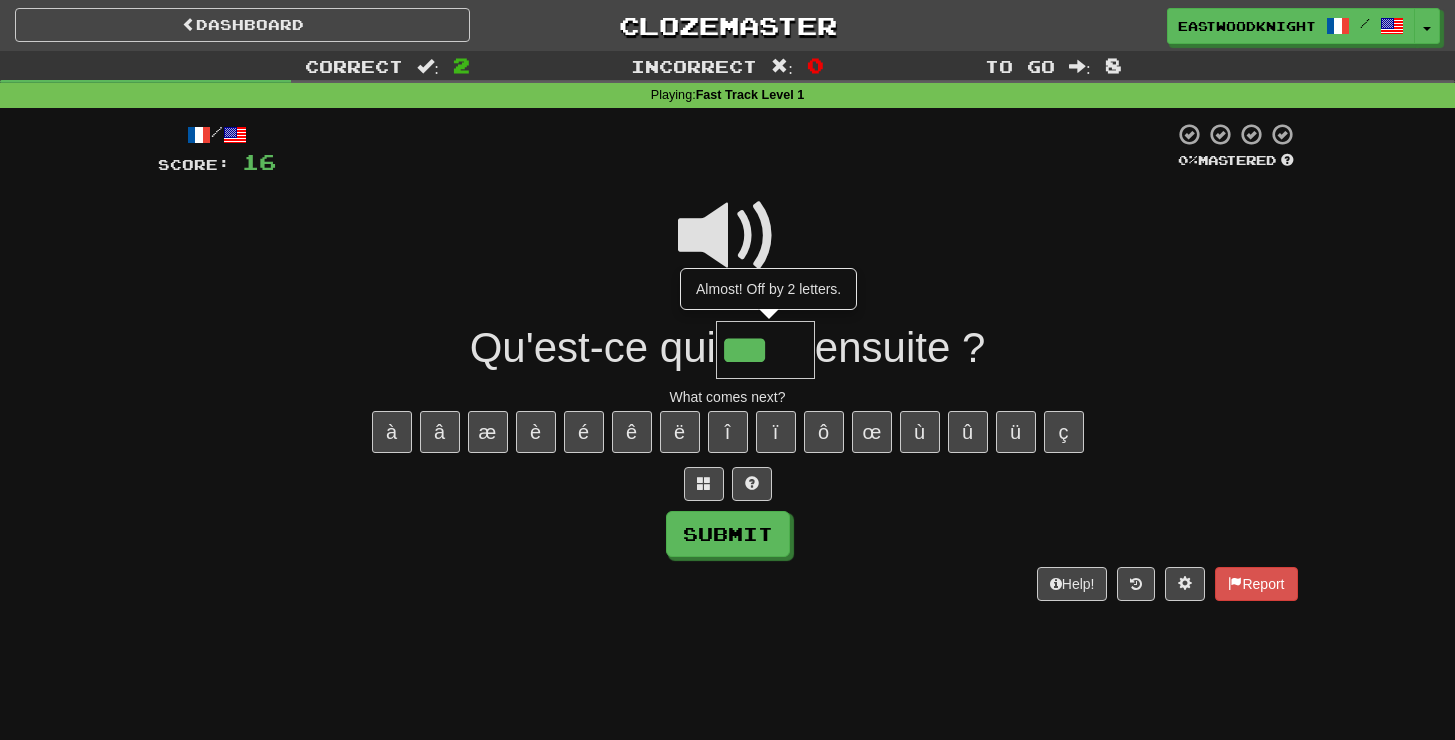 click at bounding box center [728, 236] 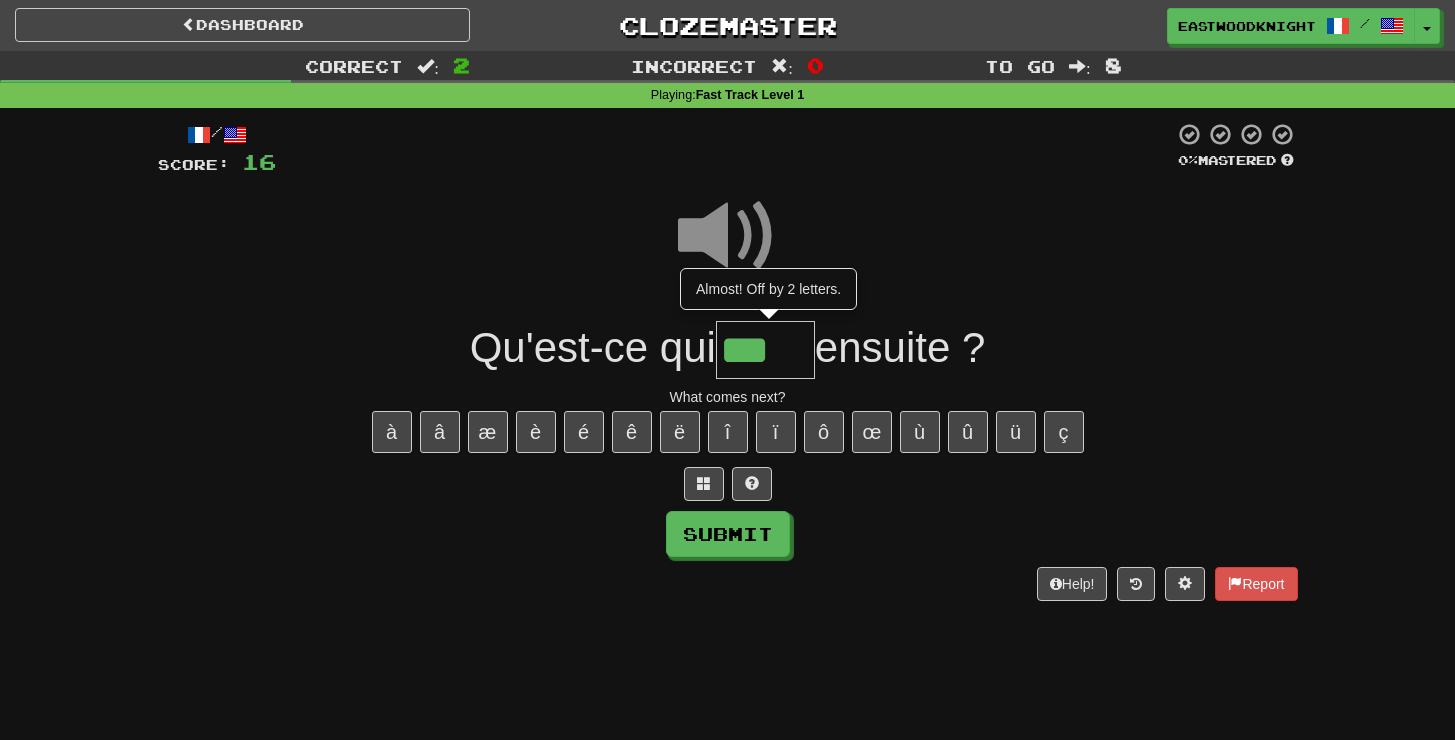 click on "***" at bounding box center [765, 350] 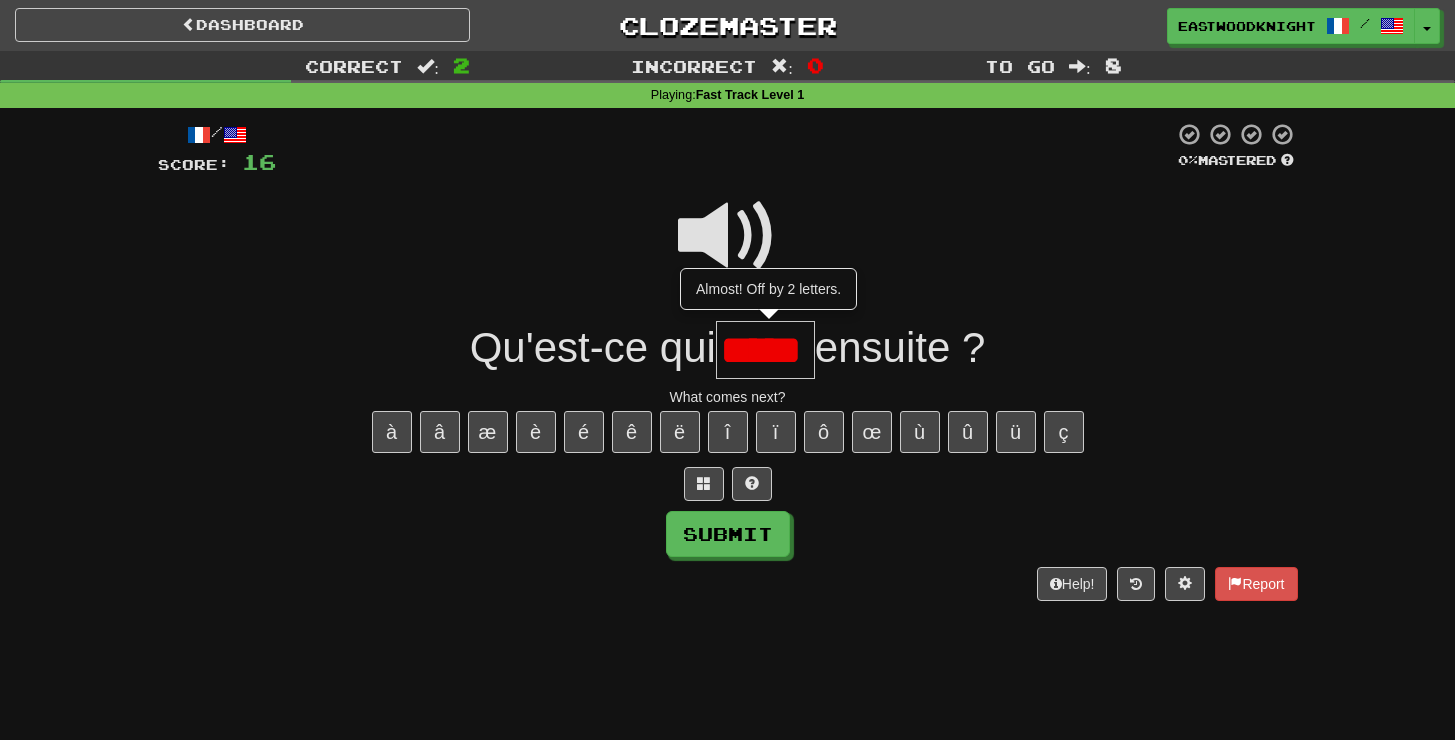 scroll, scrollTop: 0, scrollLeft: 0, axis: both 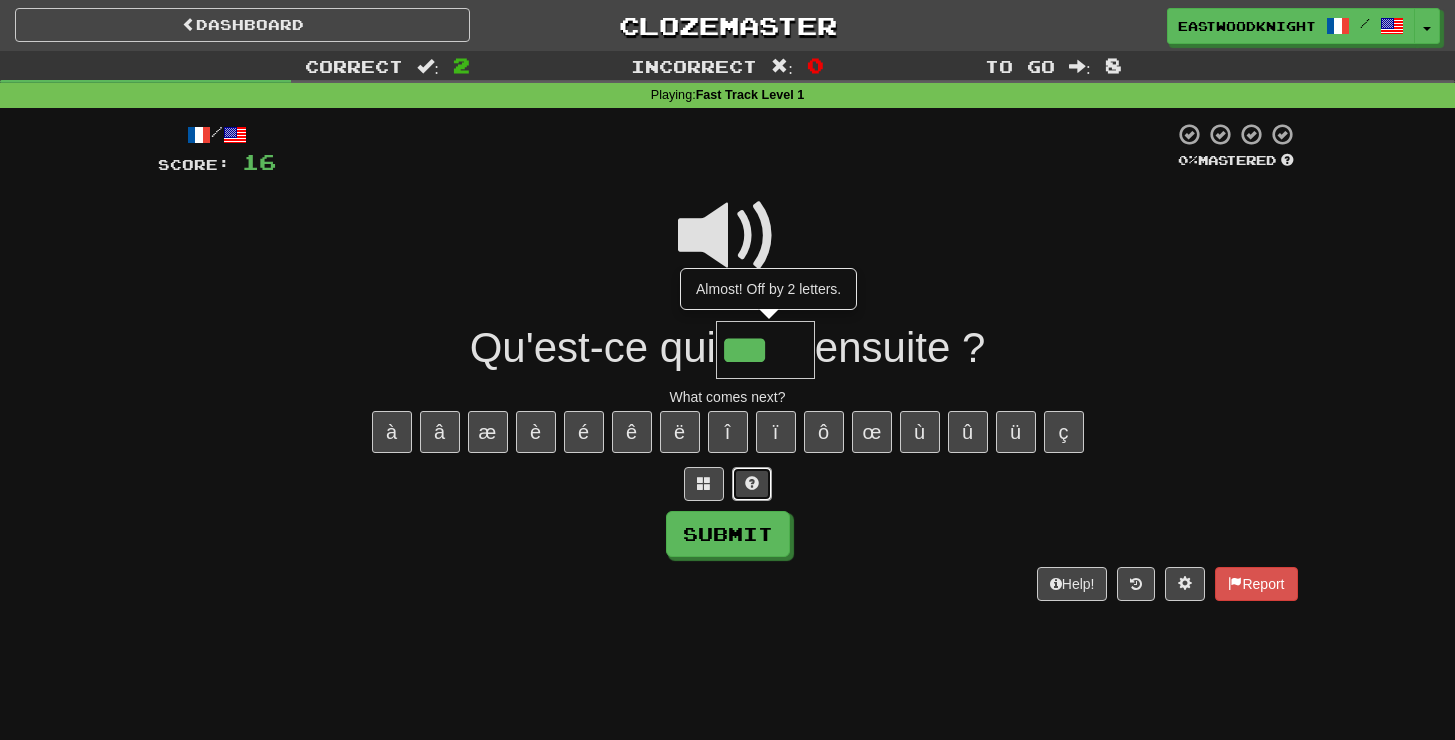 click at bounding box center (752, 483) 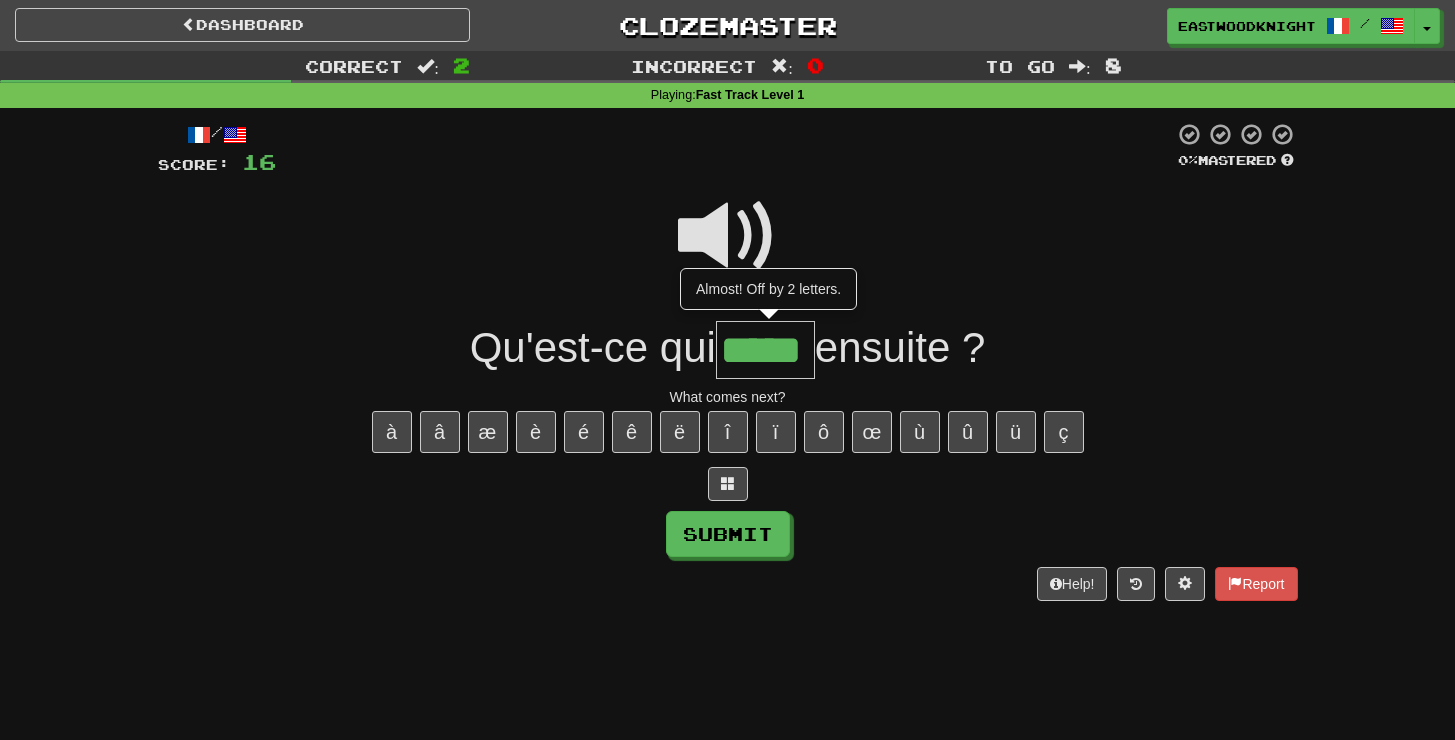 type on "*****" 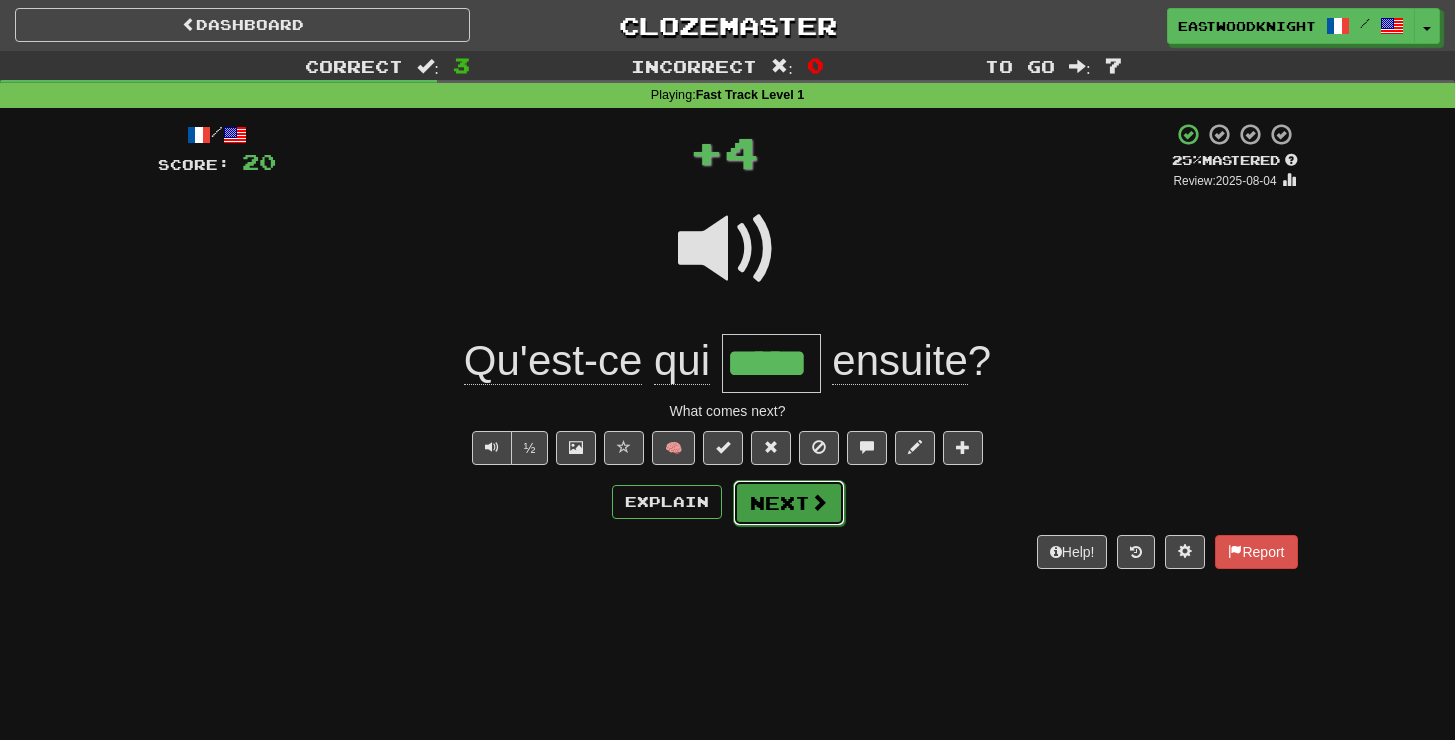 click on "Next" at bounding box center (789, 503) 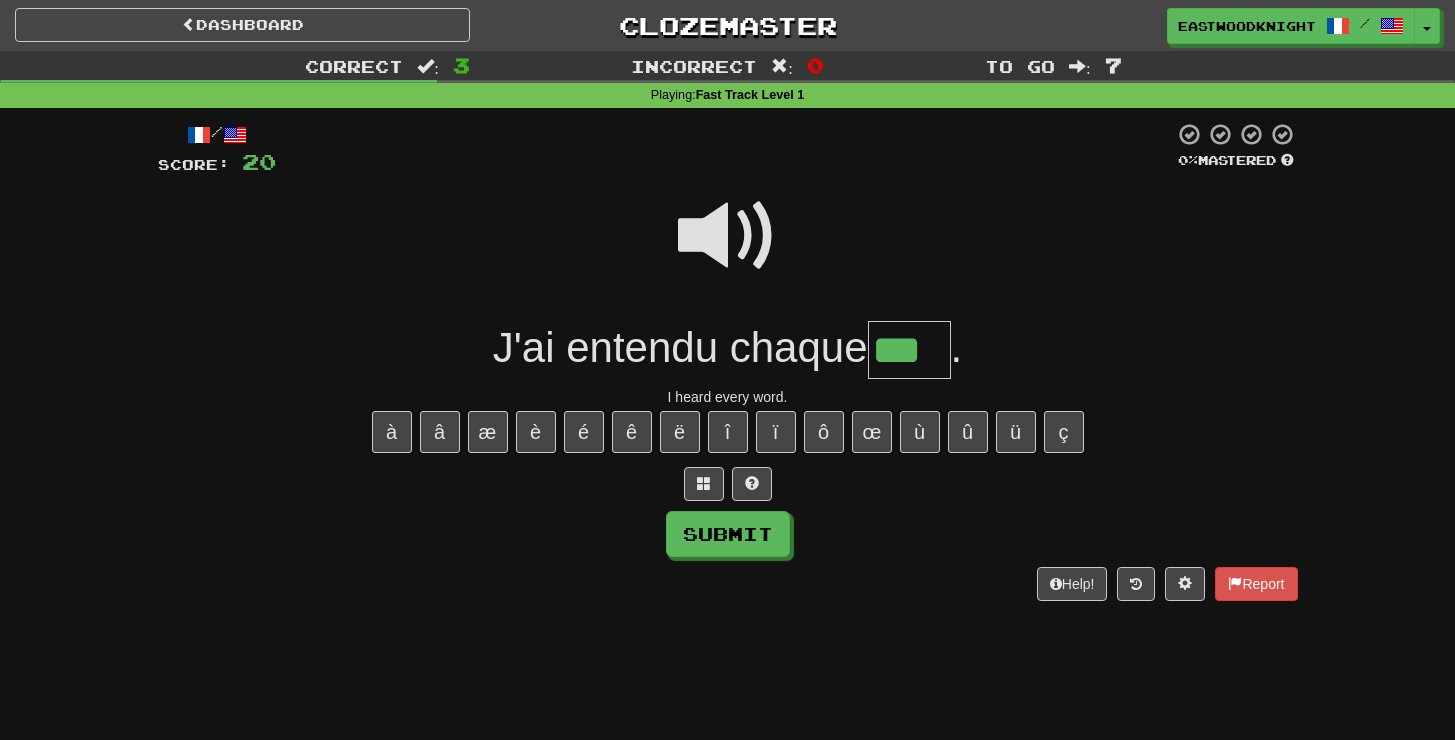 type on "***" 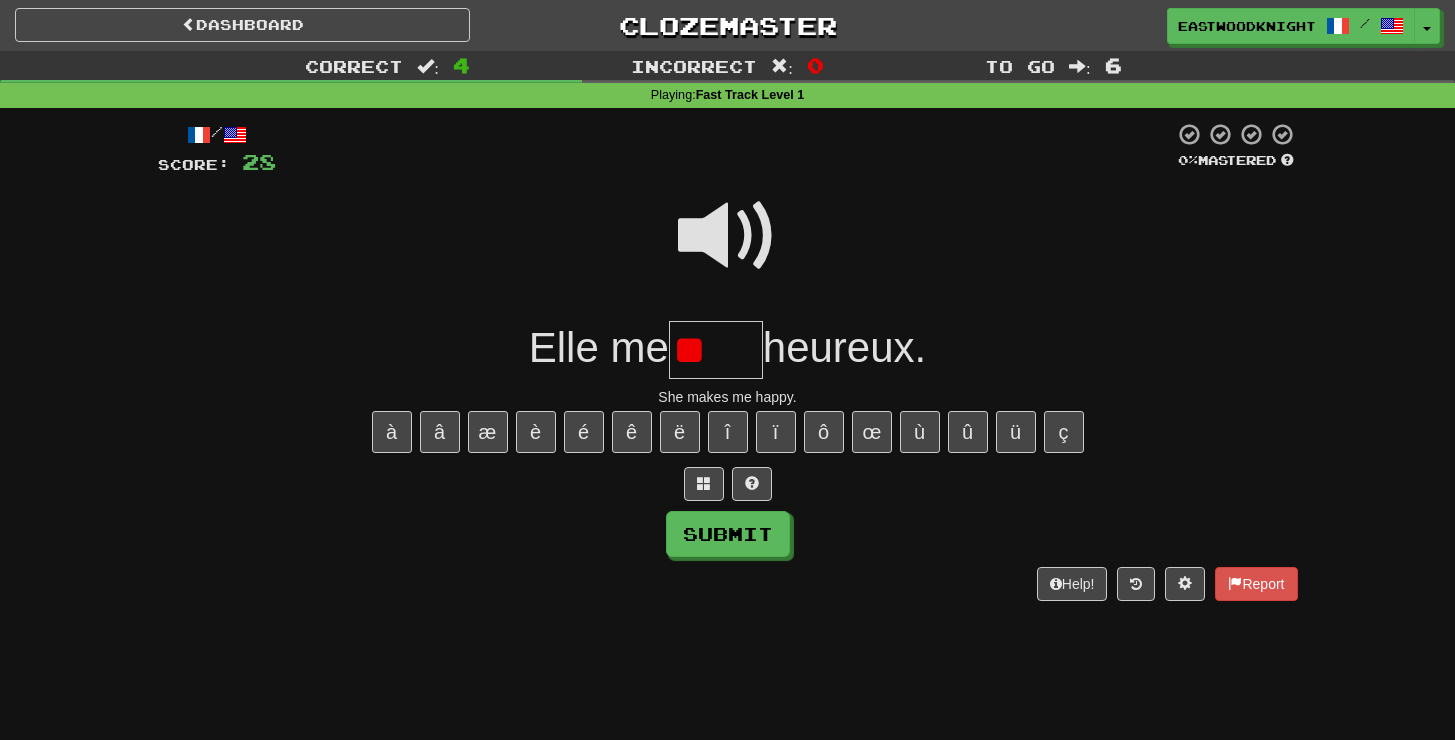 type on "*" 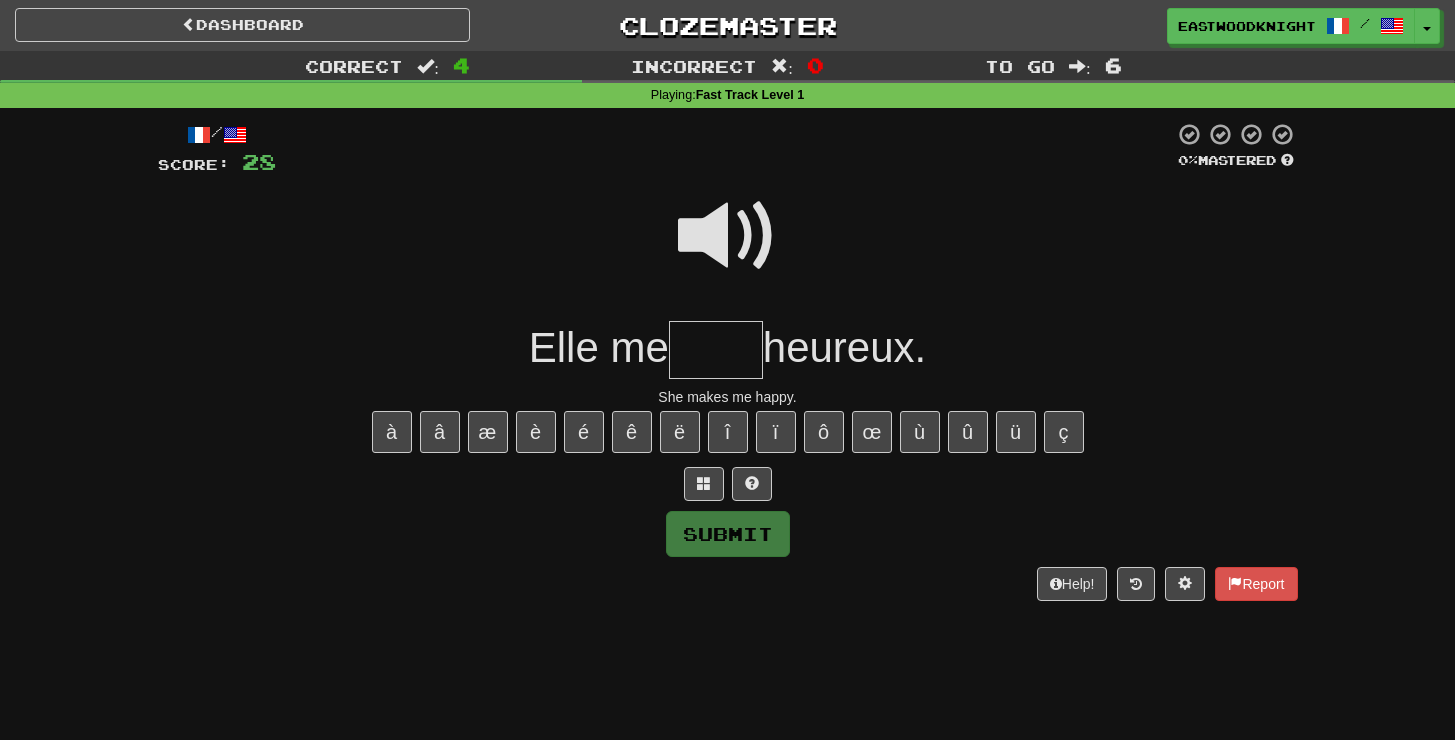 type on "*" 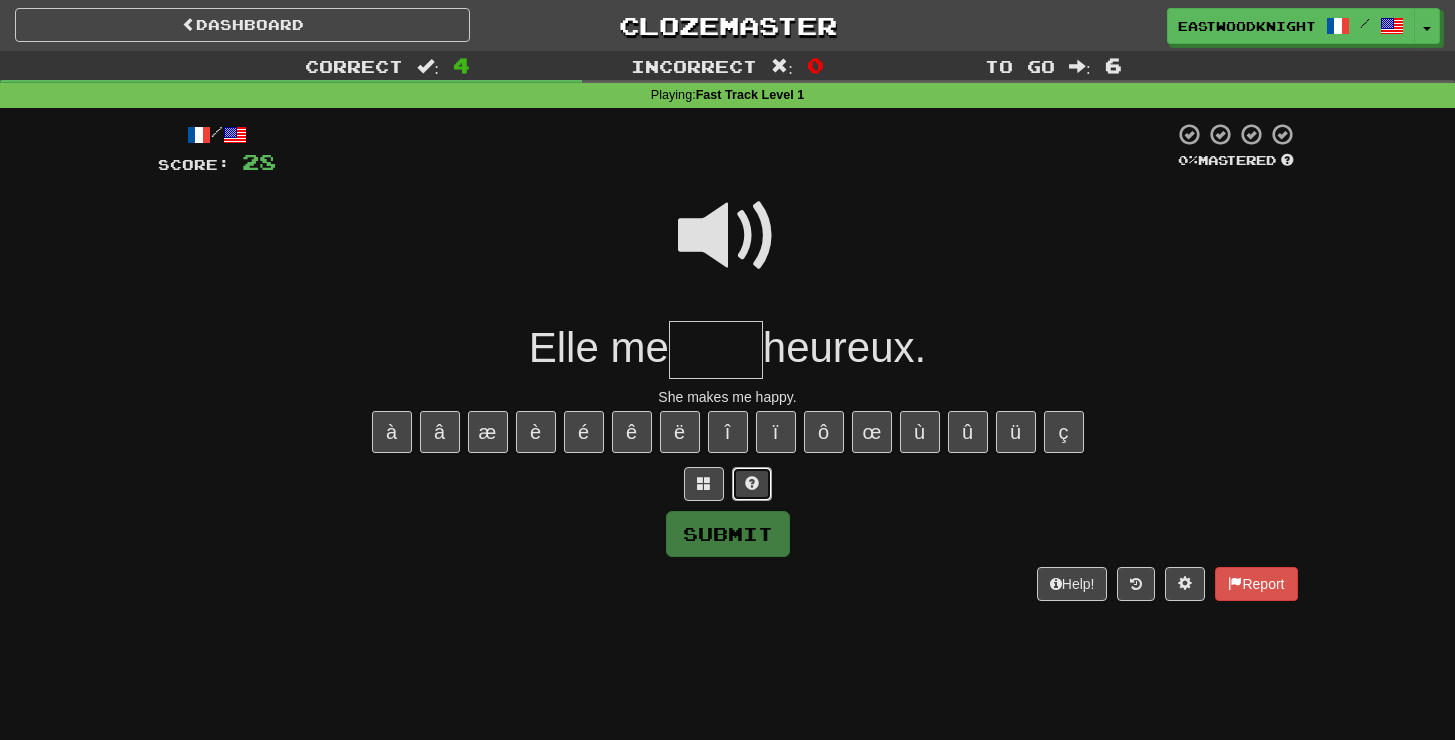 click at bounding box center [752, 483] 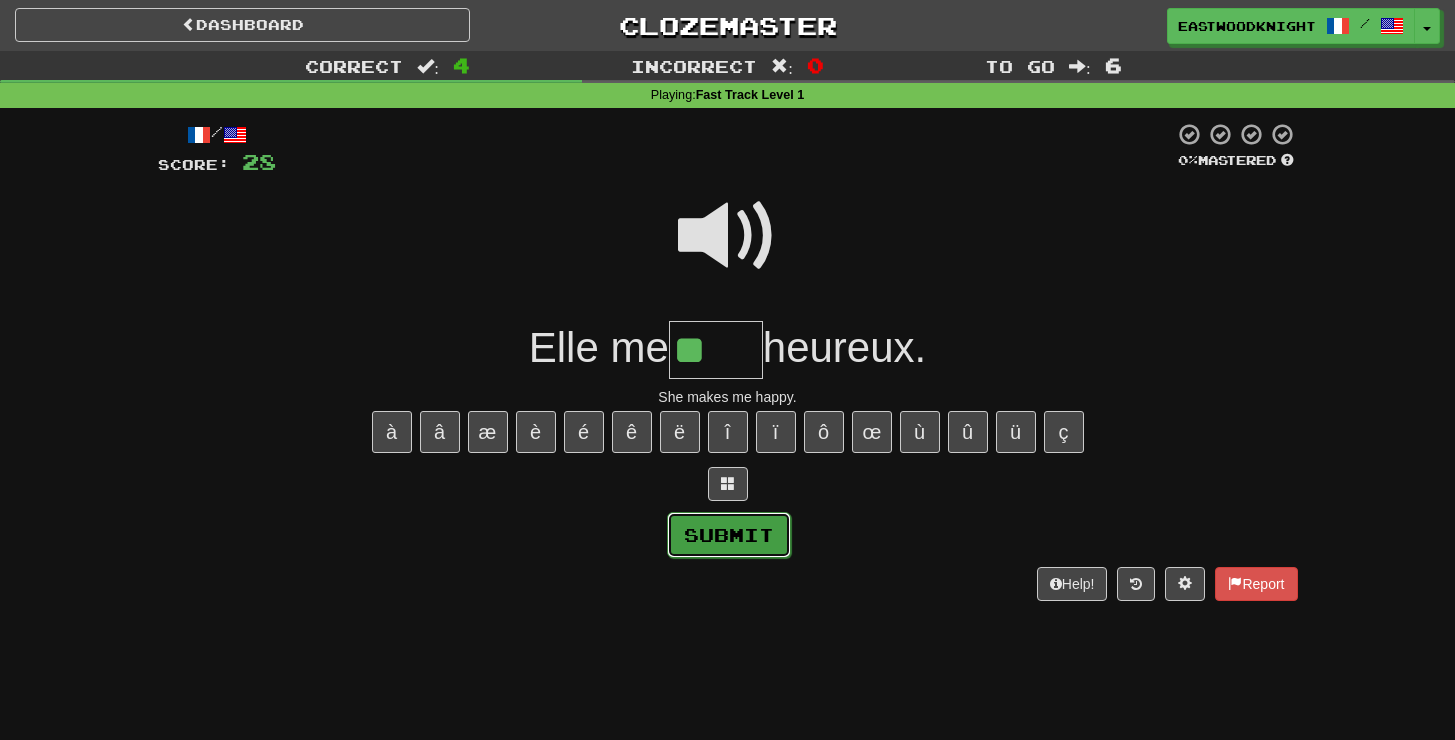 click on "Submit" at bounding box center (729, 535) 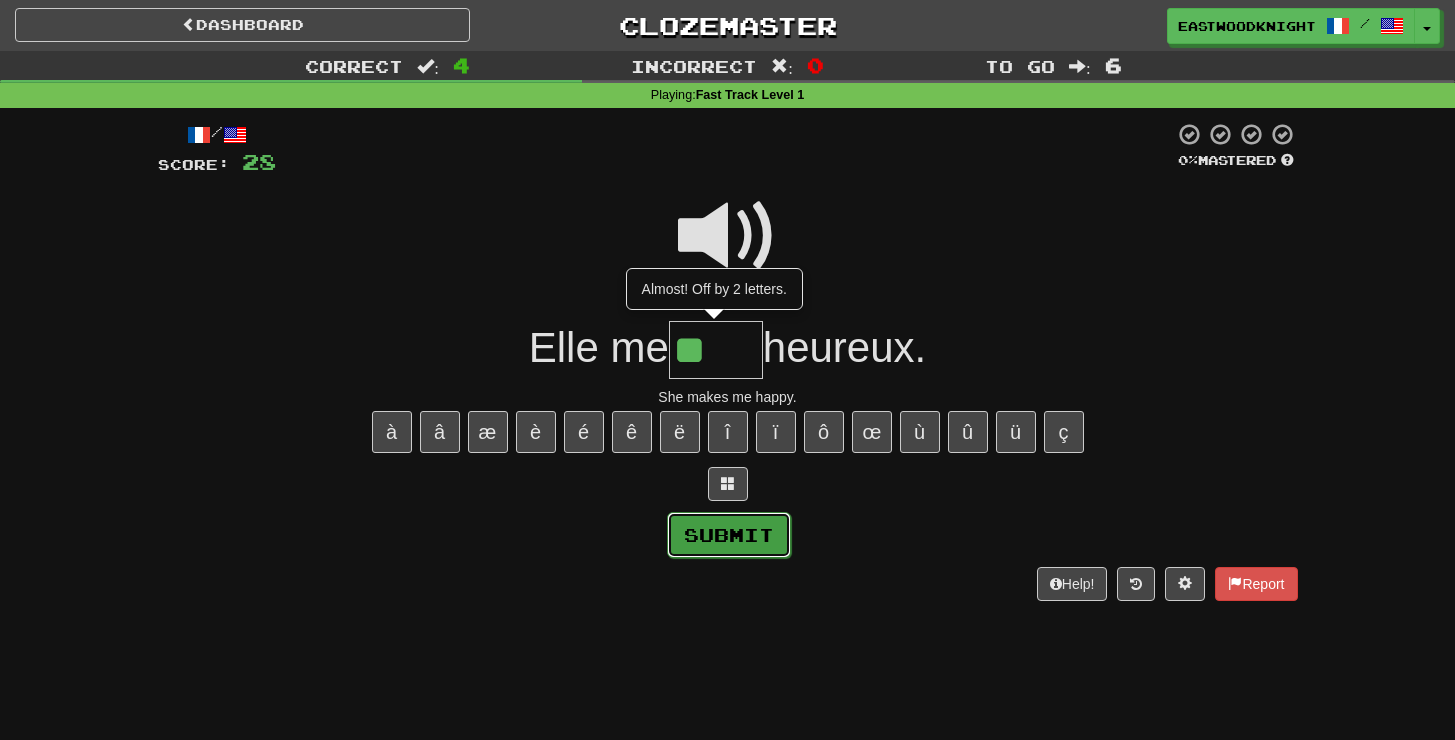 click on "Submit" at bounding box center (729, 535) 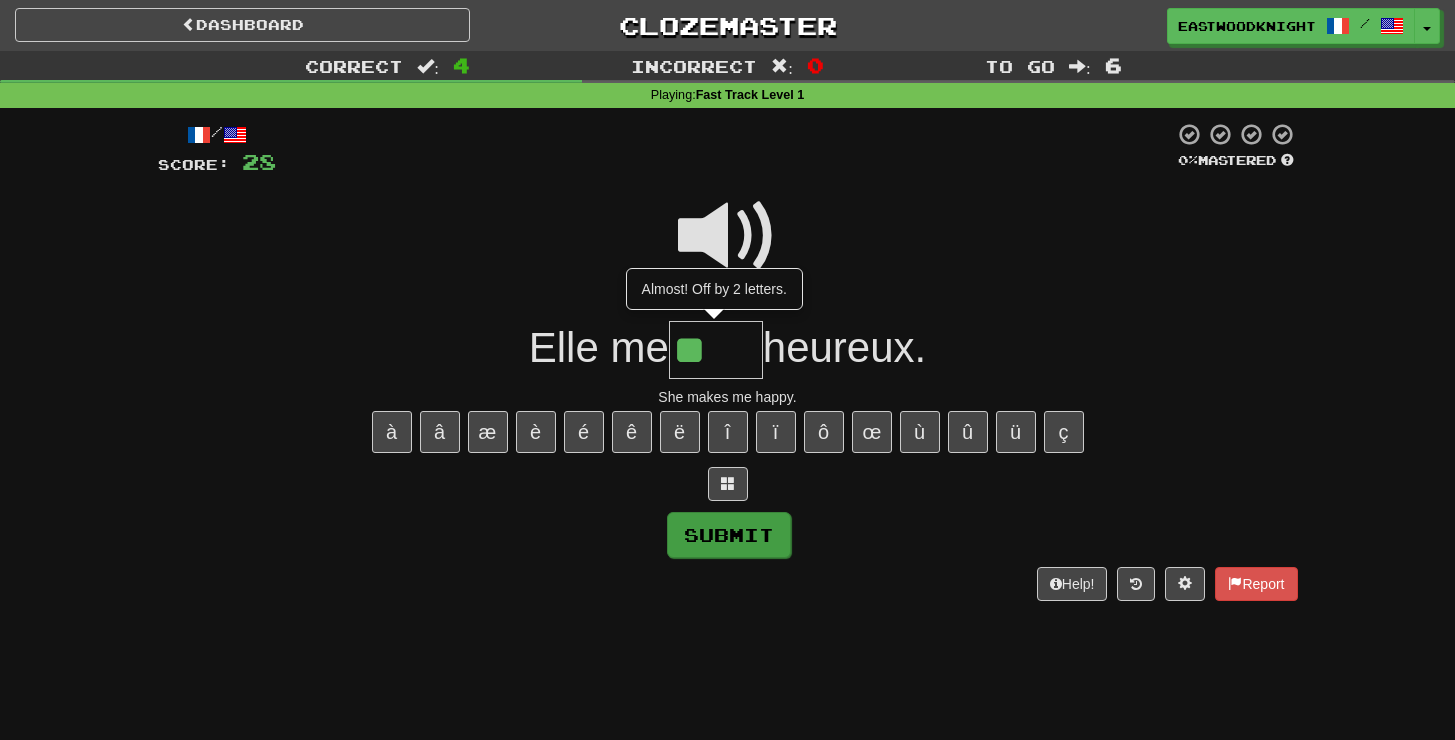 type on "****" 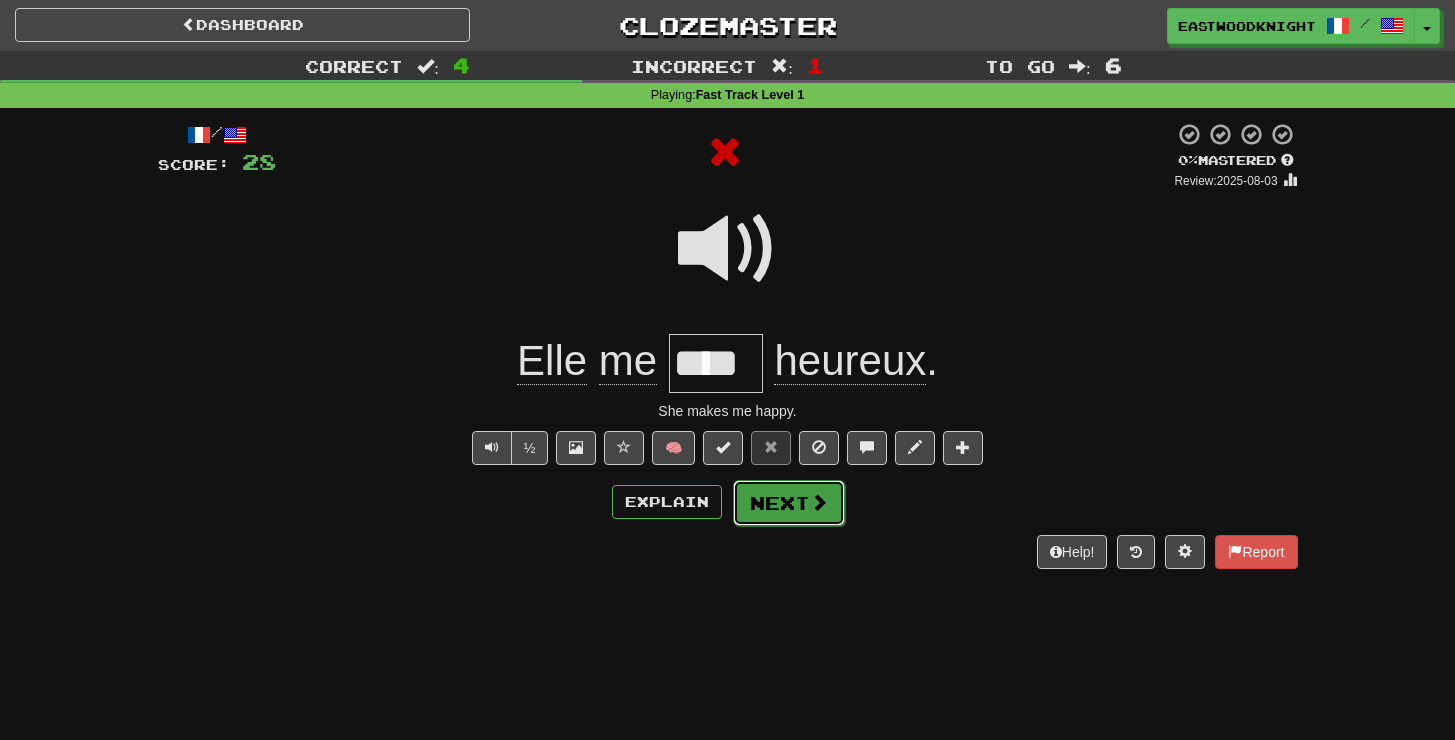 click on "Next" at bounding box center [789, 503] 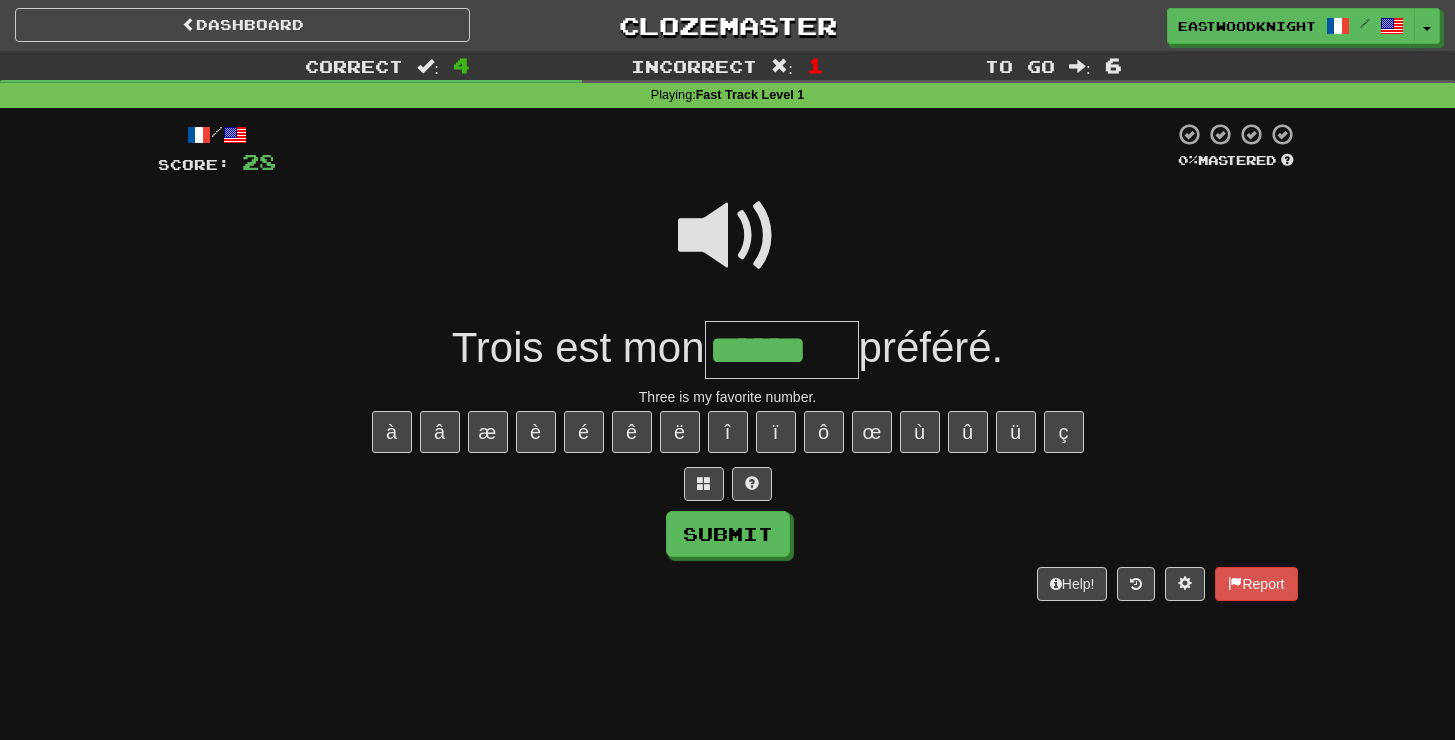 type on "******" 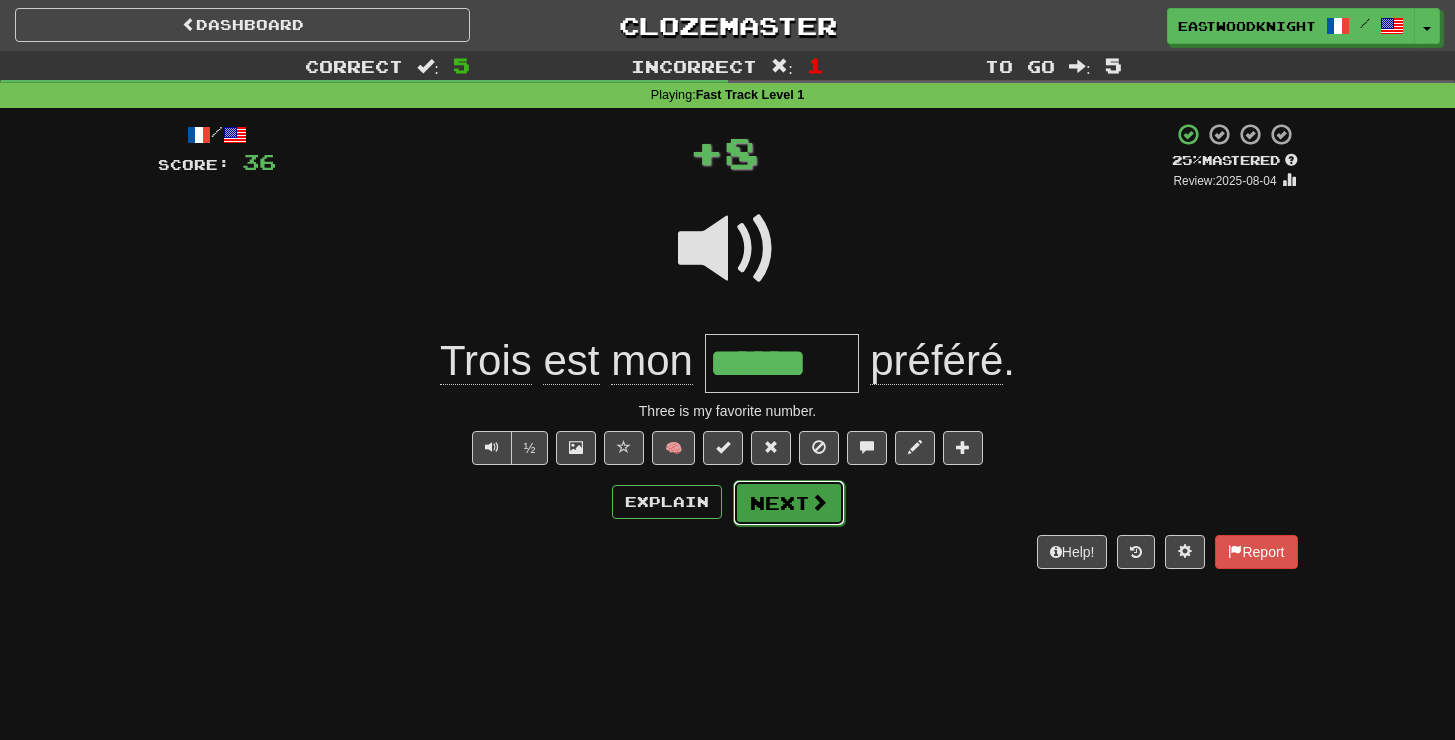 click on "Next" at bounding box center (789, 503) 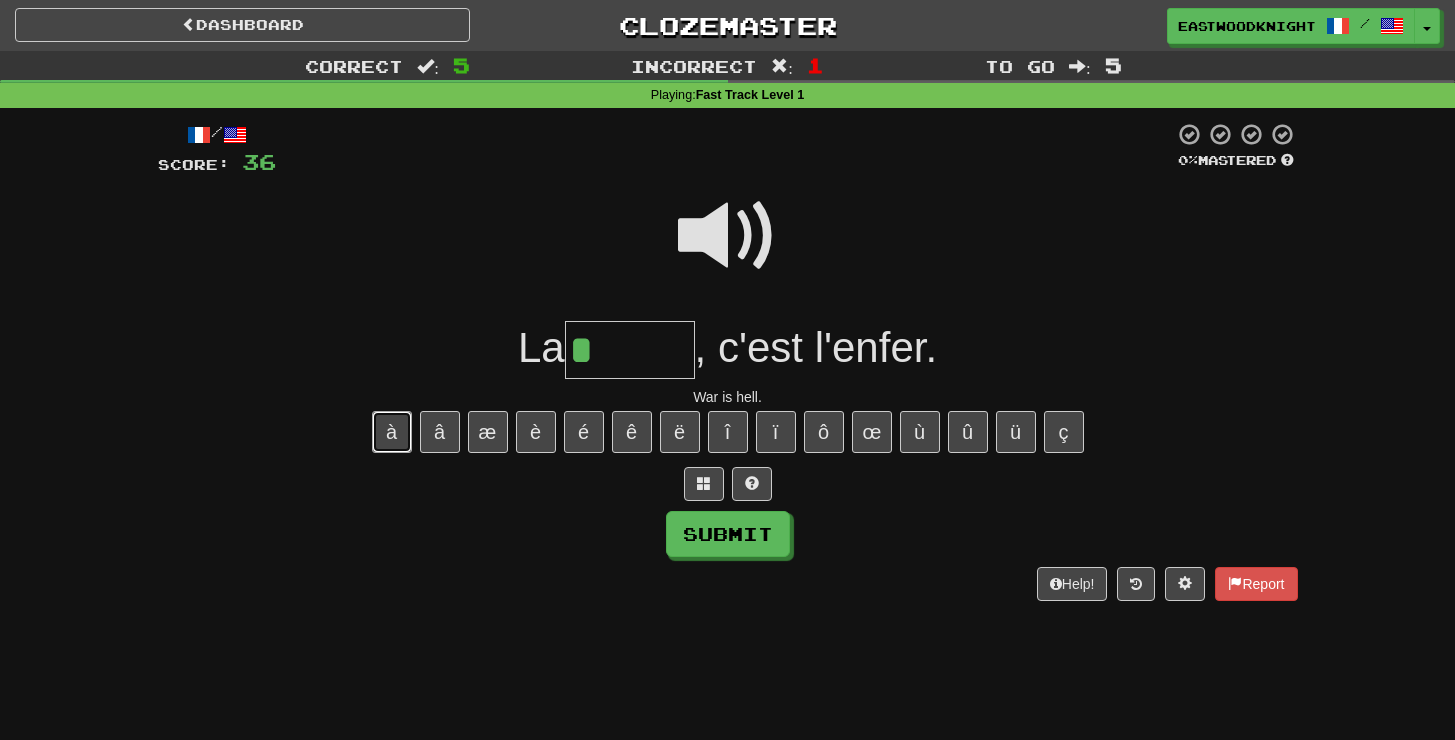click on "à" at bounding box center [392, 432] 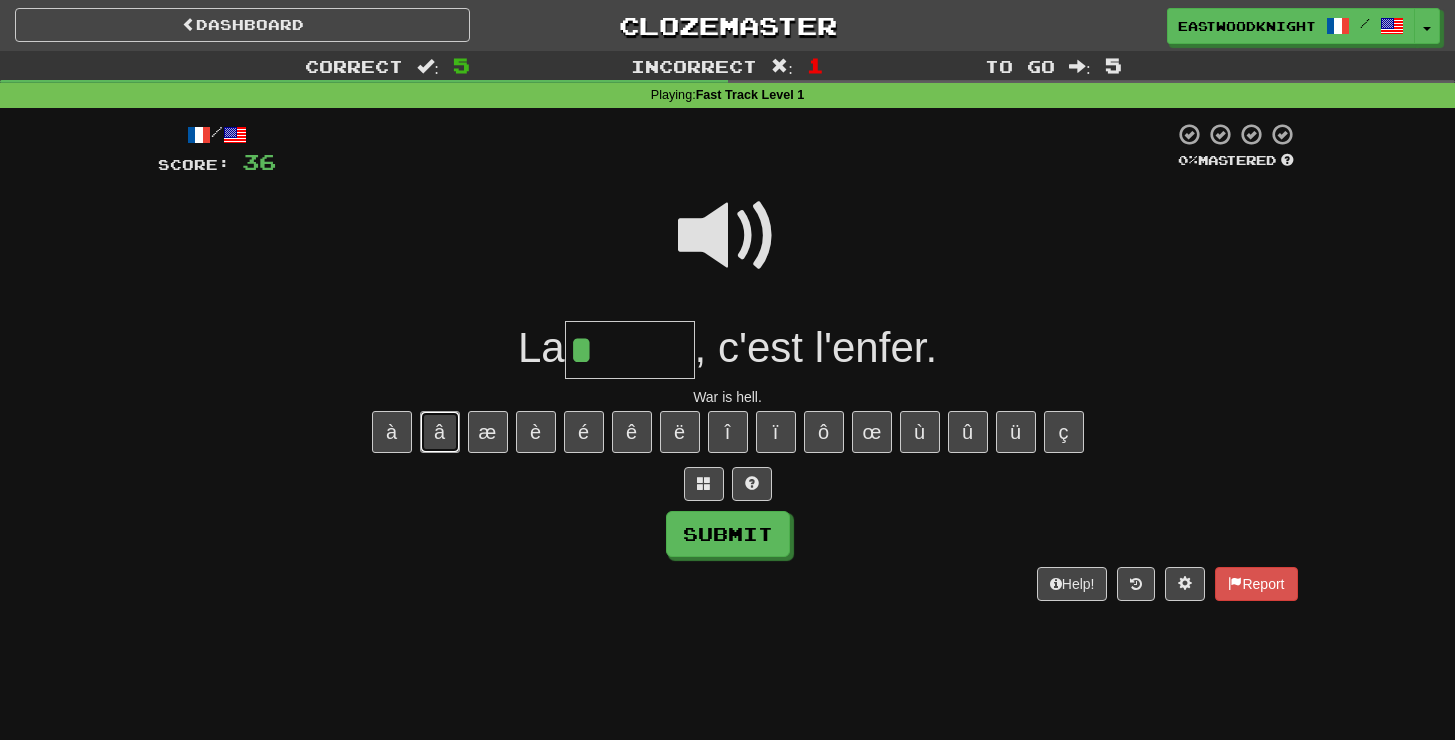 click on "â" at bounding box center (440, 432) 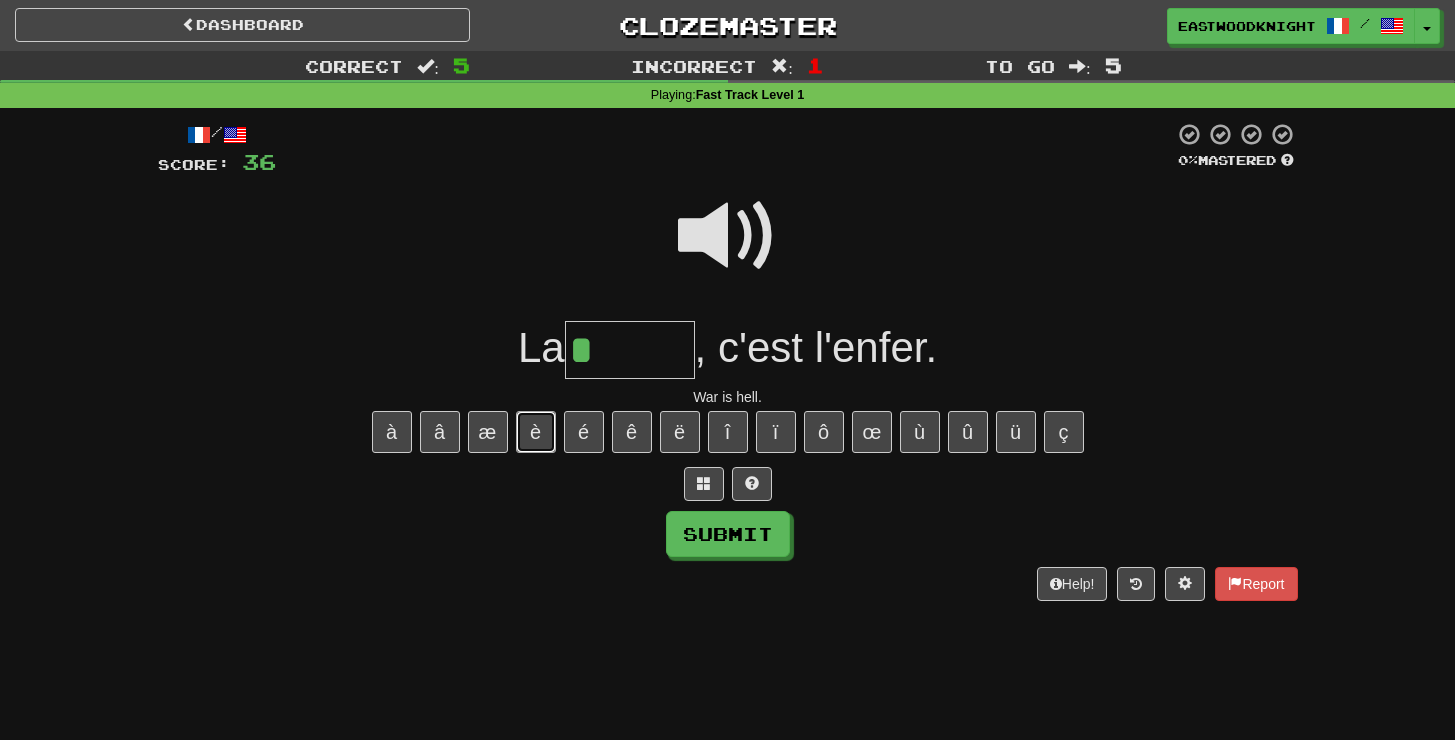 click on "è" at bounding box center (536, 432) 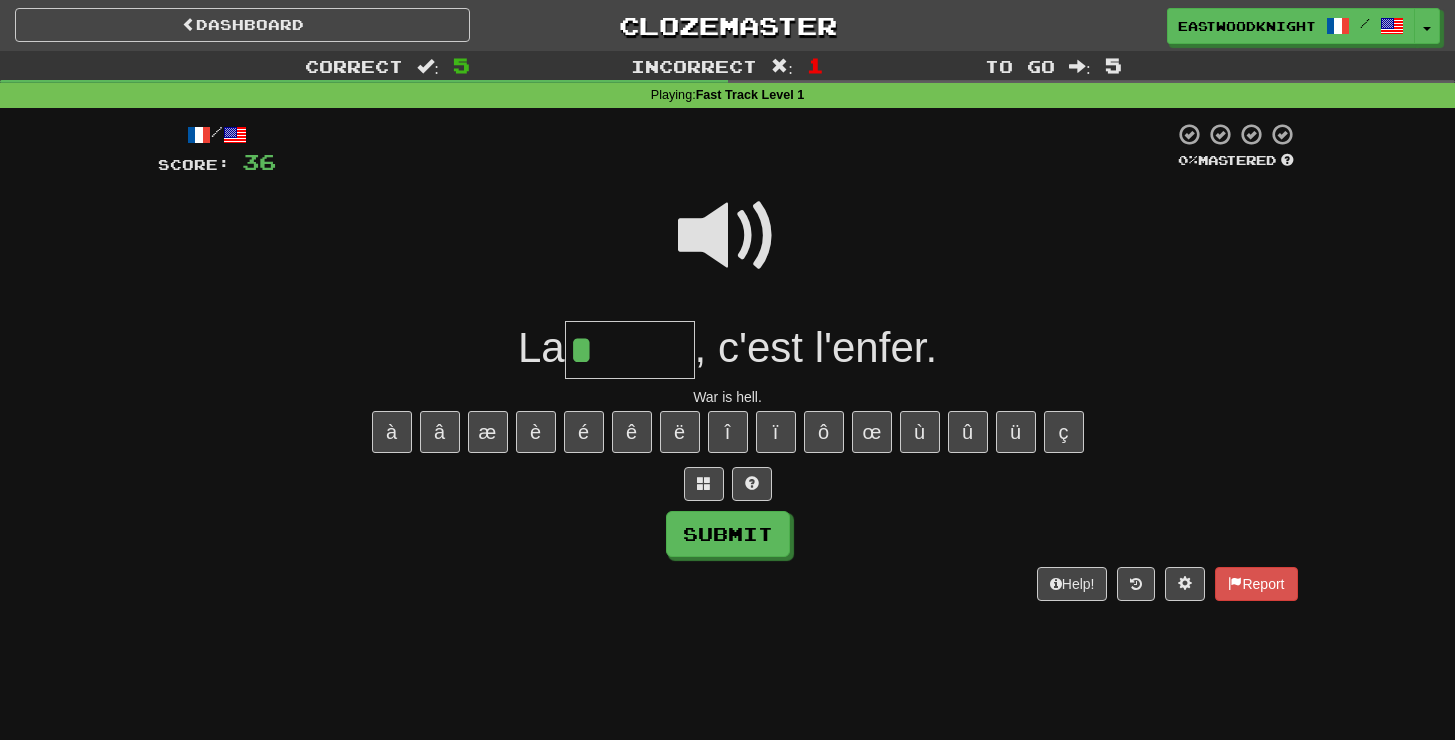 click at bounding box center [728, 236] 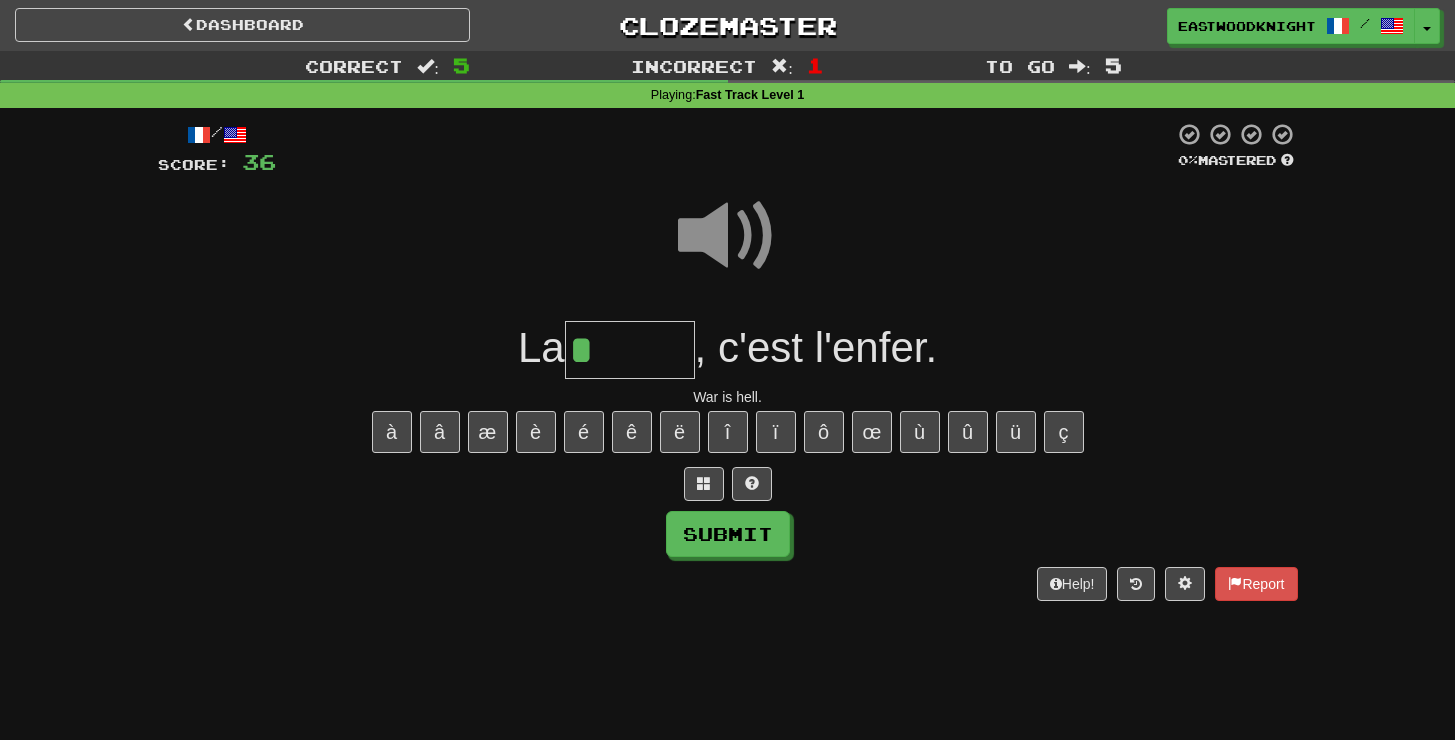 click on "*" at bounding box center (630, 350) 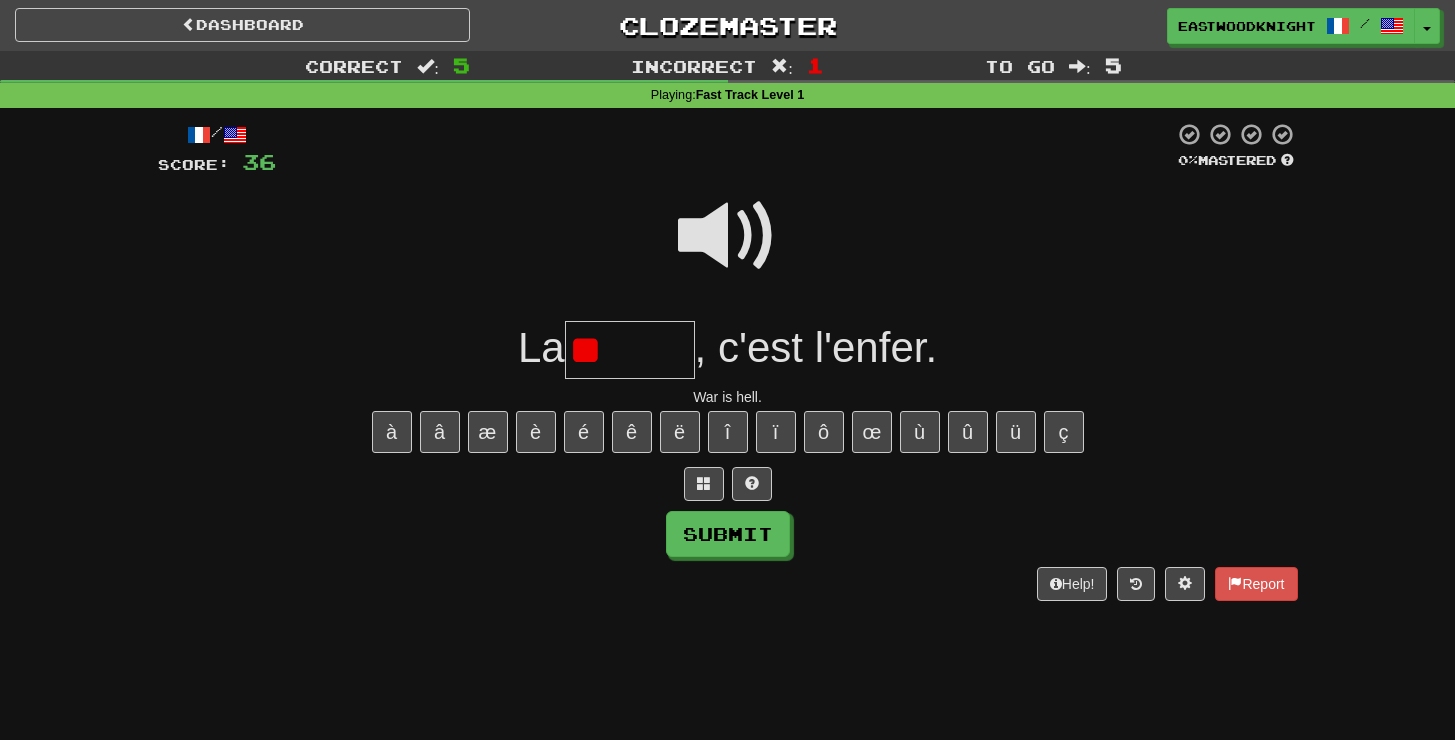 type on "*" 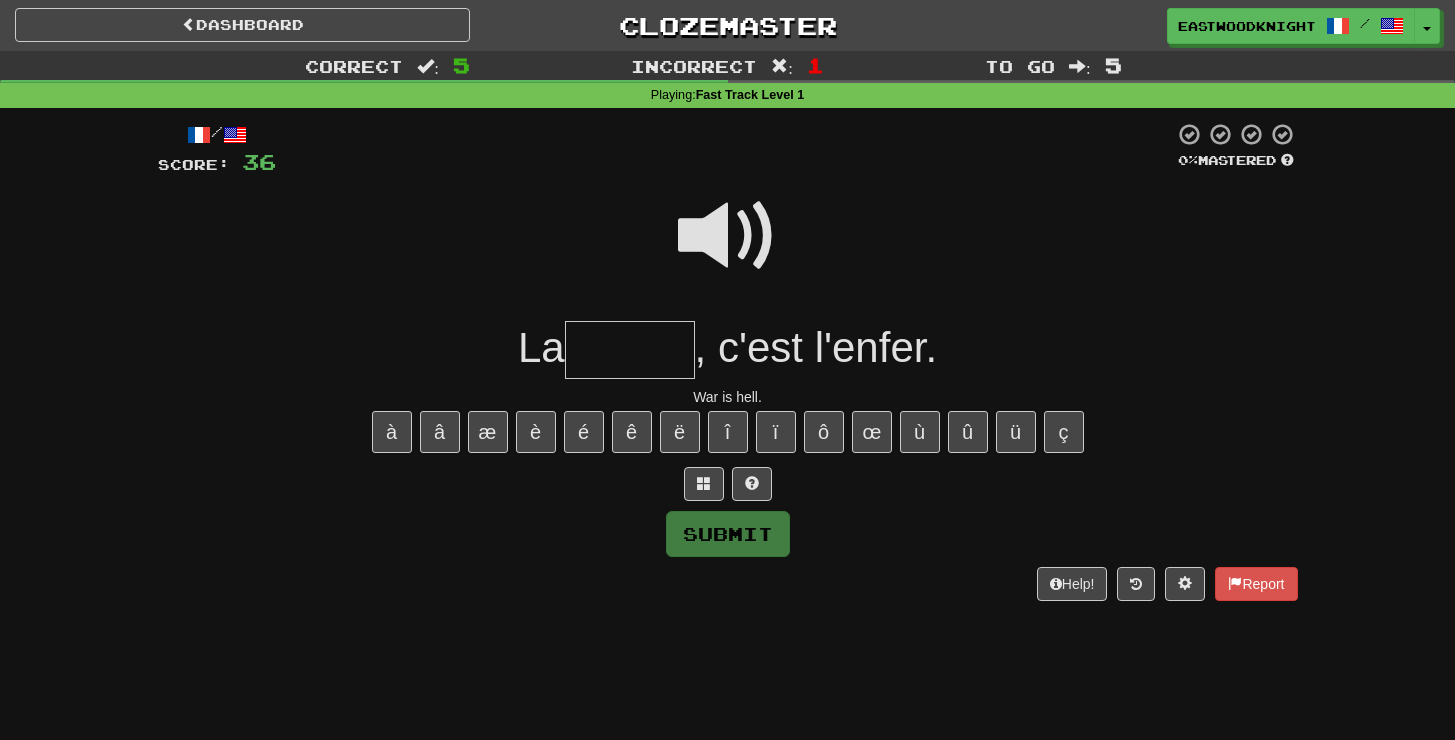 click at bounding box center [728, 236] 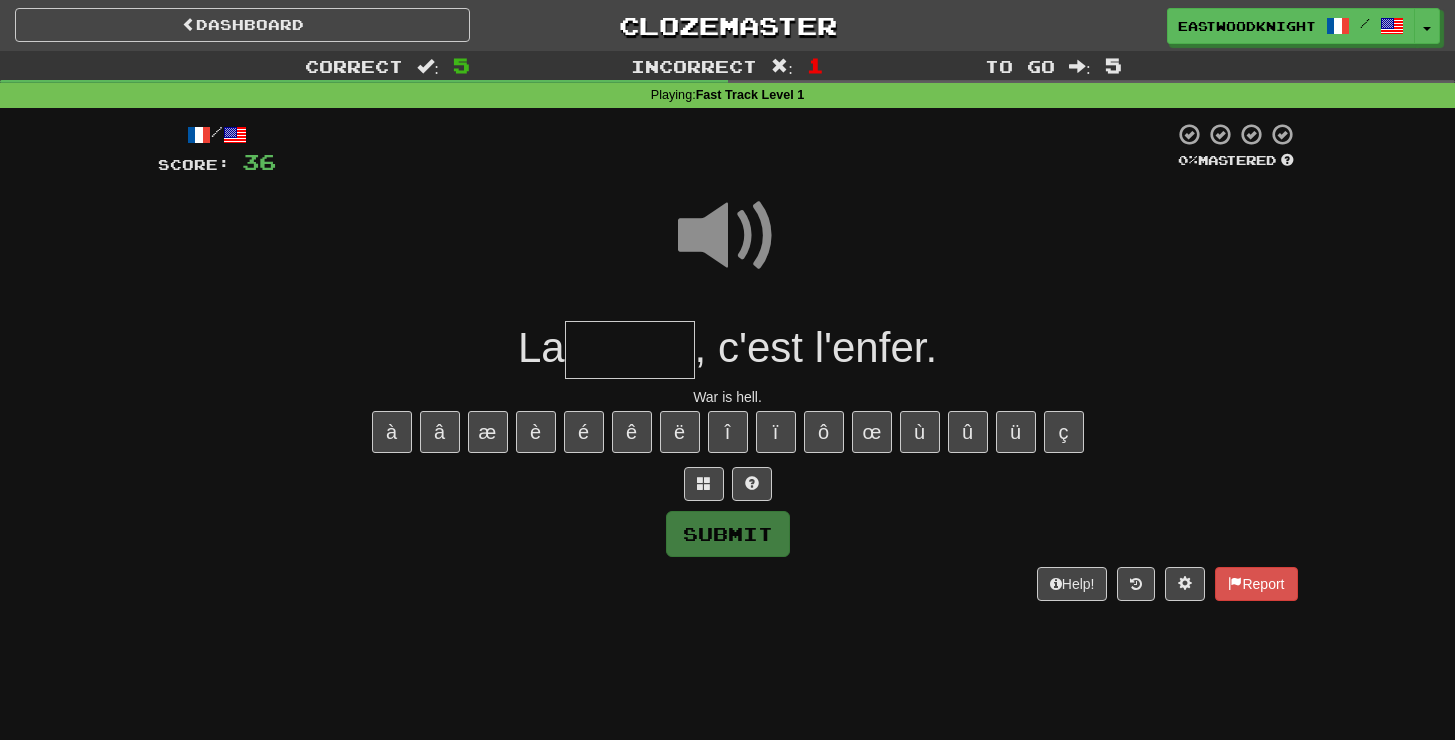 click at bounding box center (630, 350) 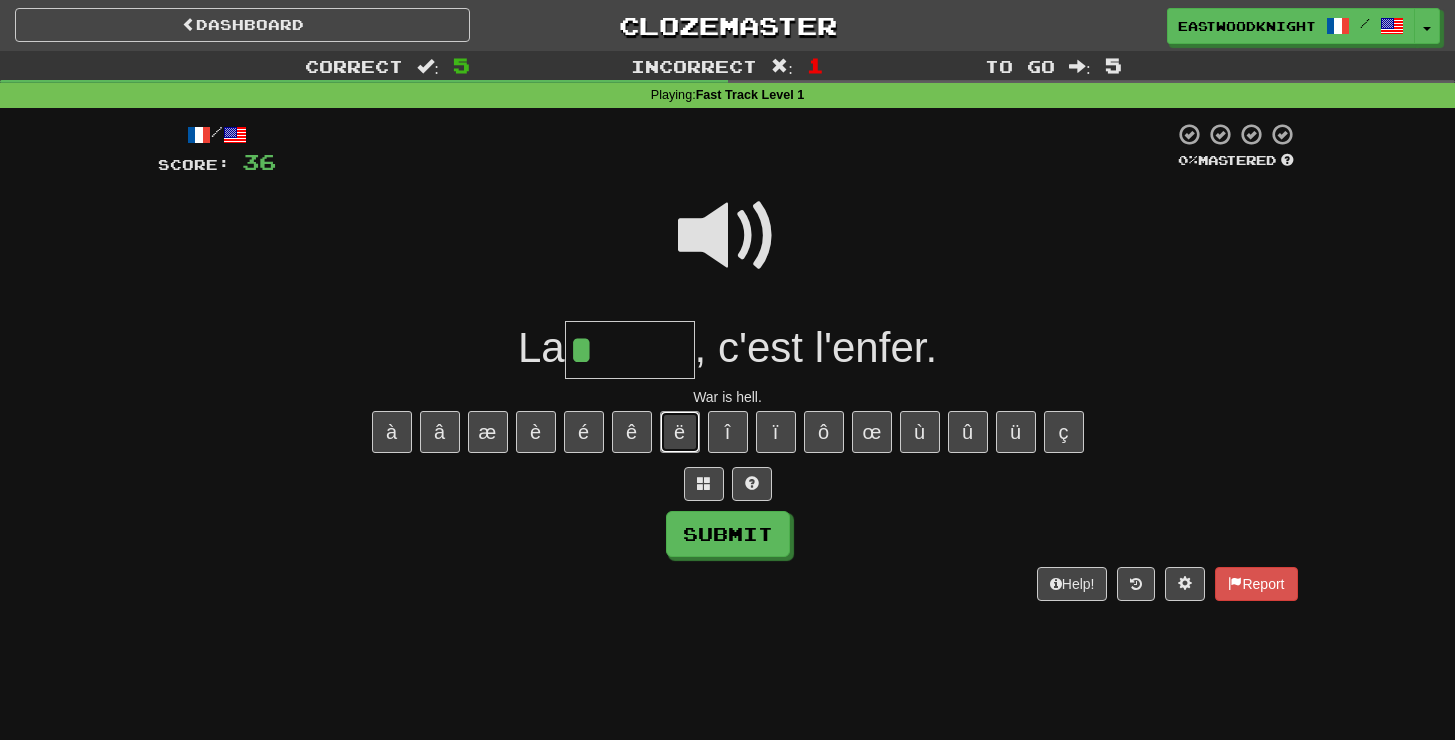 click on "ë" at bounding box center [680, 432] 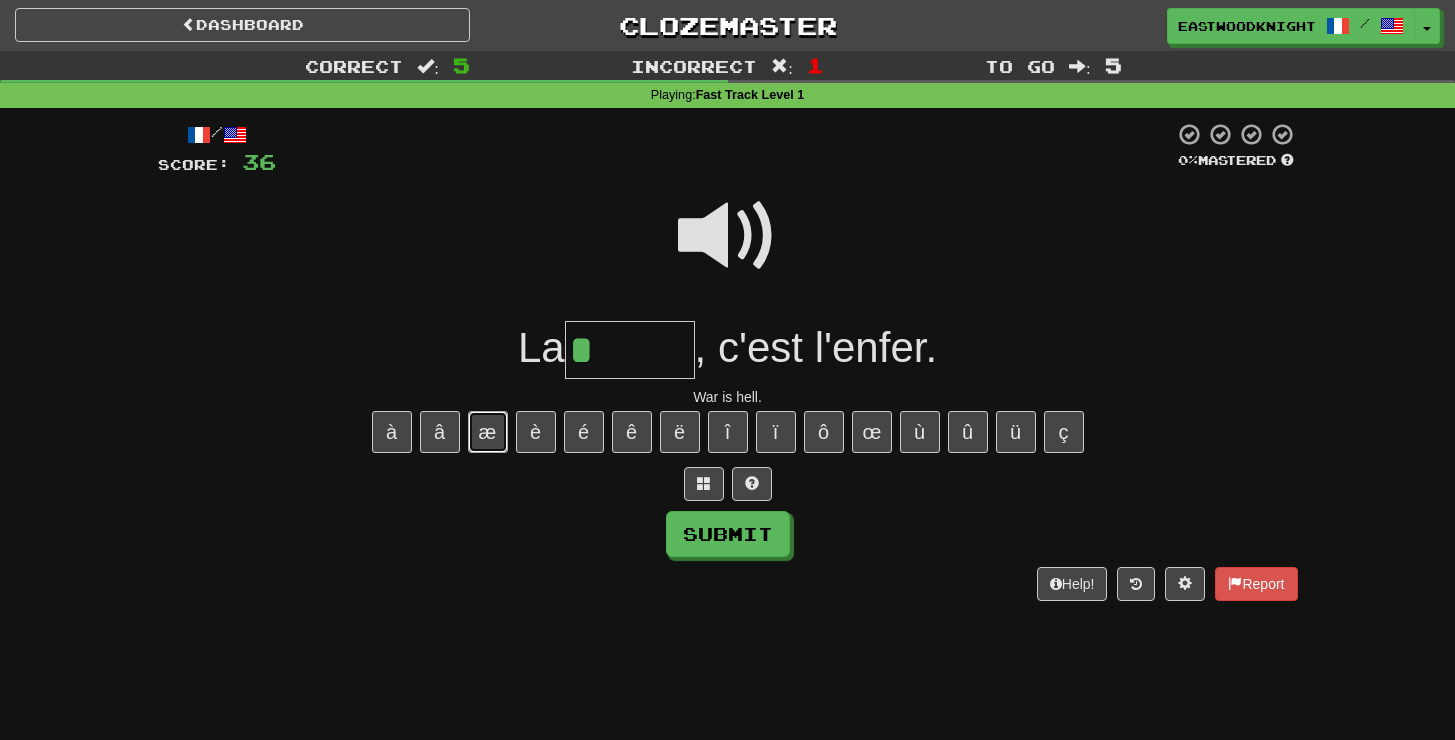 click on "æ" at bounding box center [488, 432] 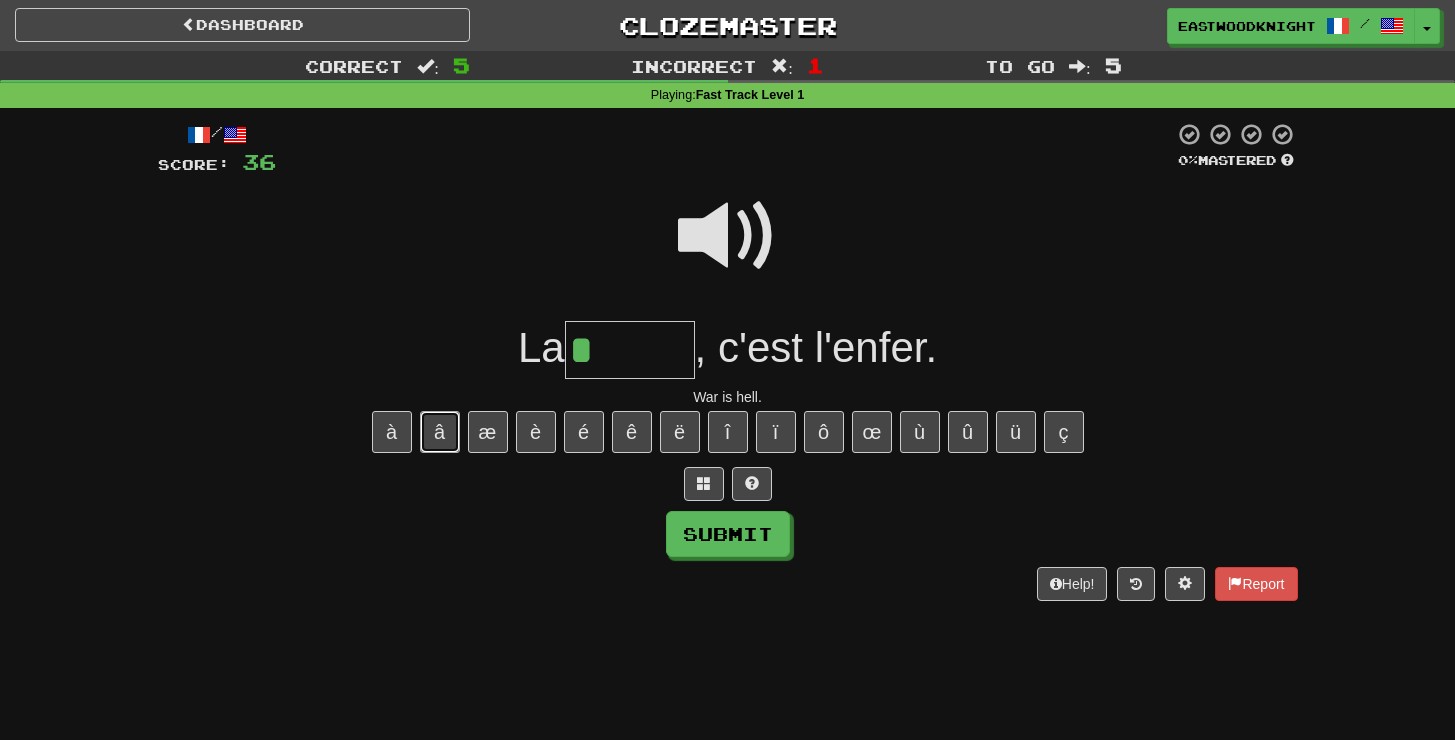 click on "â" at bounding box center (440, 432) 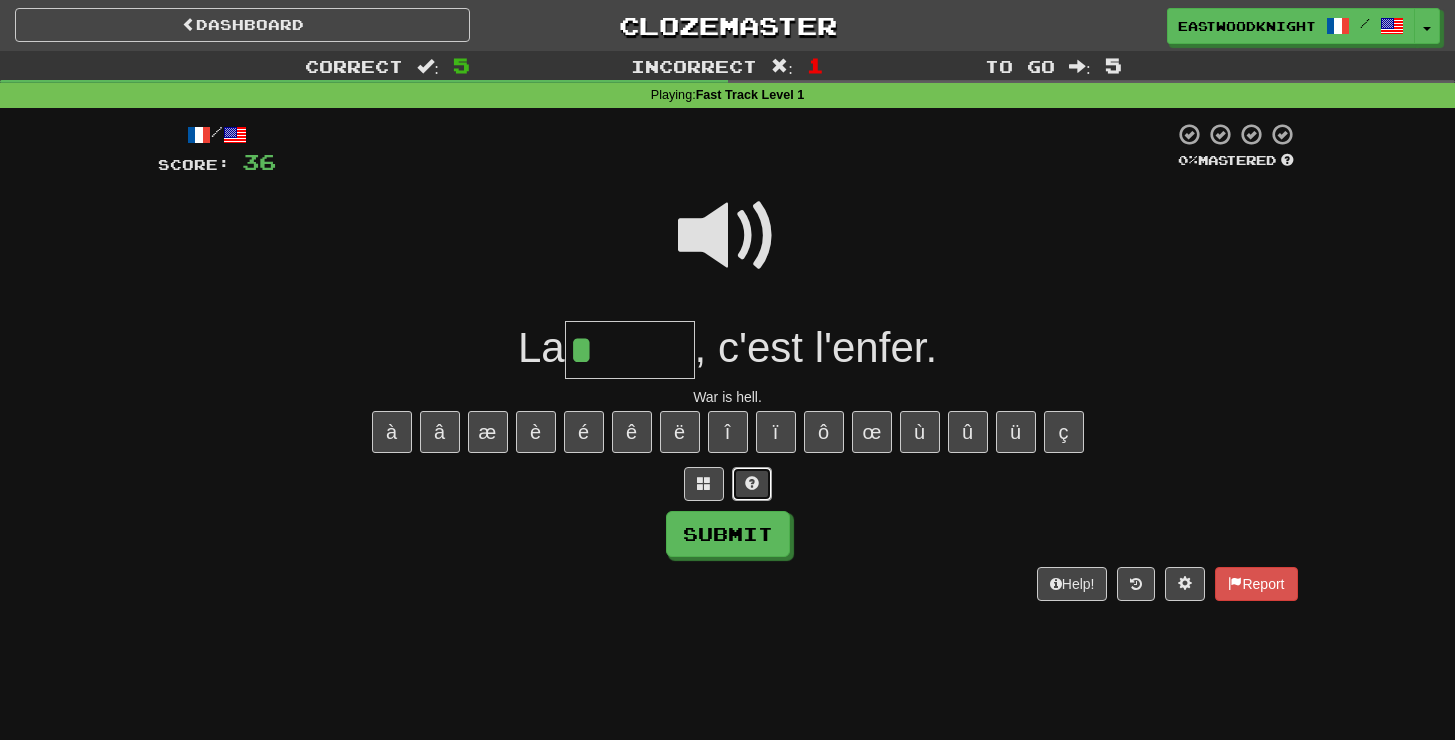 click at bounding box center (752, 483) 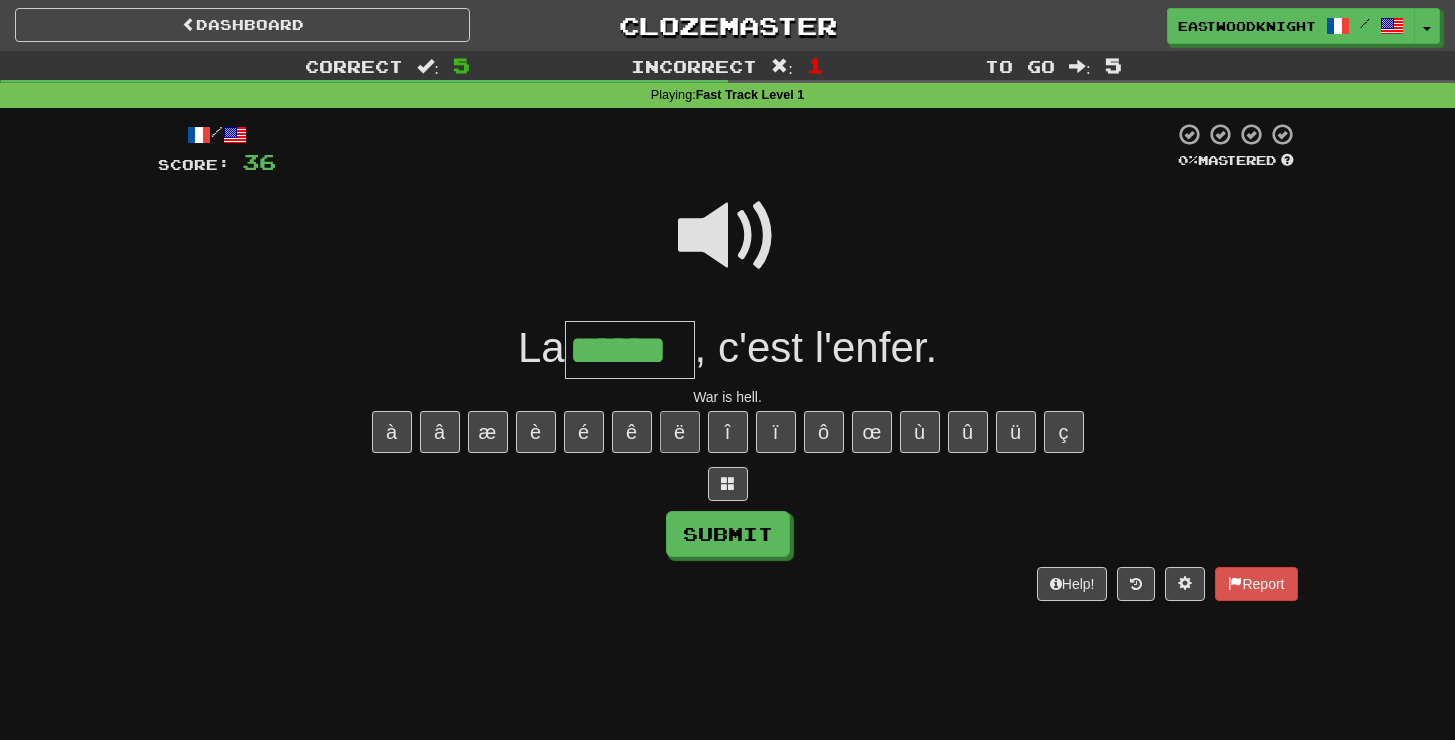 type on "******" 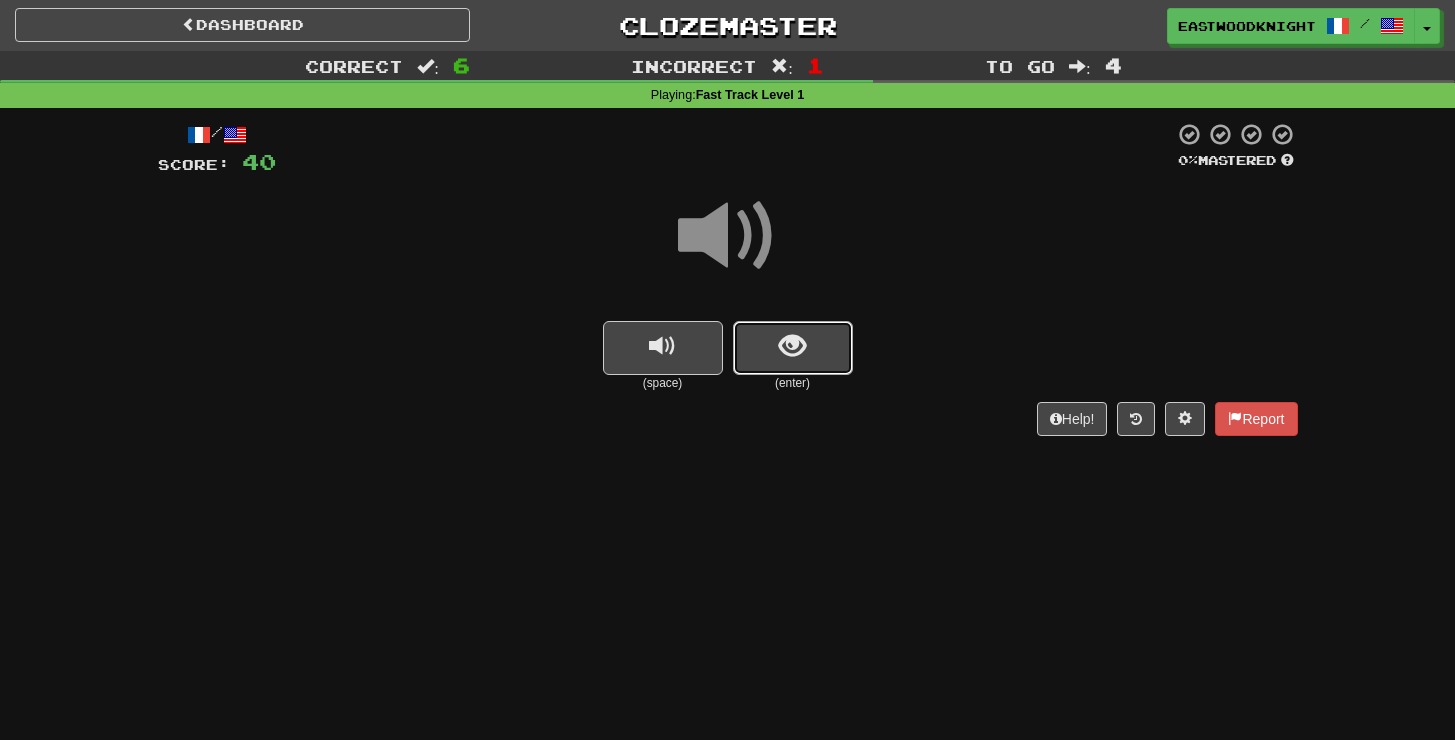 click at bounding box center [793, 348] 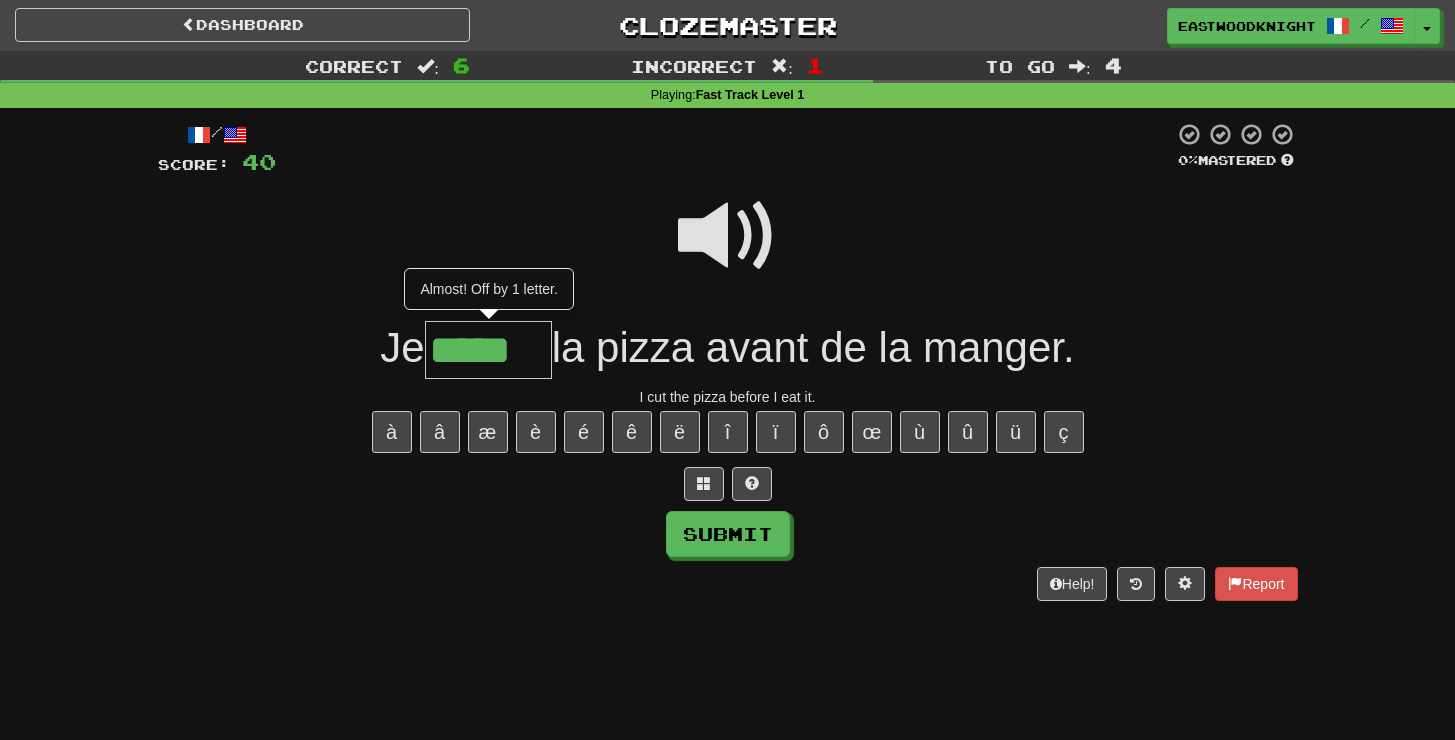type on "*****" 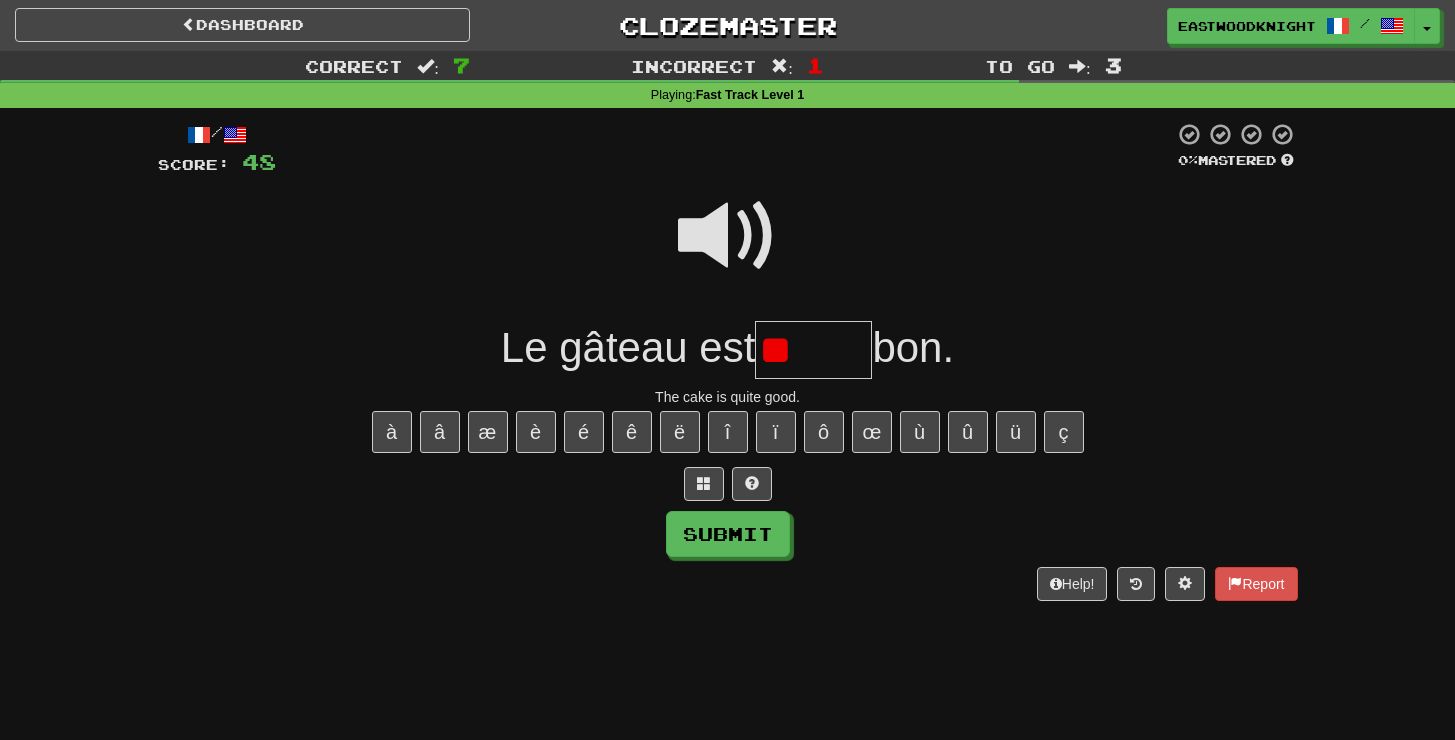 type on "*" 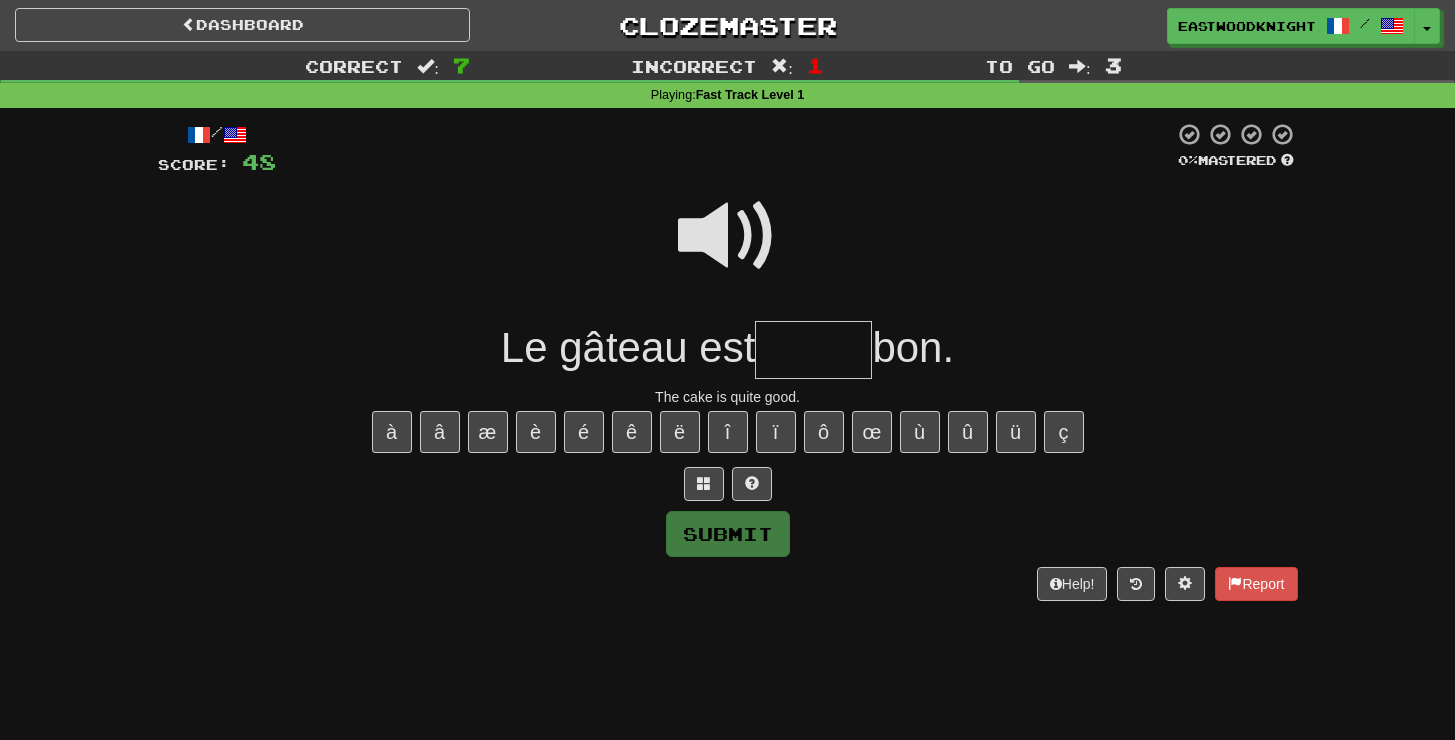 type on "*" 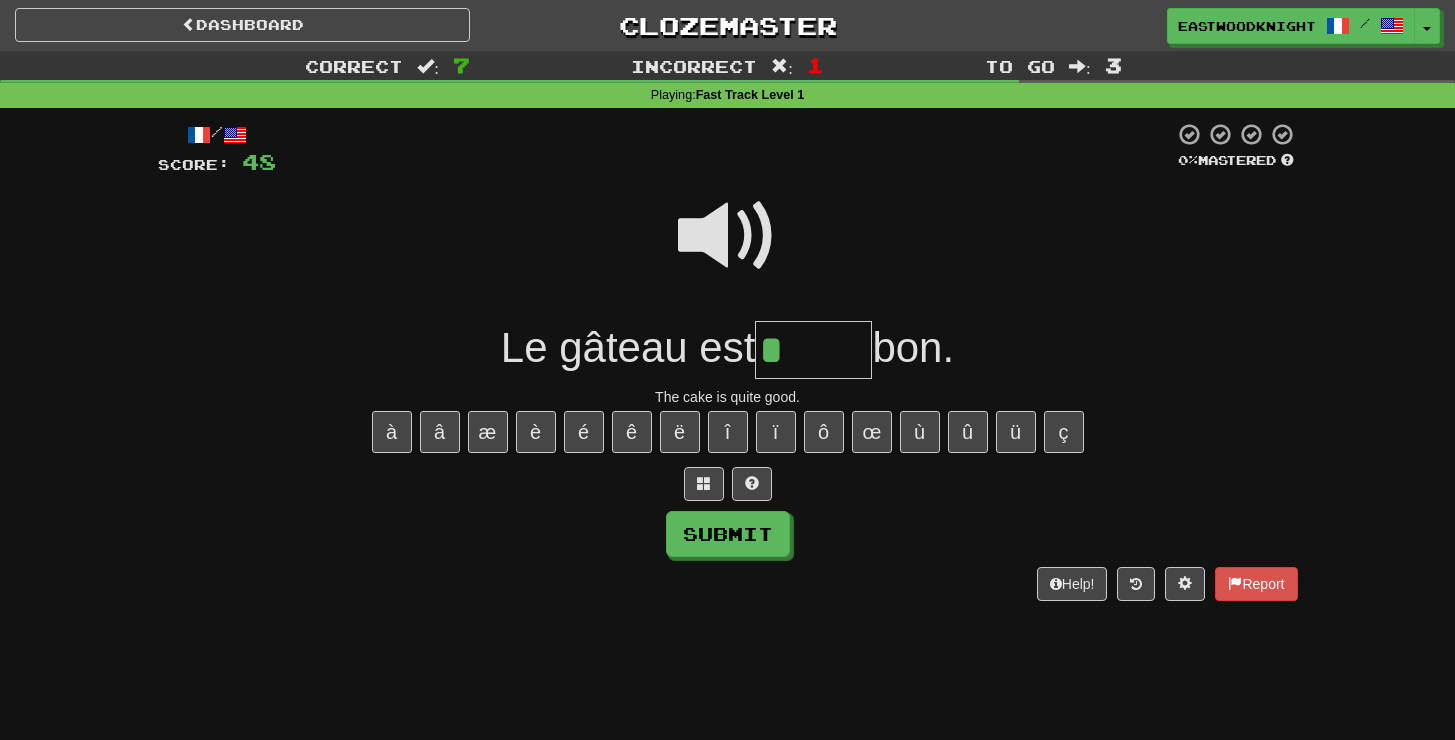 click at bounding box center (728, 236) 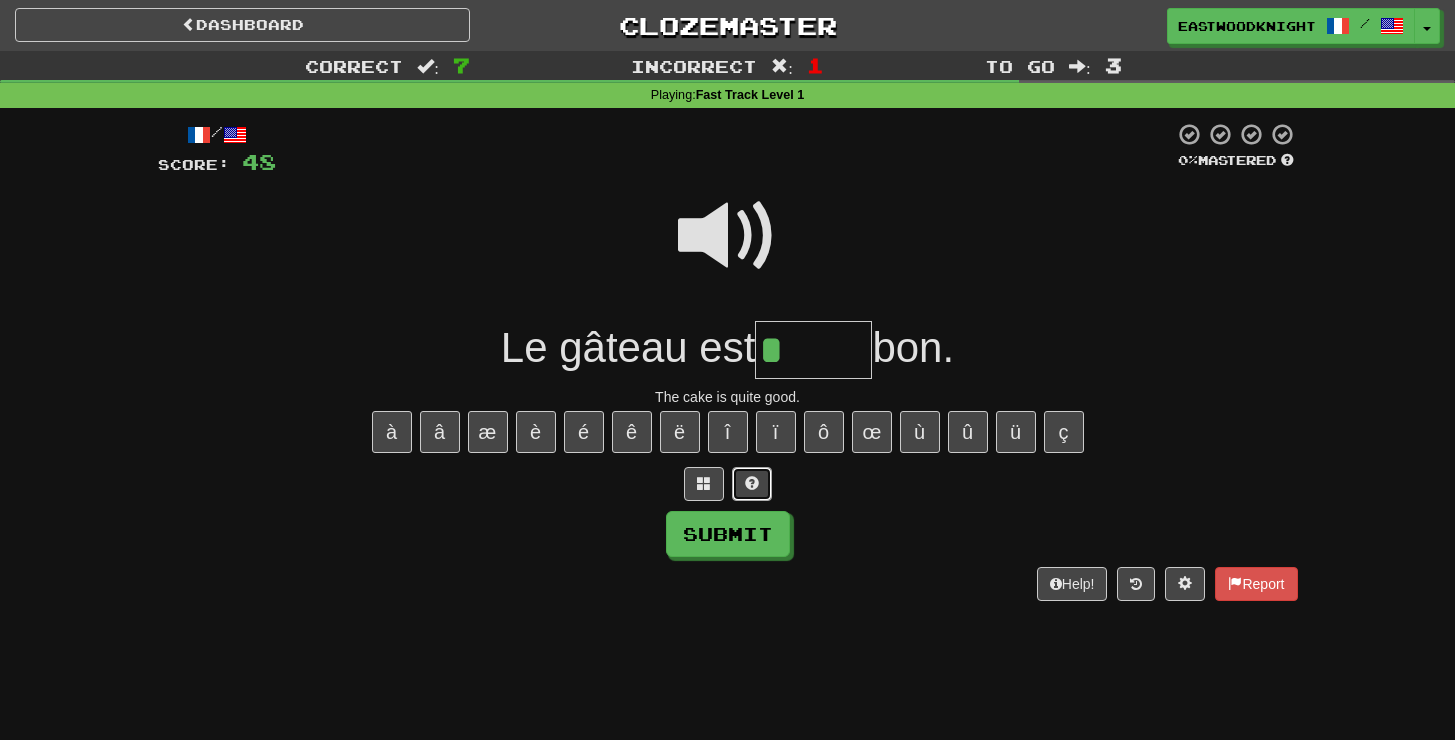 click at bounding box center (752, 484) 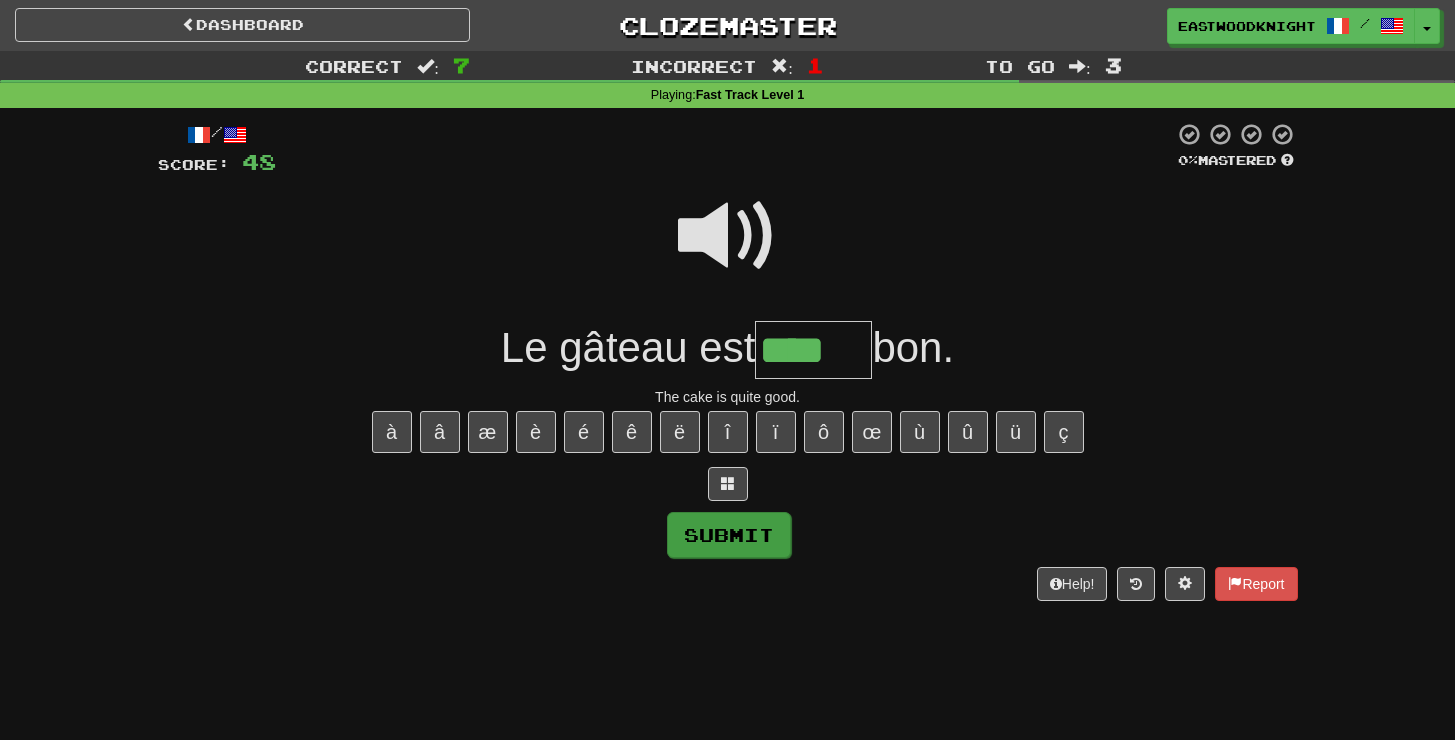 scroll, scrollTop: 0, scrollLeft: 0, axis: both 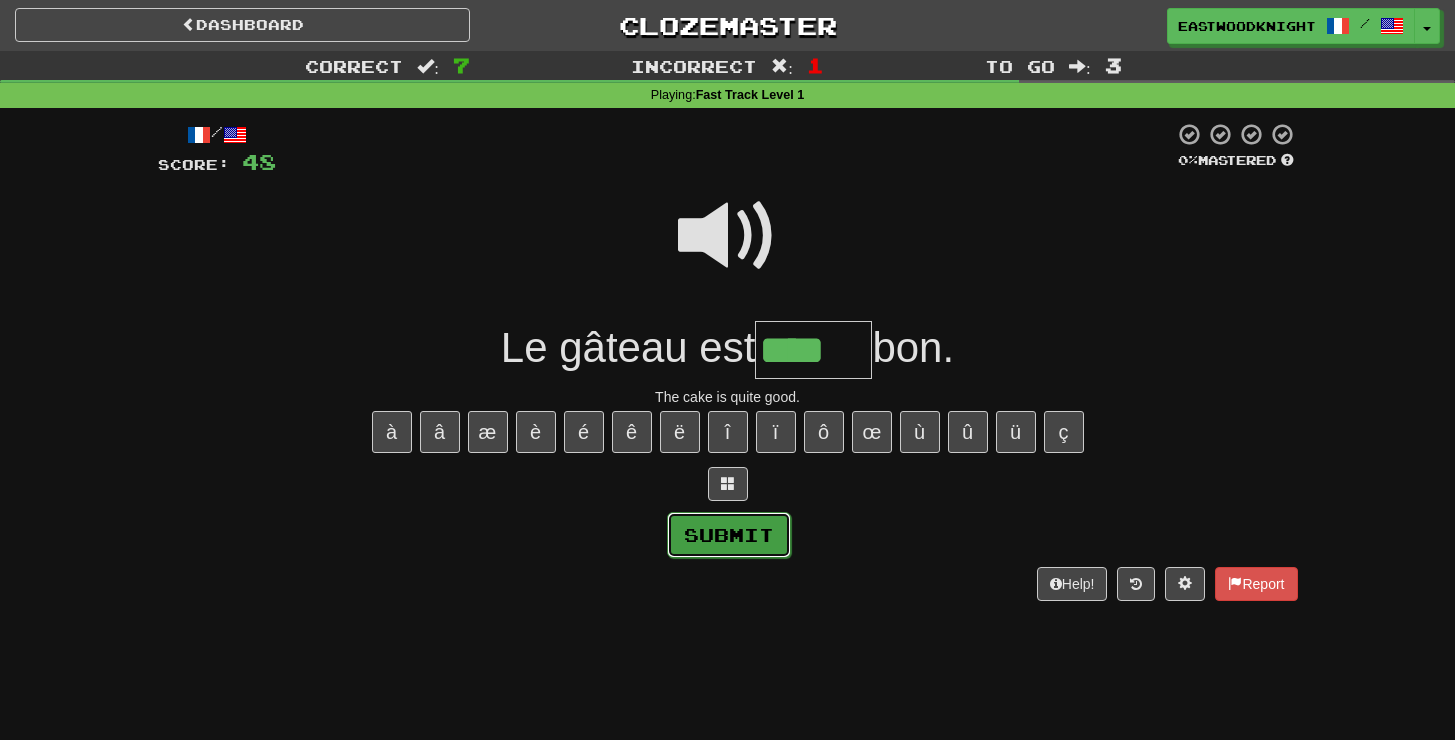 click on "Submit" at bounding box center (729, 535) 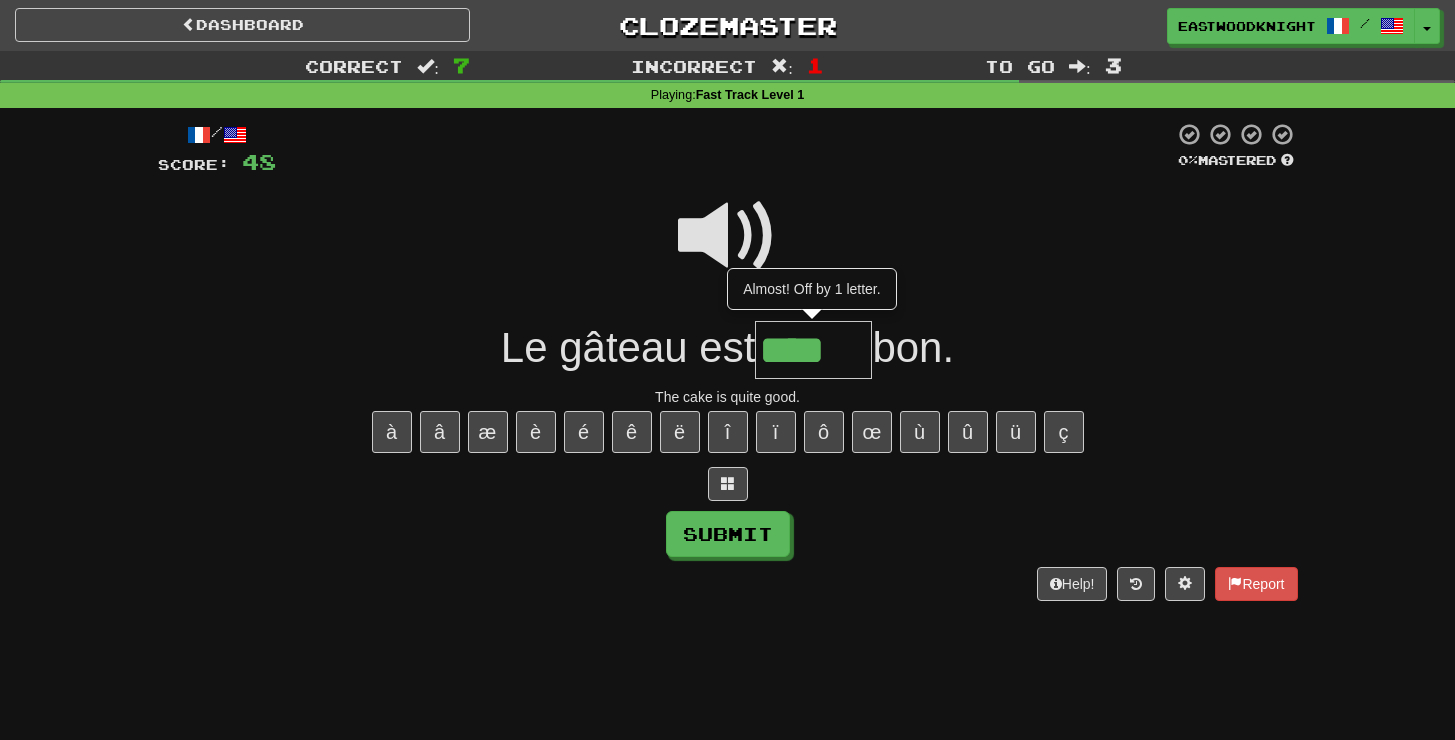 click on "****" at bounding box center (813, 350) 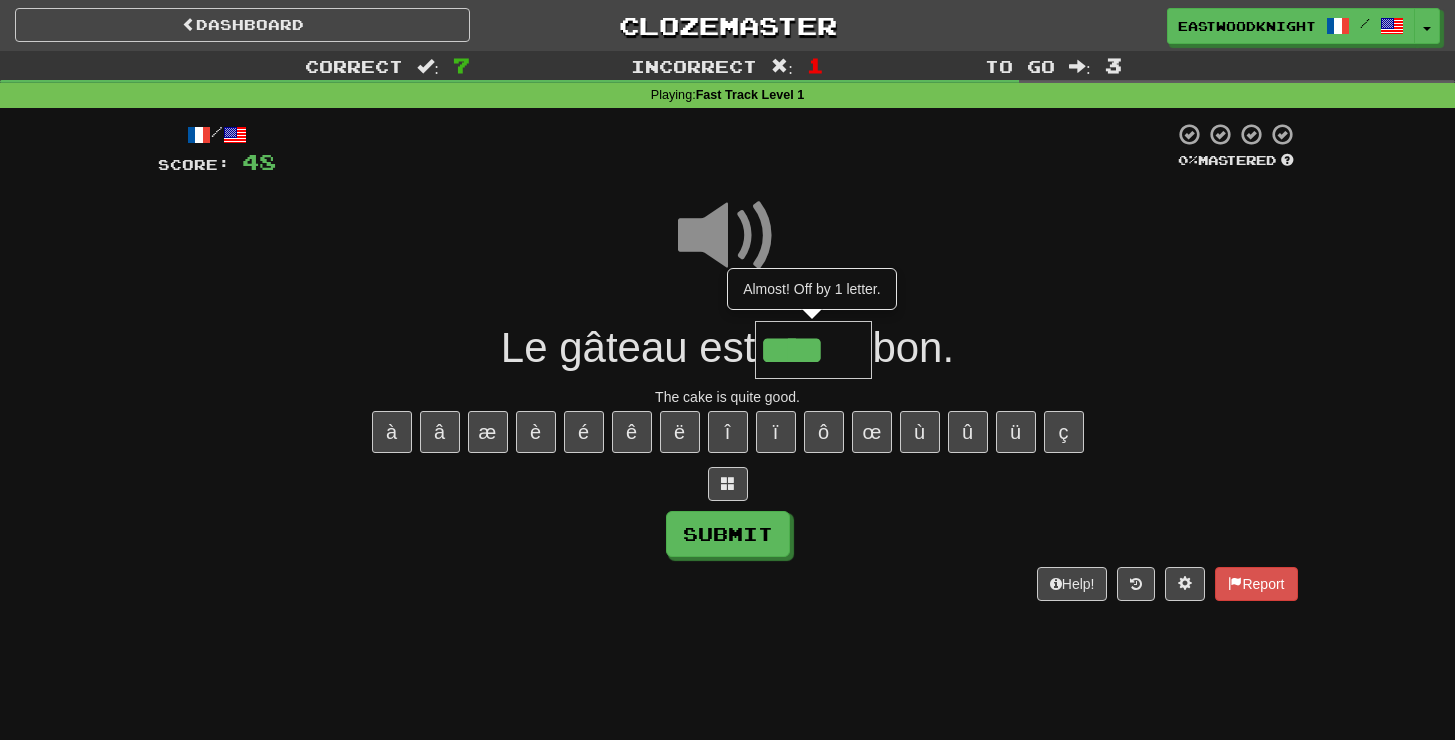 click on "****" at bounding box center [813, 350] 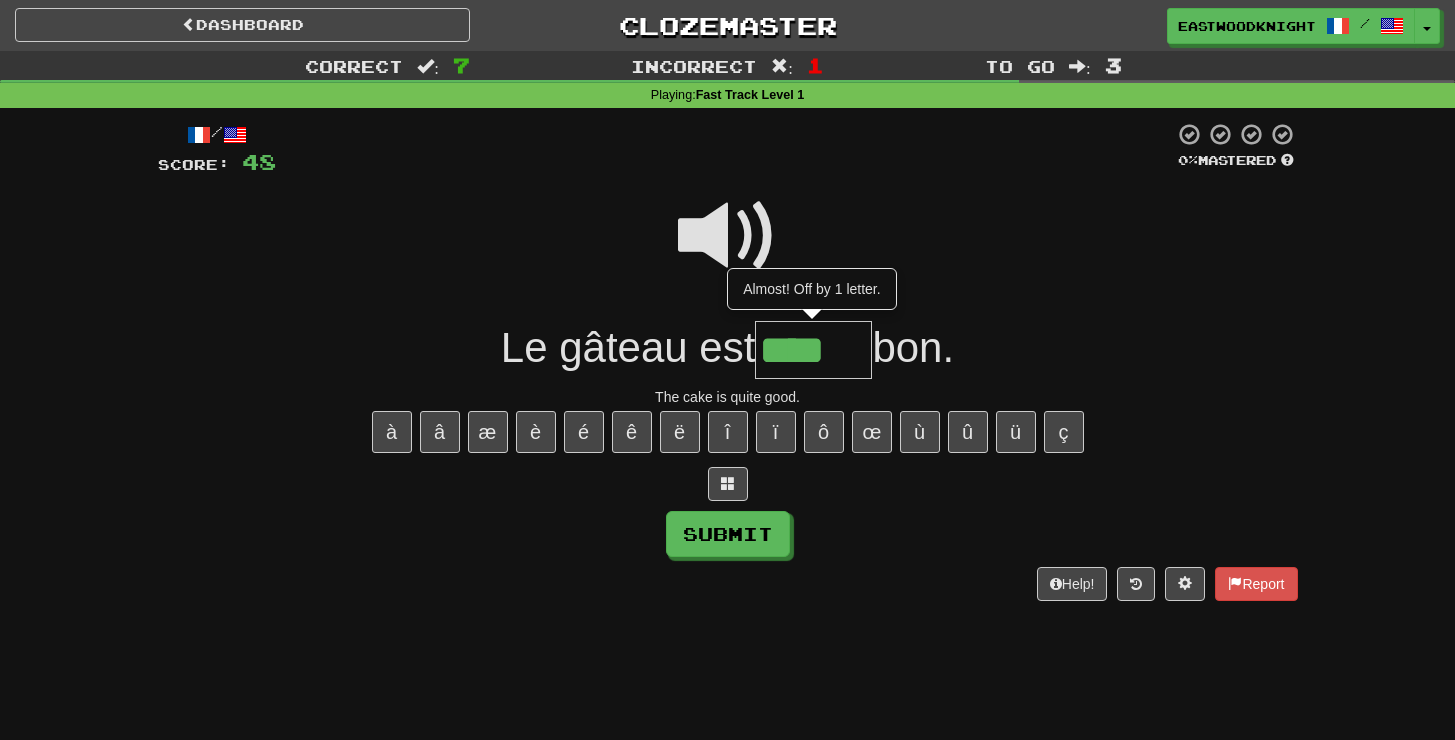 scroll, scrollTop: 0, scrollLeft: 0, axis: both 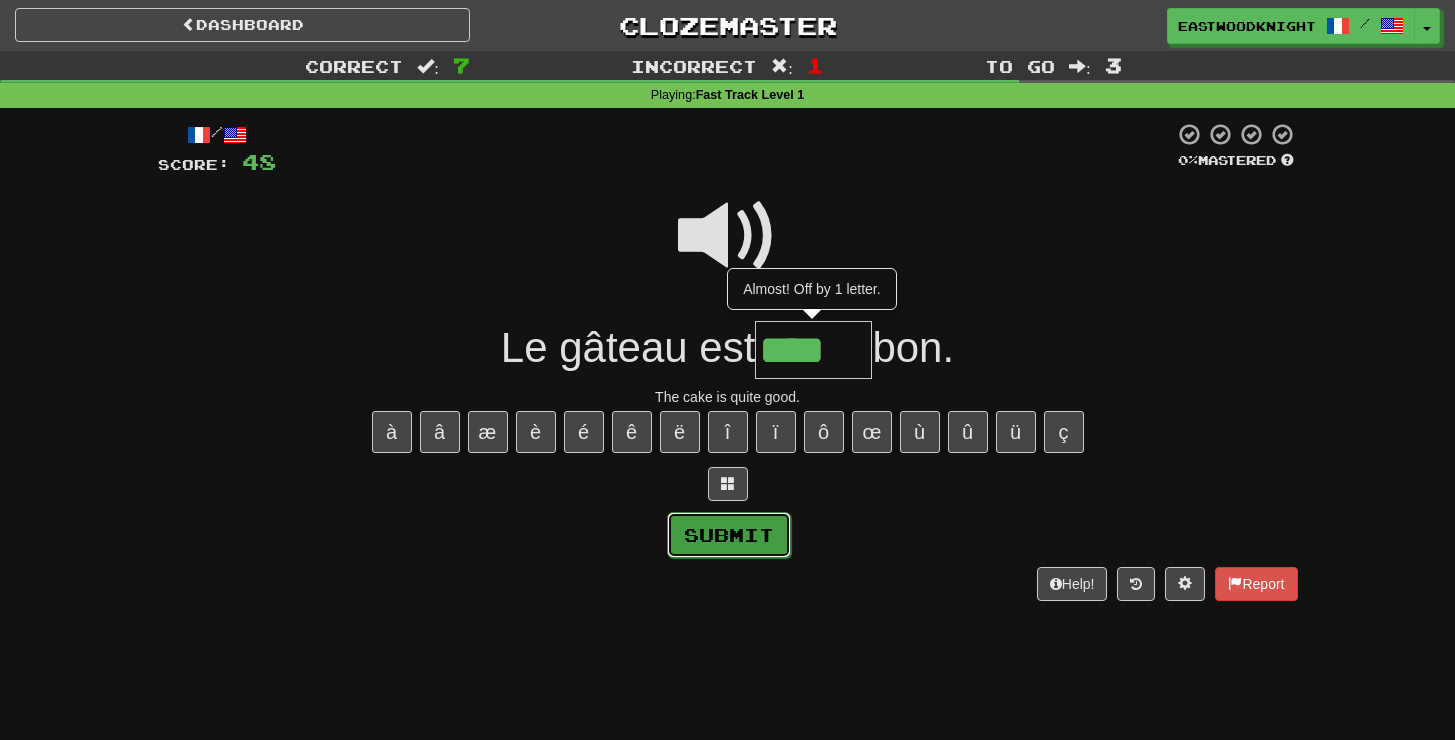click on "Submit" at bounding box center [729, 535] 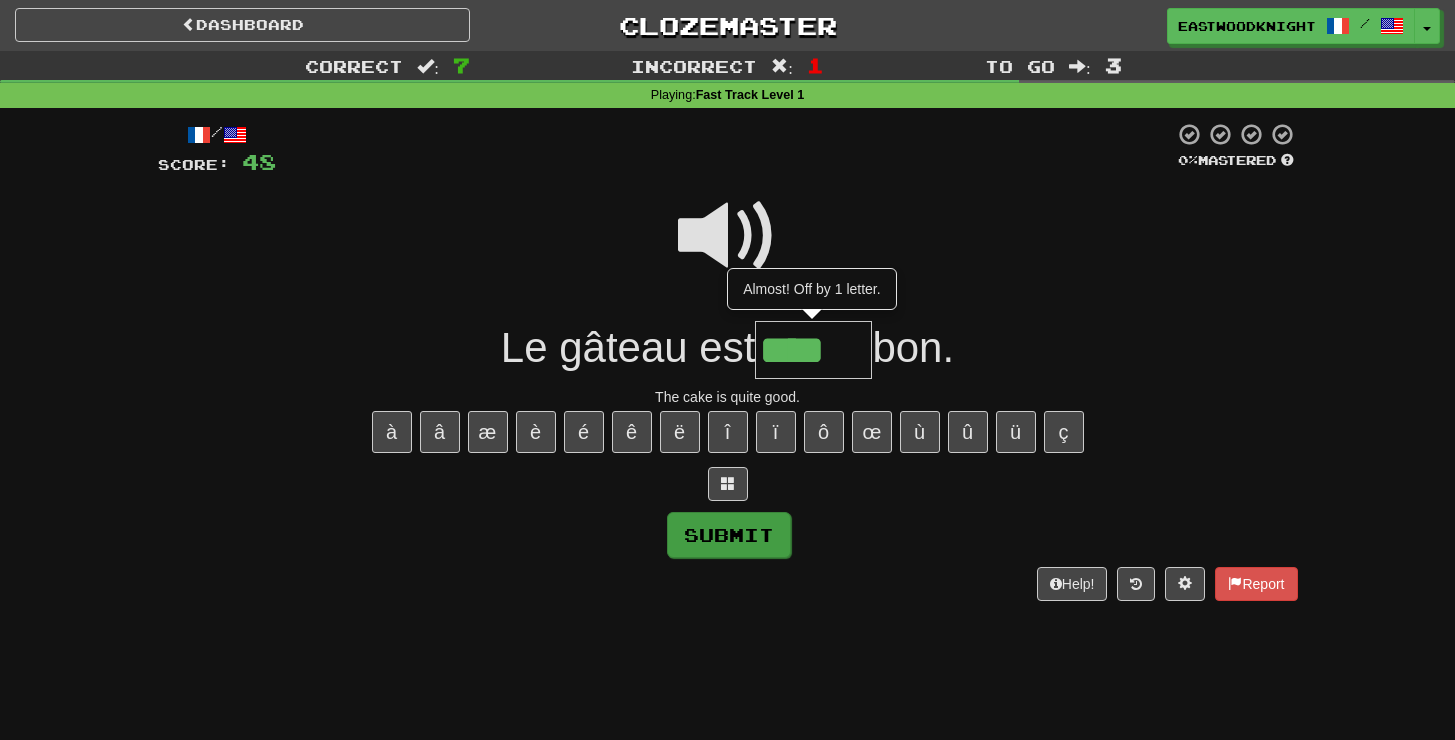 type on "*****" 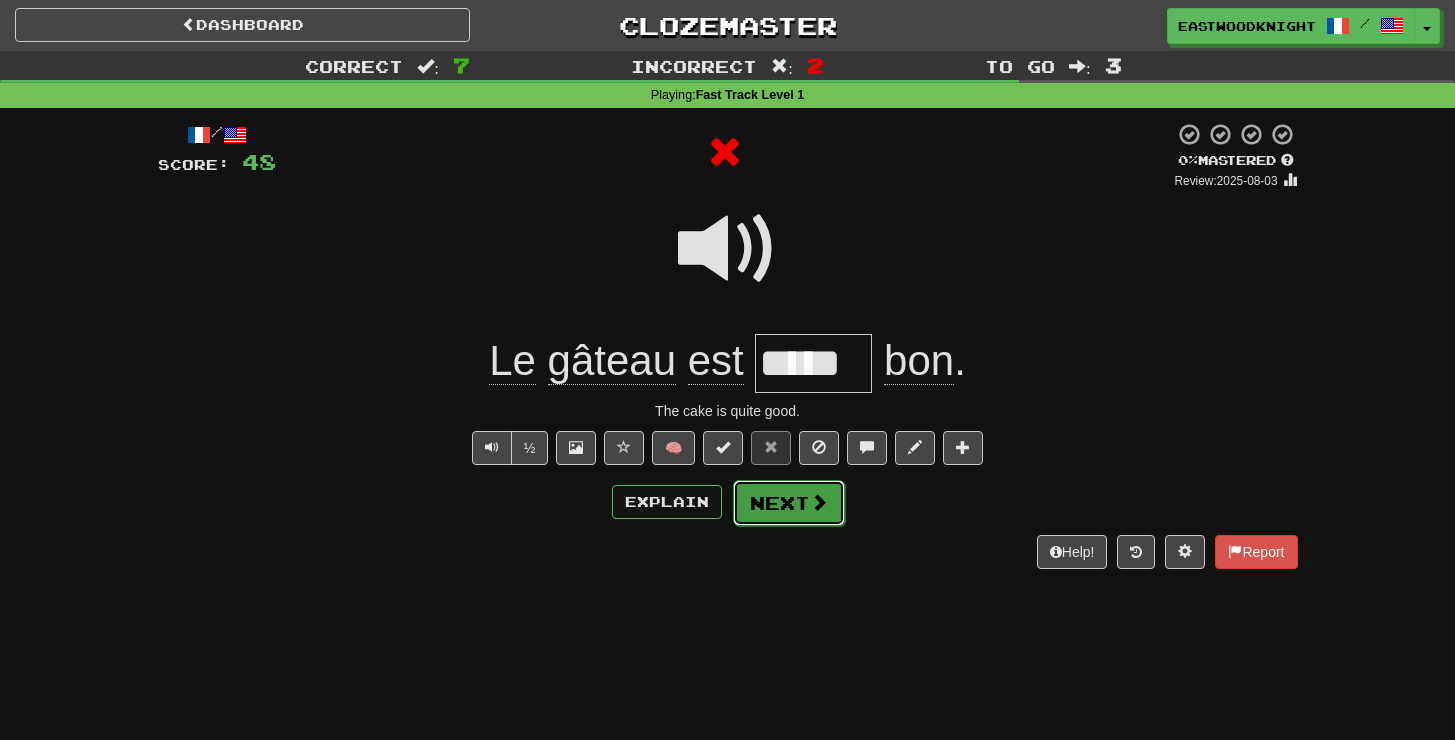 click on "Next" at bounding box center [789, 503] 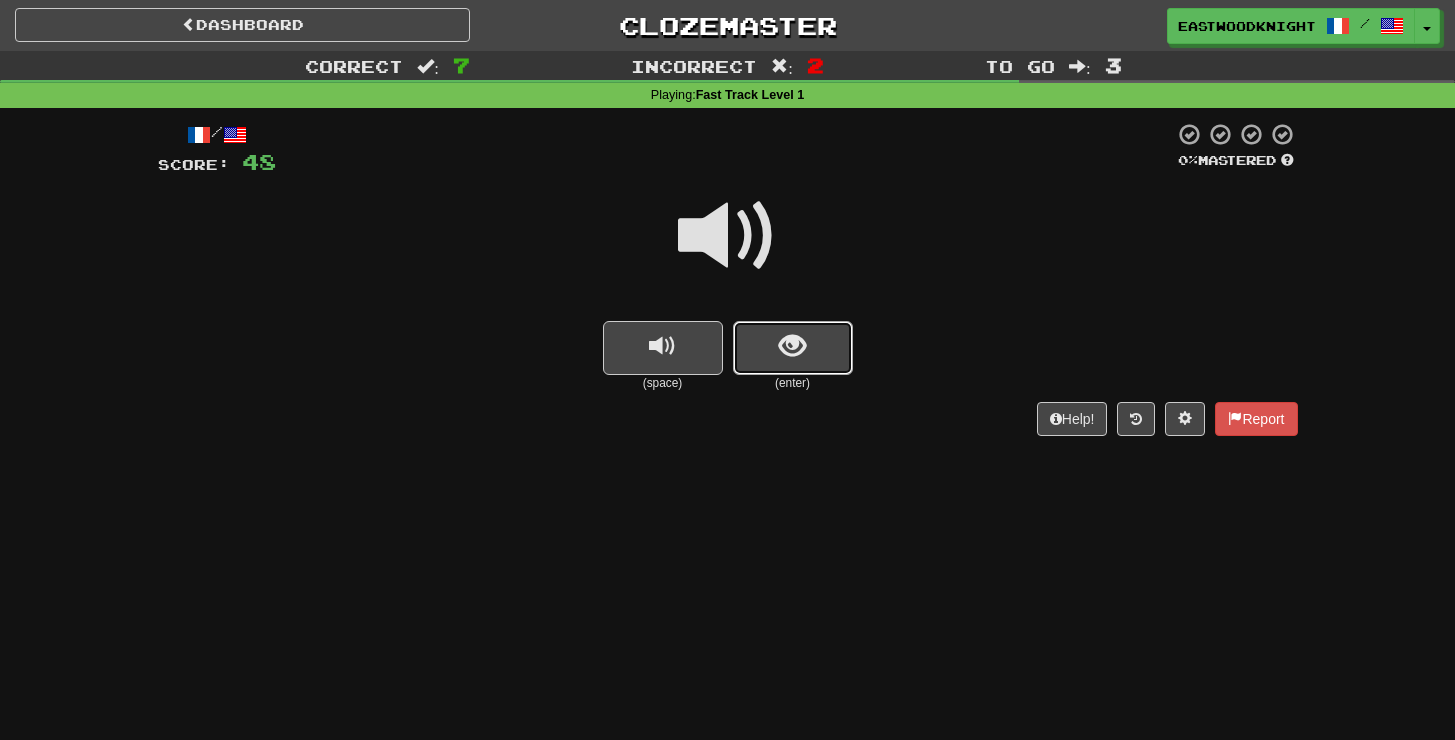 click at bounding box center [793, 348] 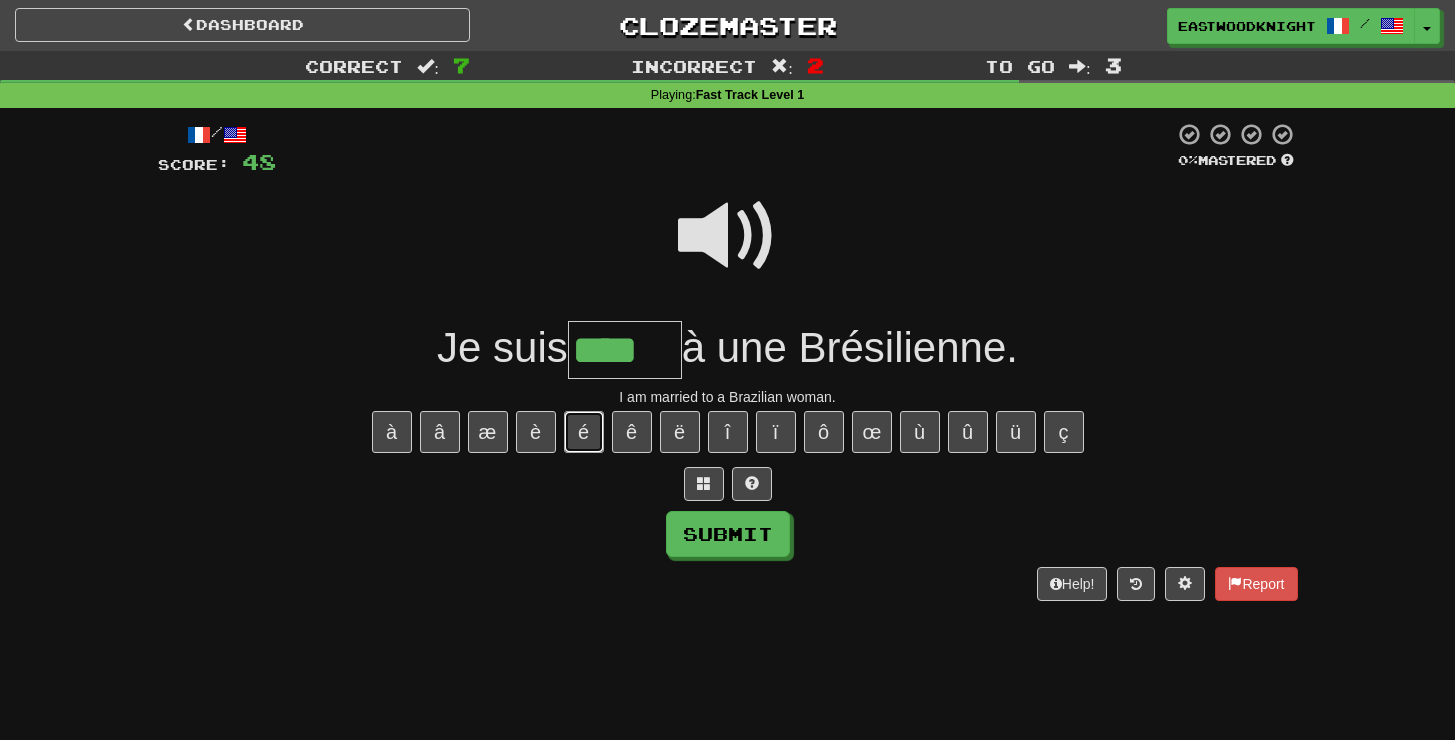 click on "é" at bounding box center [584, 432] 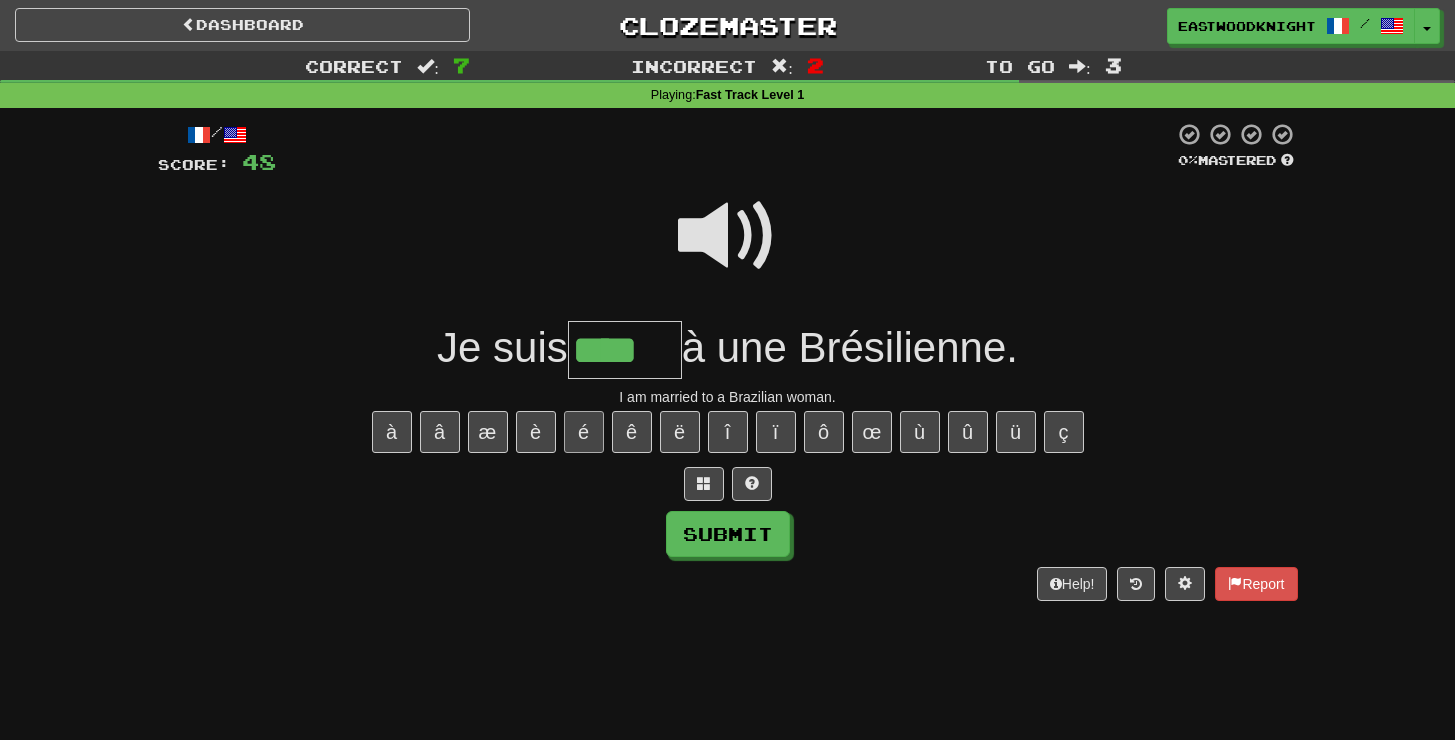 type on "*****" 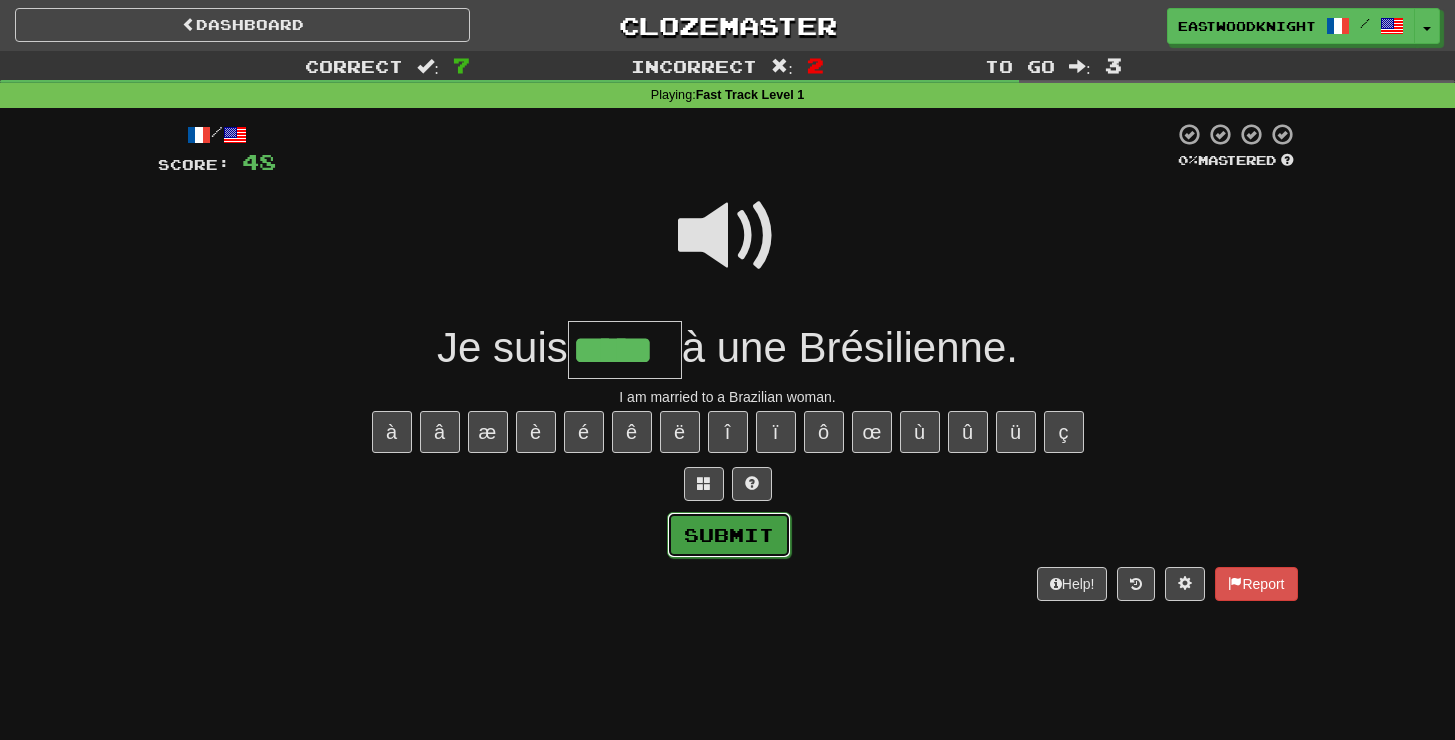 click on "Submit" at bounding box center [729, 535] 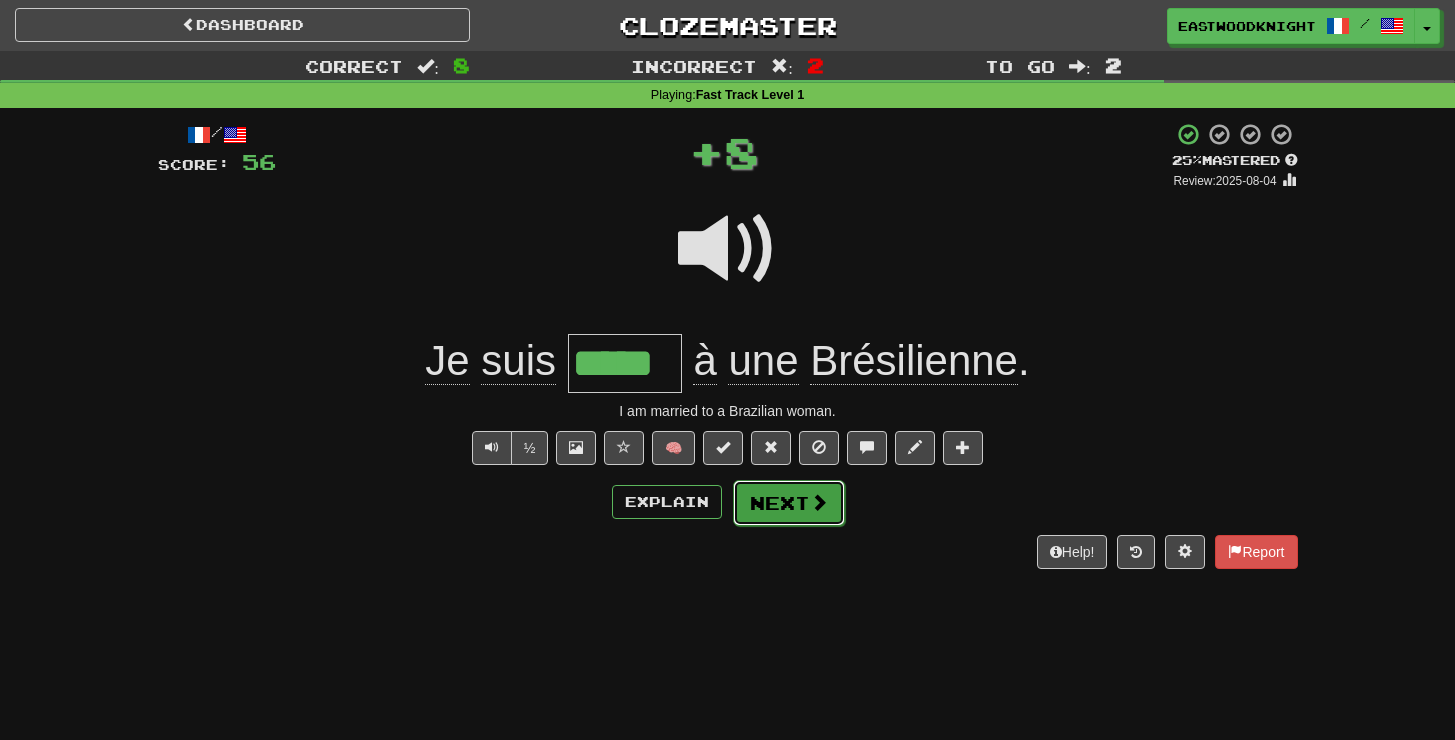 click on "Next" at bounding box center [789, 503] 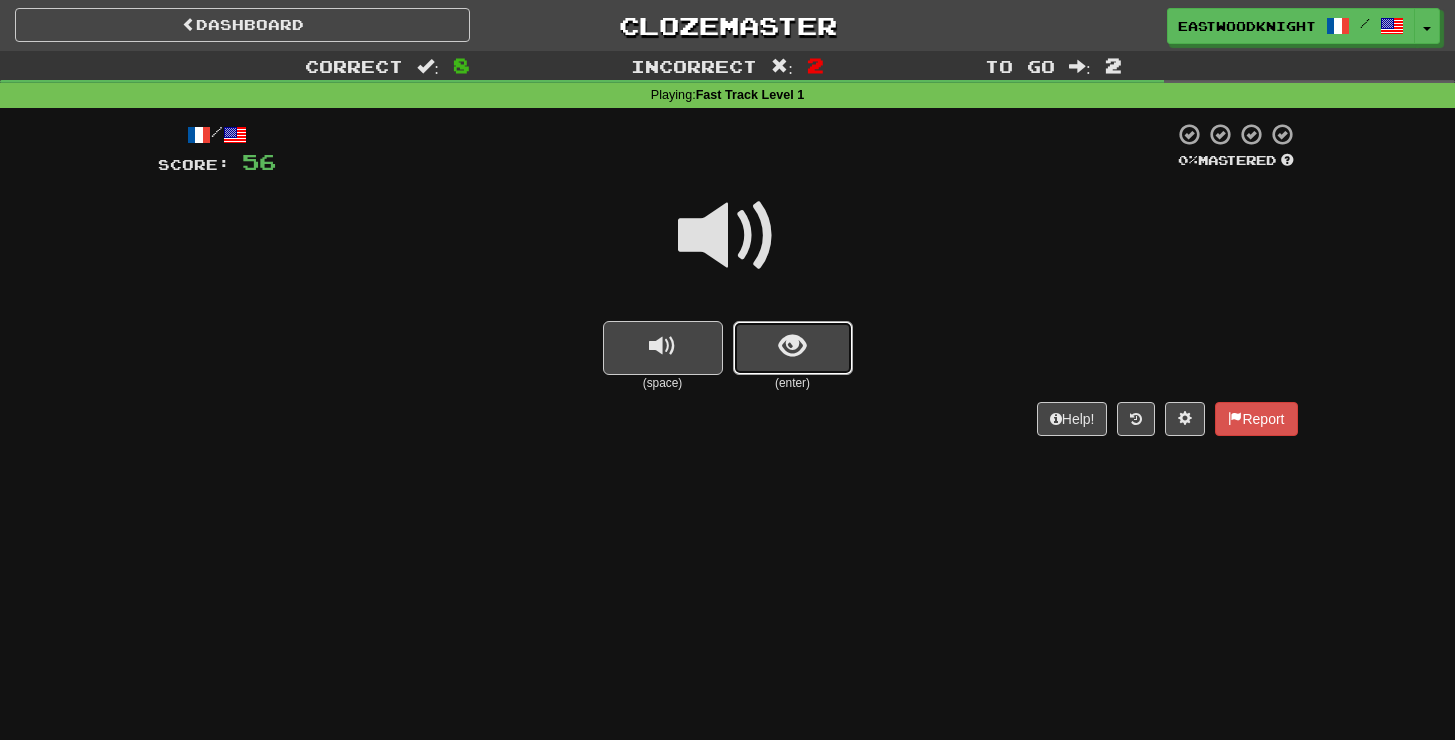 click at bounding box center (792, 346) 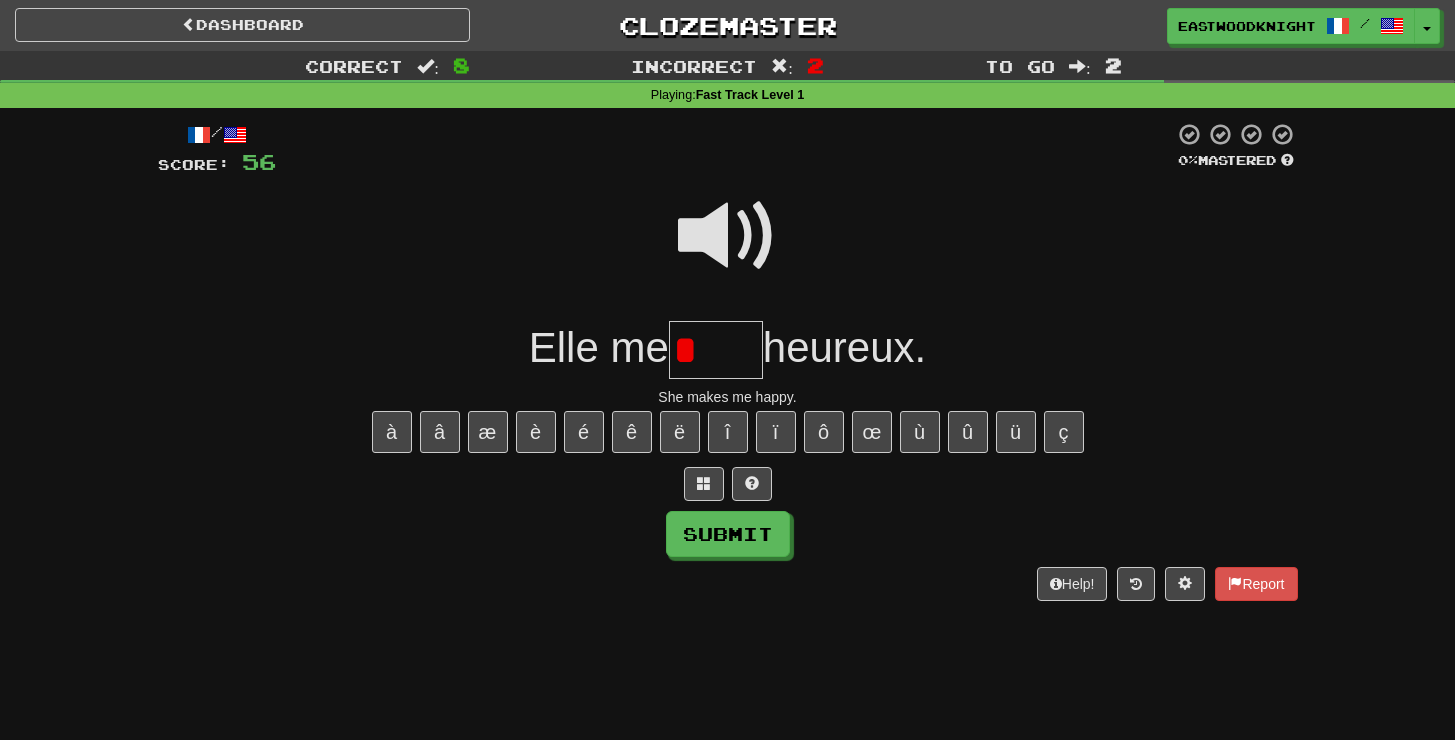 type on "*" 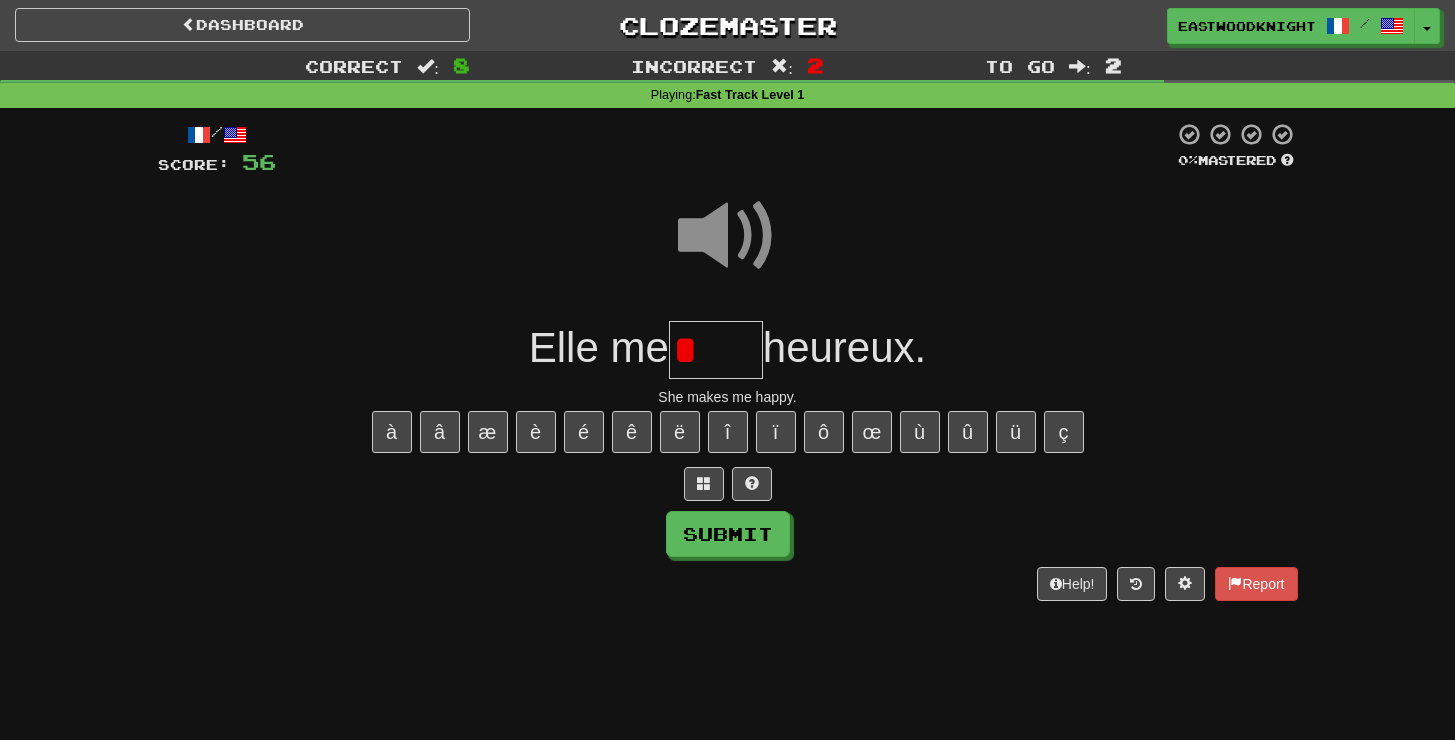 click on "*" at bounding box center (716, 350) 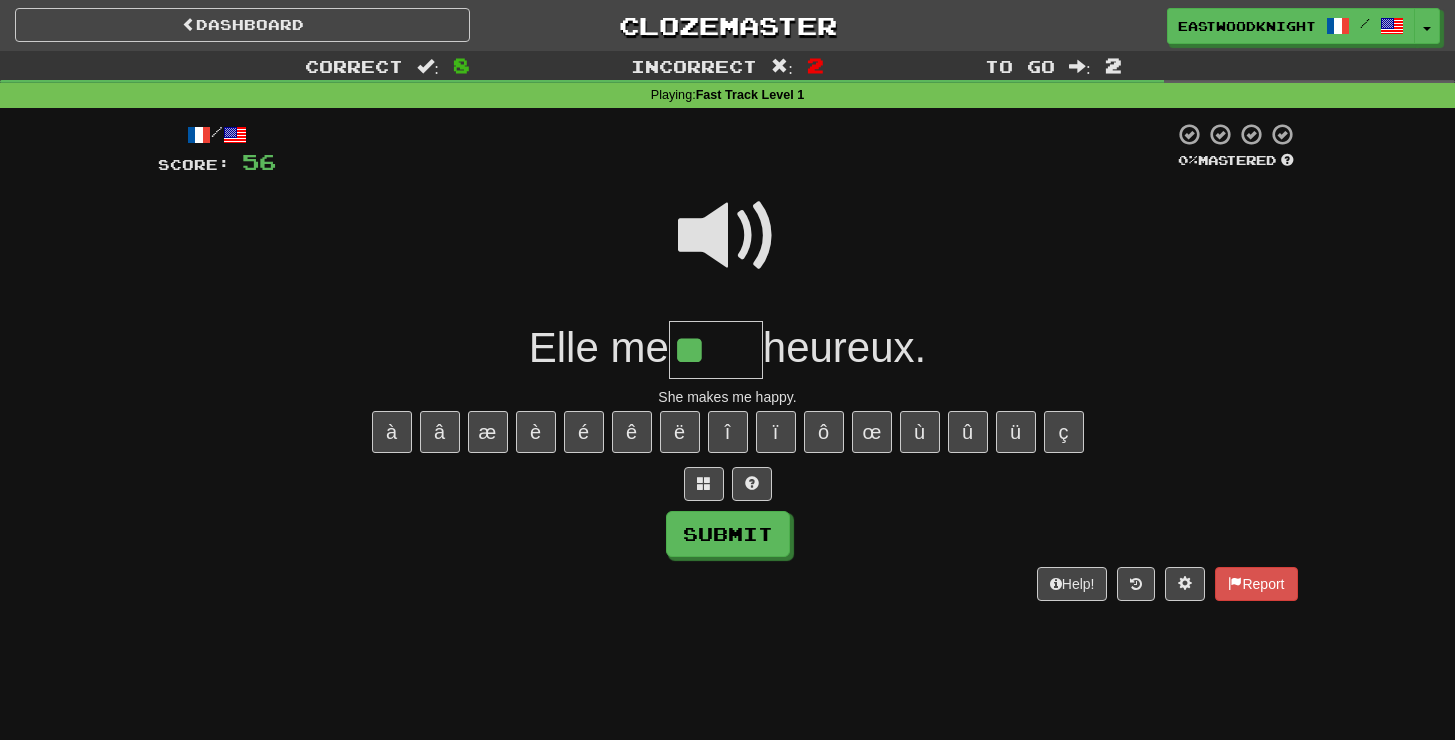 drag, startPoint x: 786, startPoint y: 243, endPoint x: 766, endPoint y: 236, distance: 21.189621 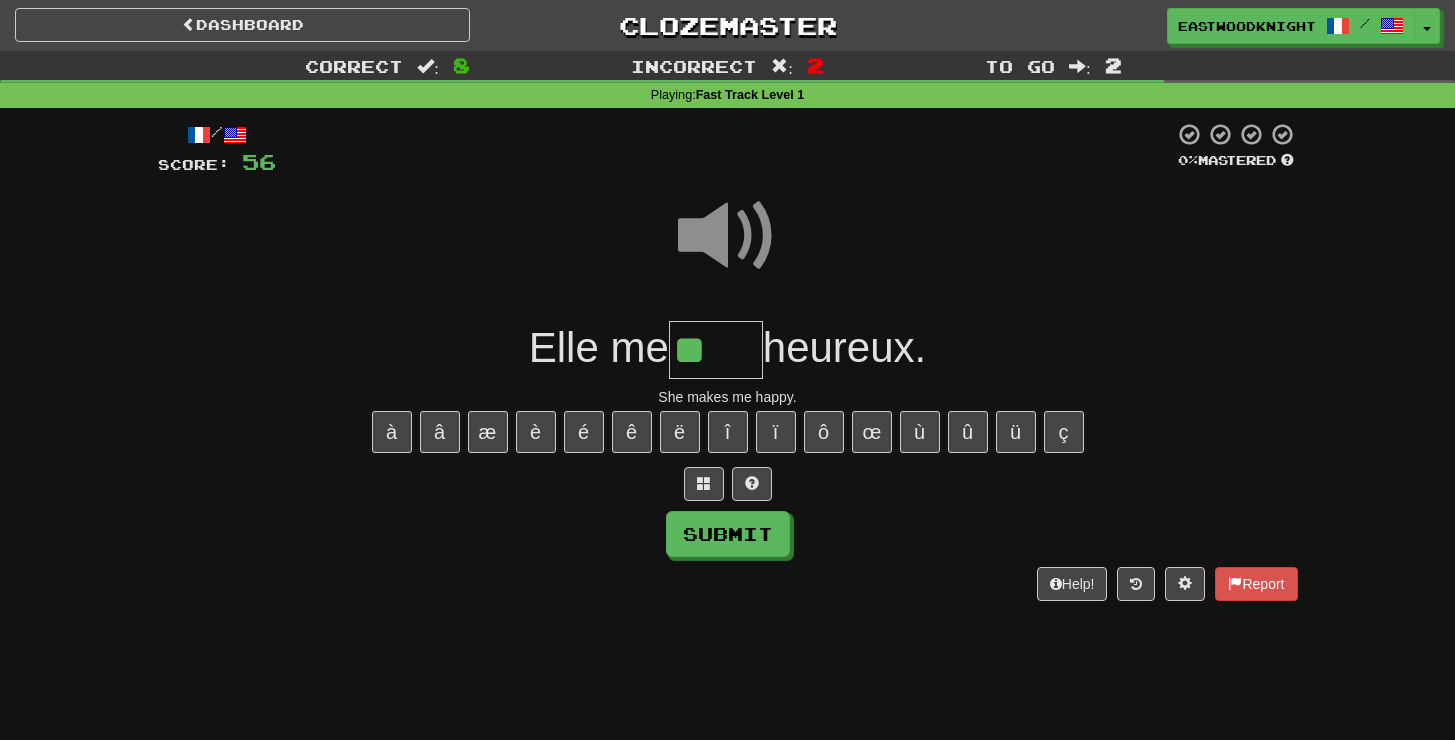 click at bounding box center (728, 236) 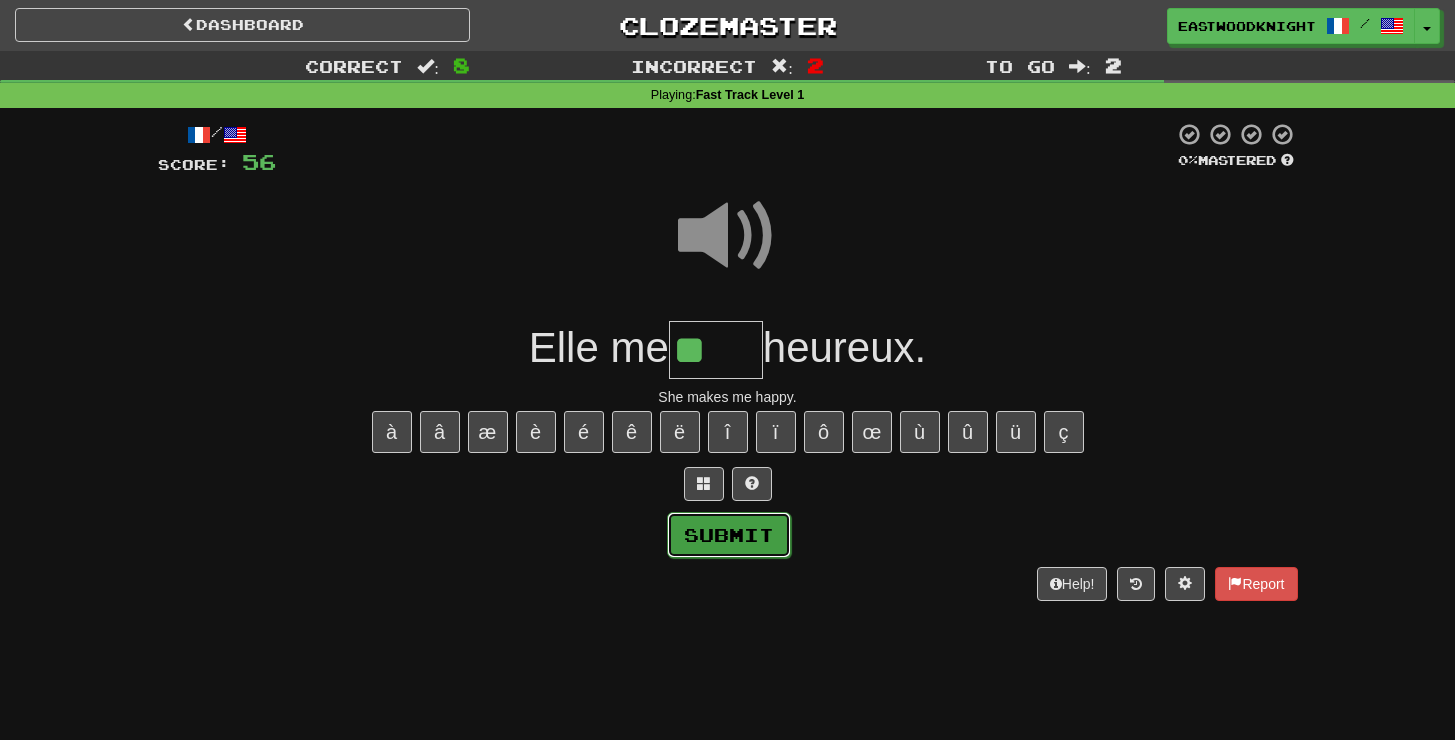 click on "Submit" at bounding box center (729, 535) 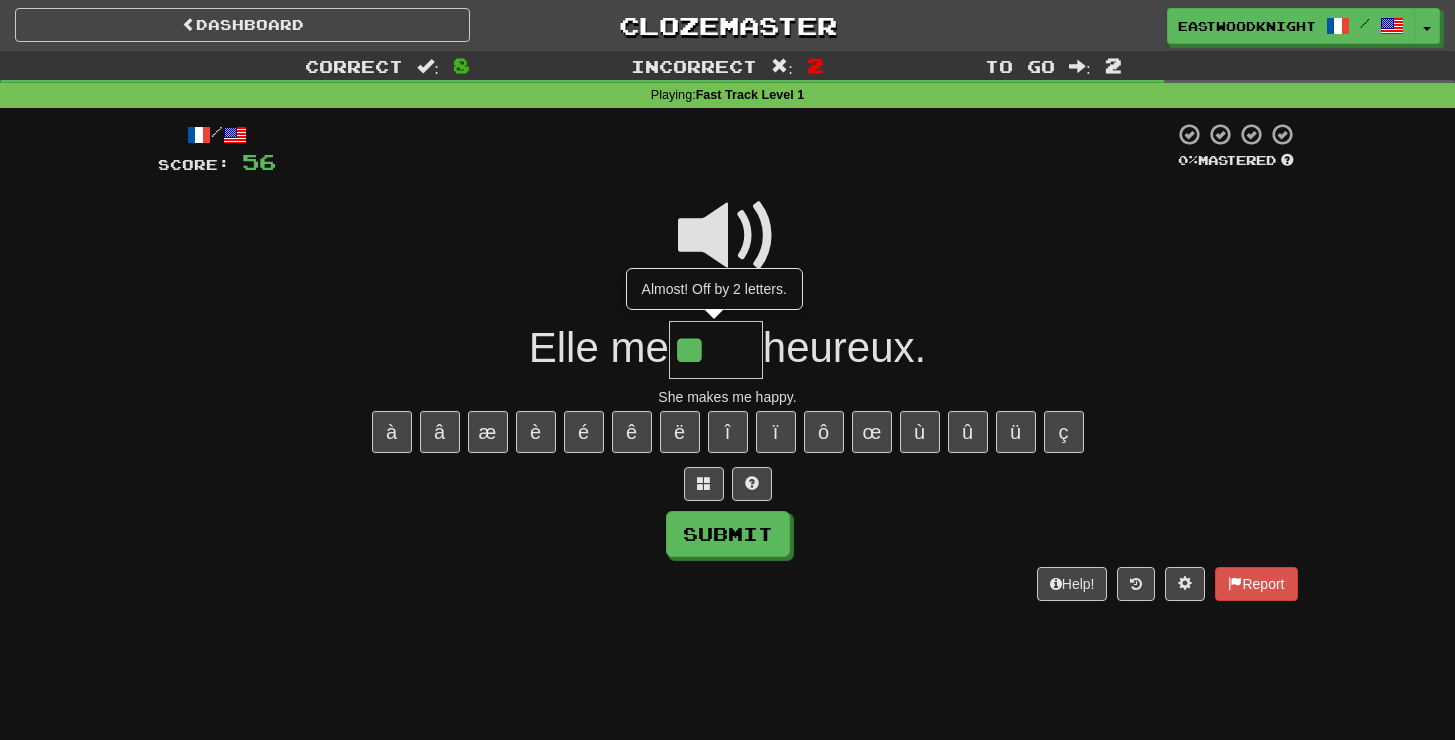 click on "**" at bounding box center [716, 350] 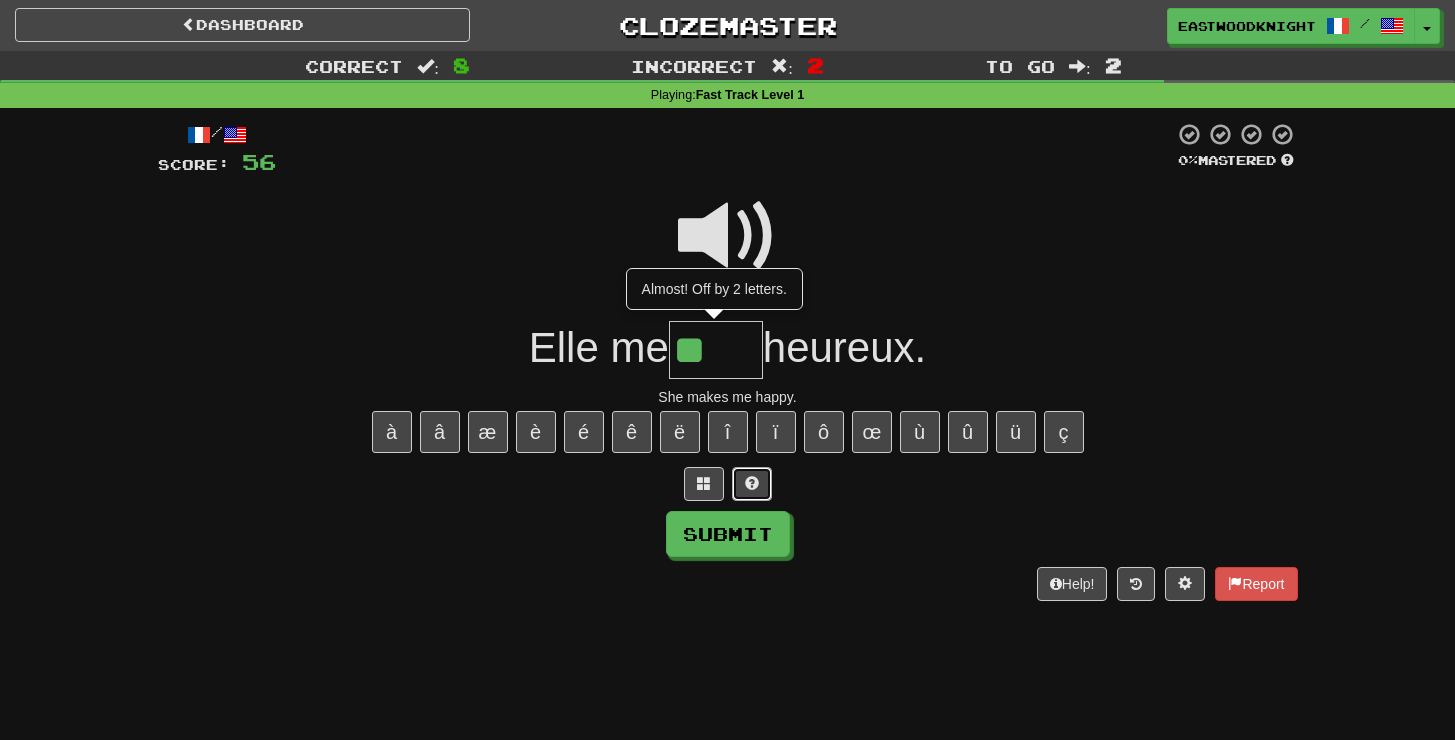 click at bounding box center [752, 484] 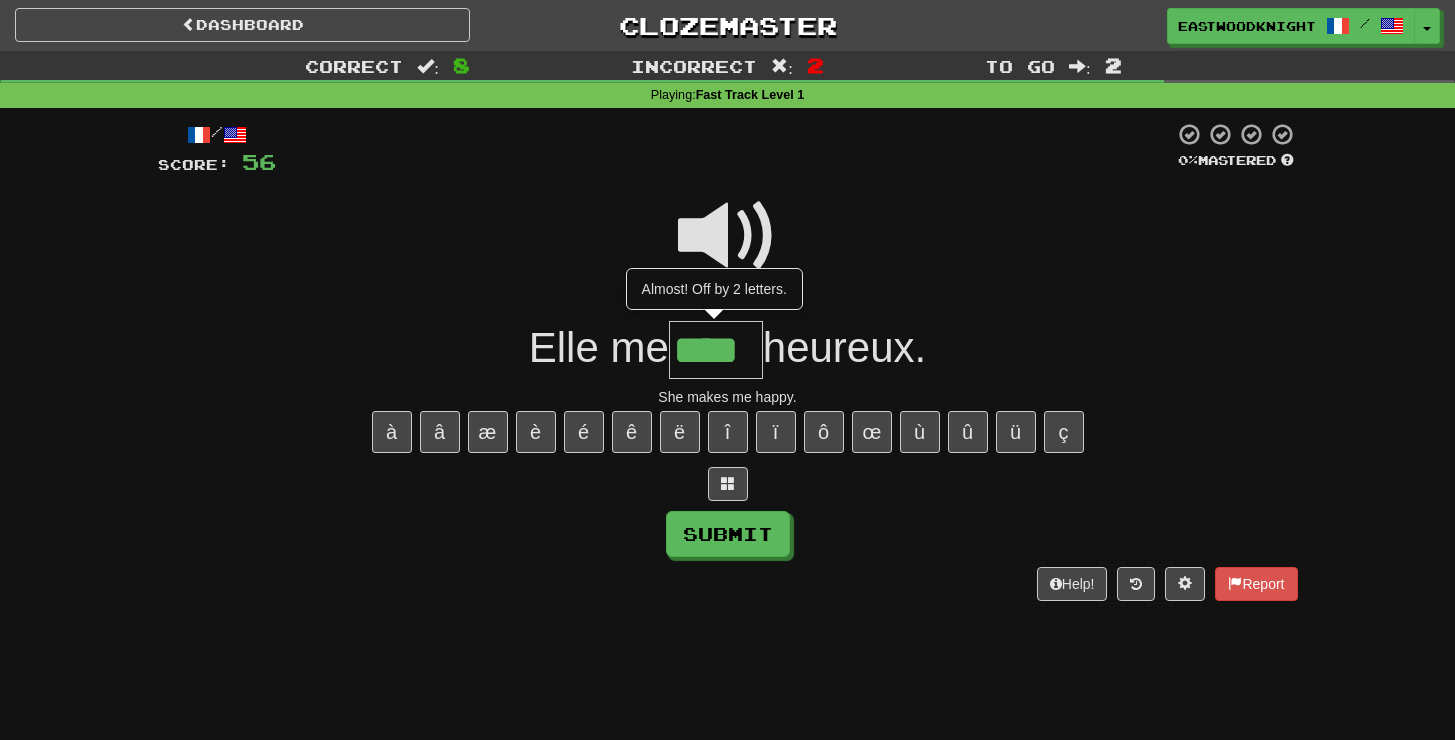 type on "****" 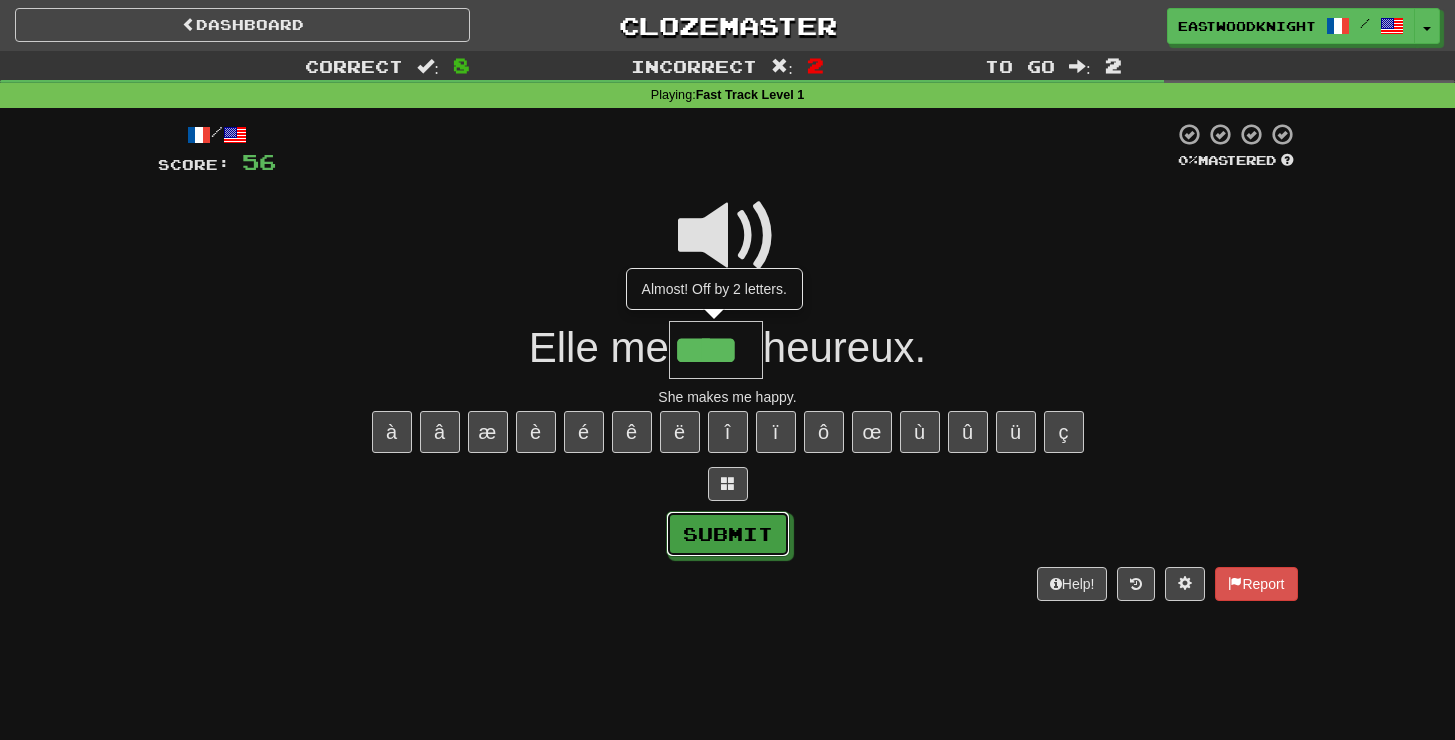 click on "Submit" at bounding box center [728, 534] 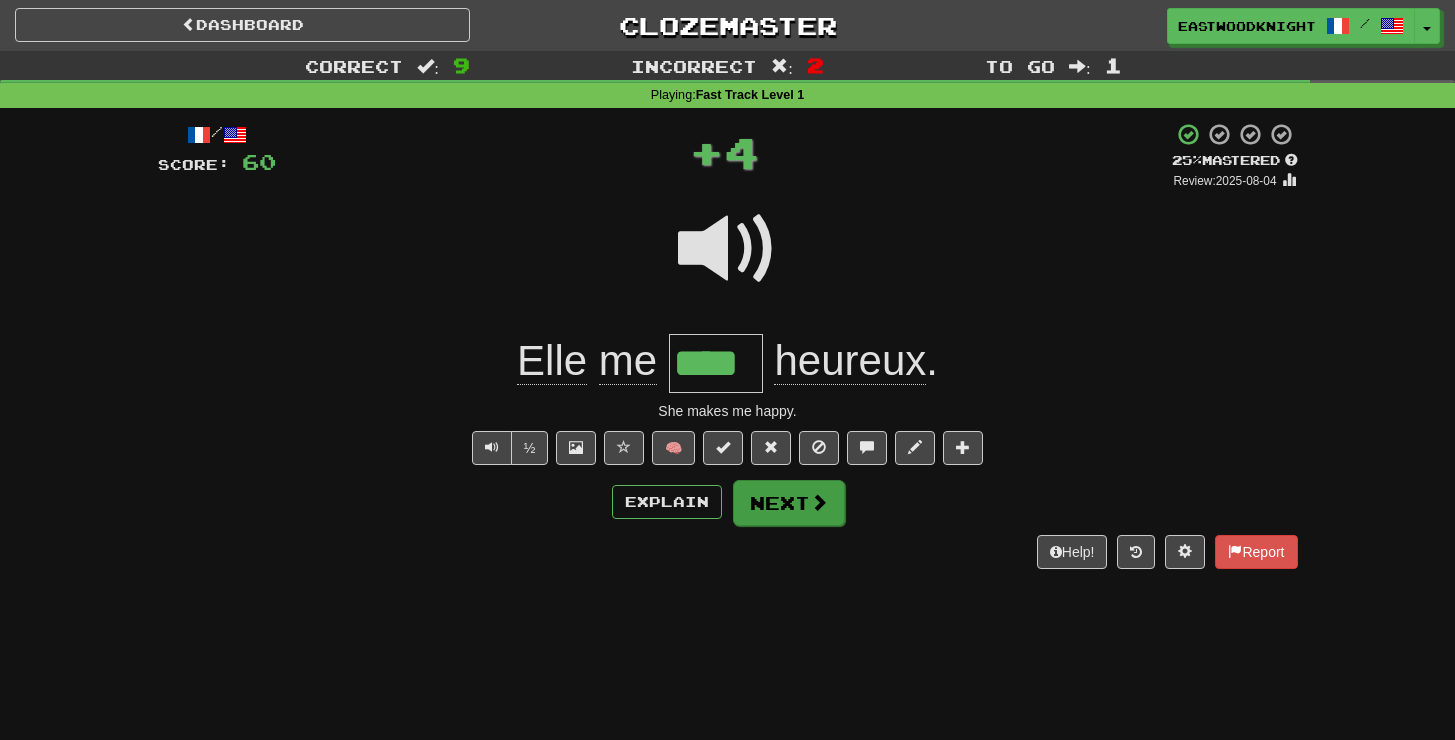 click on "Explain Next" at bounding box center (728, 502) 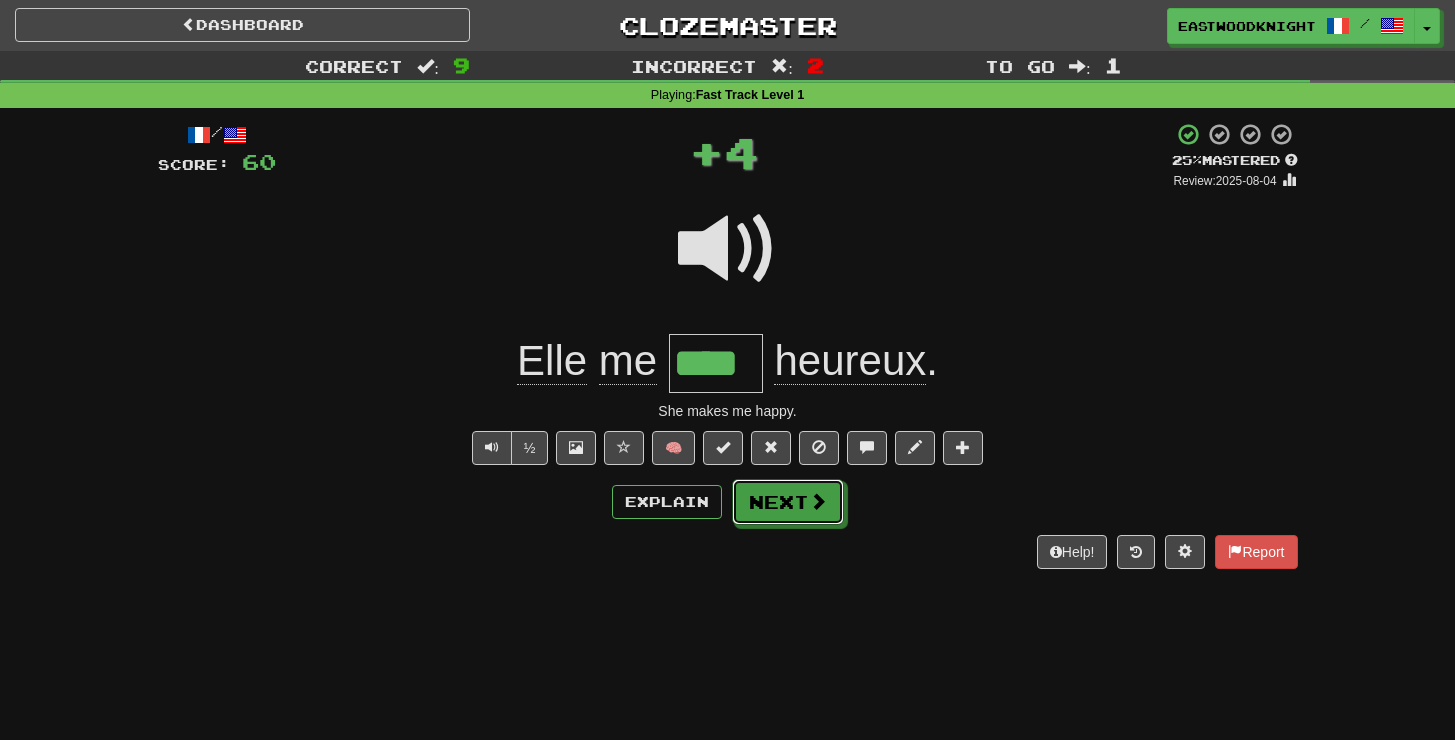 click on "Next" at bounding box center (788, 502) 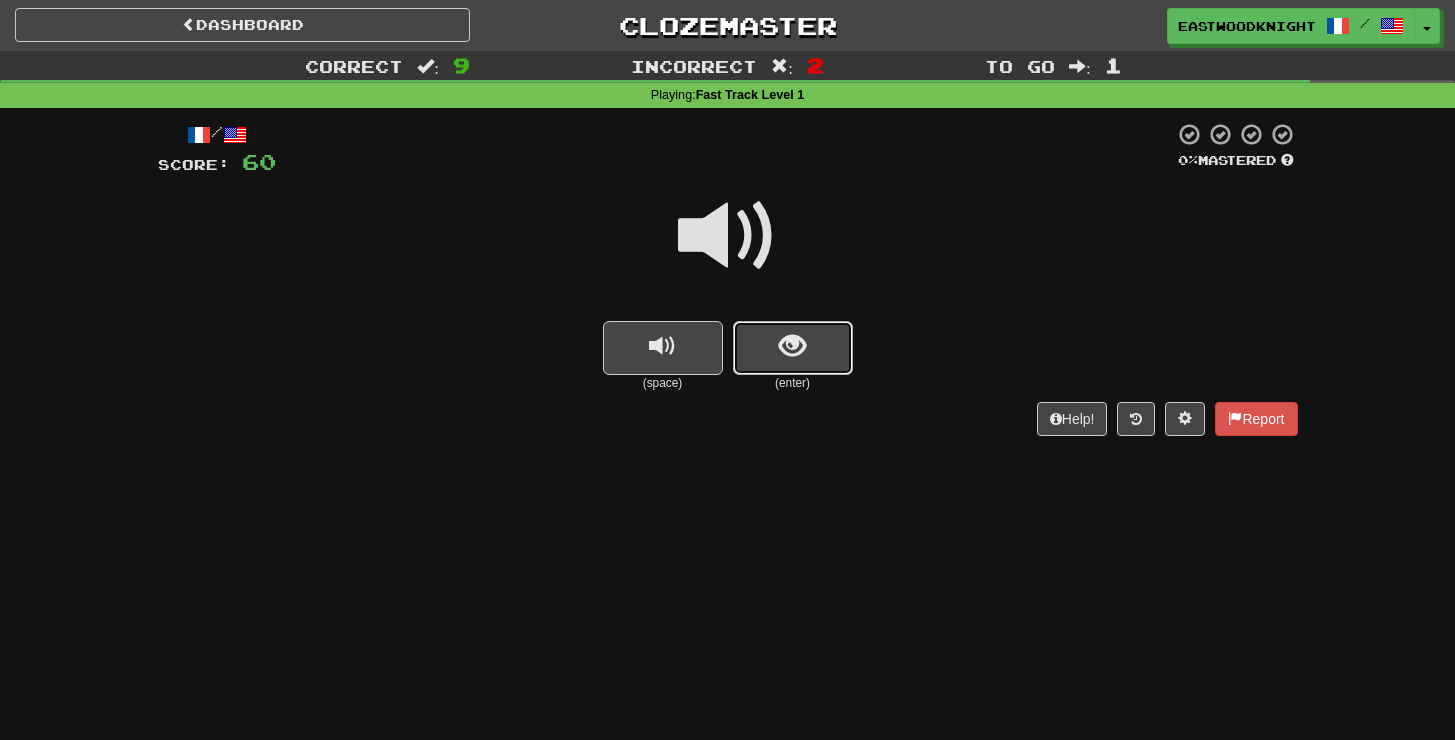 click at bounding box center [792, 346] 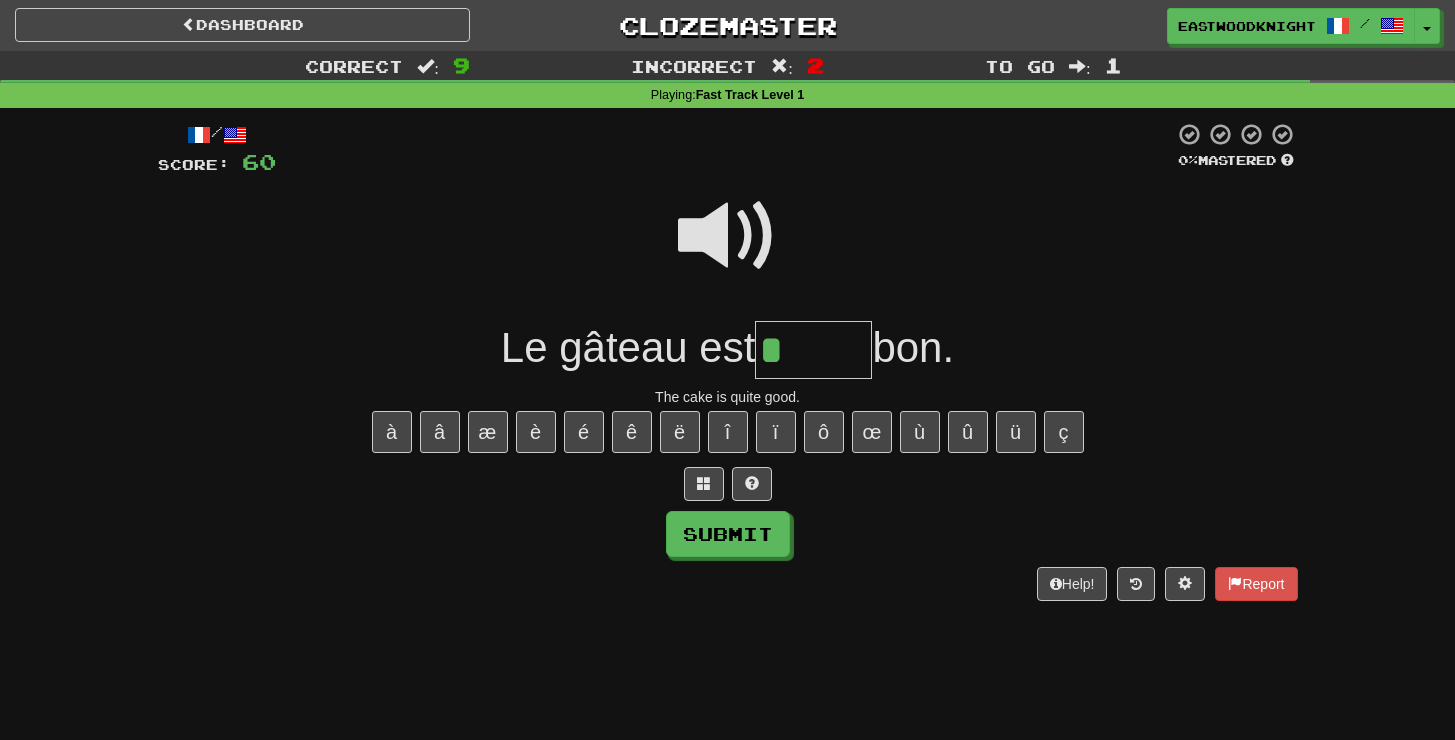 click at bounding box center (728, 236) 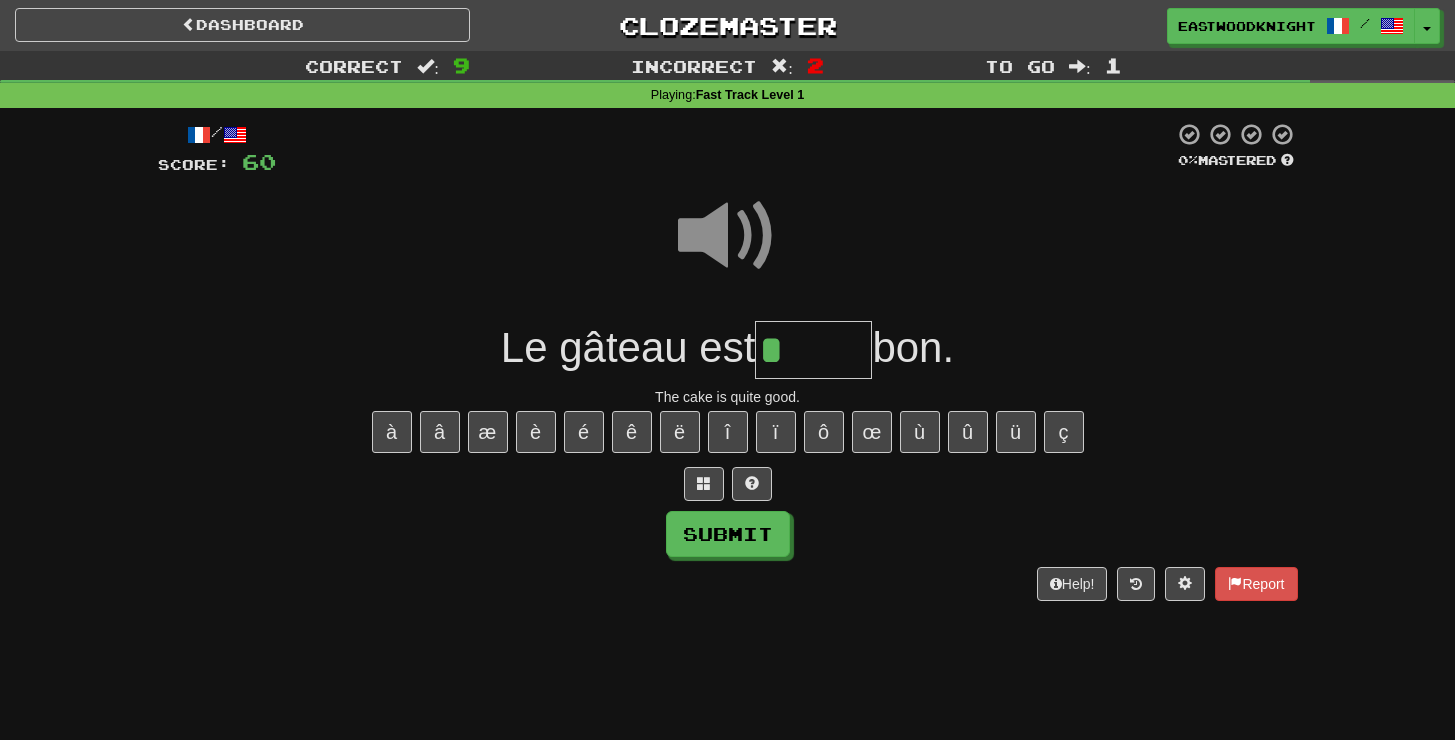click on "*" at bounding box center [813, 350] 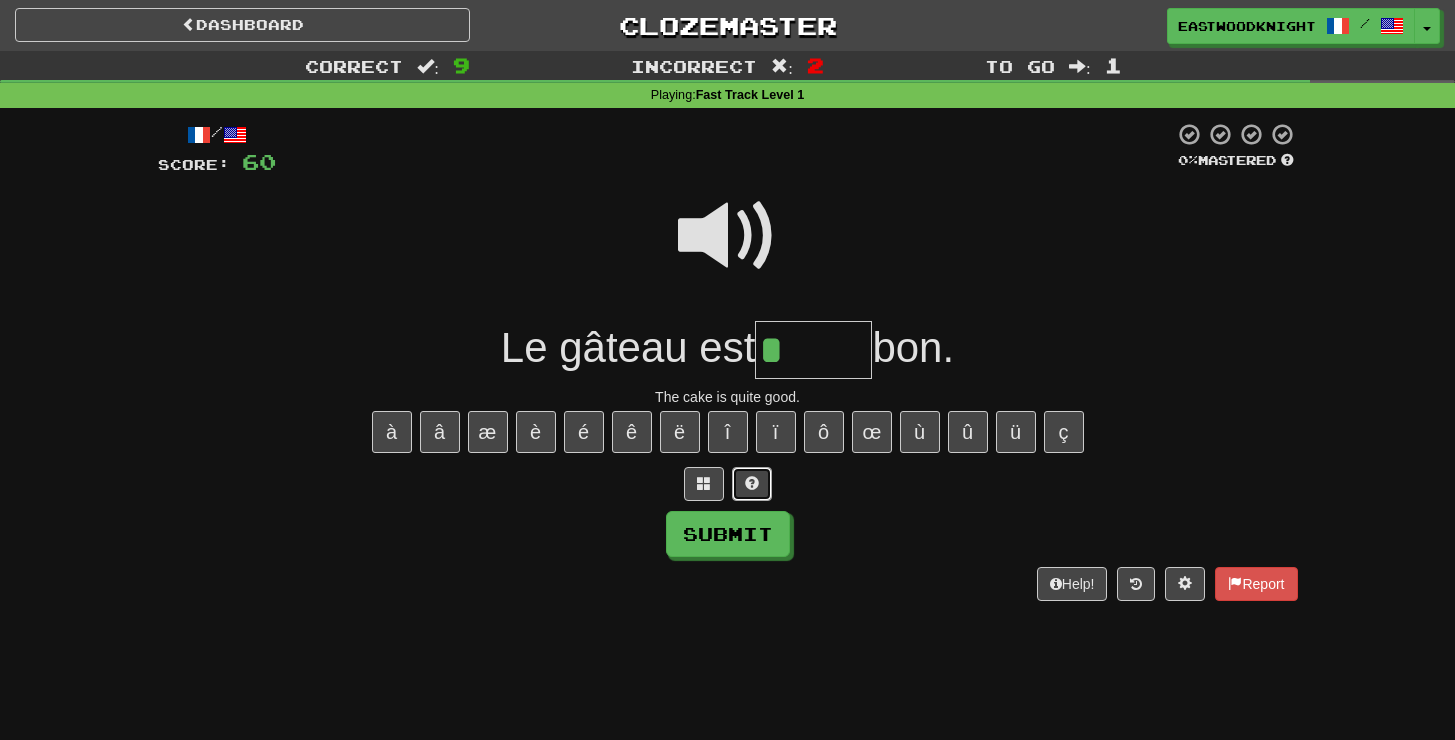 click at bounding box center (752, 484) 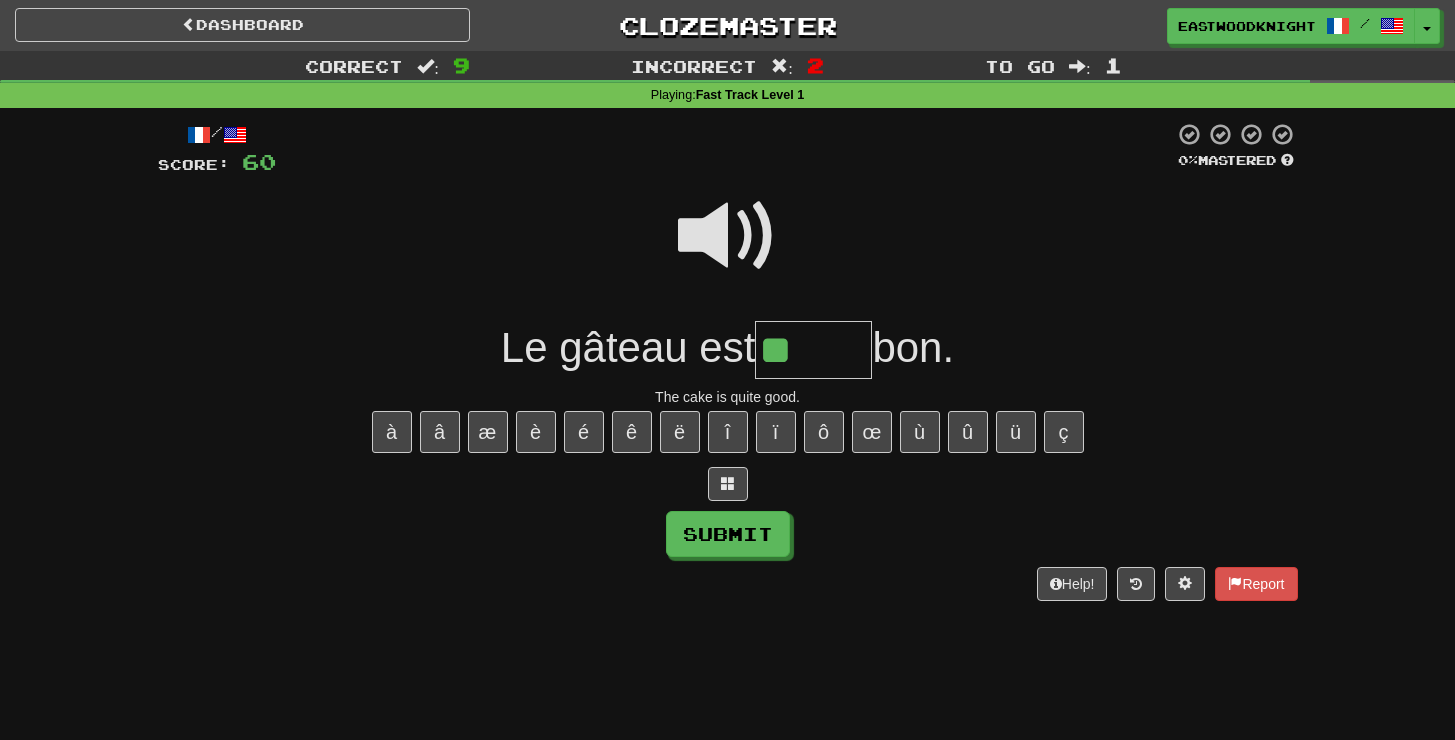 click on "**" at bounding box center [813, 350] 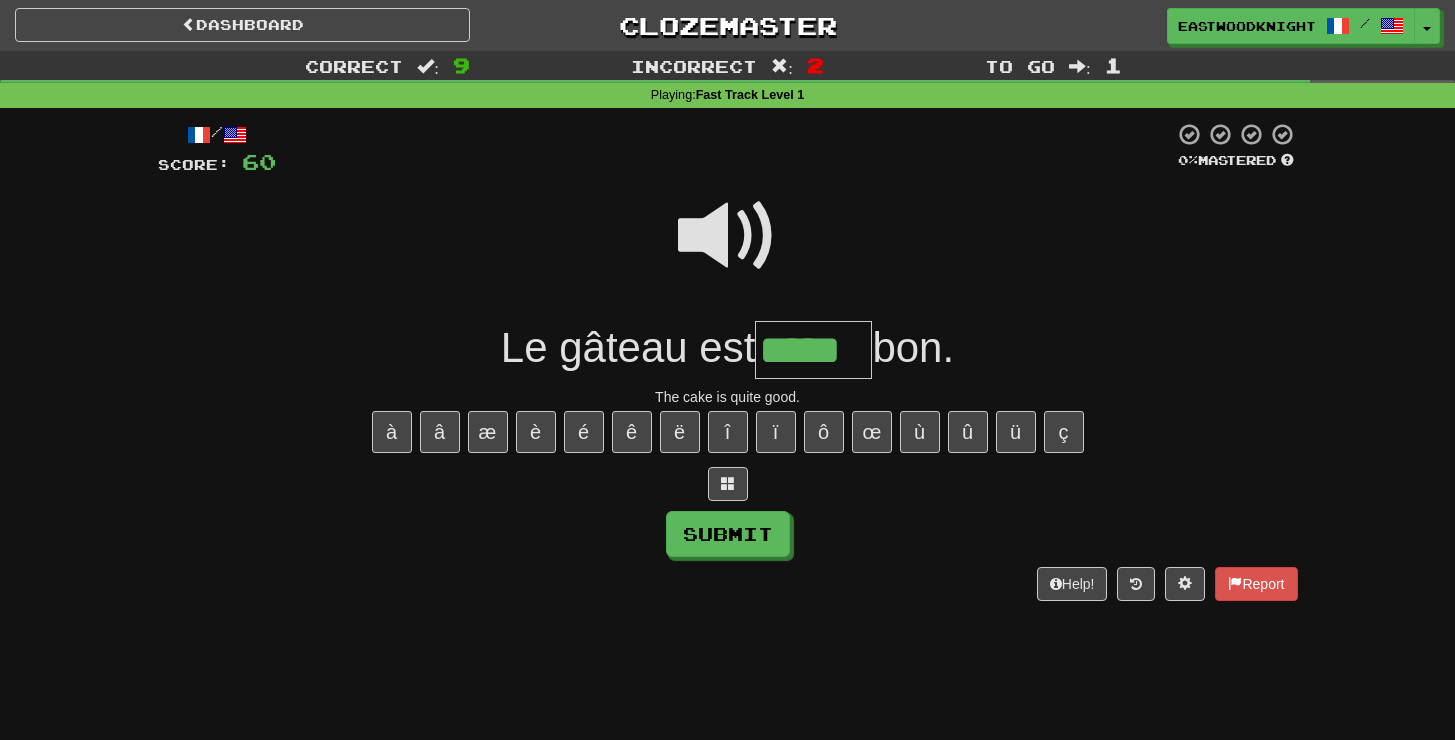 type on "*****" 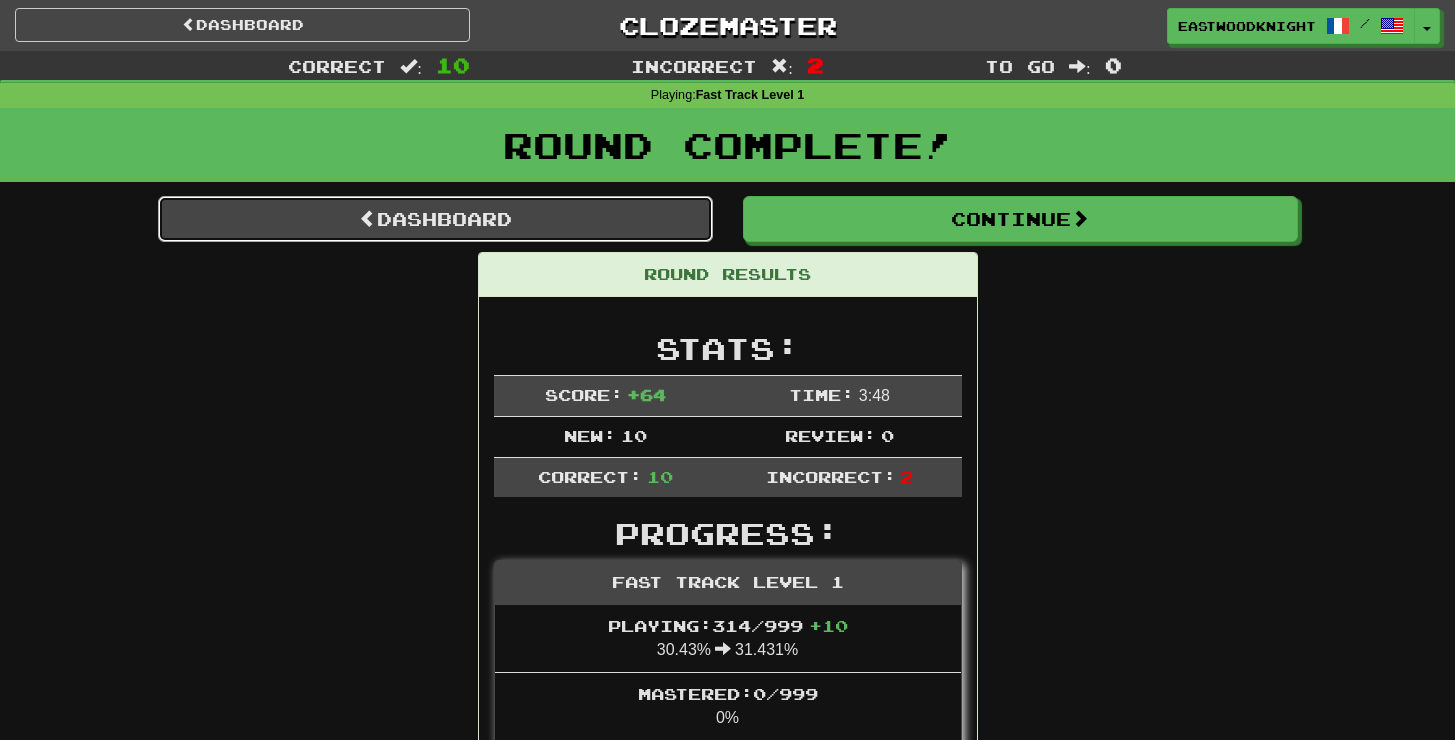 click on "Dashboard" at bounding box center (435, 219) 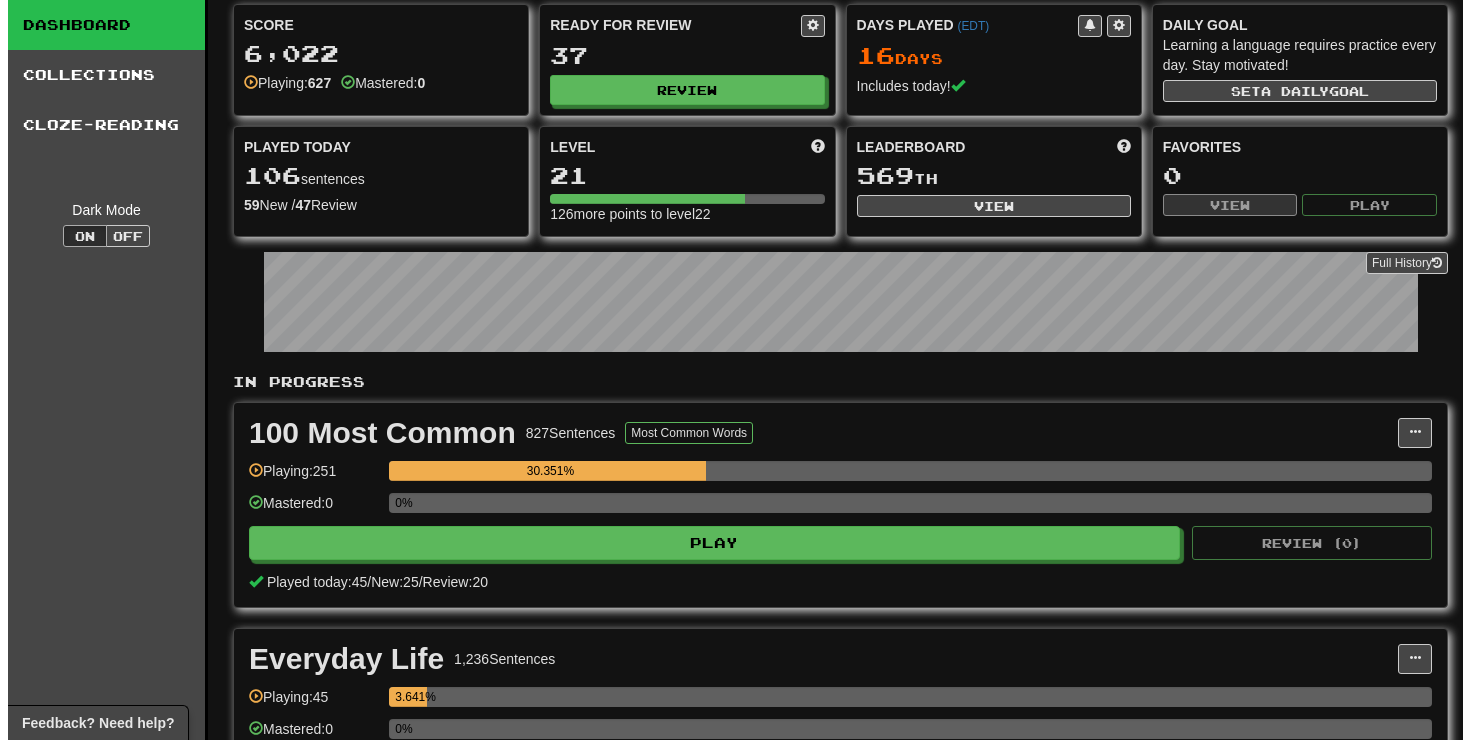 scroll, scrollTop: 177, scrollLeft: 0, axis: vertical 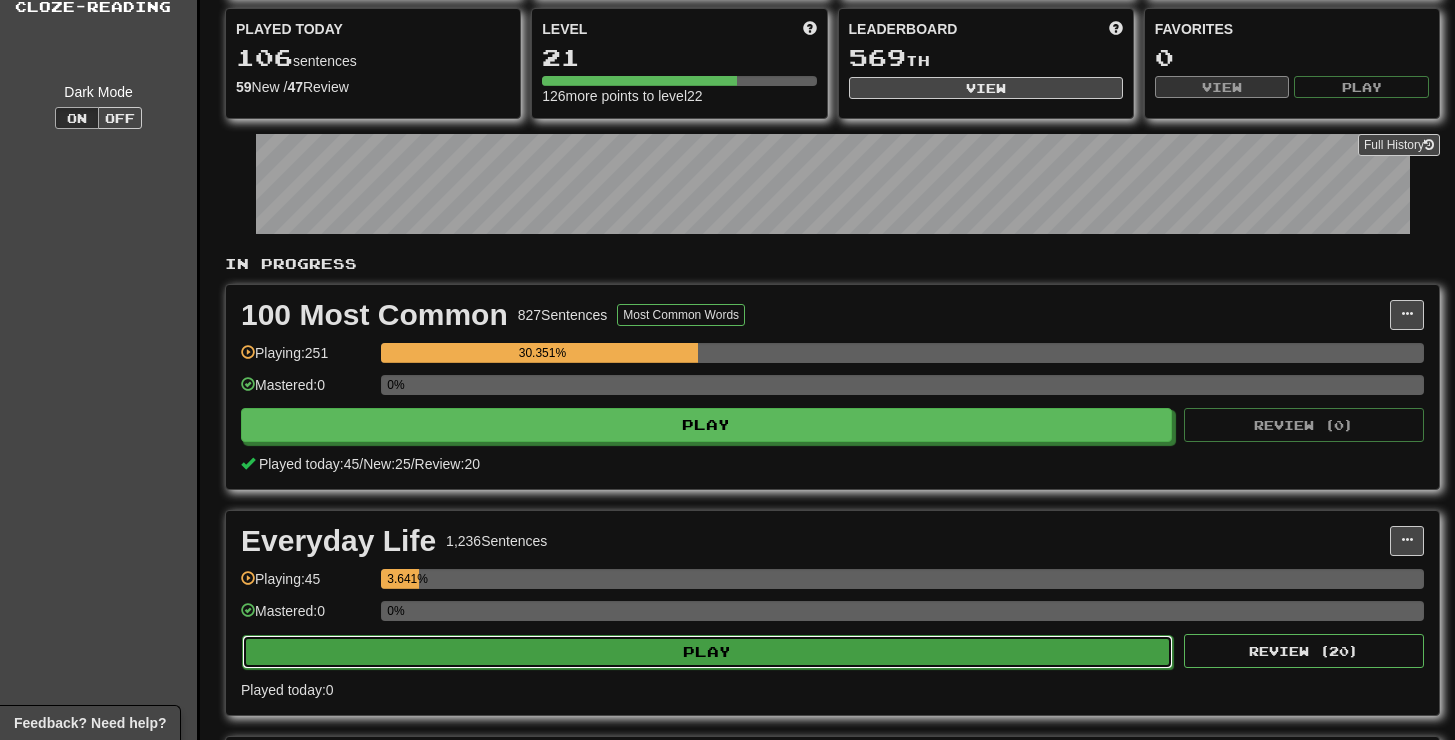 click on "Play" at bounding box center [707, 652] 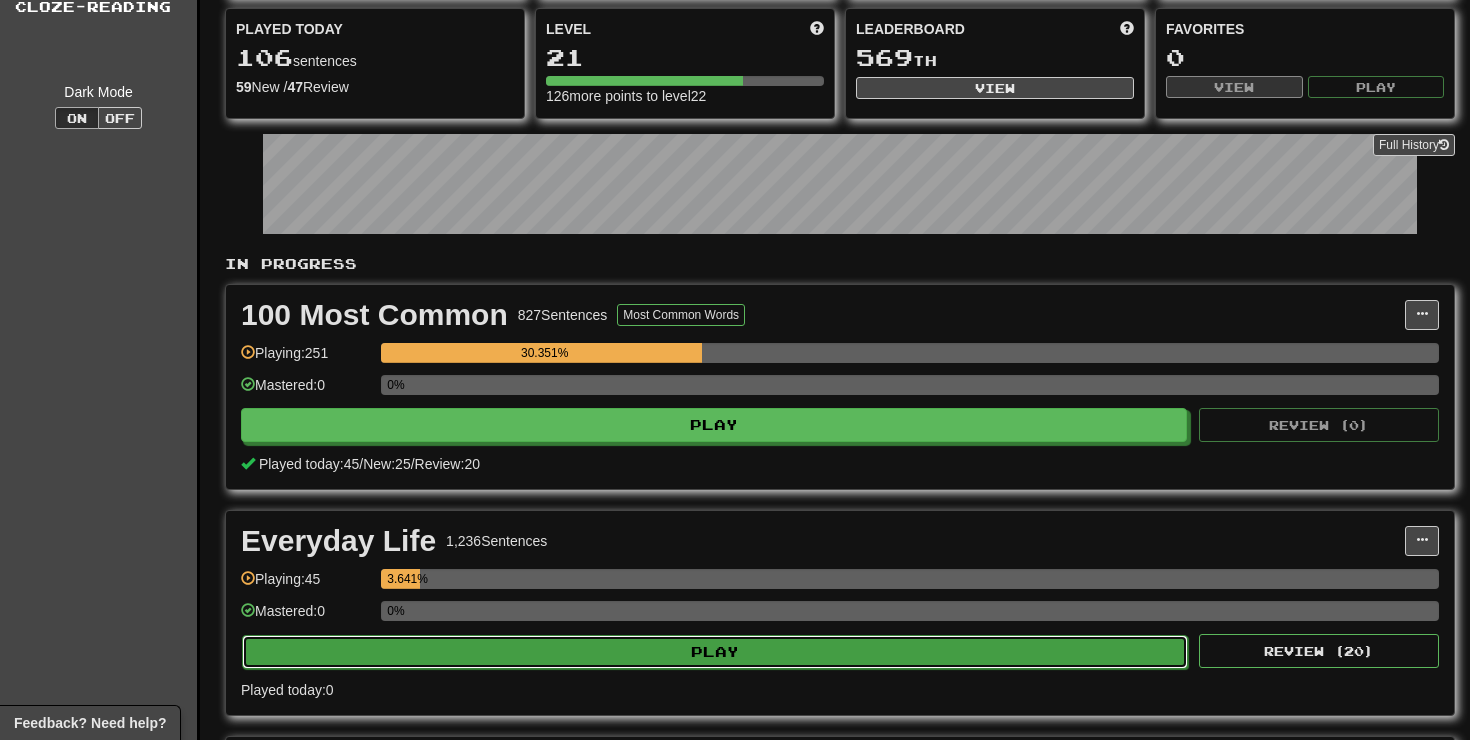 select on "**" 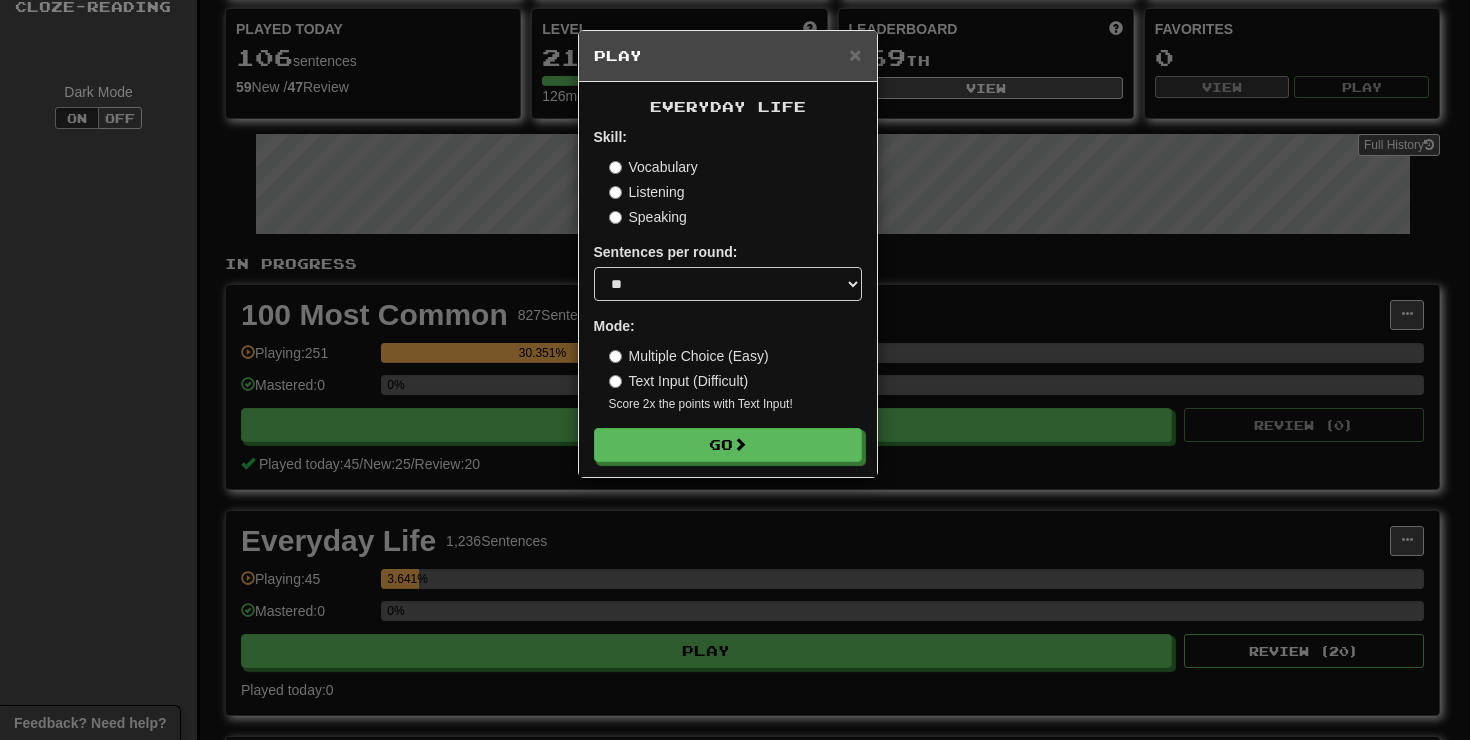 click on "Multiple Choice (Easy)" at bounding box center [689, 356] 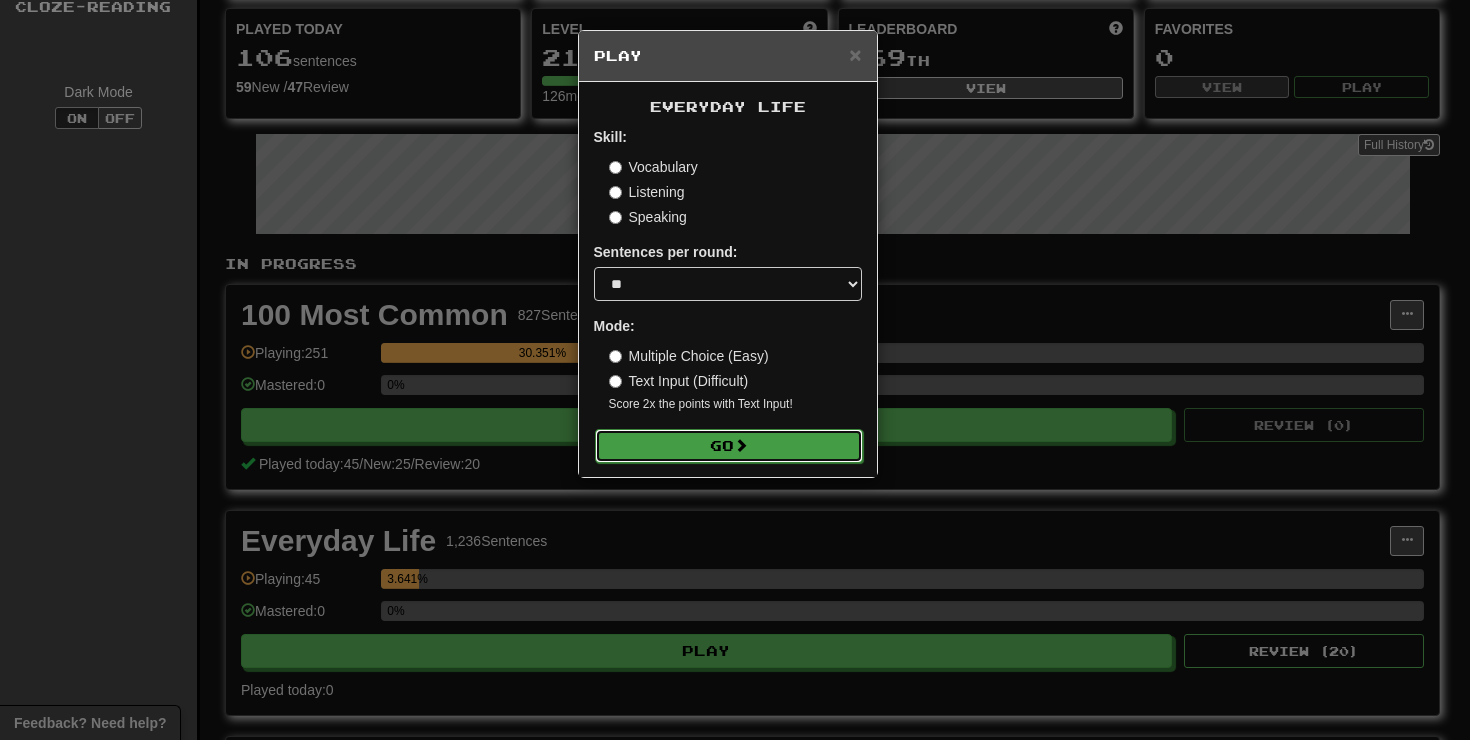 click on "Go" at bounding box center [729, 446] 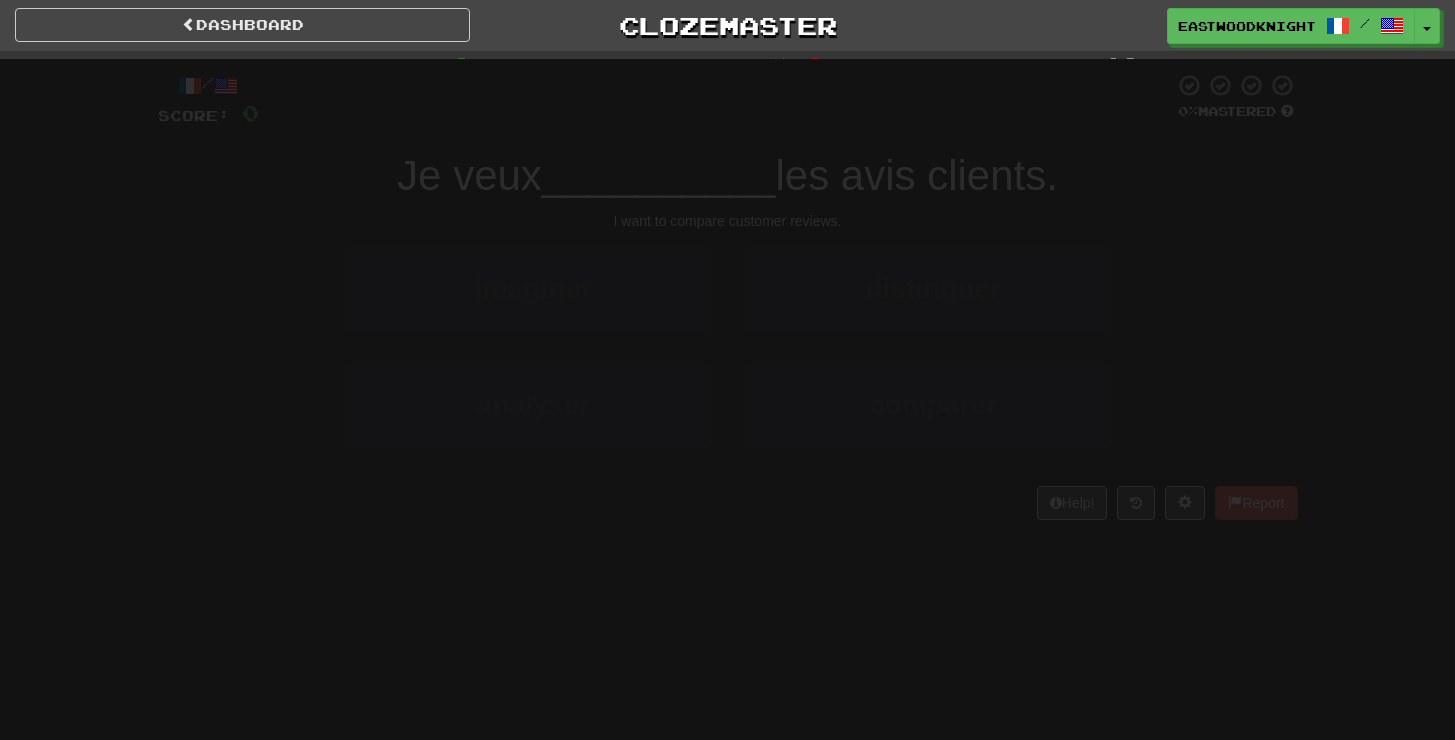 scroll, scrollTop: 0, scrollLeft: 0, axis: both 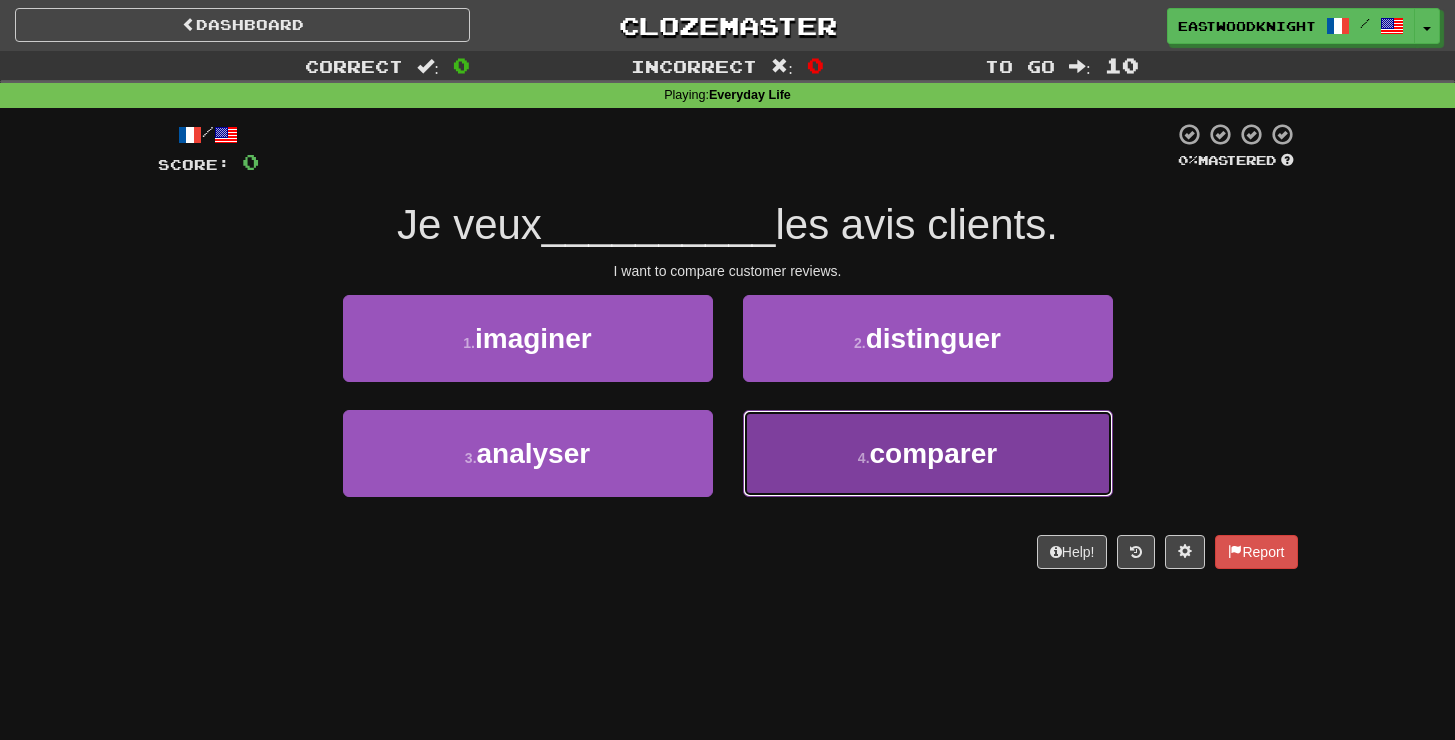 click on "comparer" at bounding box center (934, 453) 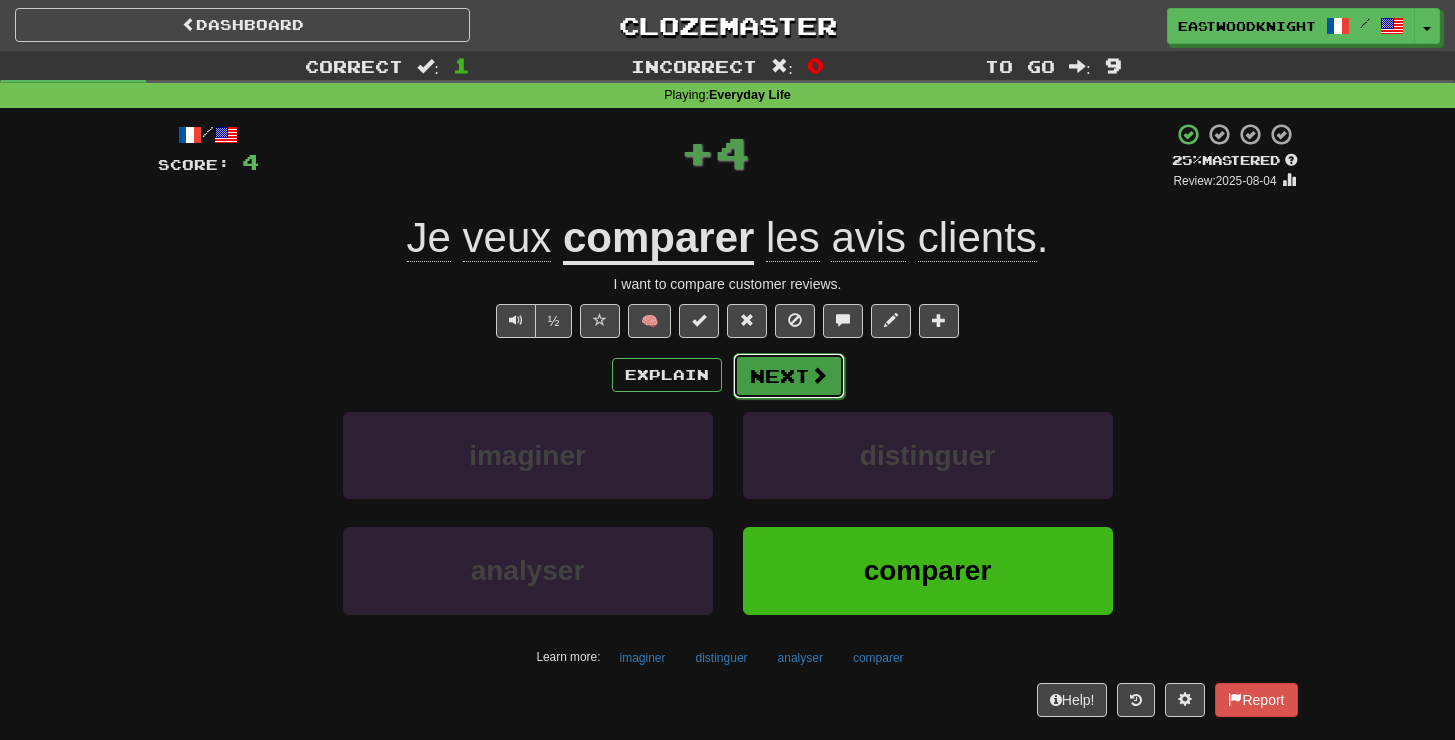 click on "Next" at bounding box center (789, 376) 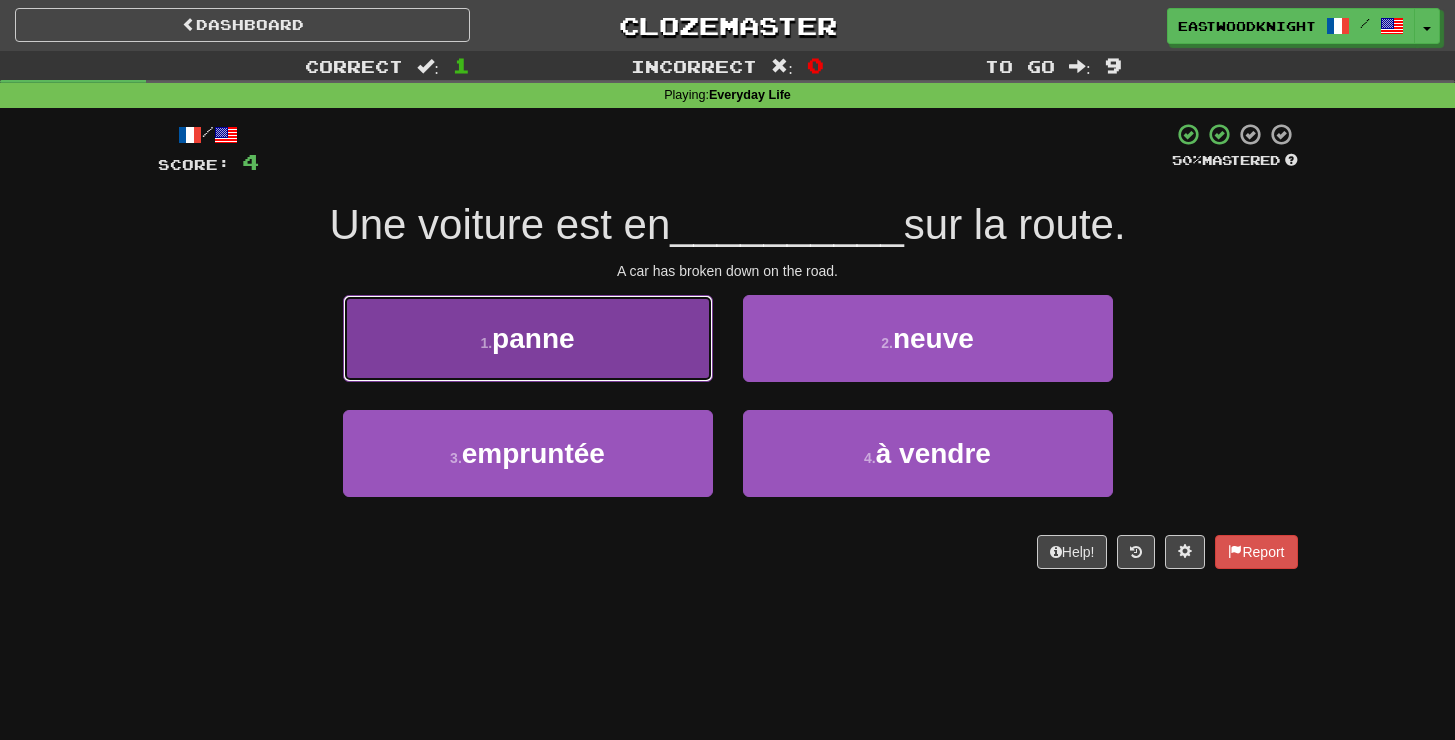 click on "1 .  panne" at bounding box center (528, 338) 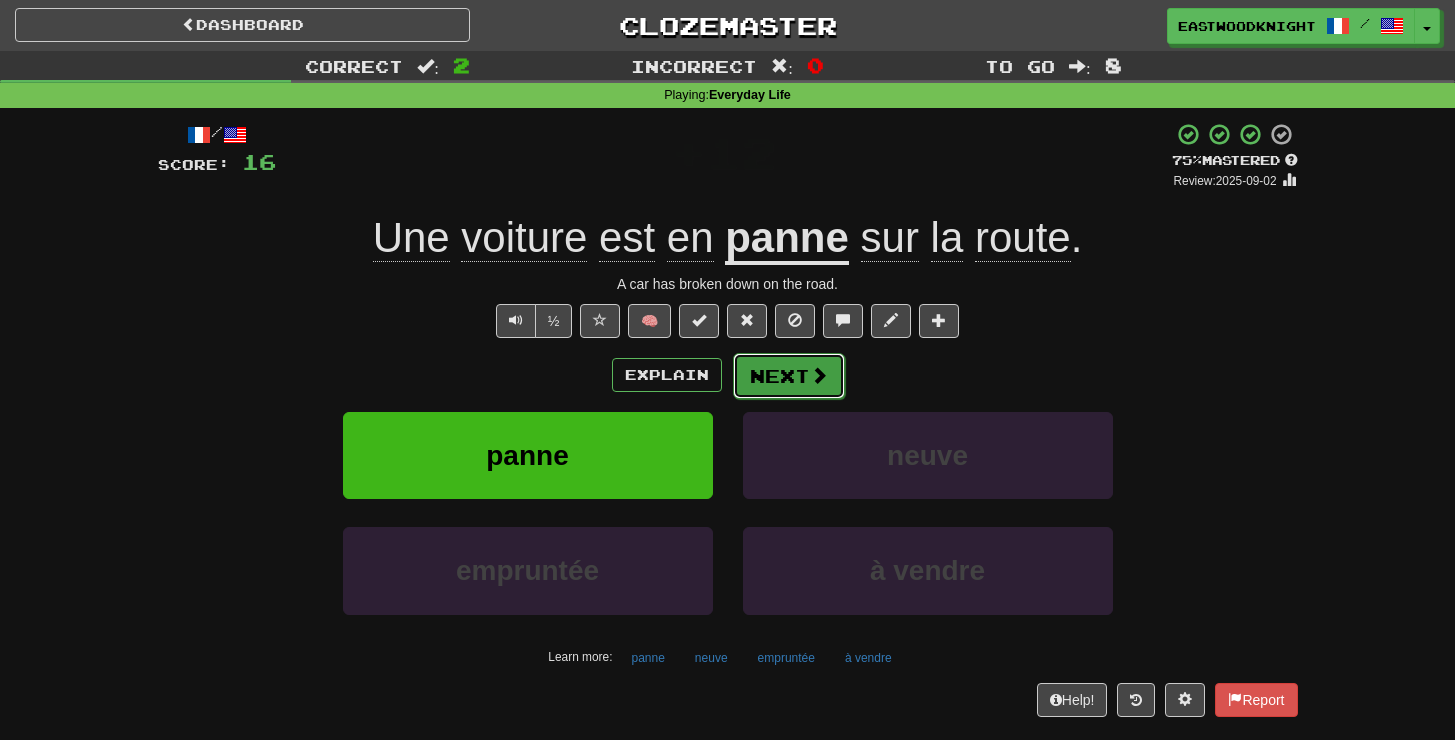 click on "Next" at bounding box center (789, 376) 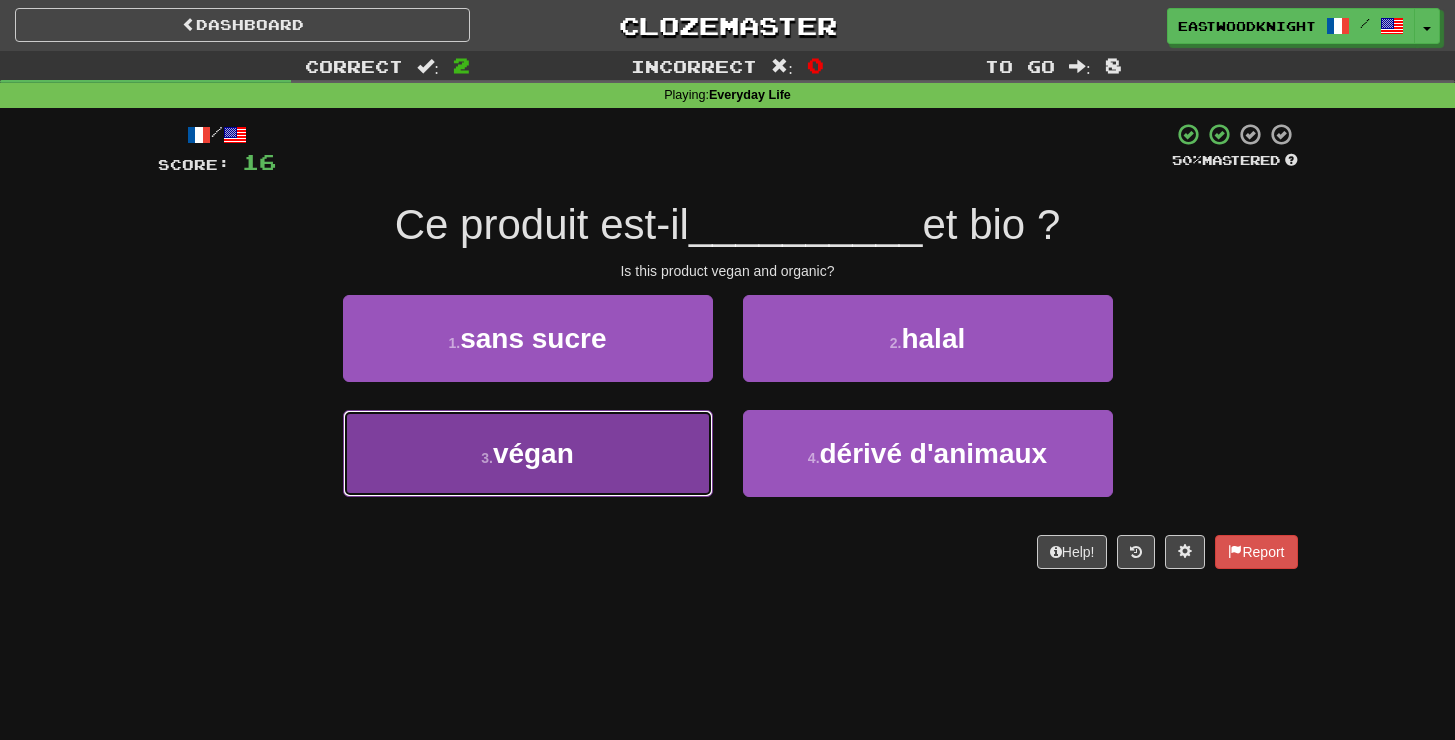 click on "végan" at bounding box center [533, 453] 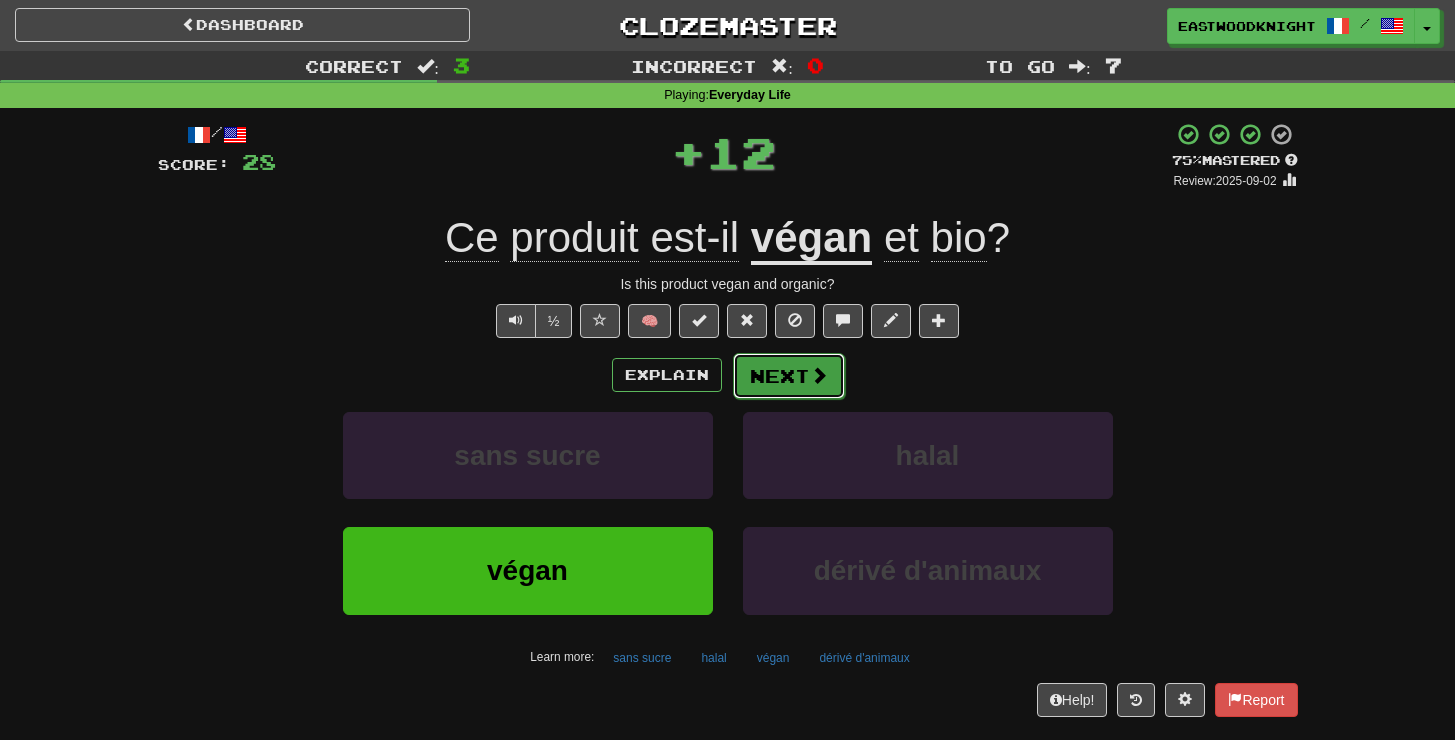 click on "Next" at bounding box center (789, 376) 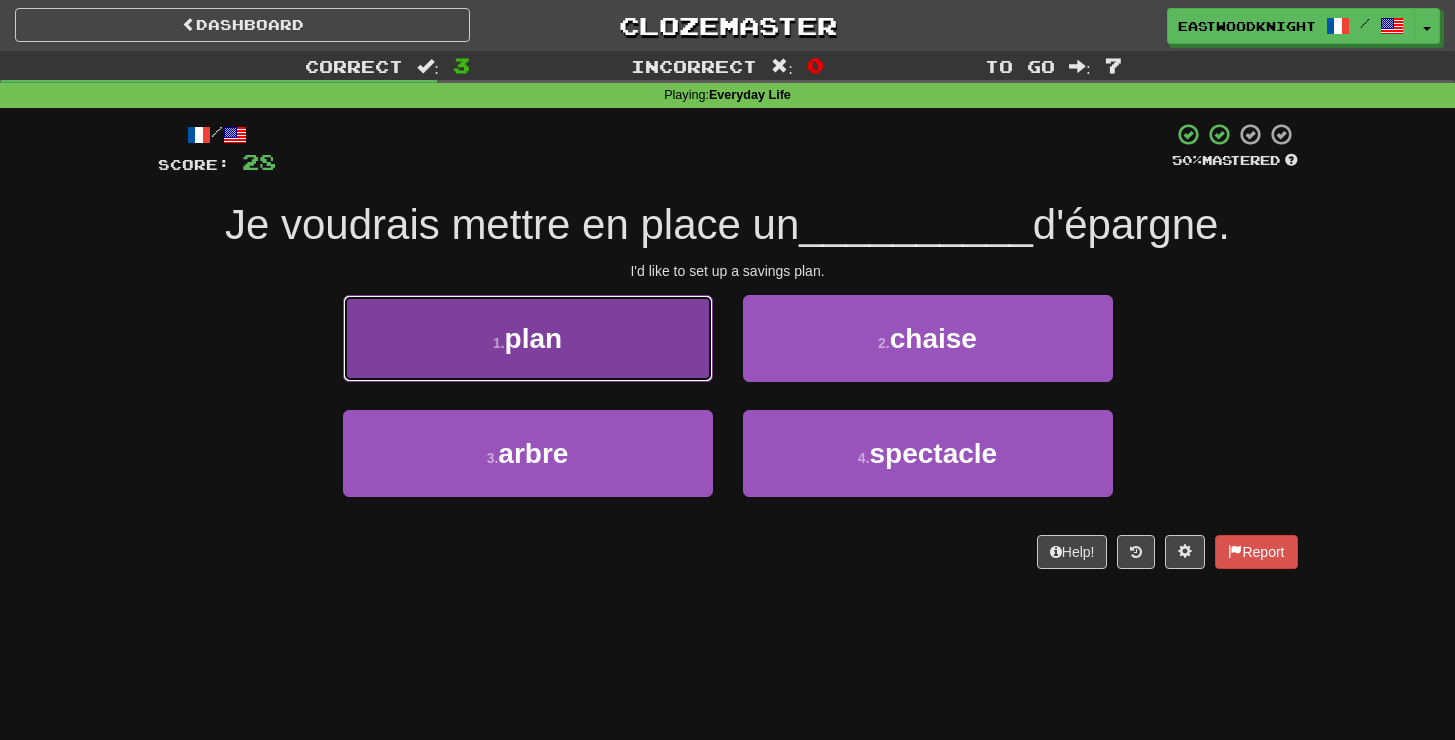 click on "plan" at bounding box center (534, 338) 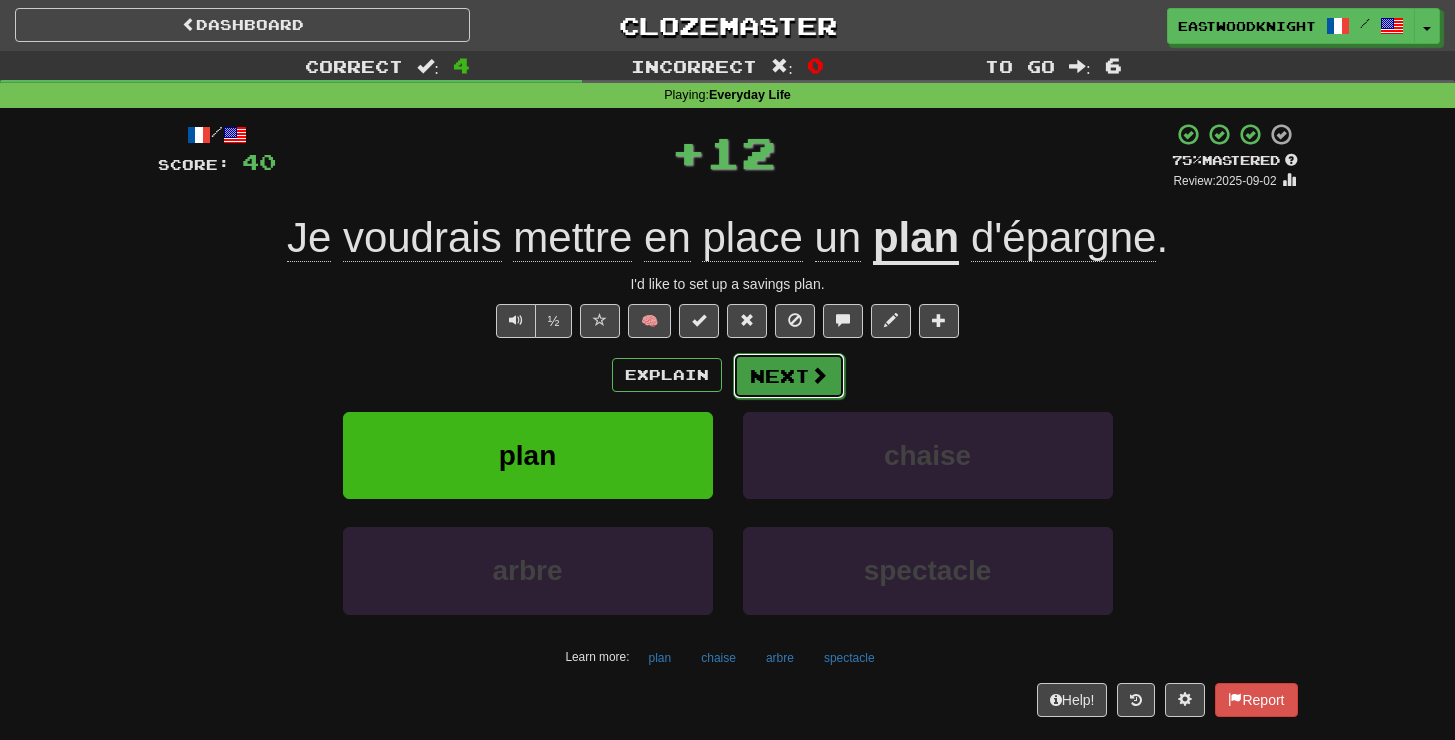 click on "Next" at bounding box center [789, 376] 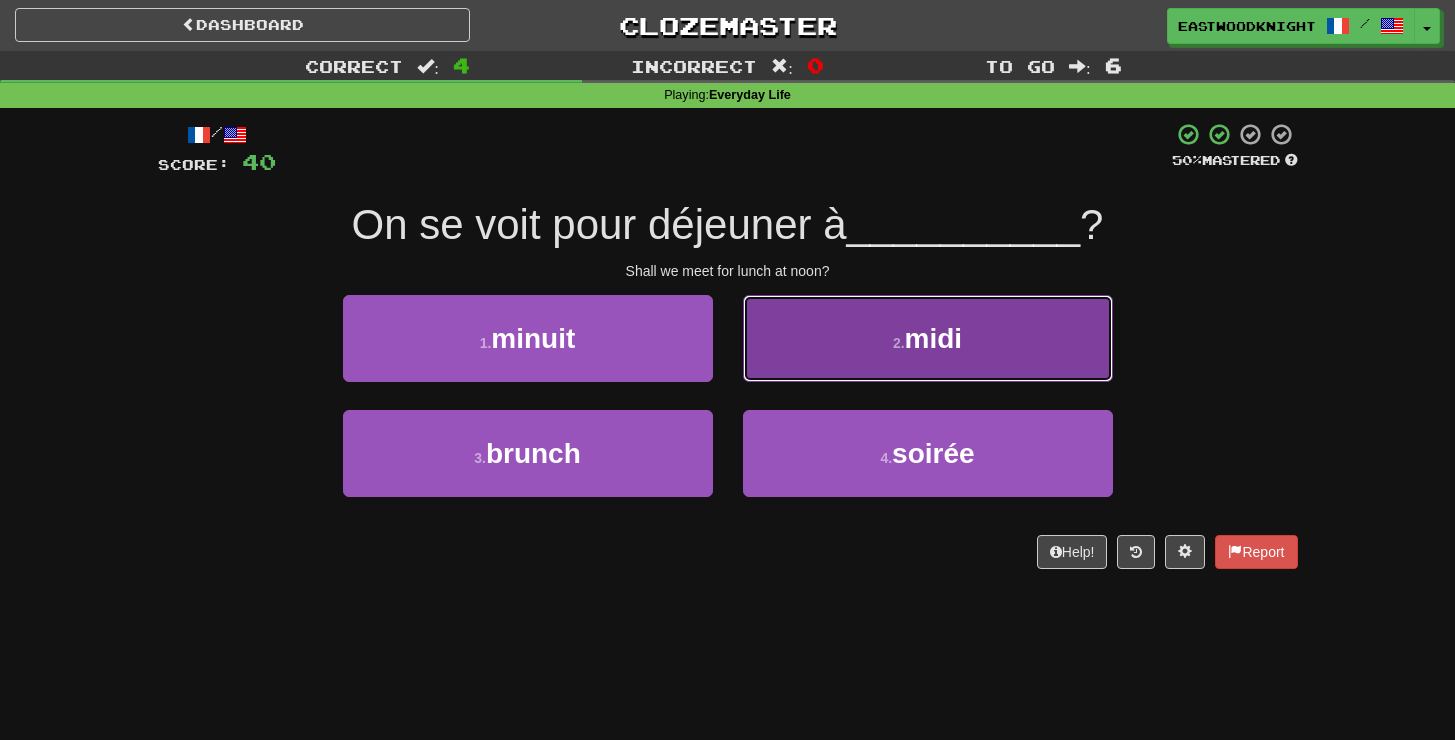 click on "2 .  midi" at bounding box center (928, 338) 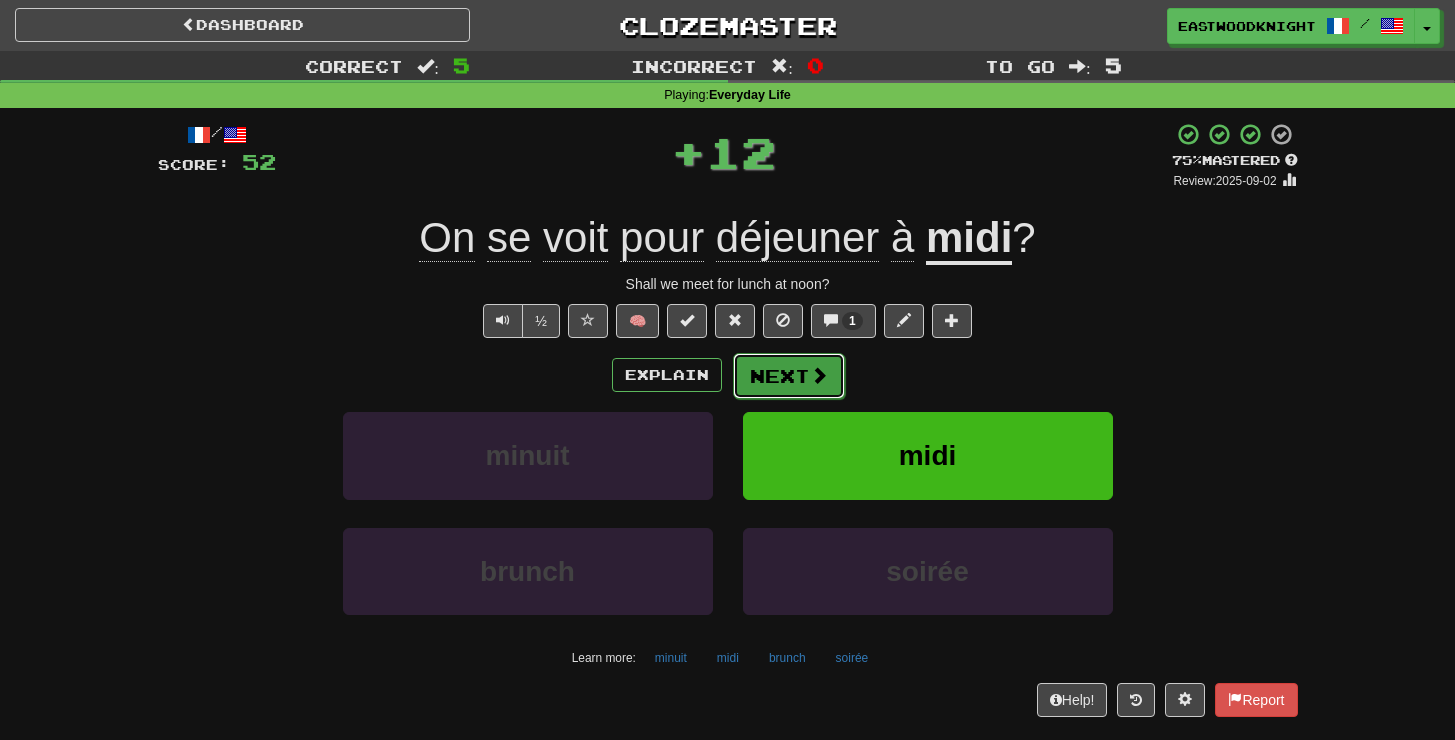 click on "Next" at bounding box center [789, 376] 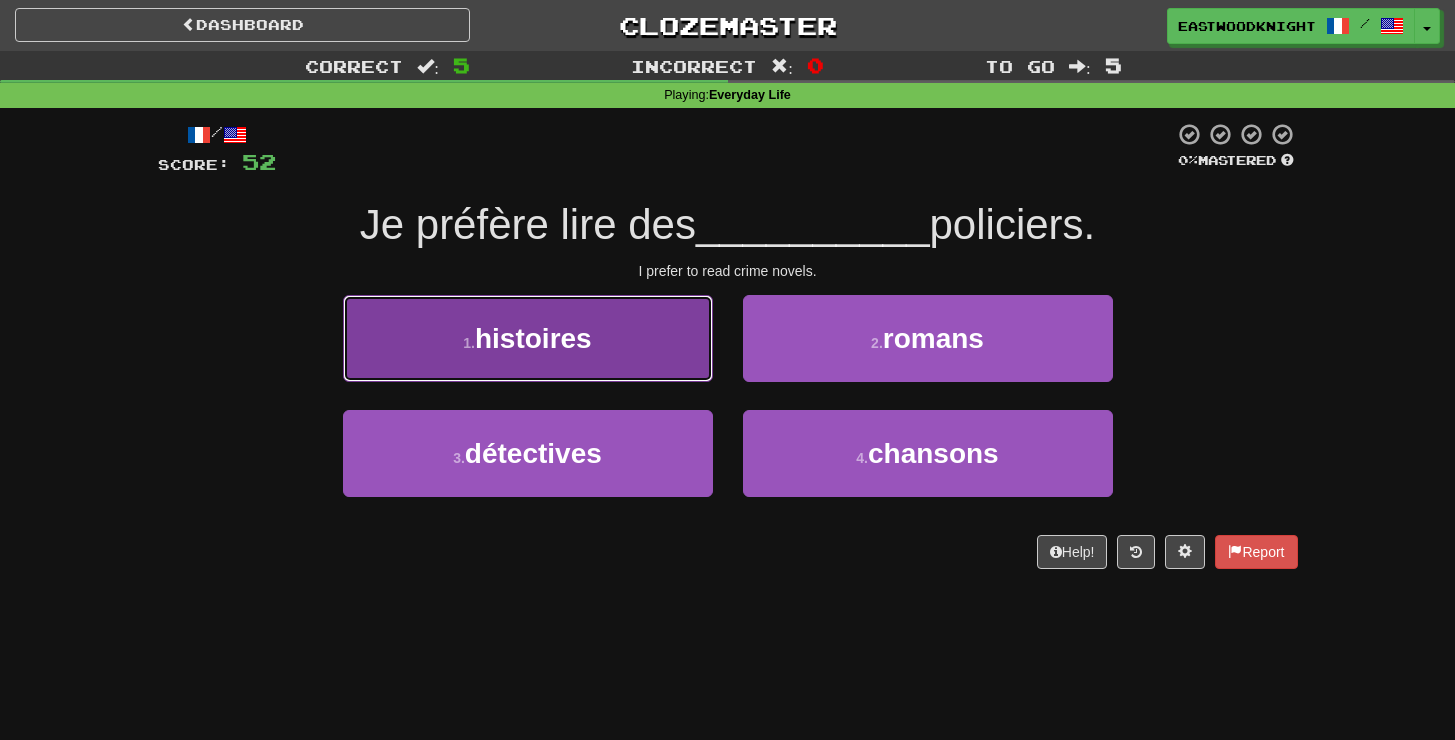 click on "histoires" at bounding box center [533, 338] 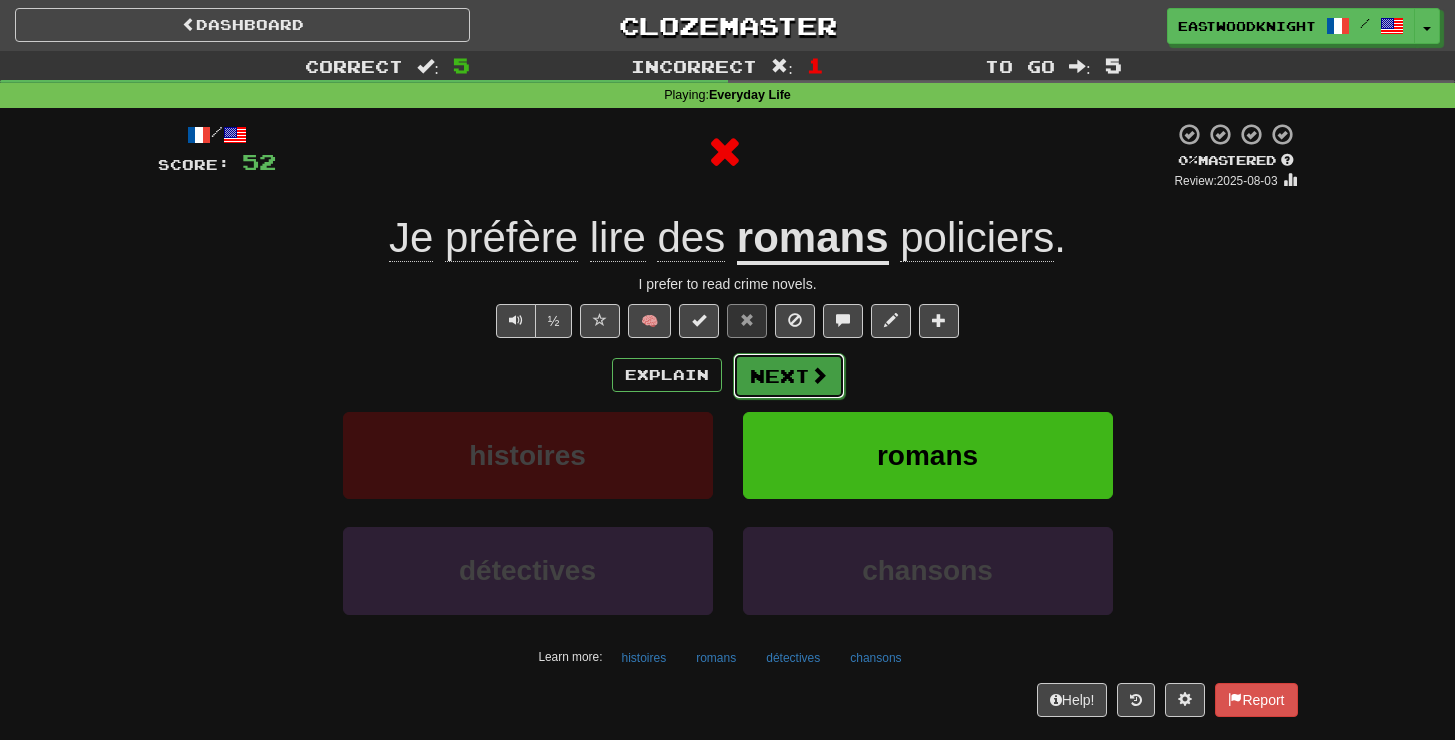 click on "Next" at bounding box center [789, 376] 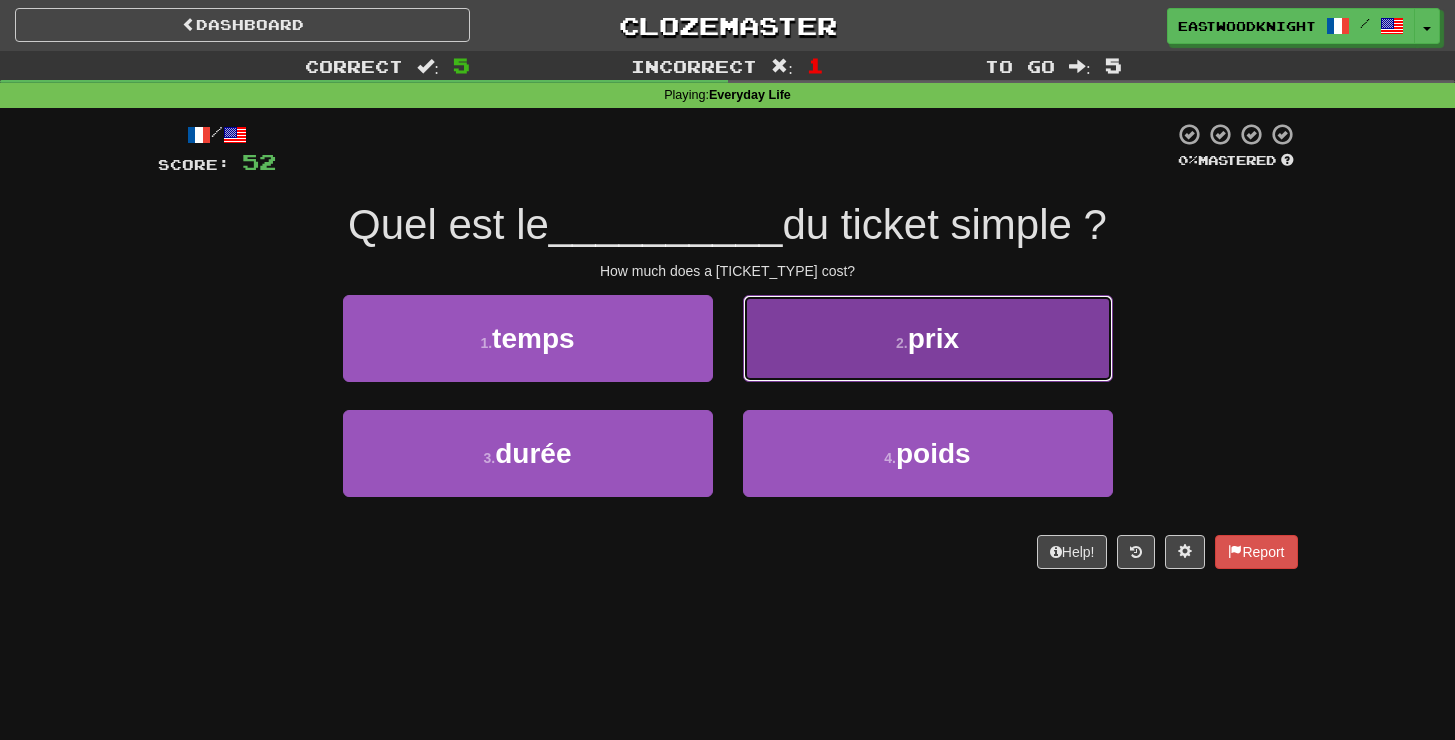 click on "2 .  prix" at bounding box center [928, 338] 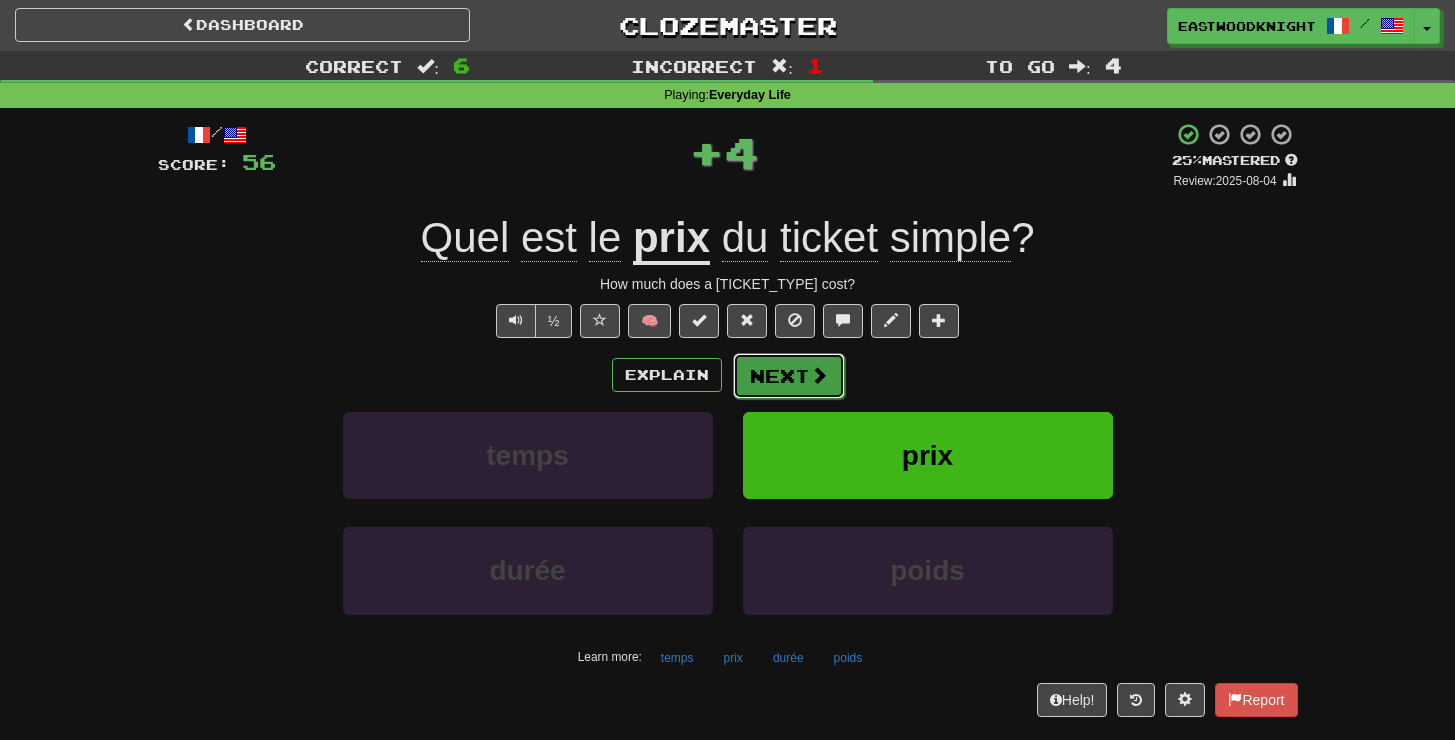 click on "Next" at bounding box center (789, 376) 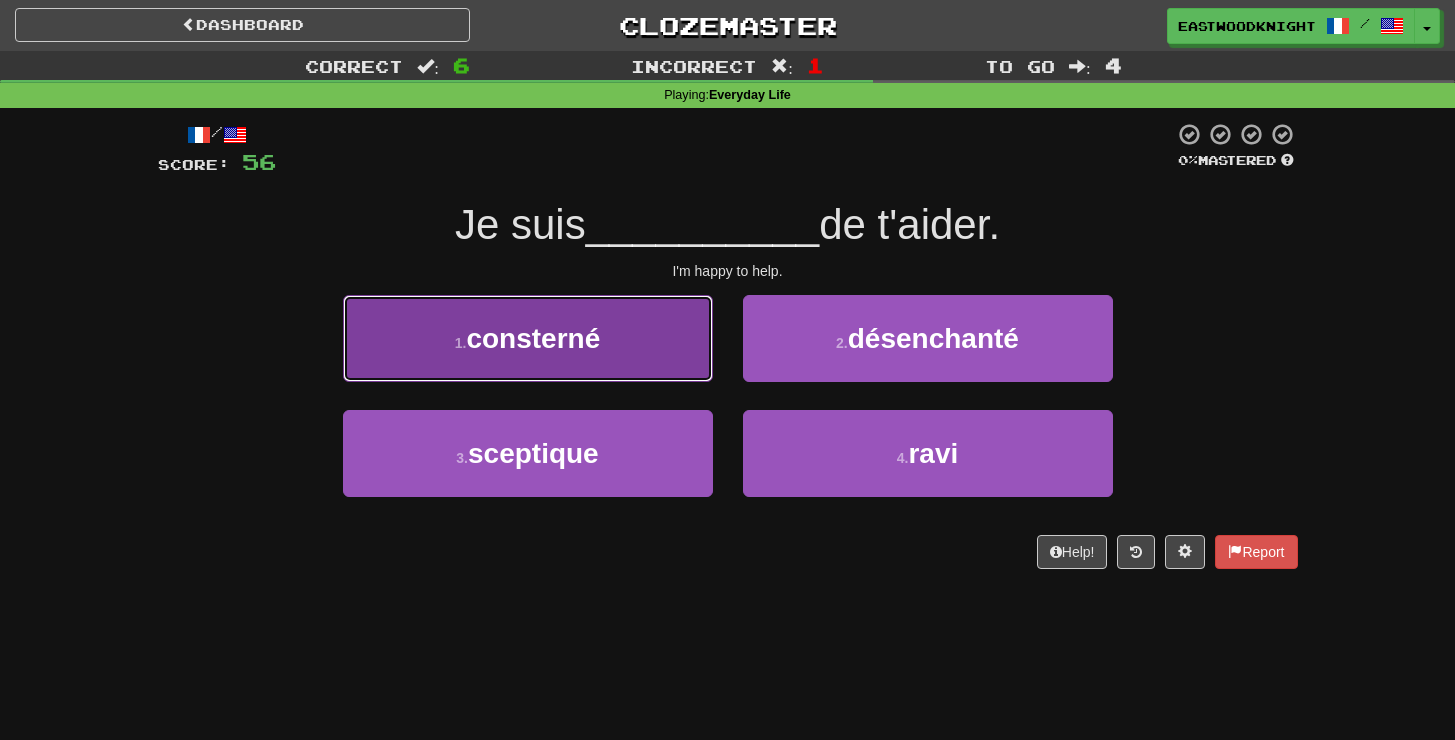click on "consterné" at bounding box center (533, 338) 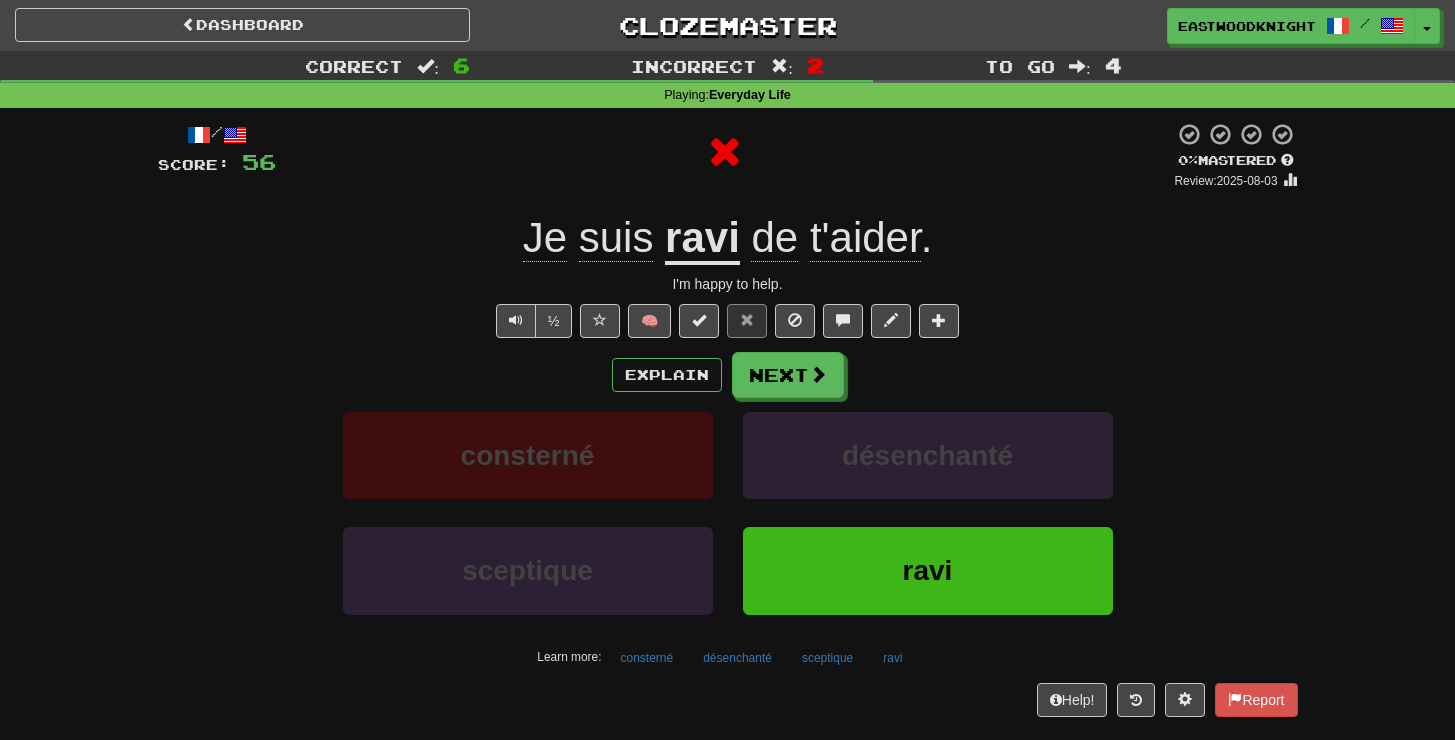 click on "ravi" at bounding box center (702, 239) 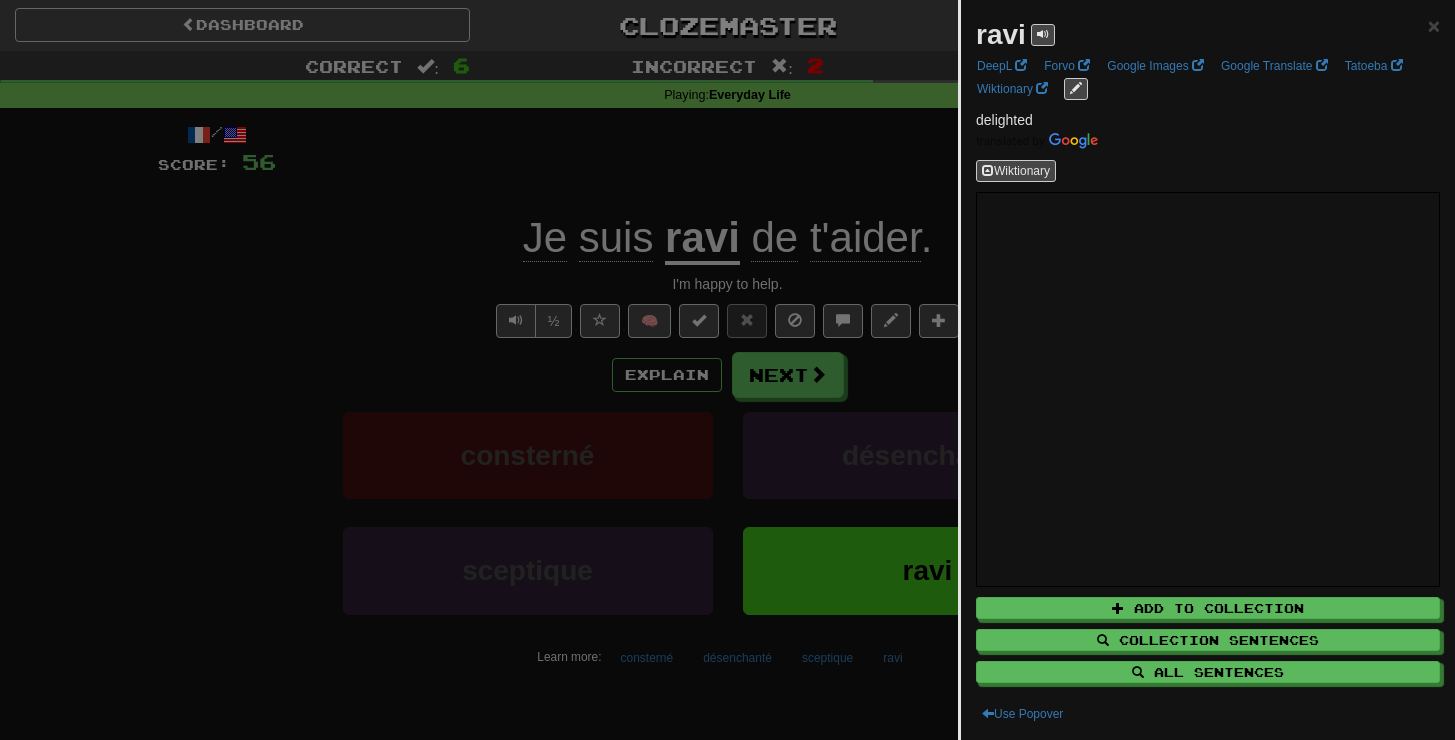 click on "ravi ×" at bounding box center (1208, 35) 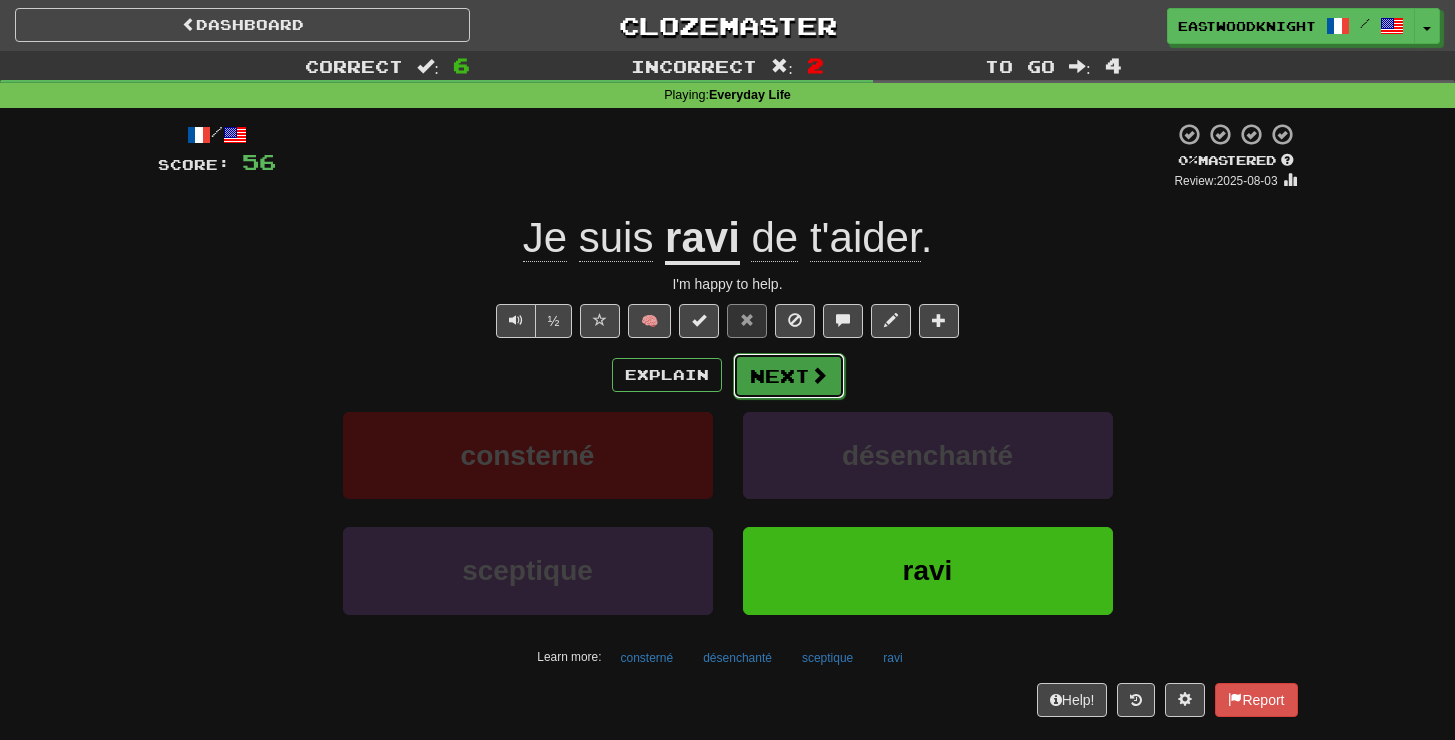 click at bounding box center [819, 375] 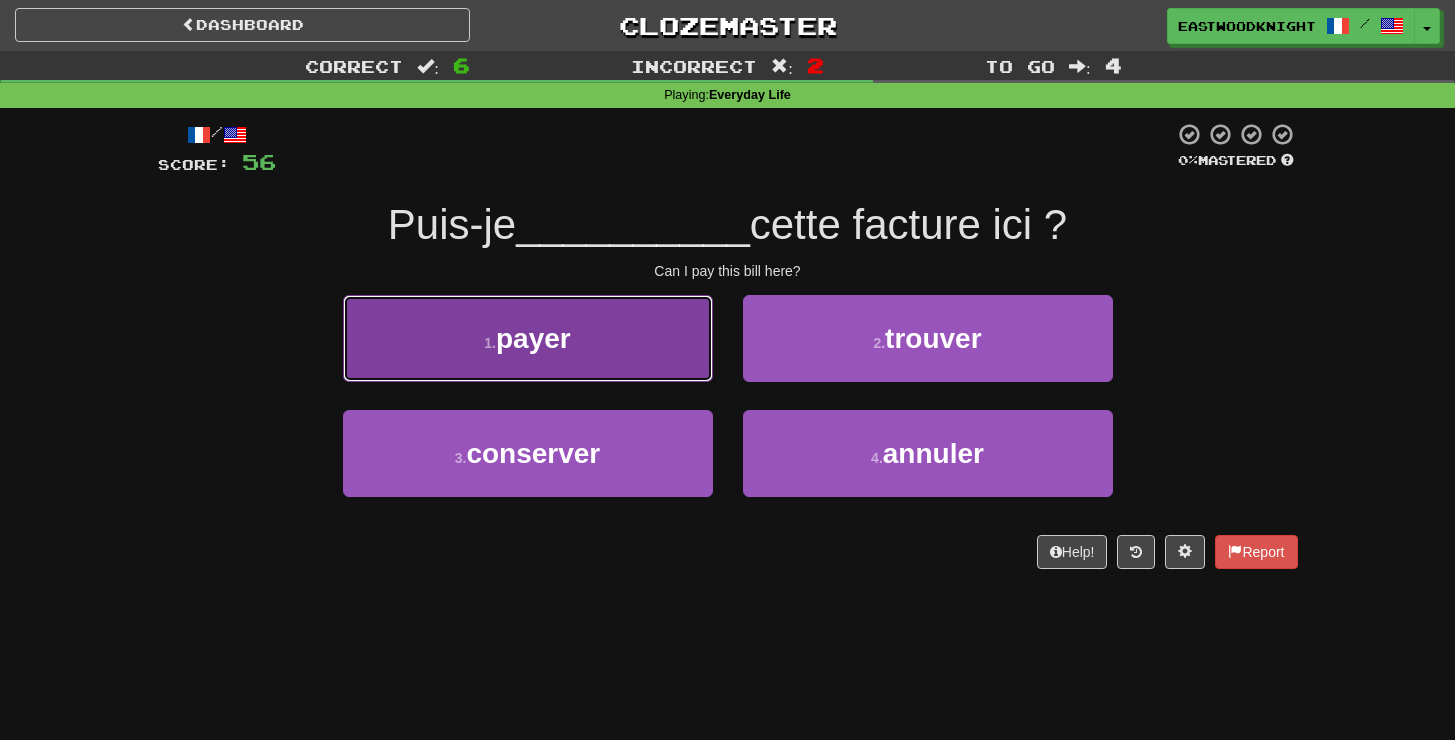 click on "1 .  payer" at bounding box center (528, 338) 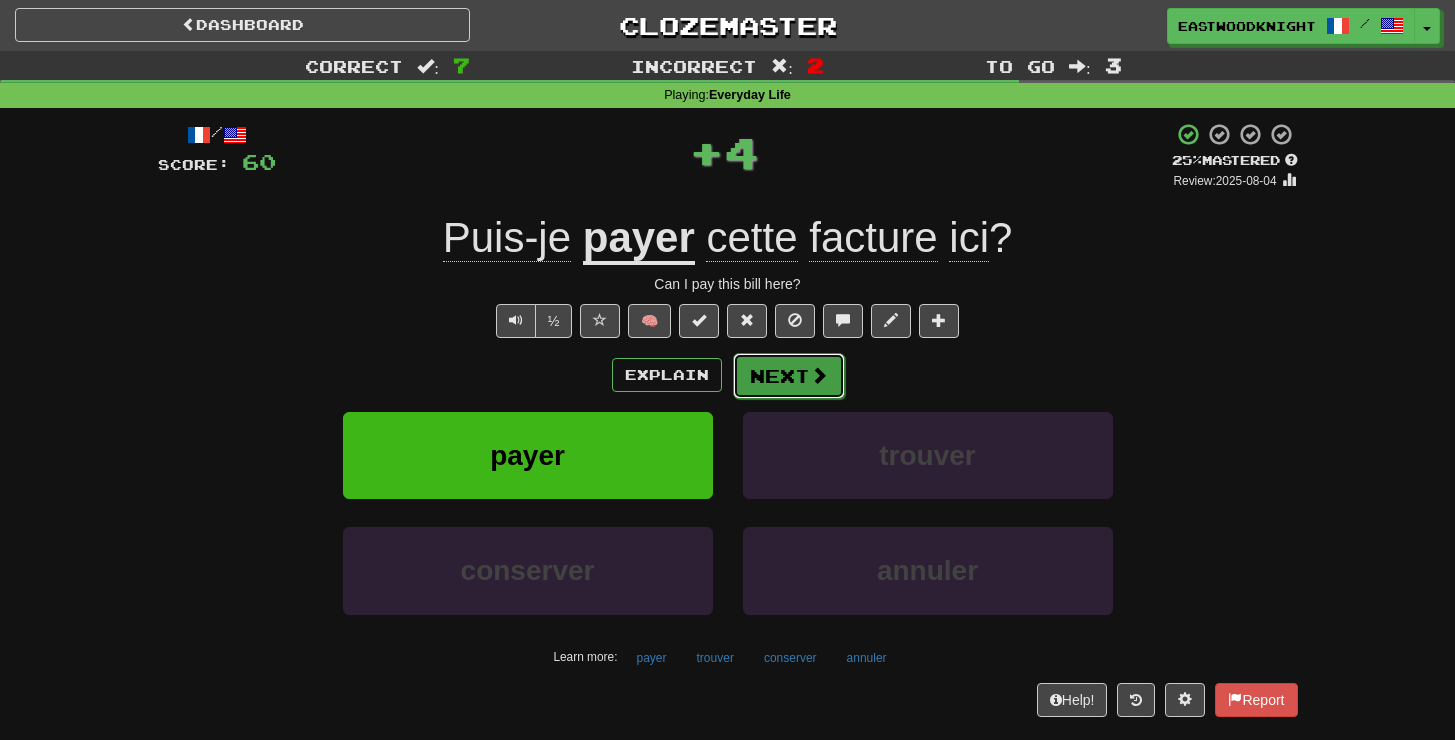 click at bounding box center [819, 375] 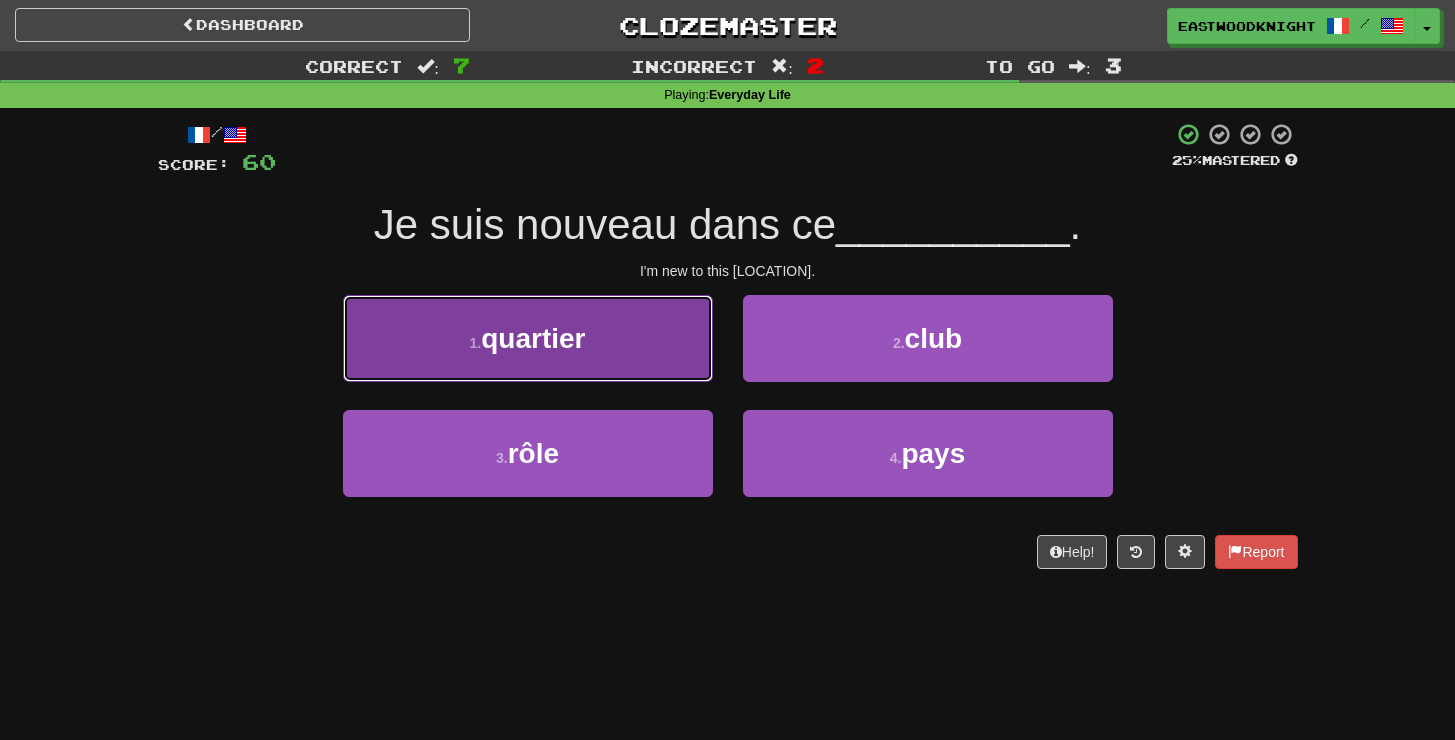 click on "1 .  quartier" at bounding box center (528, 338) 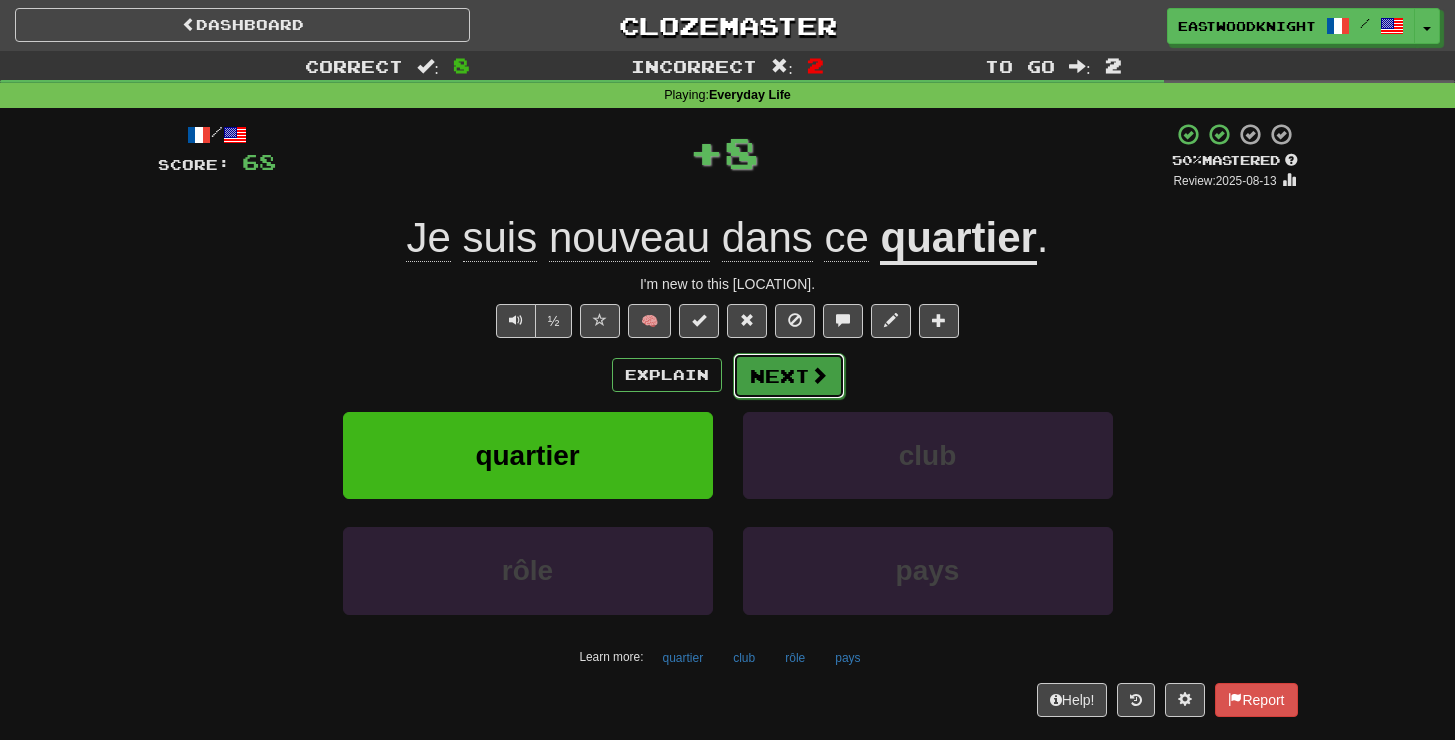 click on "Next" at bounding box center (789, 376) 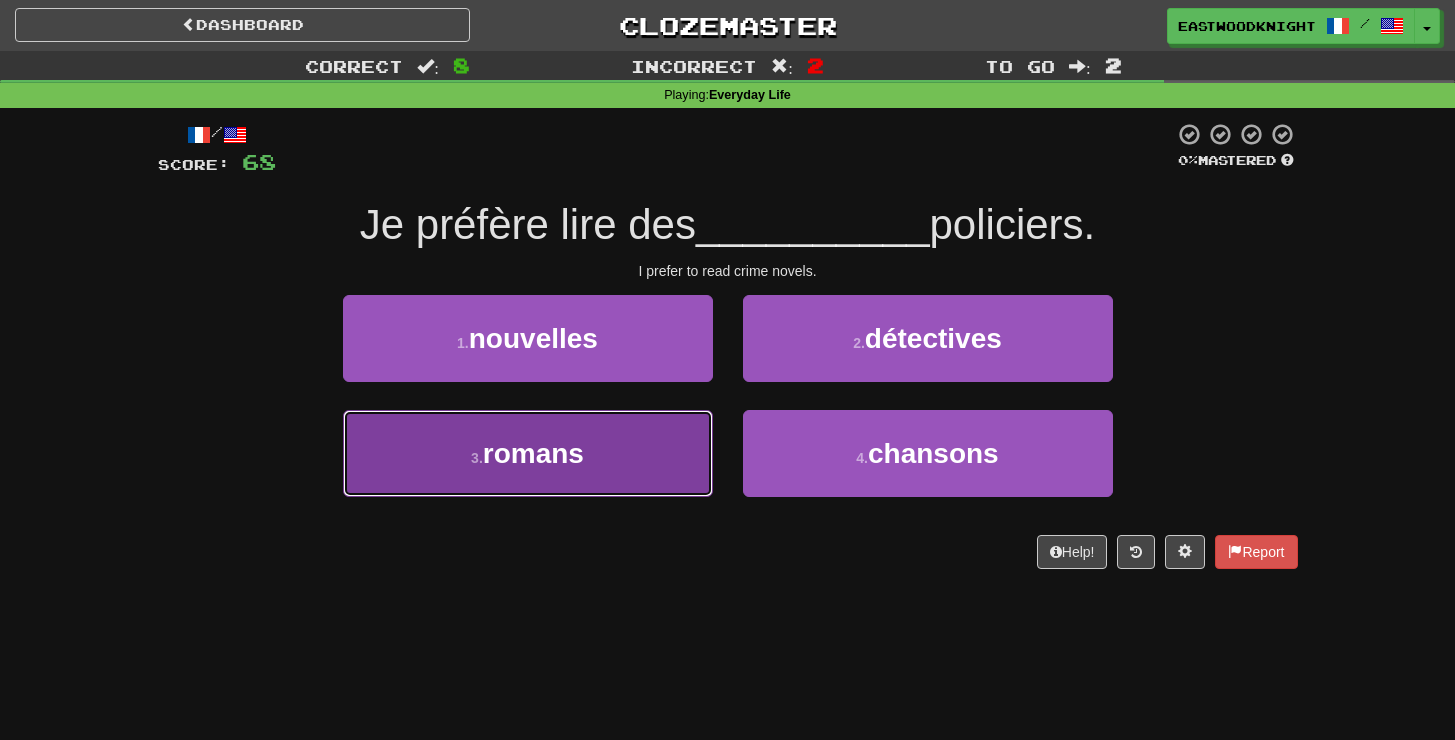 click on "romans" at bounding box center [533, 453] 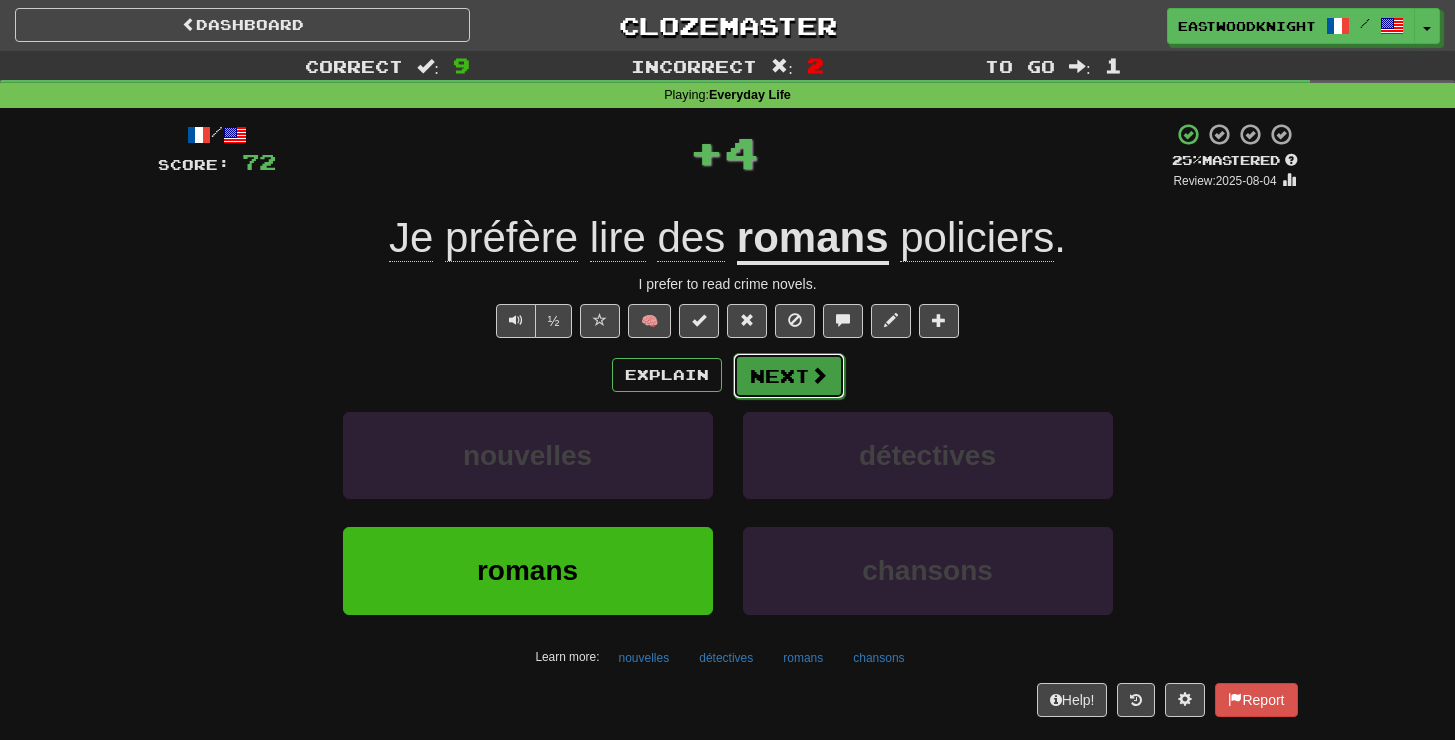 click on "Next" at bounding box center (789, 376) 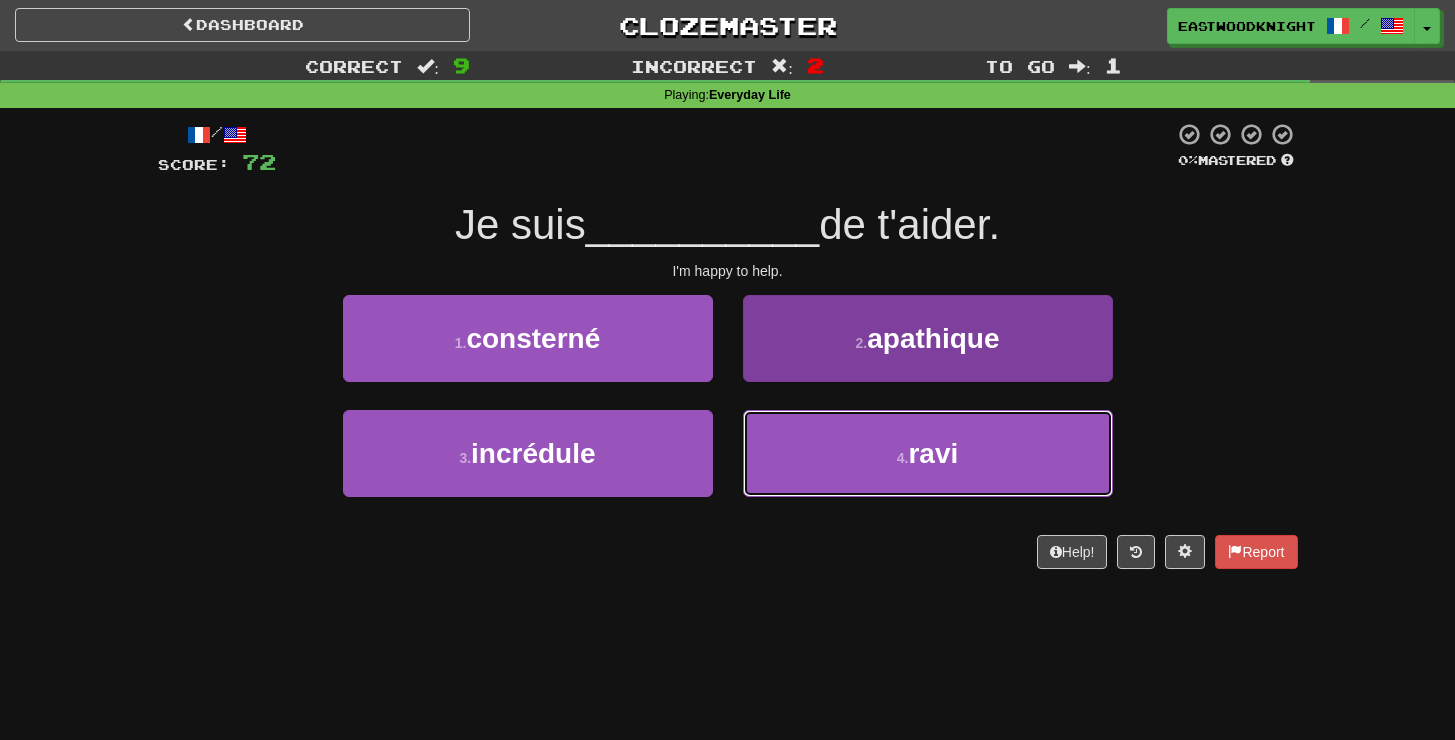 click on "4 .  ravi" at bounding box center (928, 453) 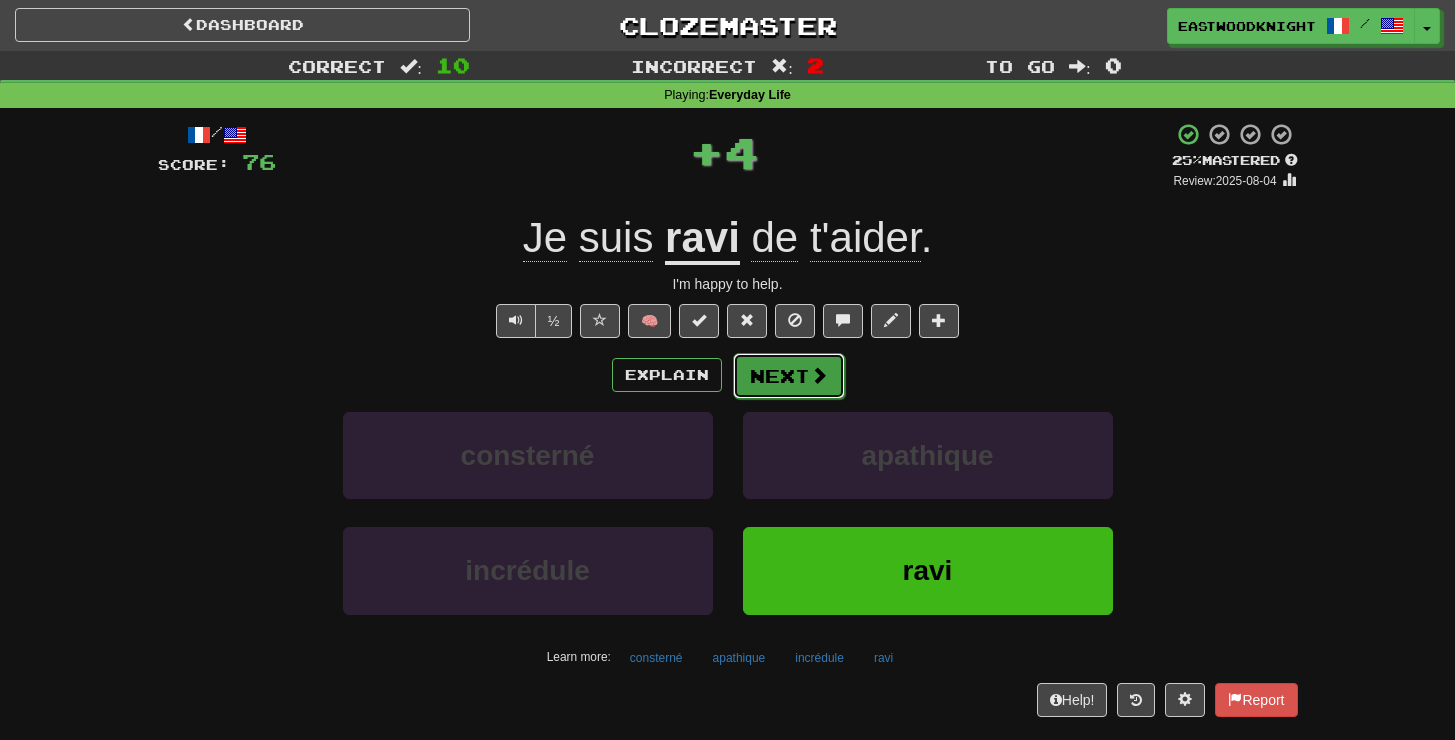 drag, startPoint x: 781, startPoint y: 374, endPoint x: 771, endPoint y: 380, distance: 11.661903 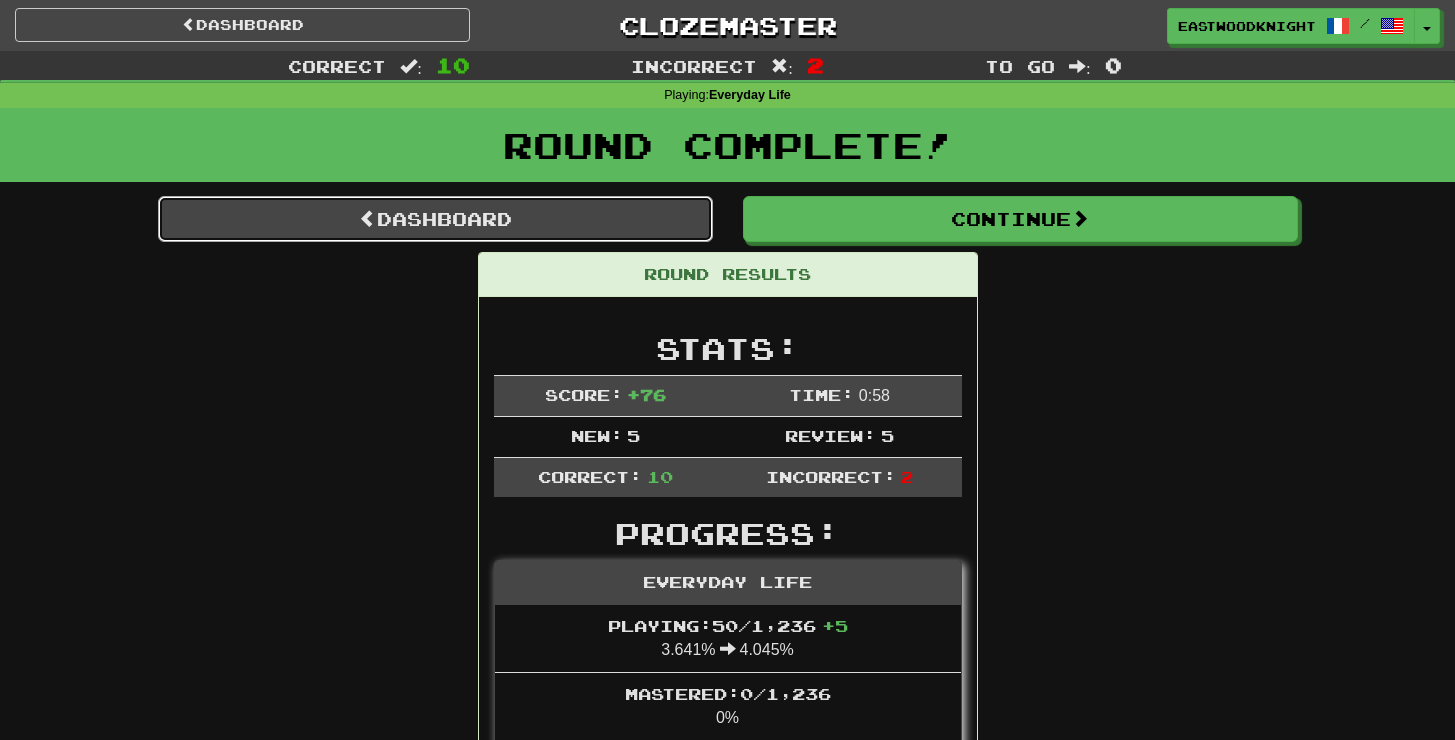 click on "Dashboard" at bounding box center (435, 219) 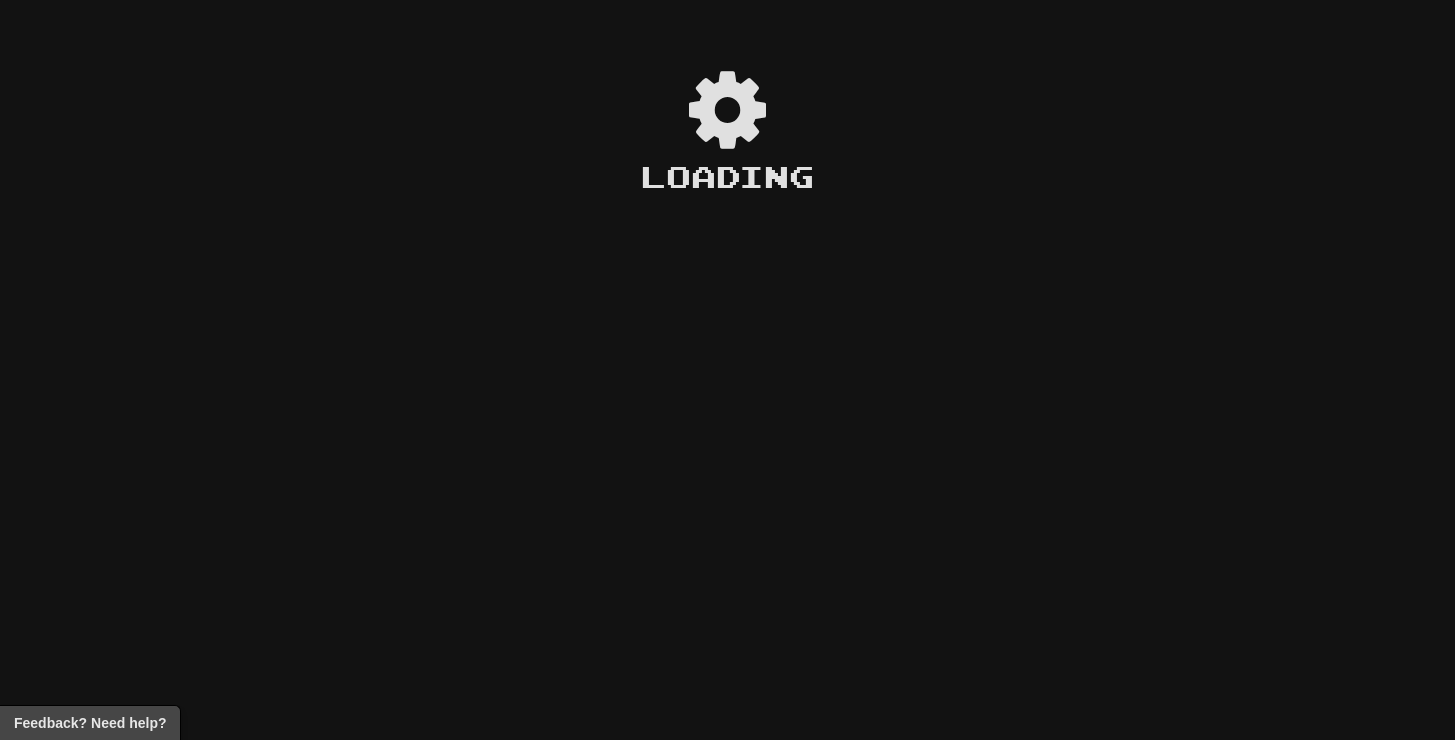 scroll, scrollTop: 0, scrollLeft: 0, axis: both 